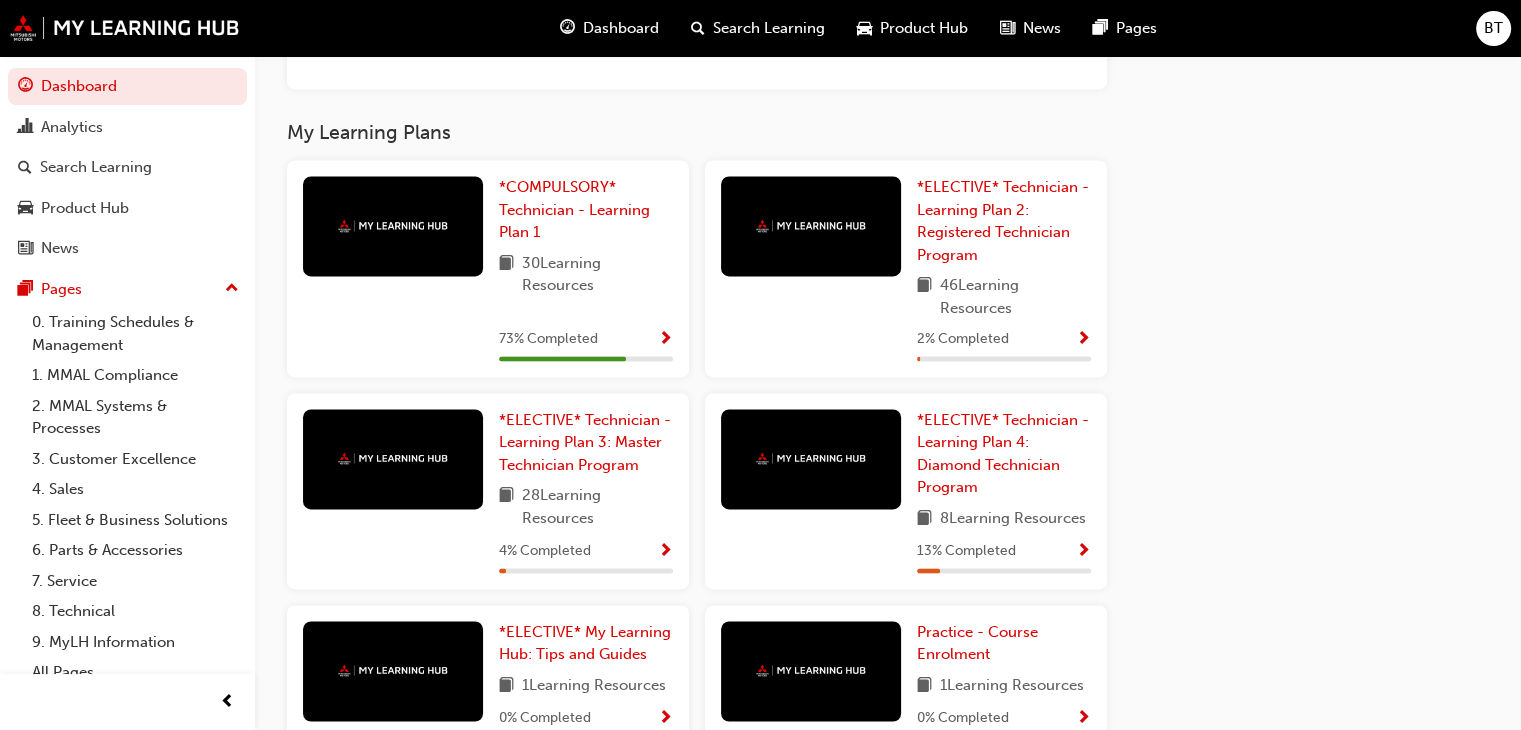 scroll, scrollTop: 2978, scrollLeft: 0, axis: vertical 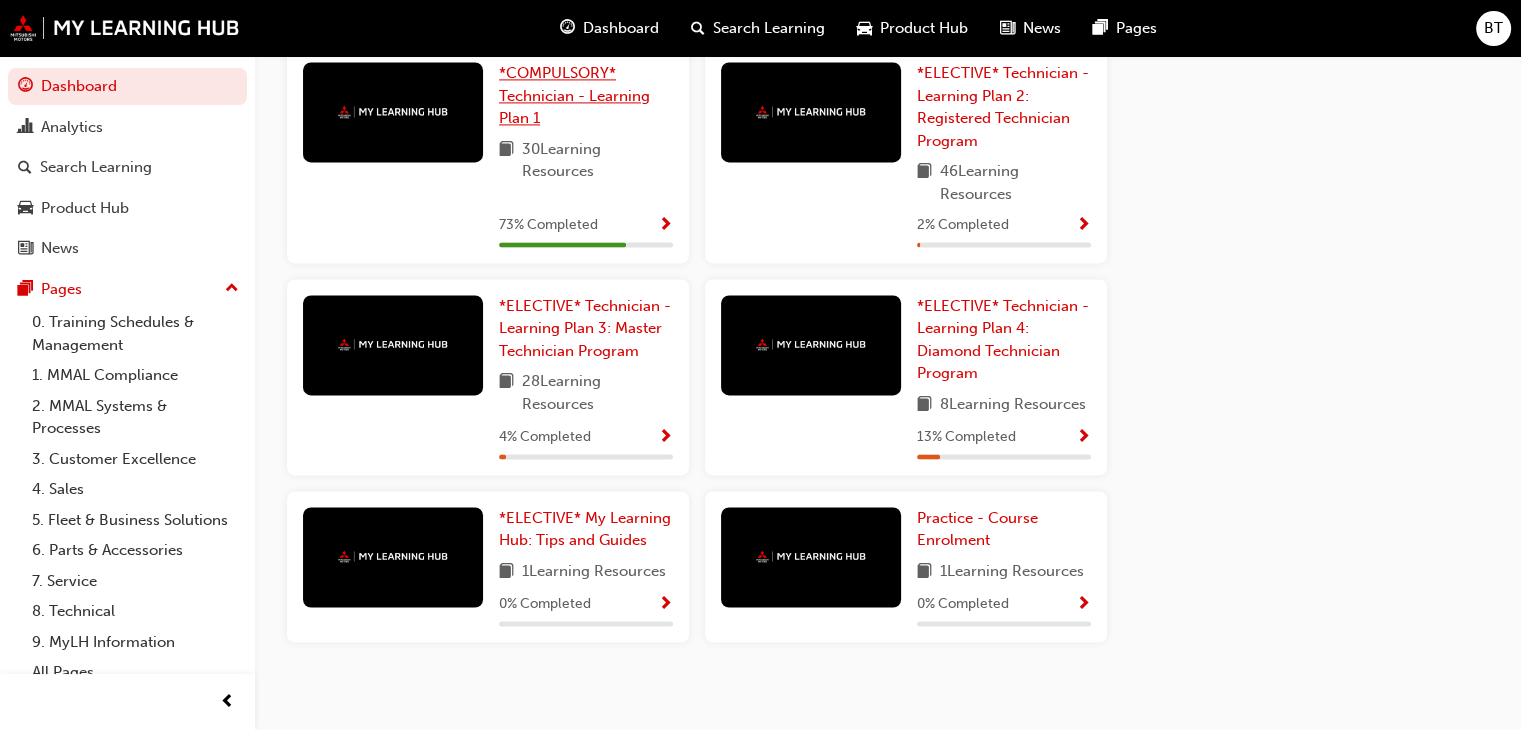 click on "*COMPULSORY* Technician - Learning Plan 1" at bounding box center (574, 95) 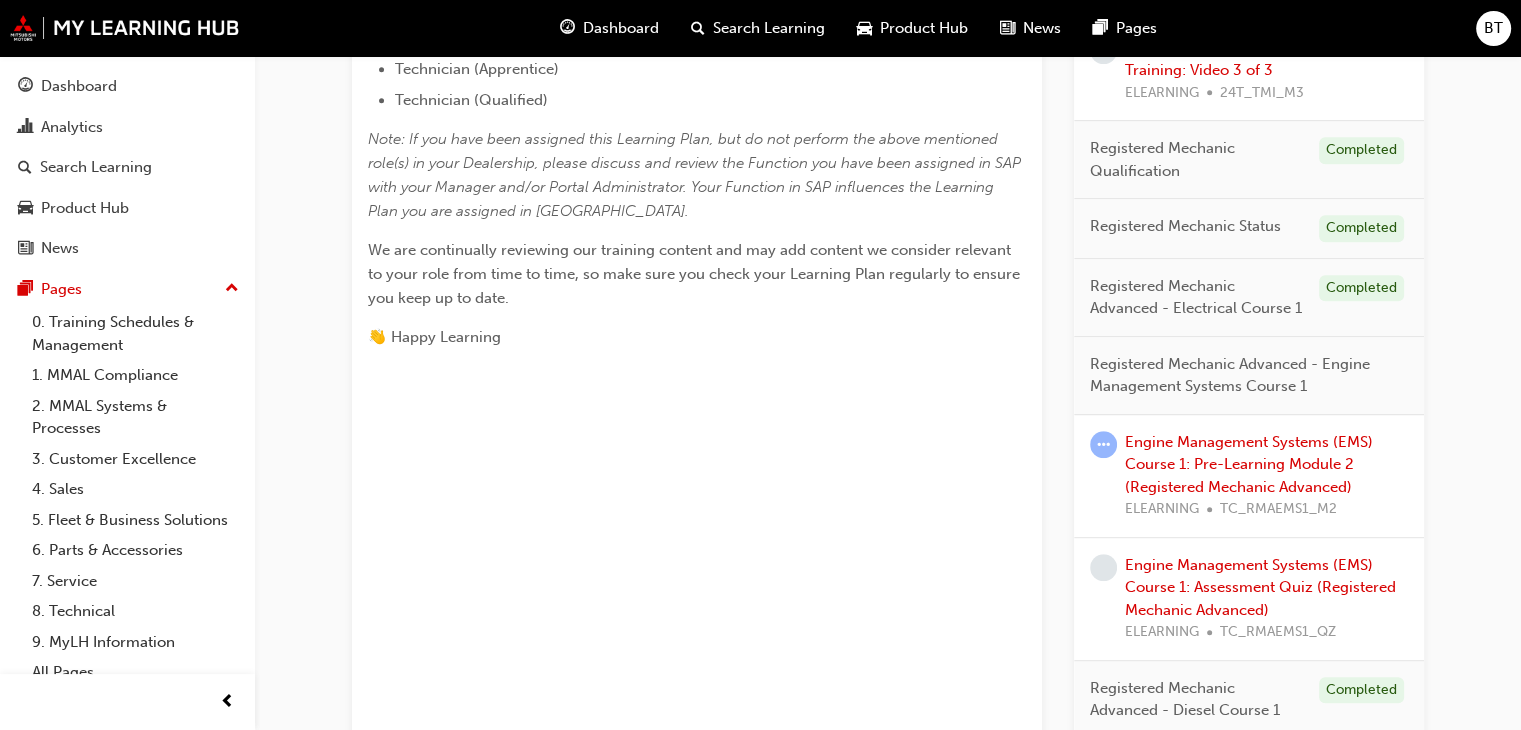 scroll, scrollTop: 886, scrollLeft: 0, axis: vertical 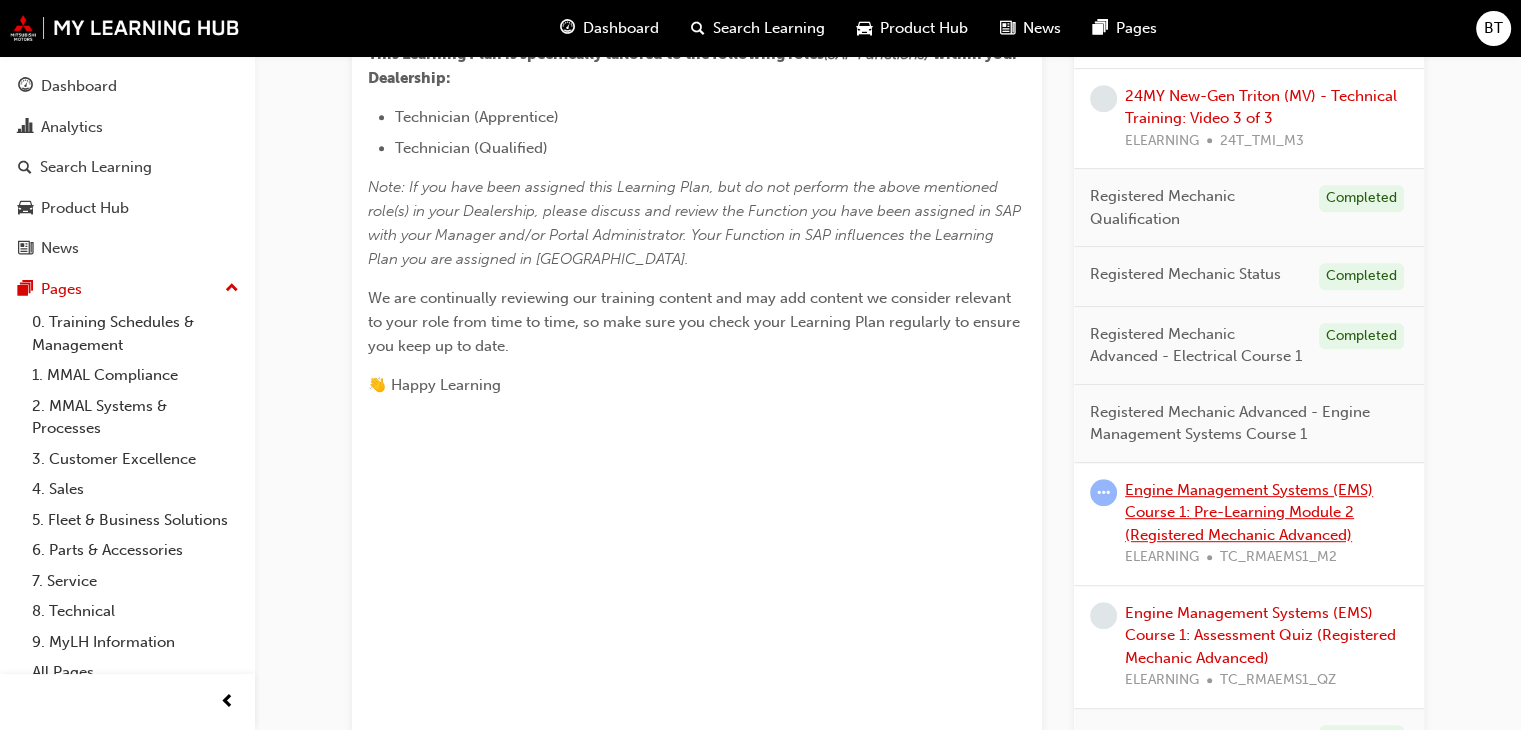click on "Engine Management Systems (EMS) Course 1: Pre-Learning Module 2 (Registered Mechanic Advanced)" at bounding box center (1249, 512) 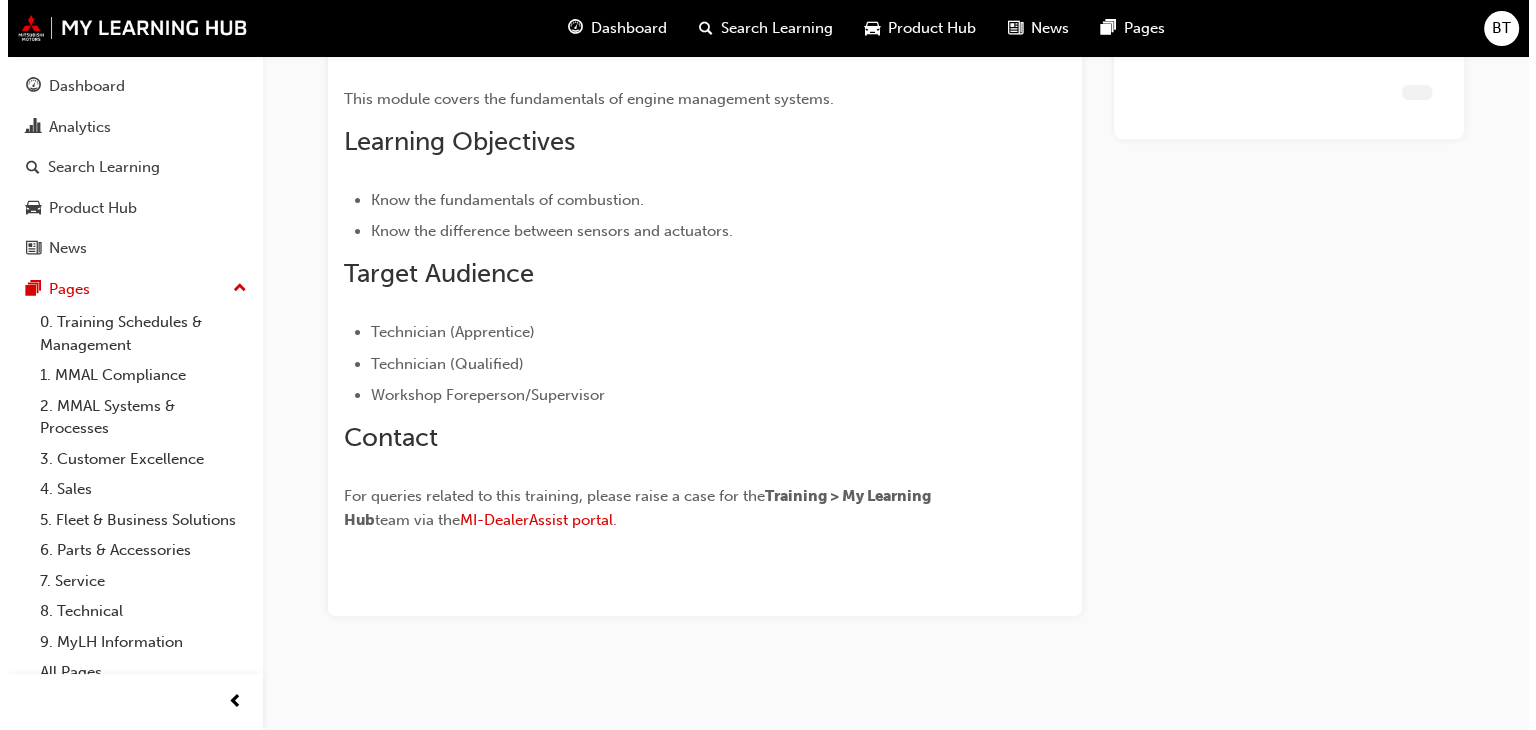 scroll, scrollTop: 0, scrollLeft: 0, axis: both 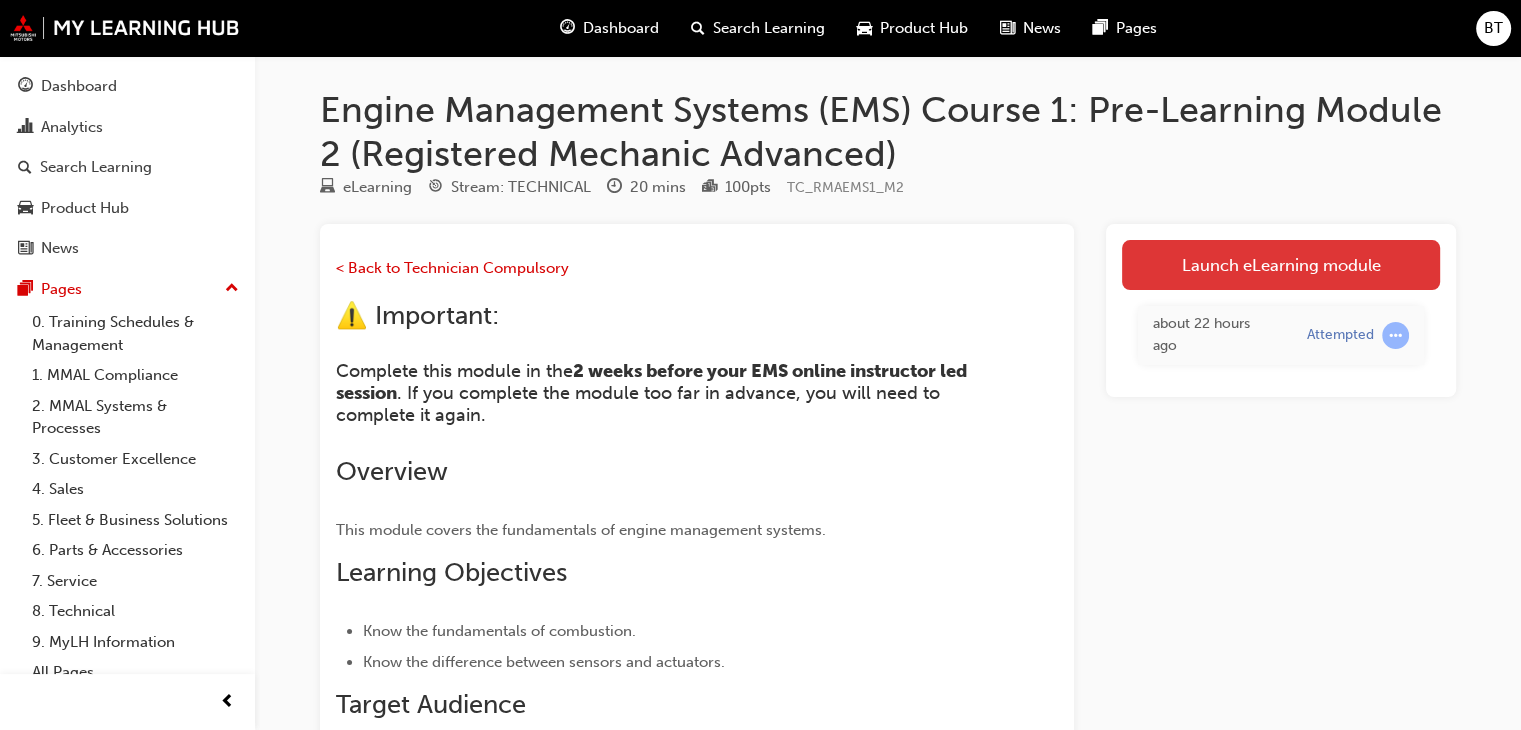 click on "Launch eLearning module" at bounding box center [1281, 265] 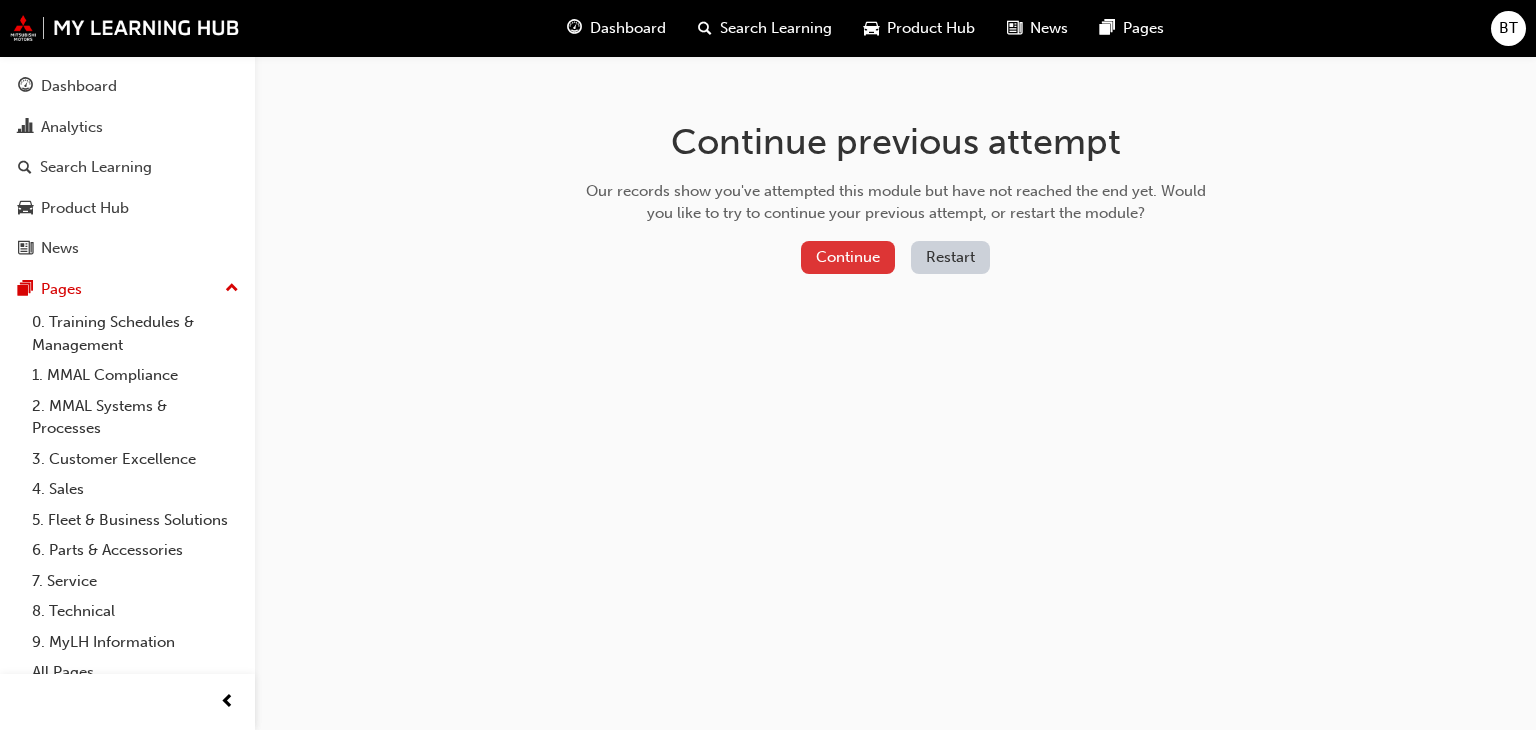 click on "Continue" at bounding box center (848, 257) 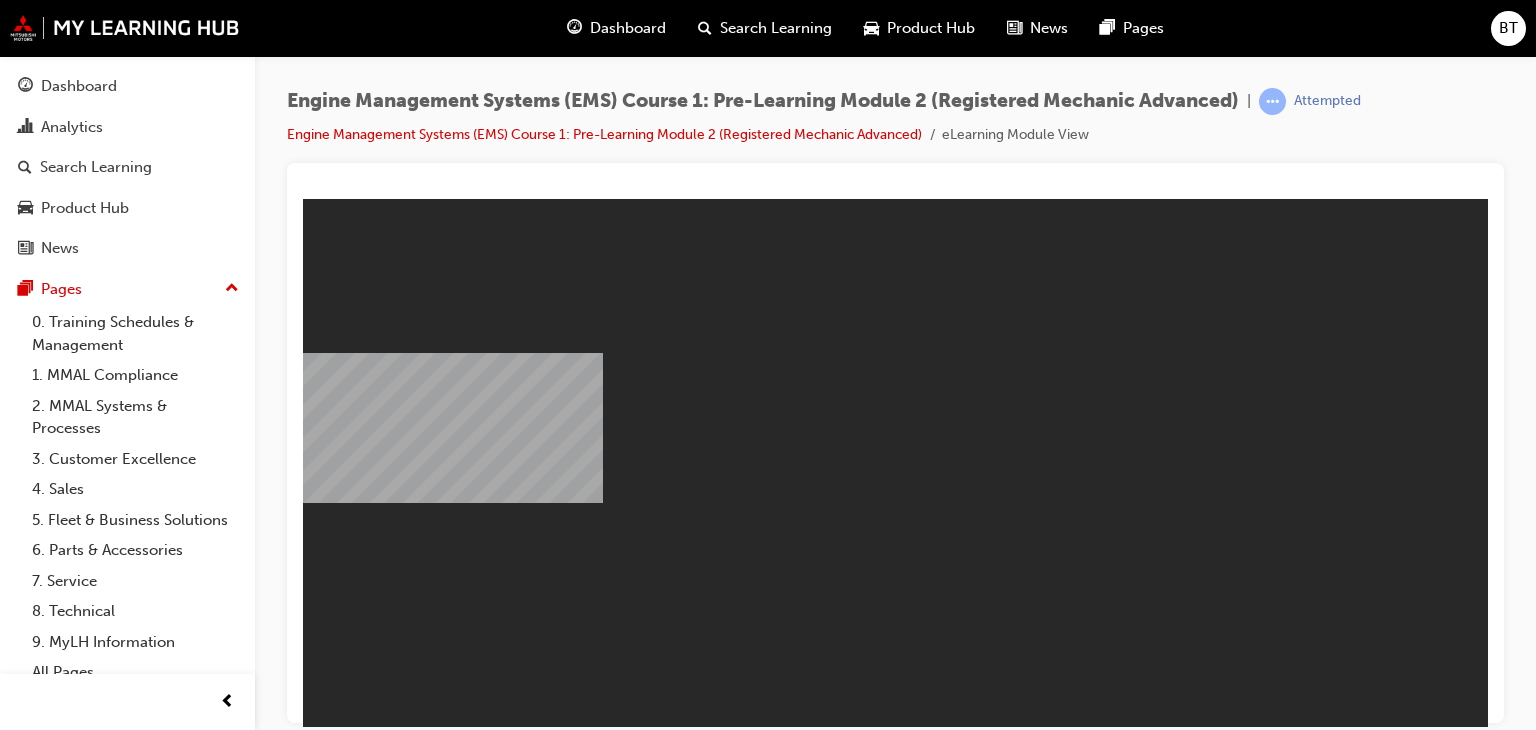 scroll, scrollTop: 0, scrollLeft: 0, axis: both 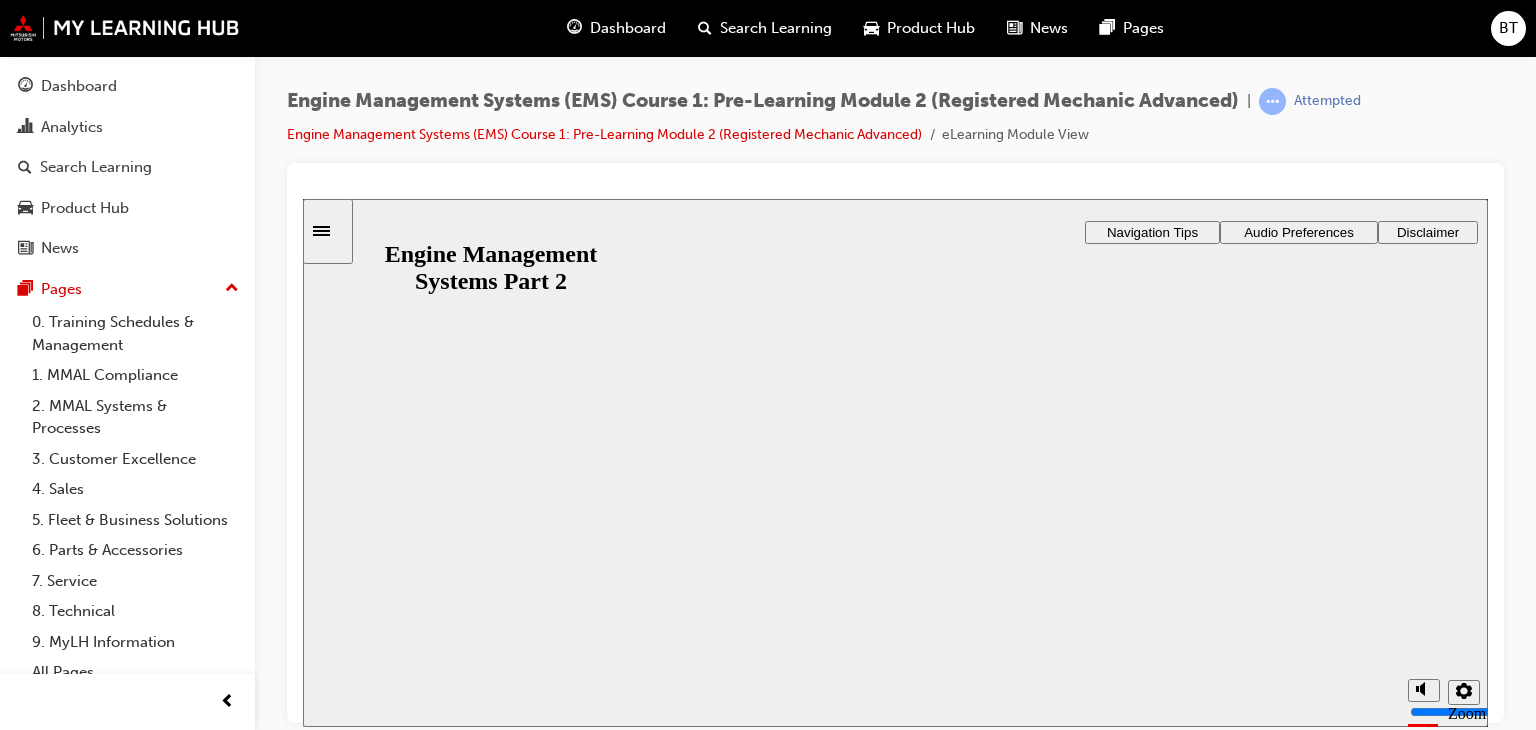 click on "Resume" at bounding box center (341, 944) 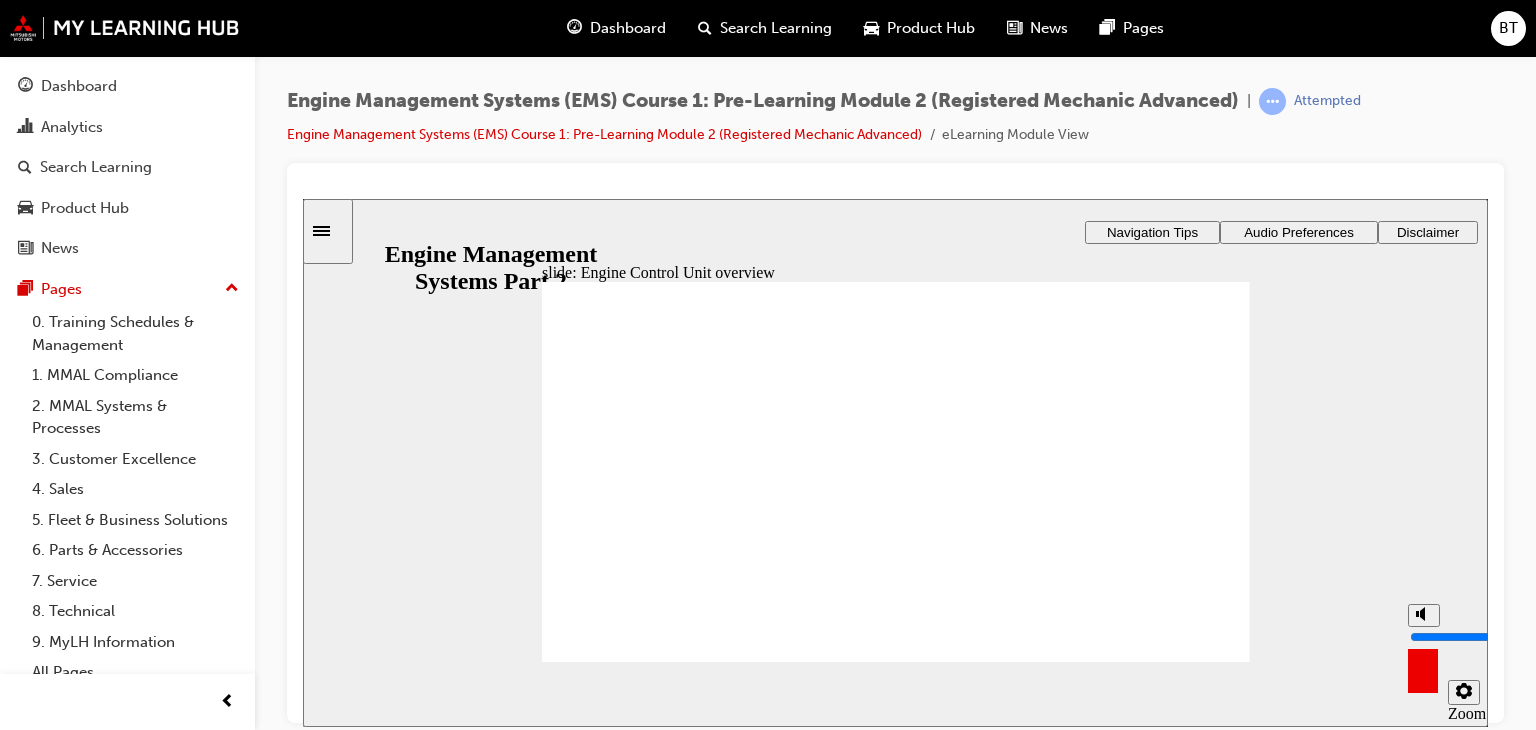 click at bounding box center [1423, 663] 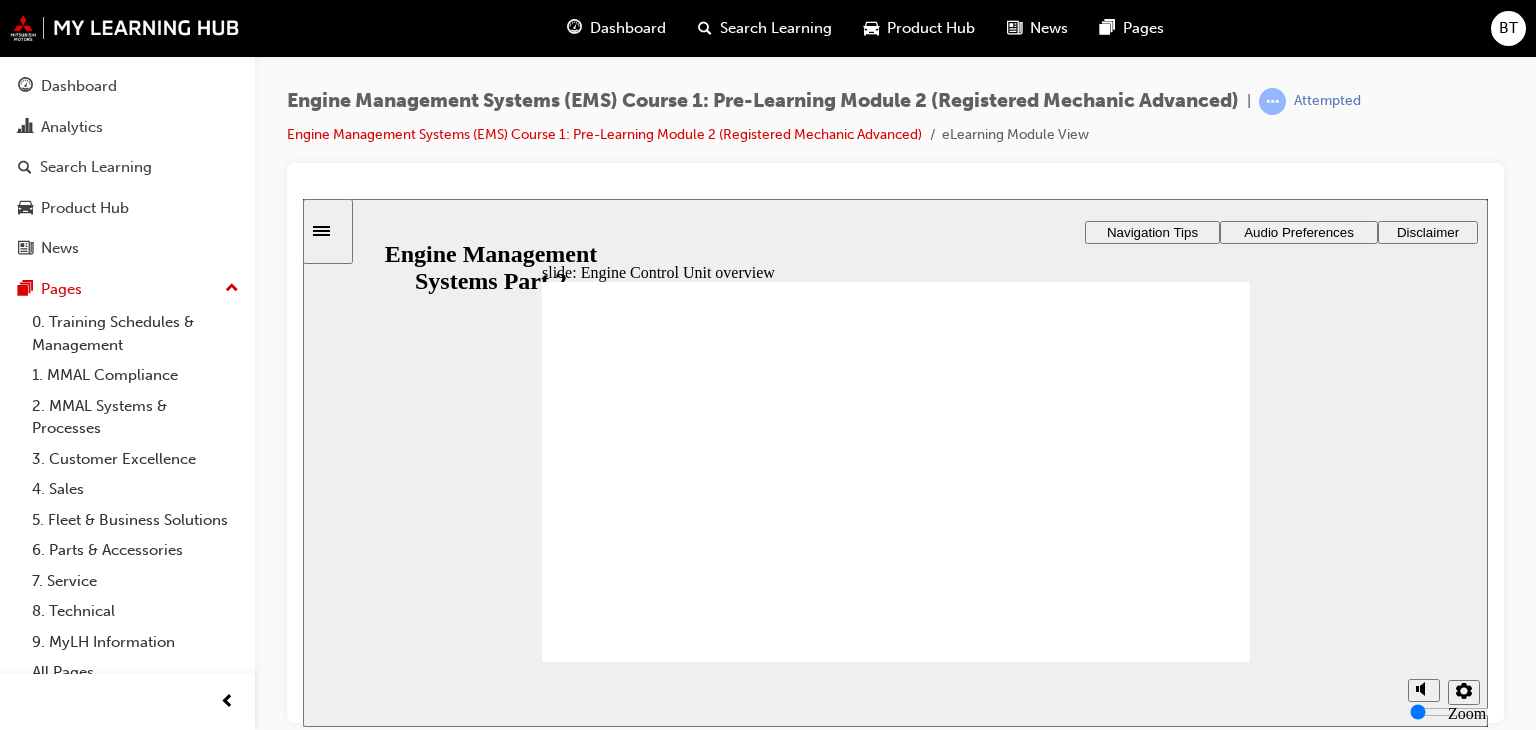 click 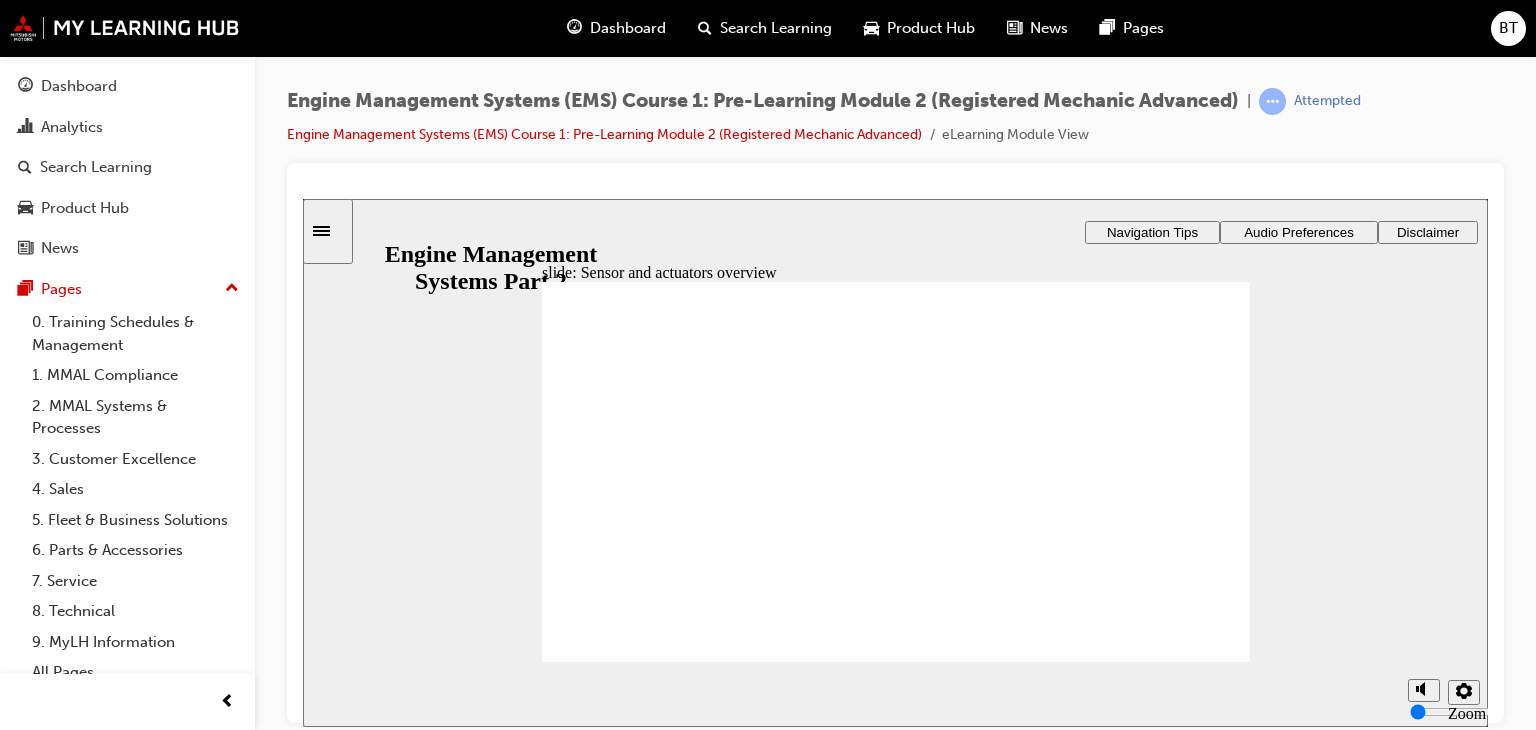click 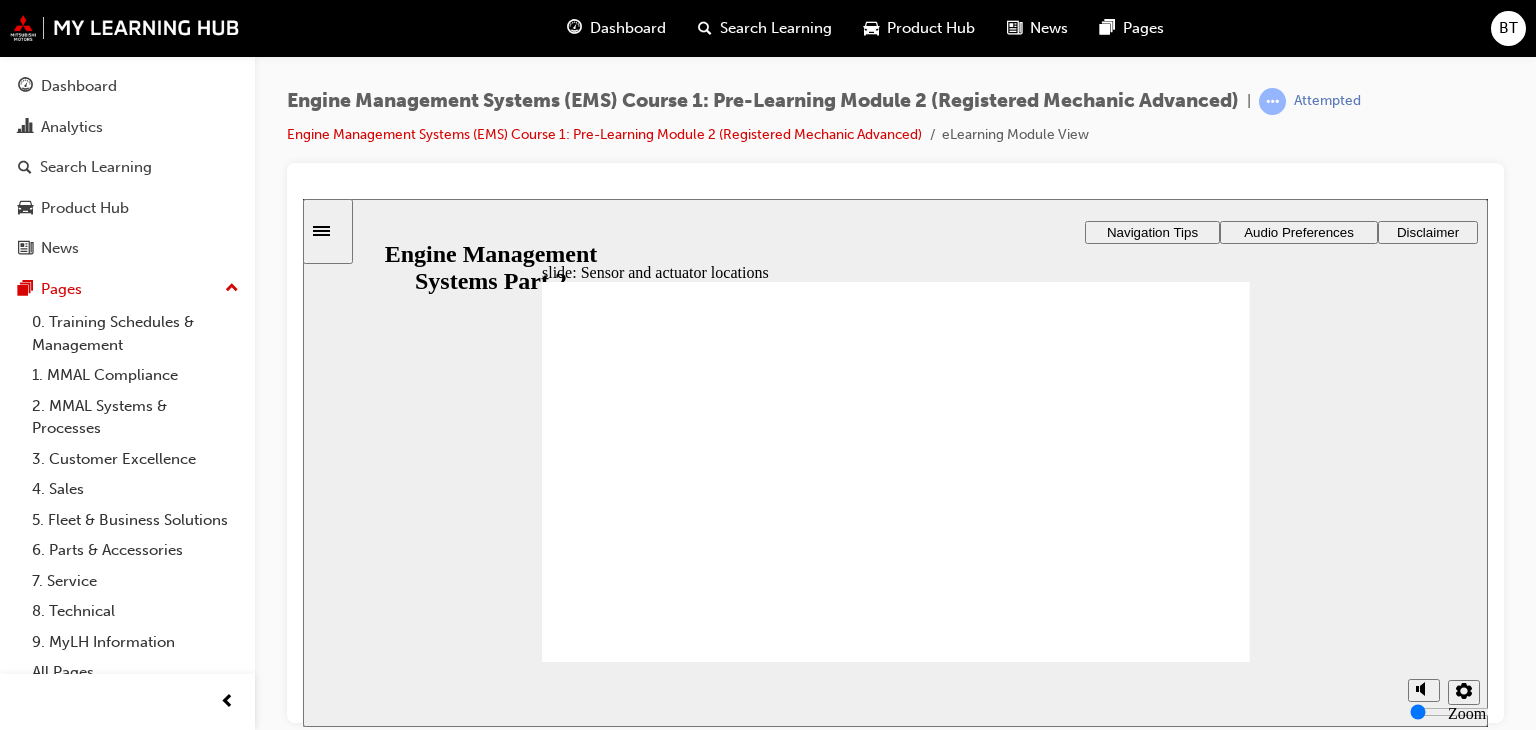 click 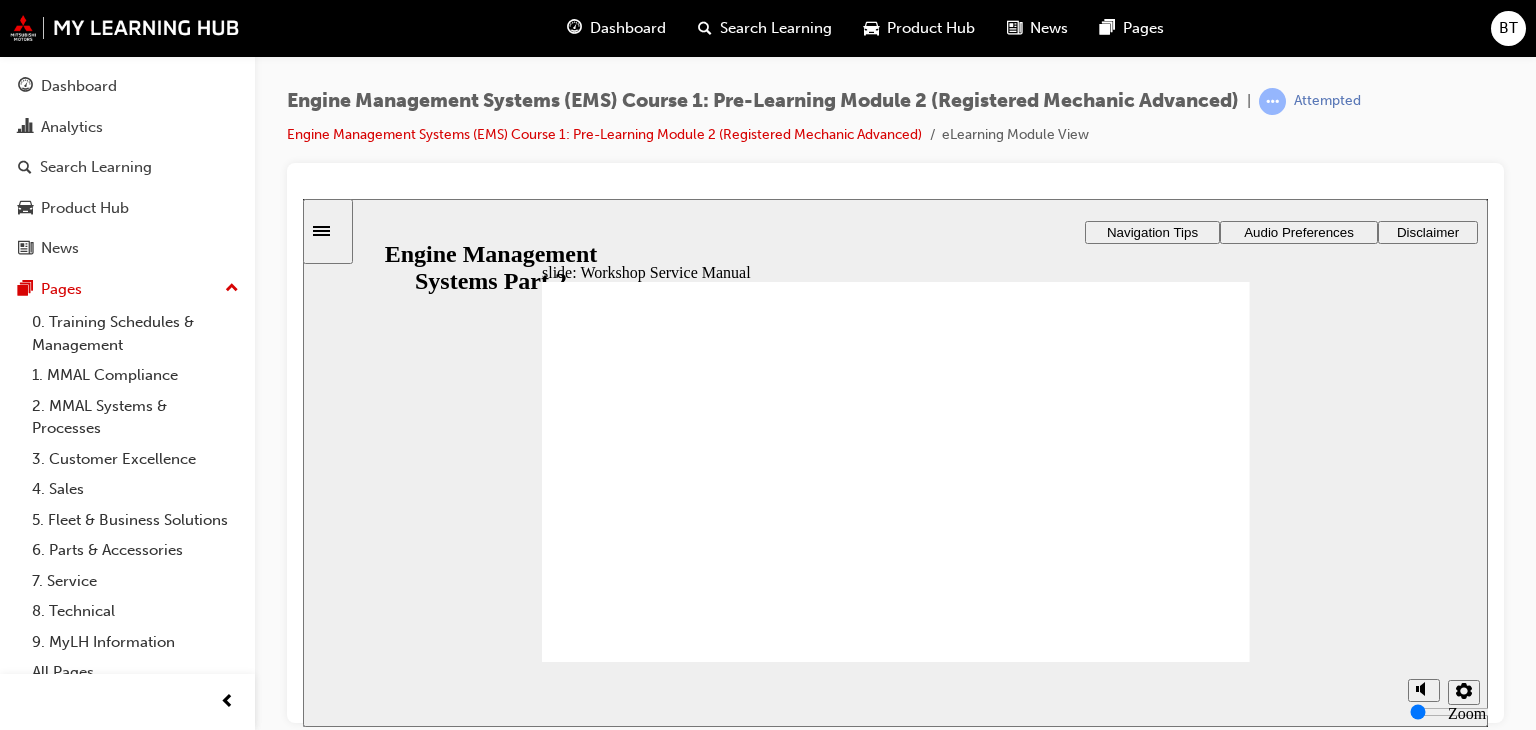 click 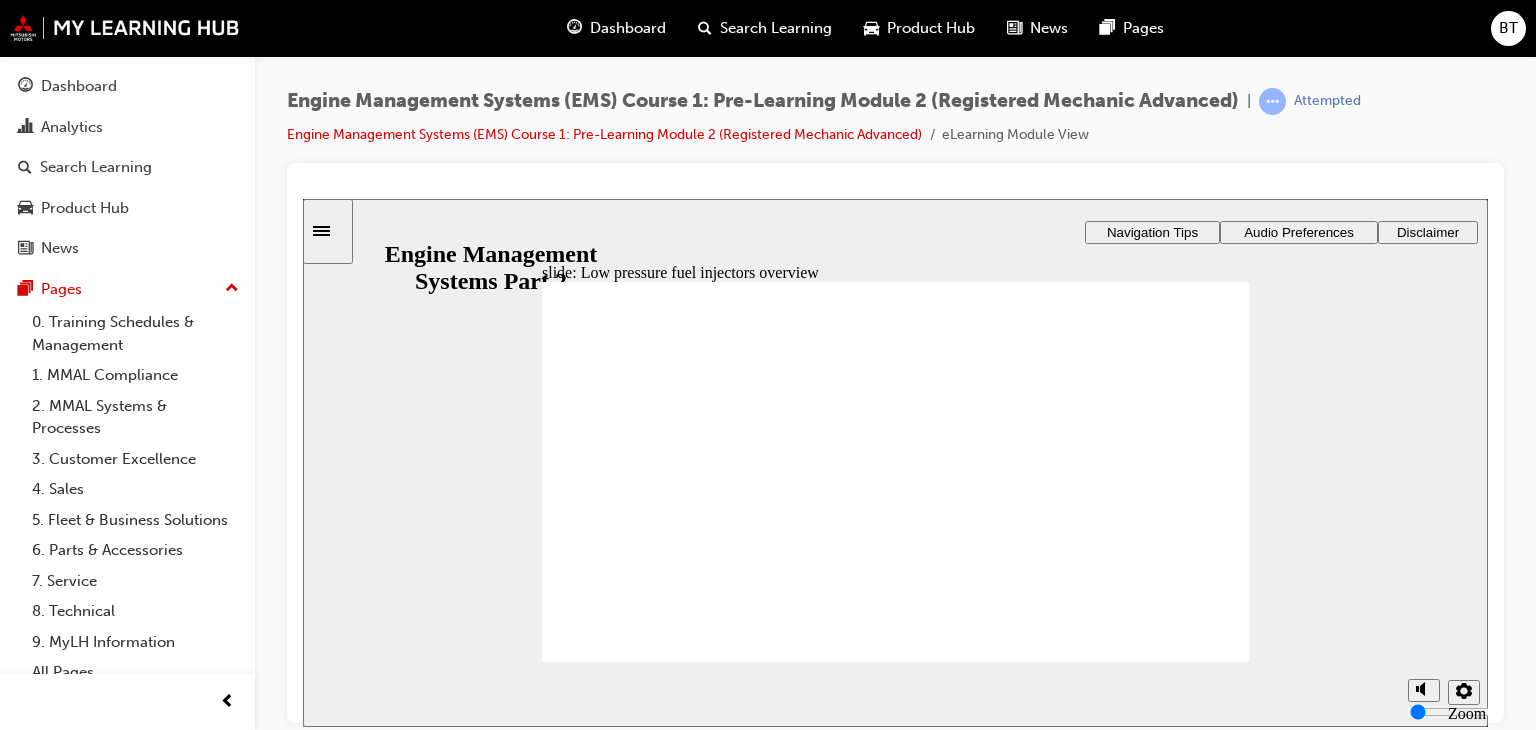 click 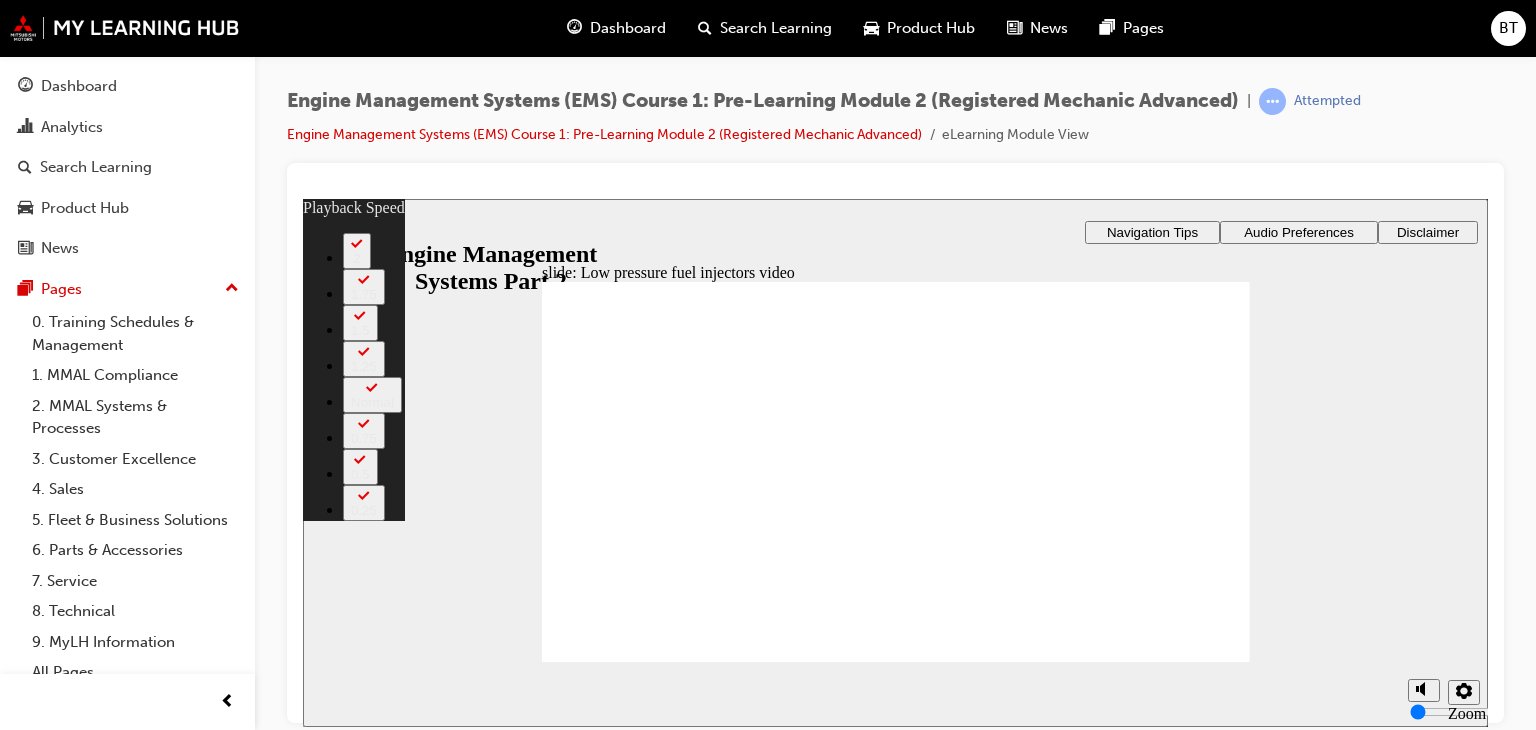 click 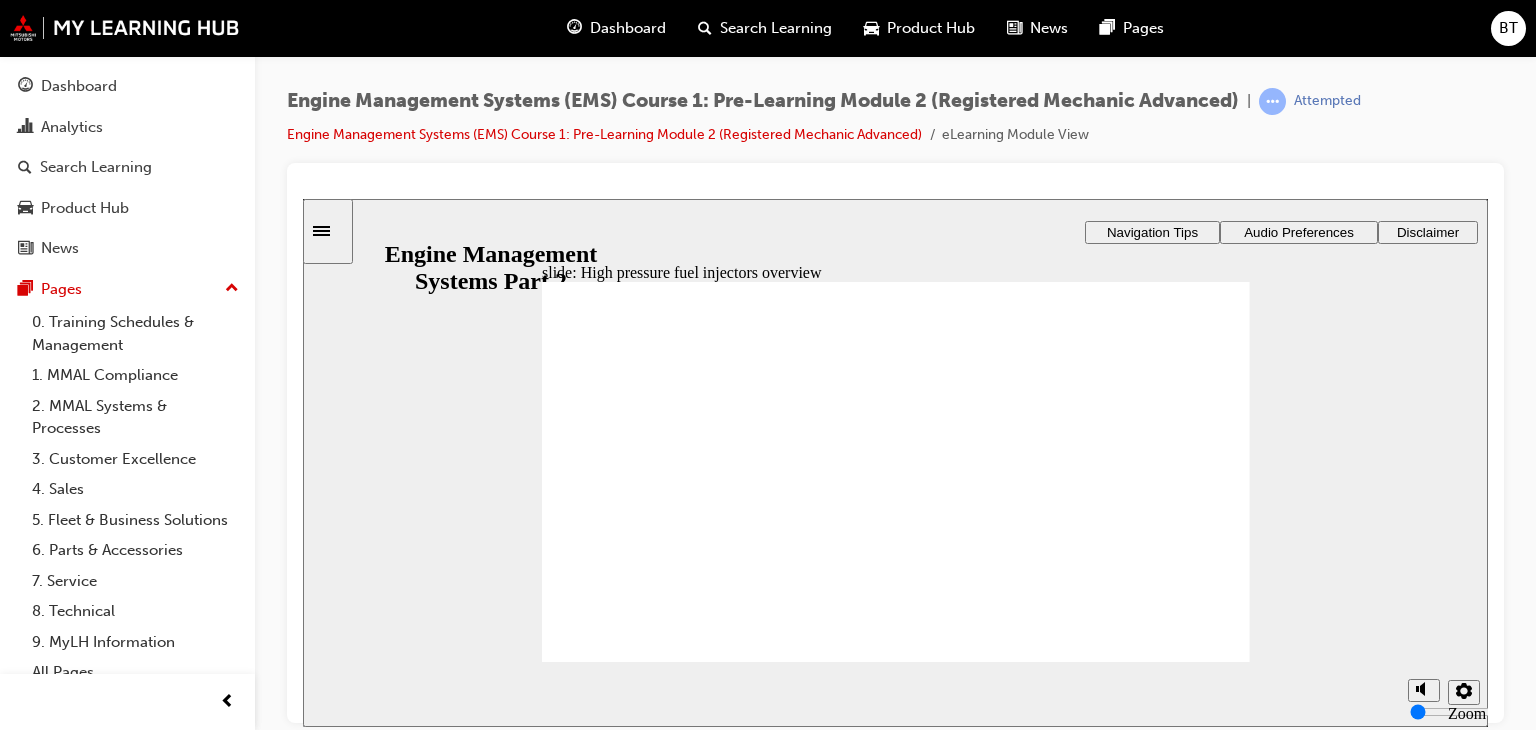 click 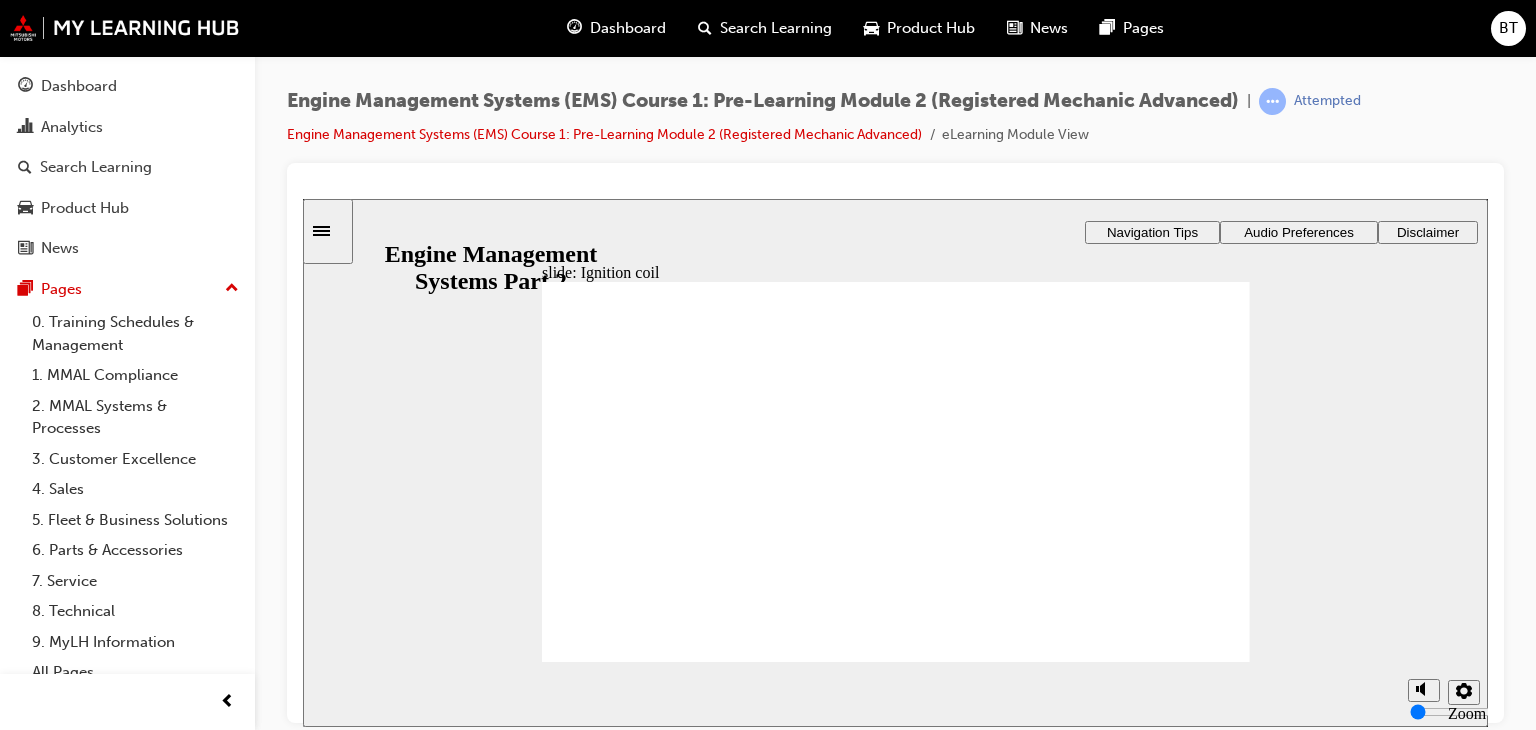click 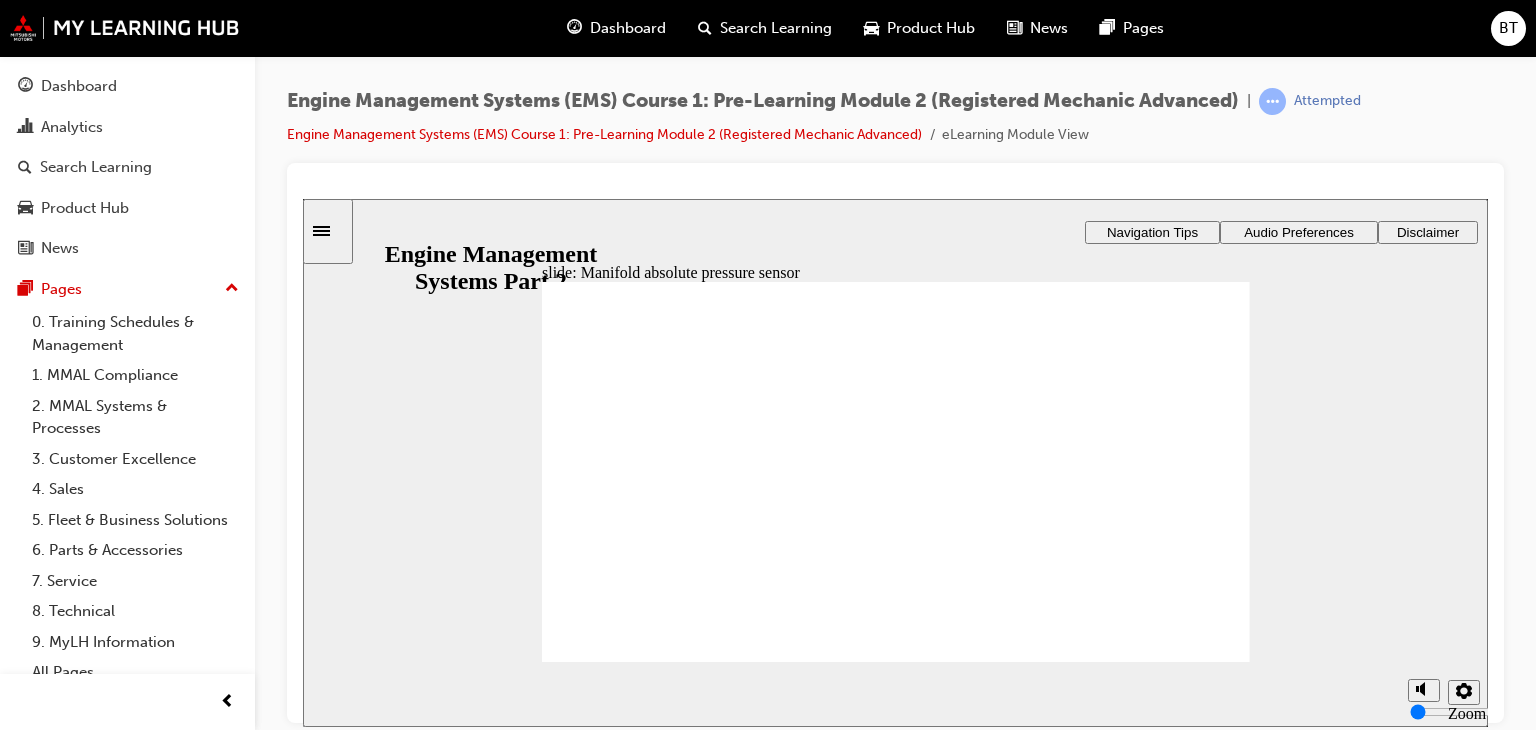 click 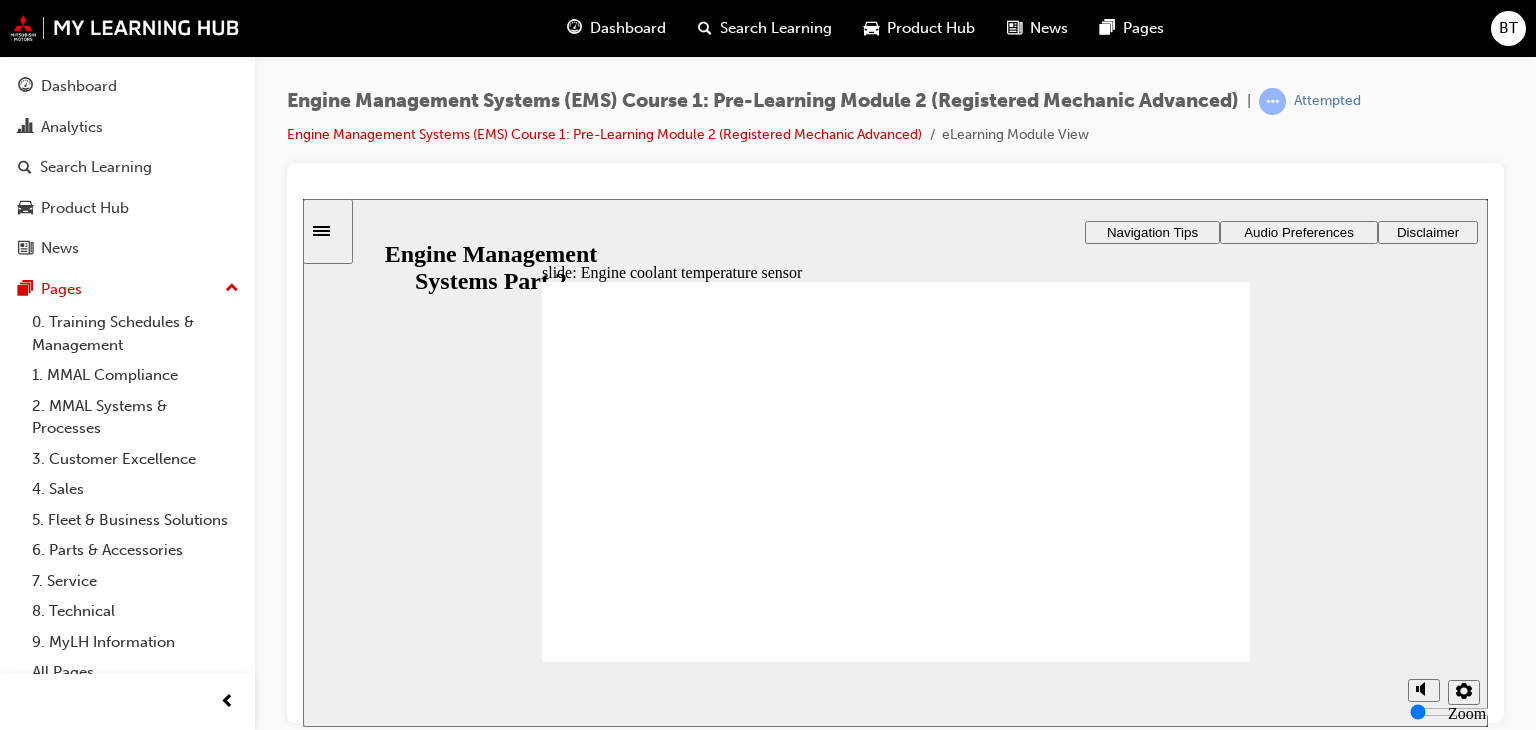 click at bounding box center [896, 1239] 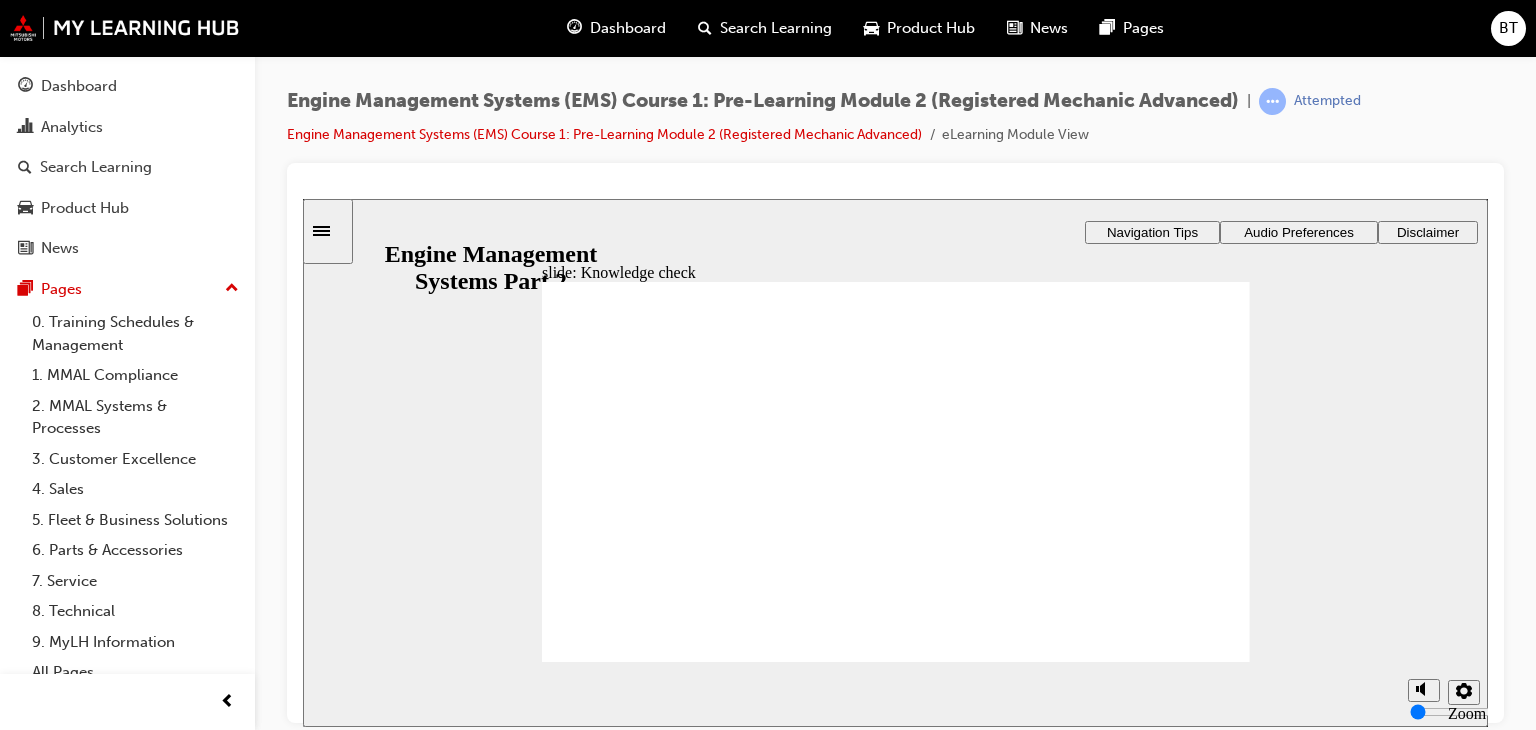 click 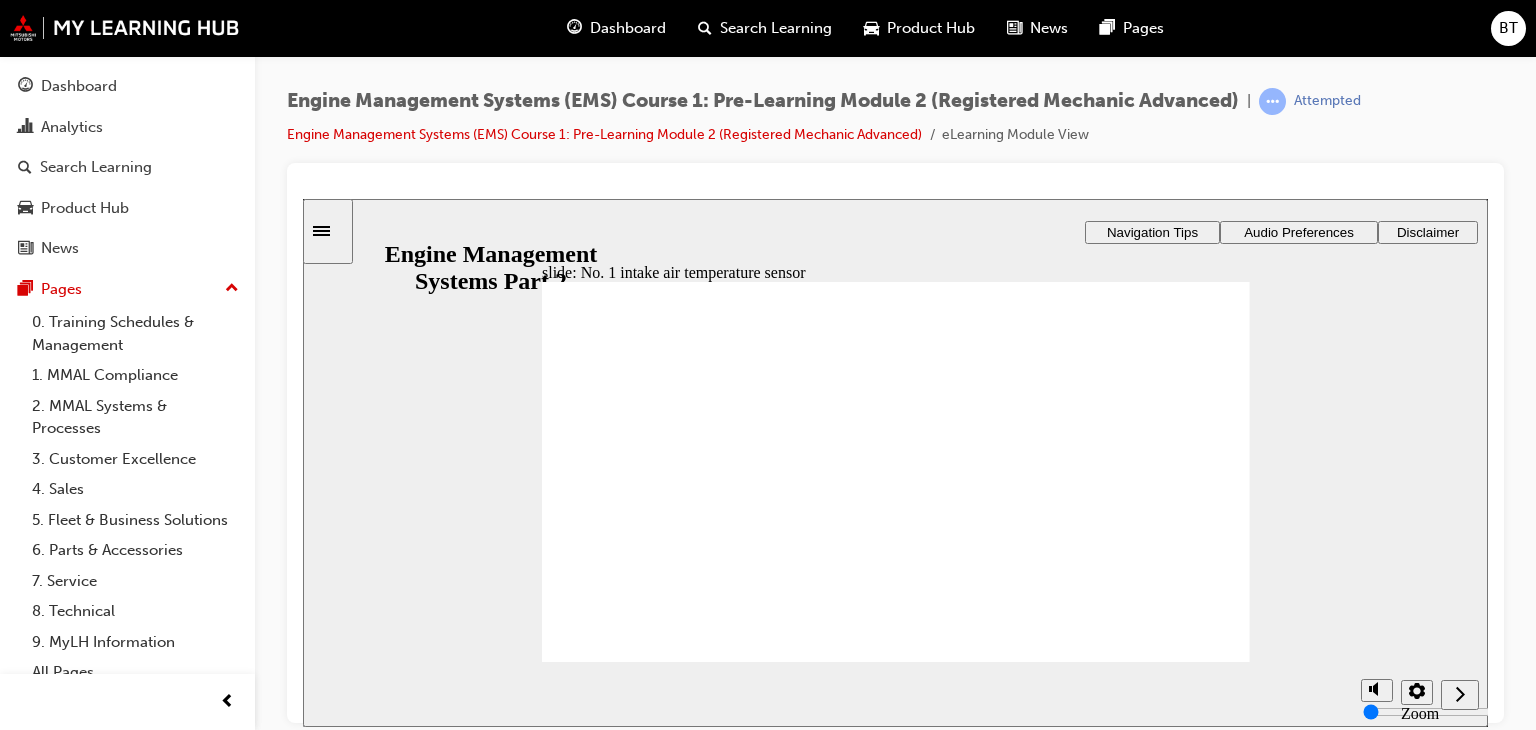 click 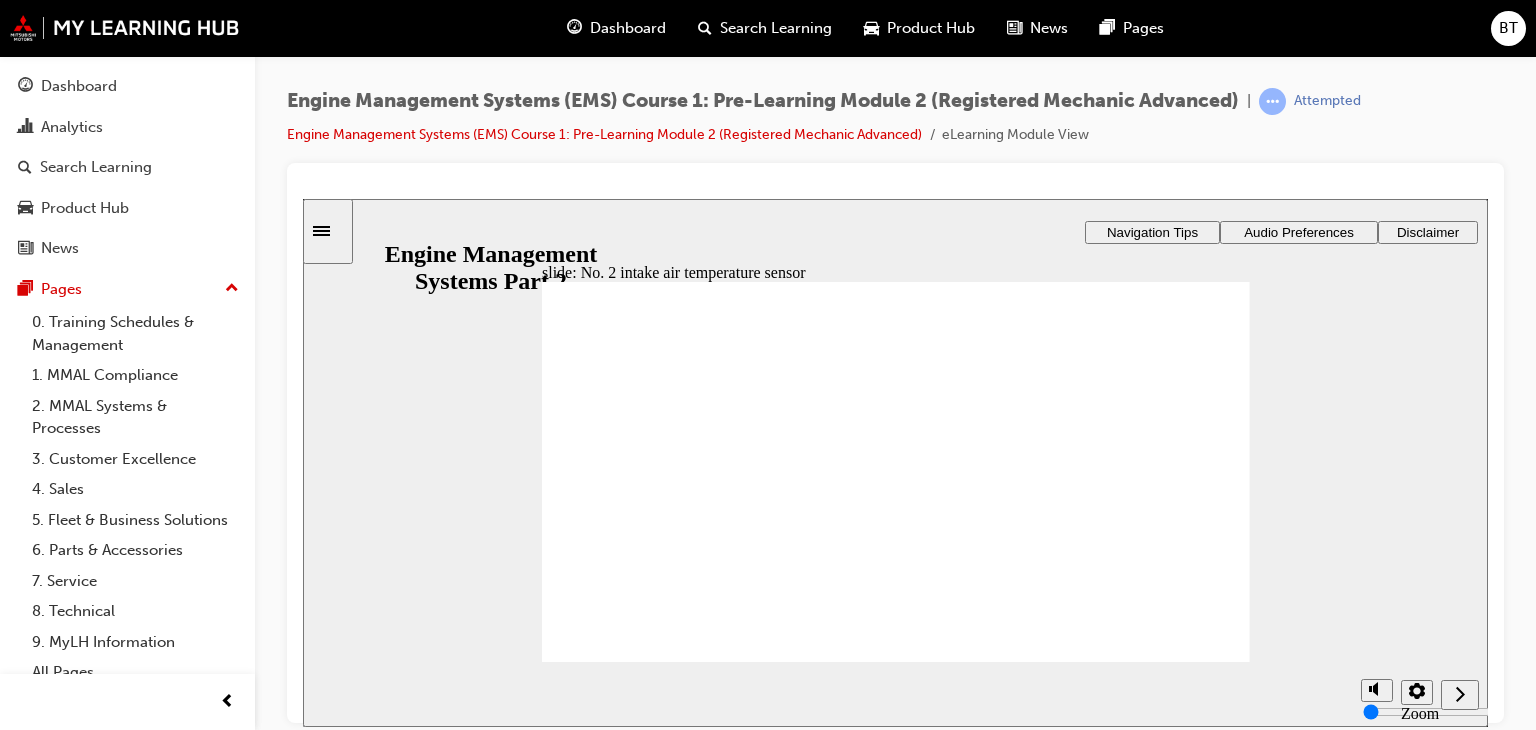 click 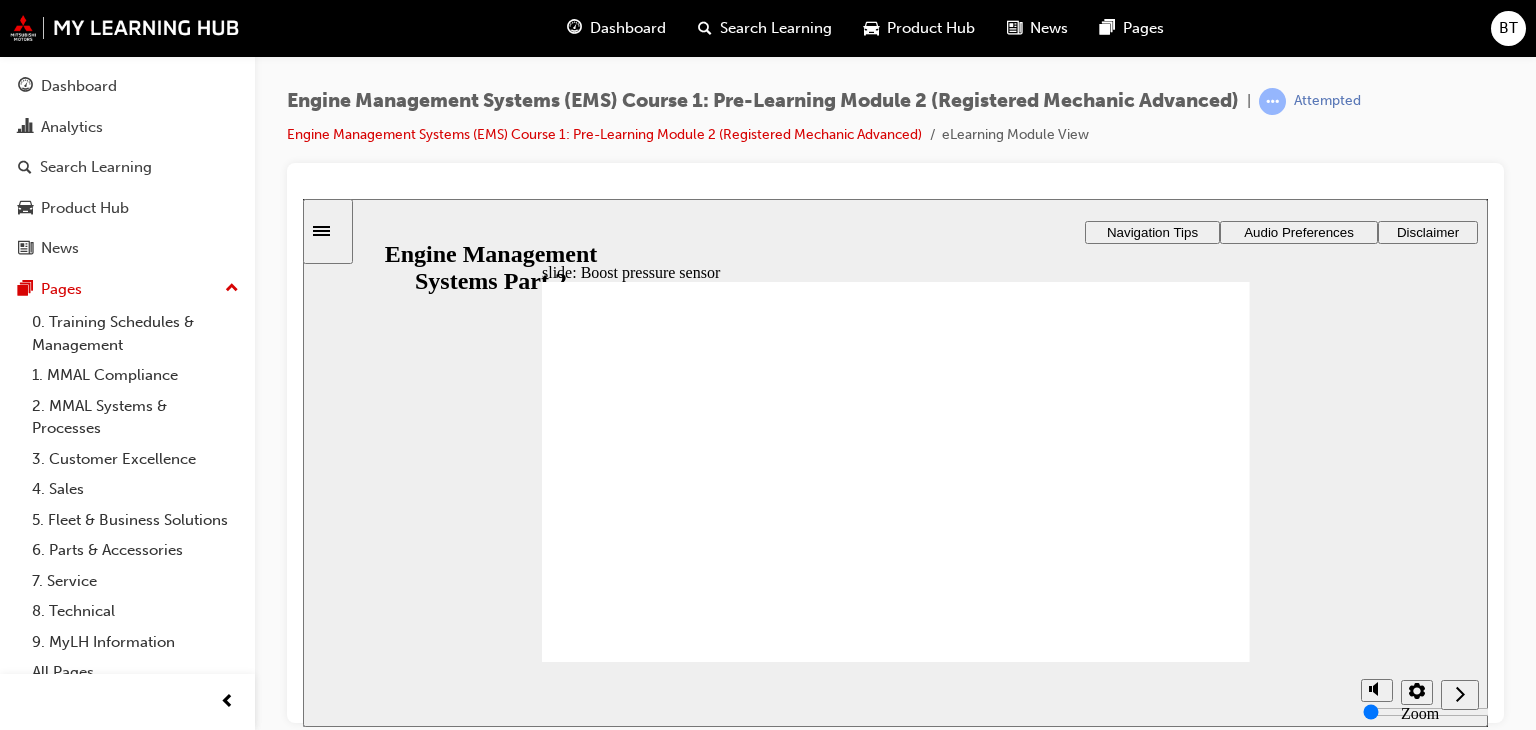 click 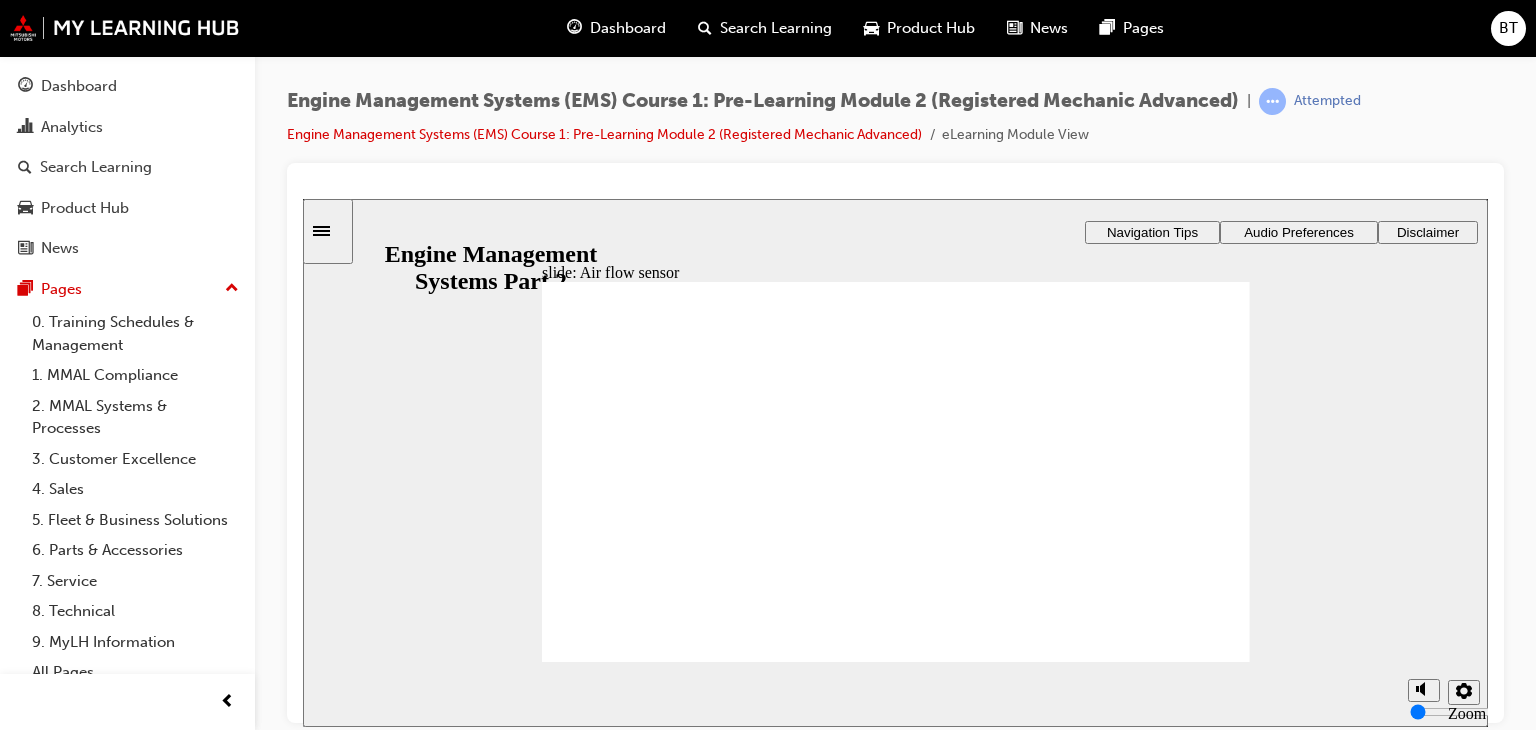 click 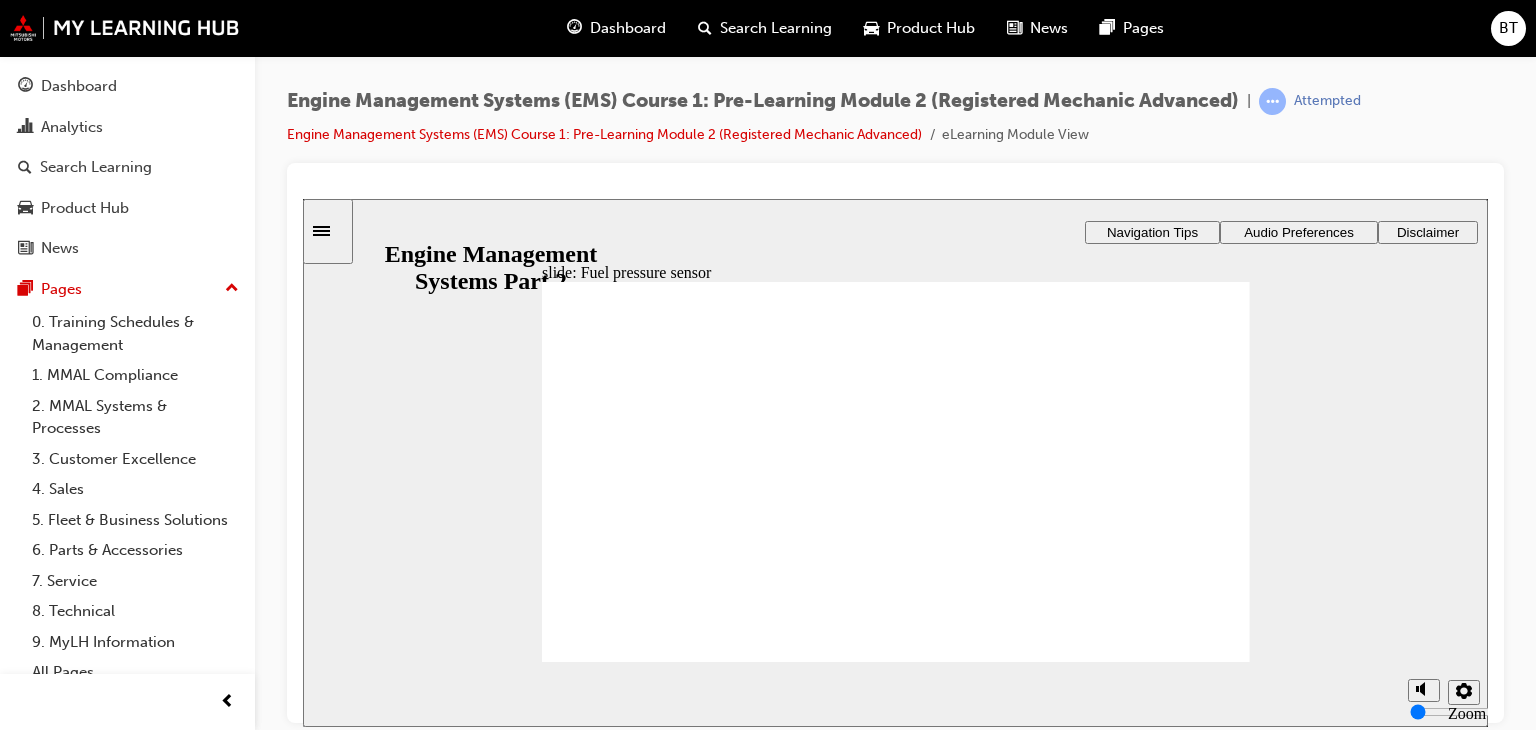 click 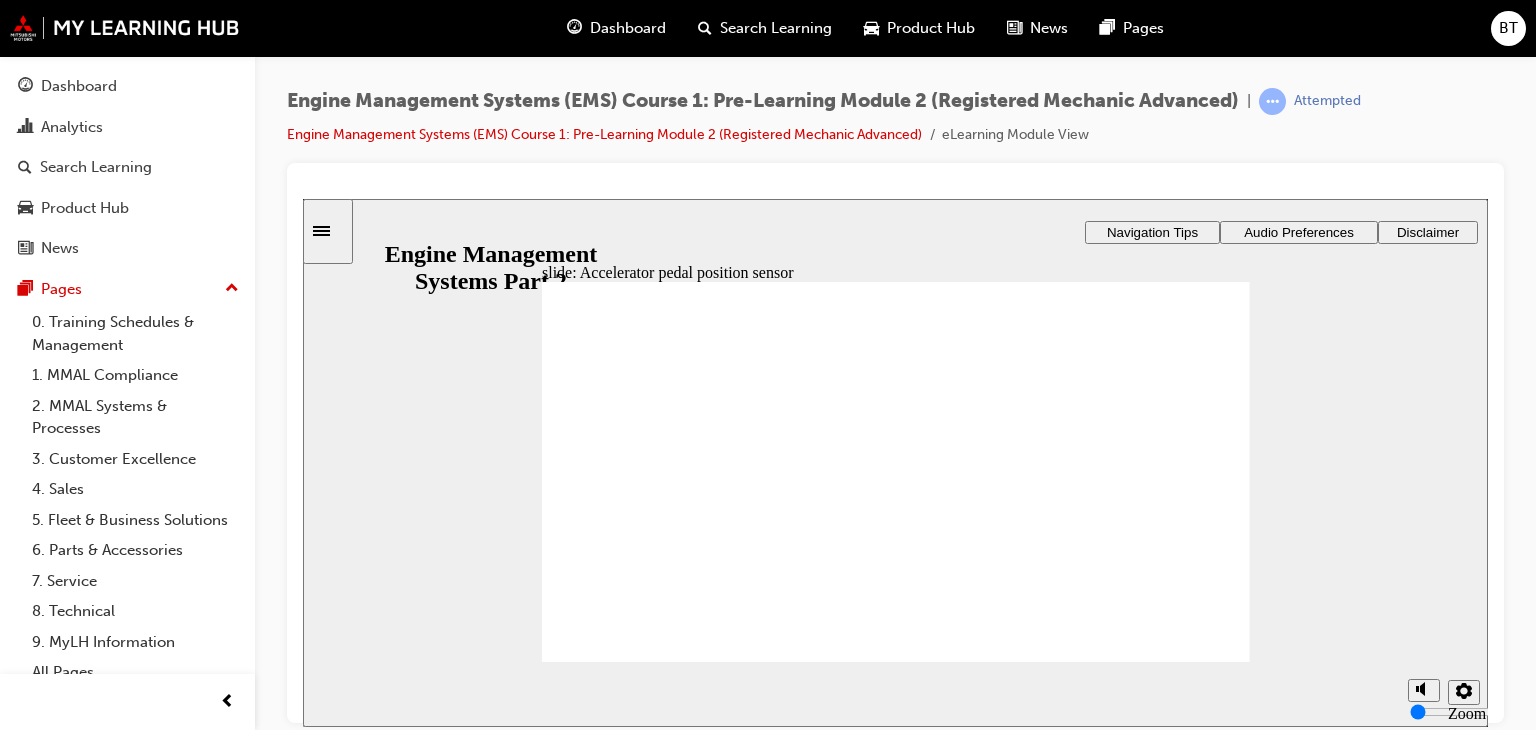 click 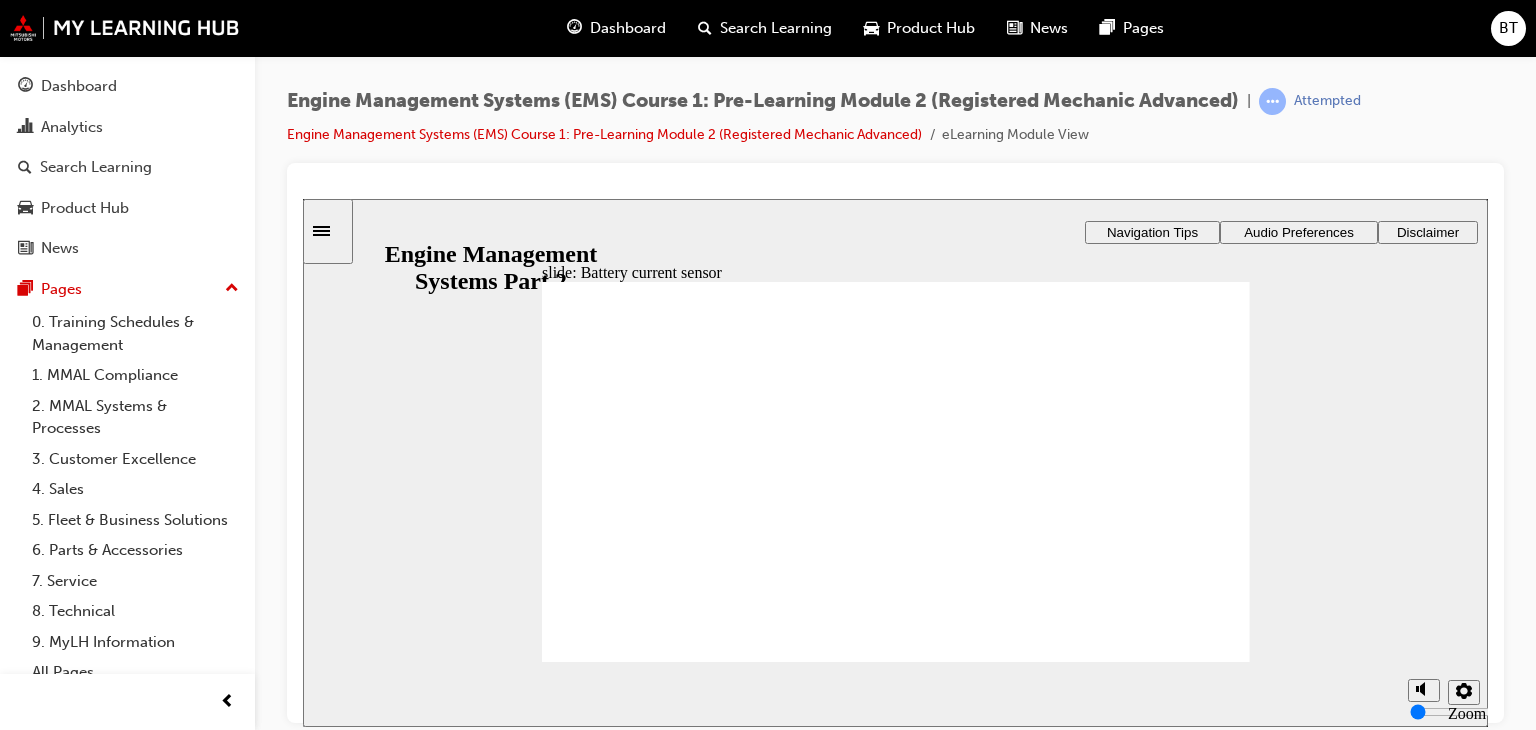 click 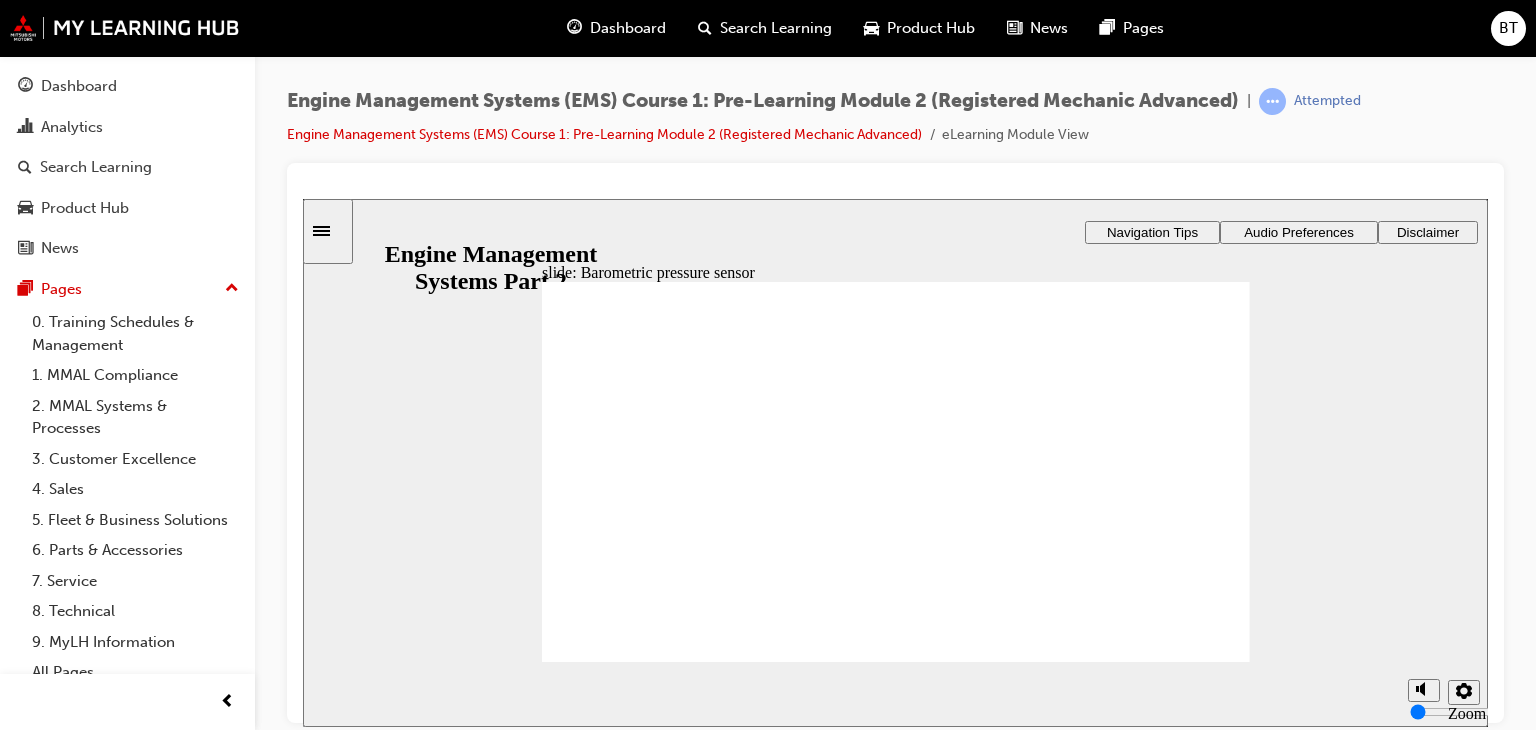 click 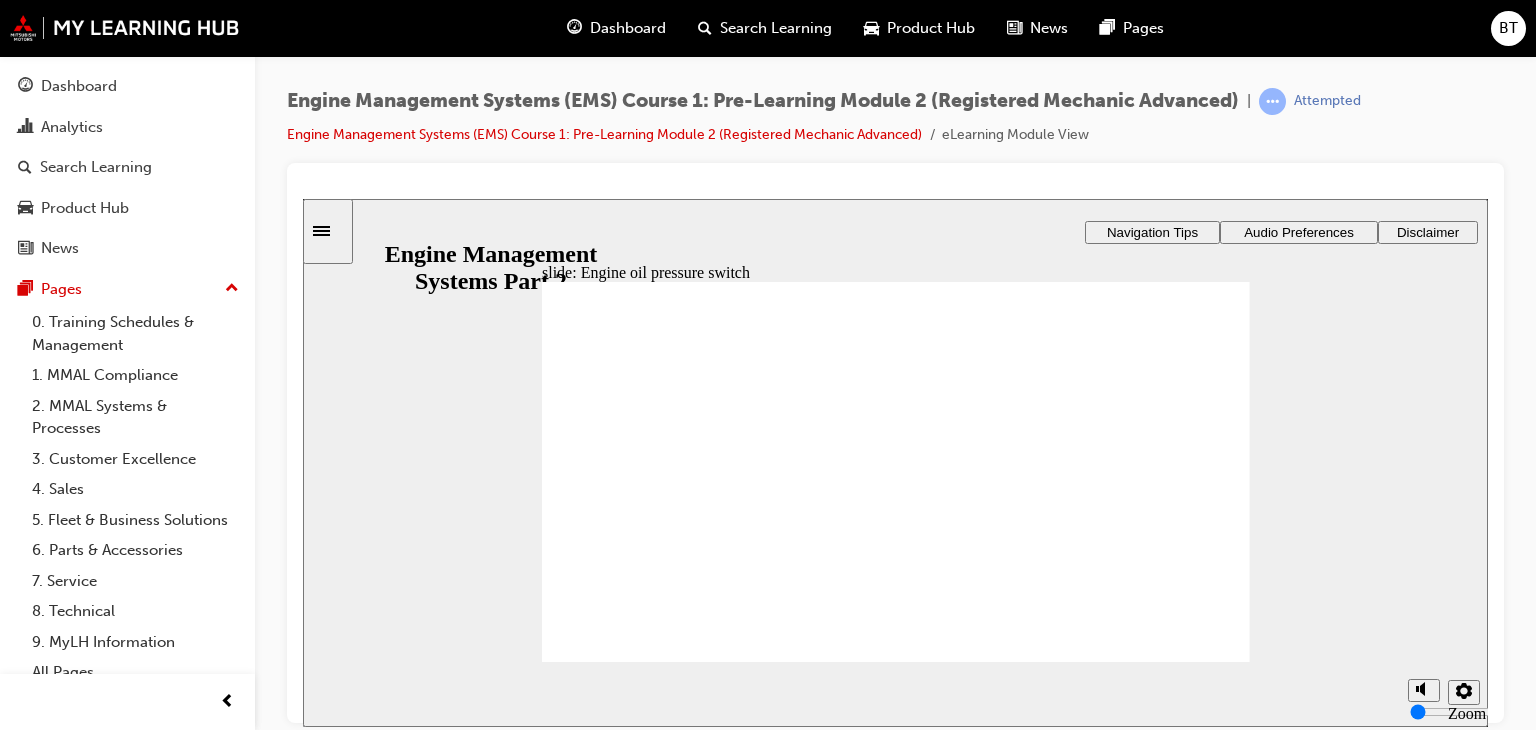 click 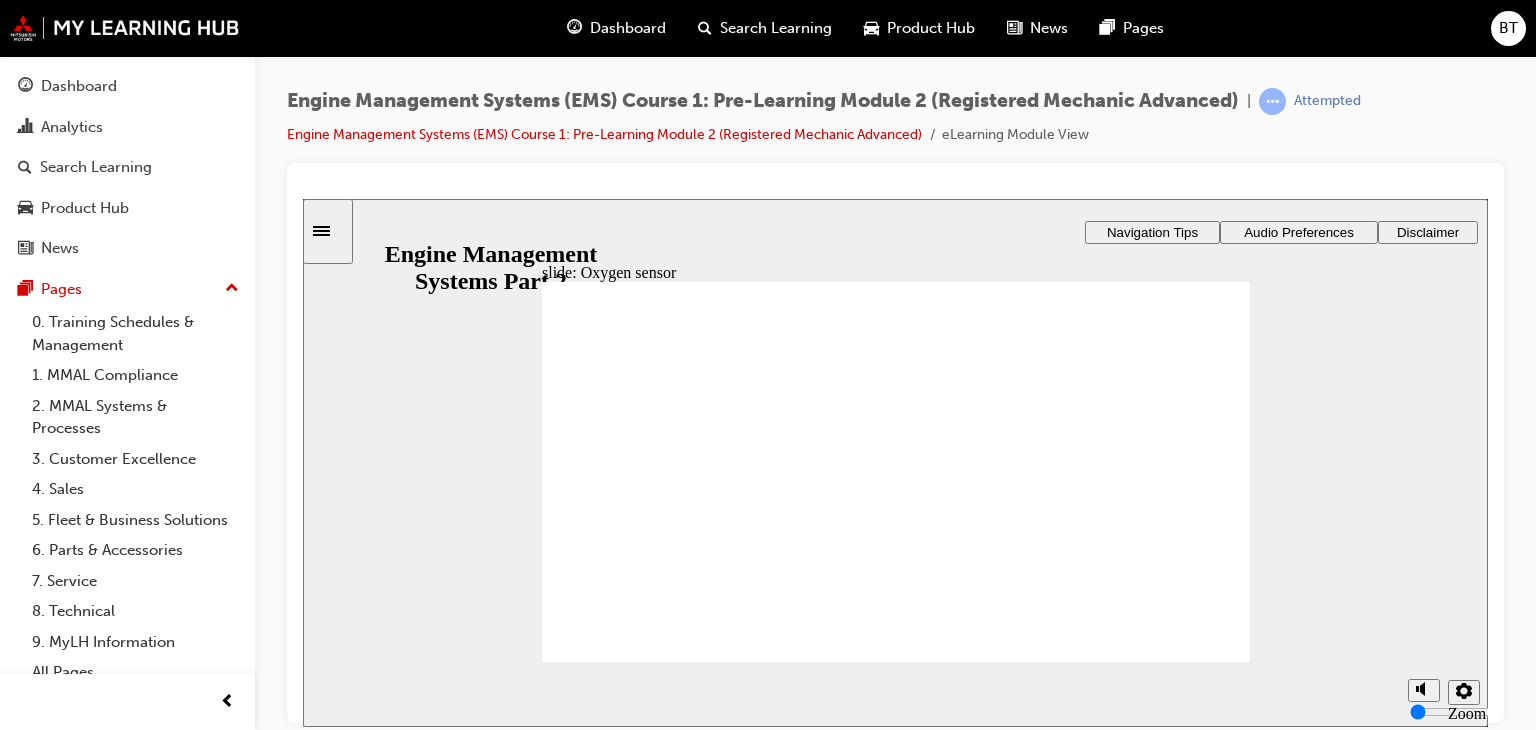 click 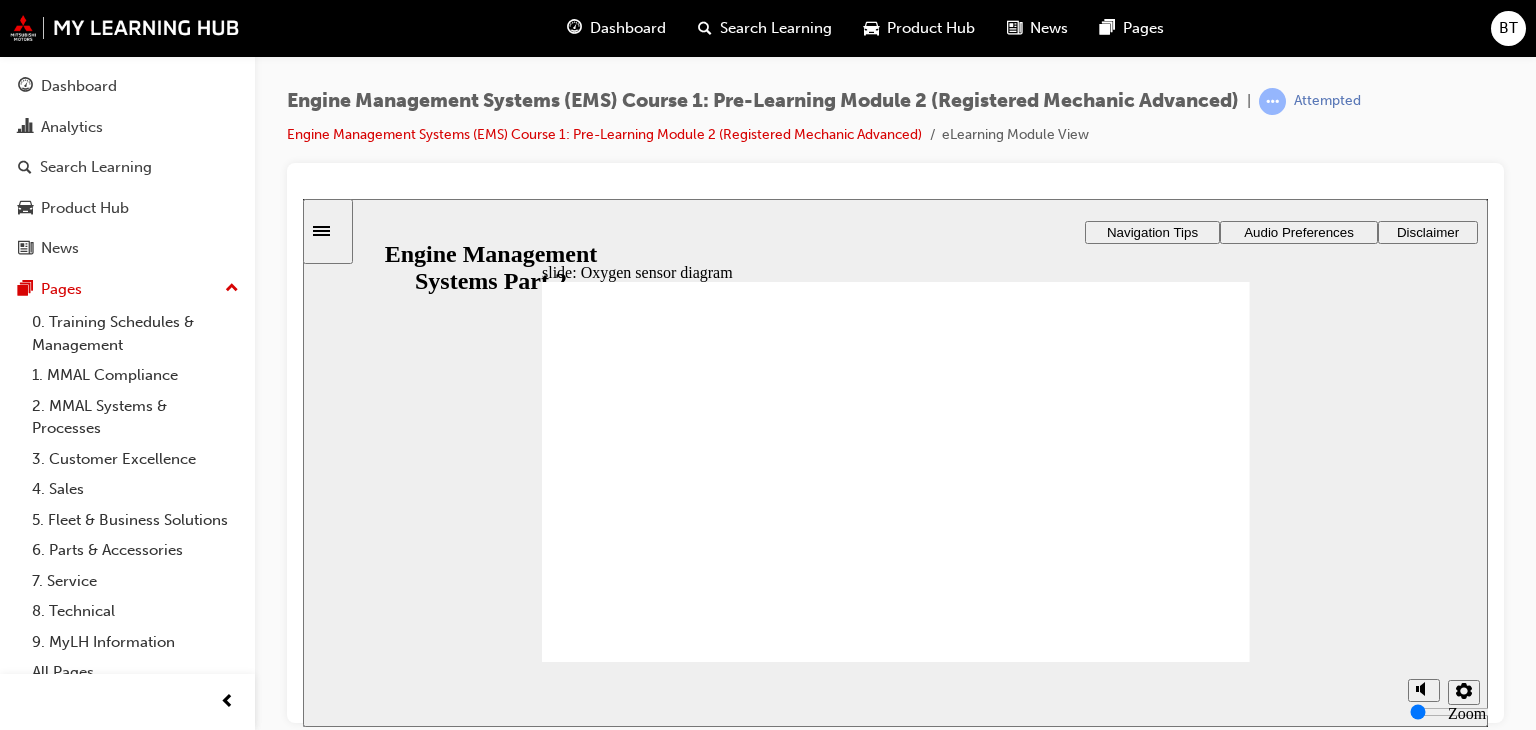 click 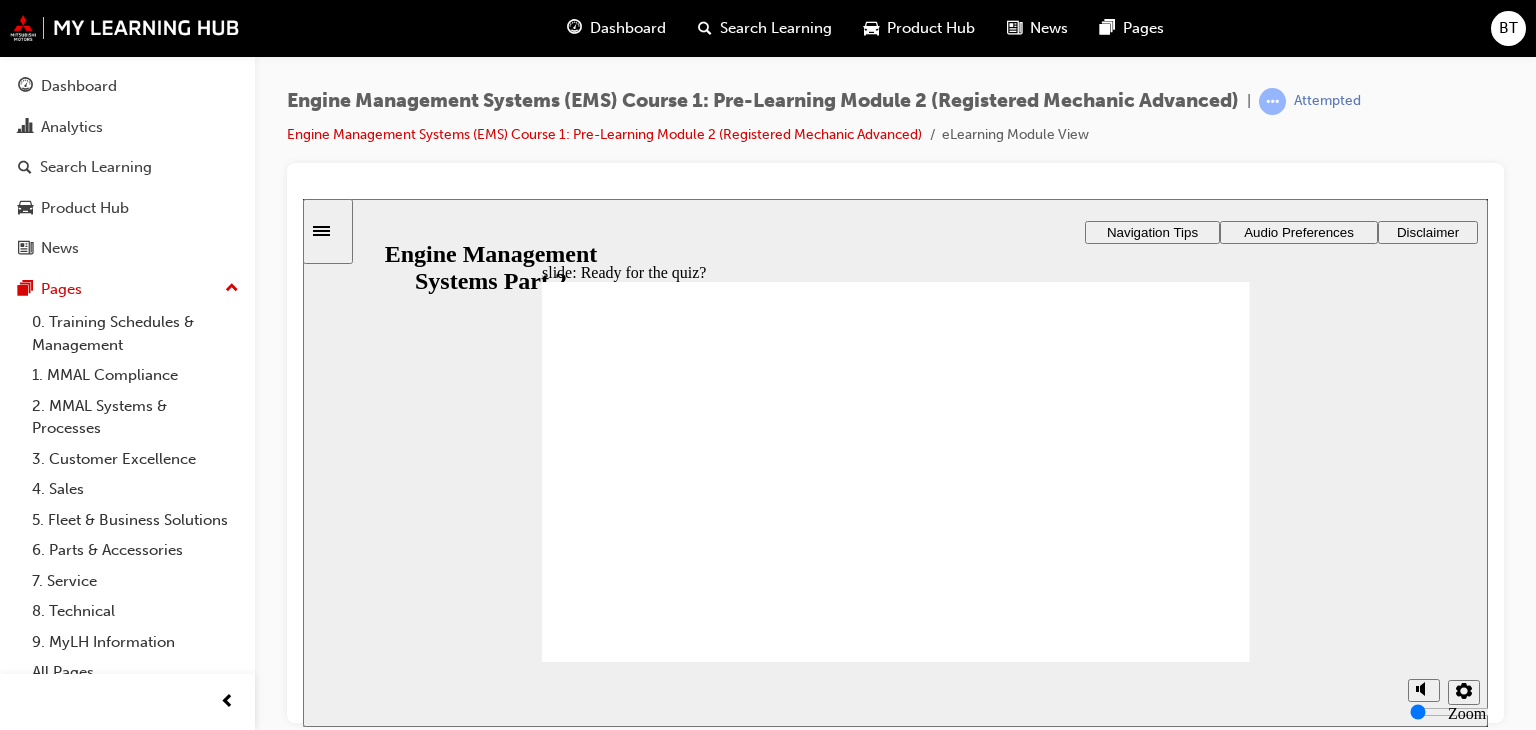 click 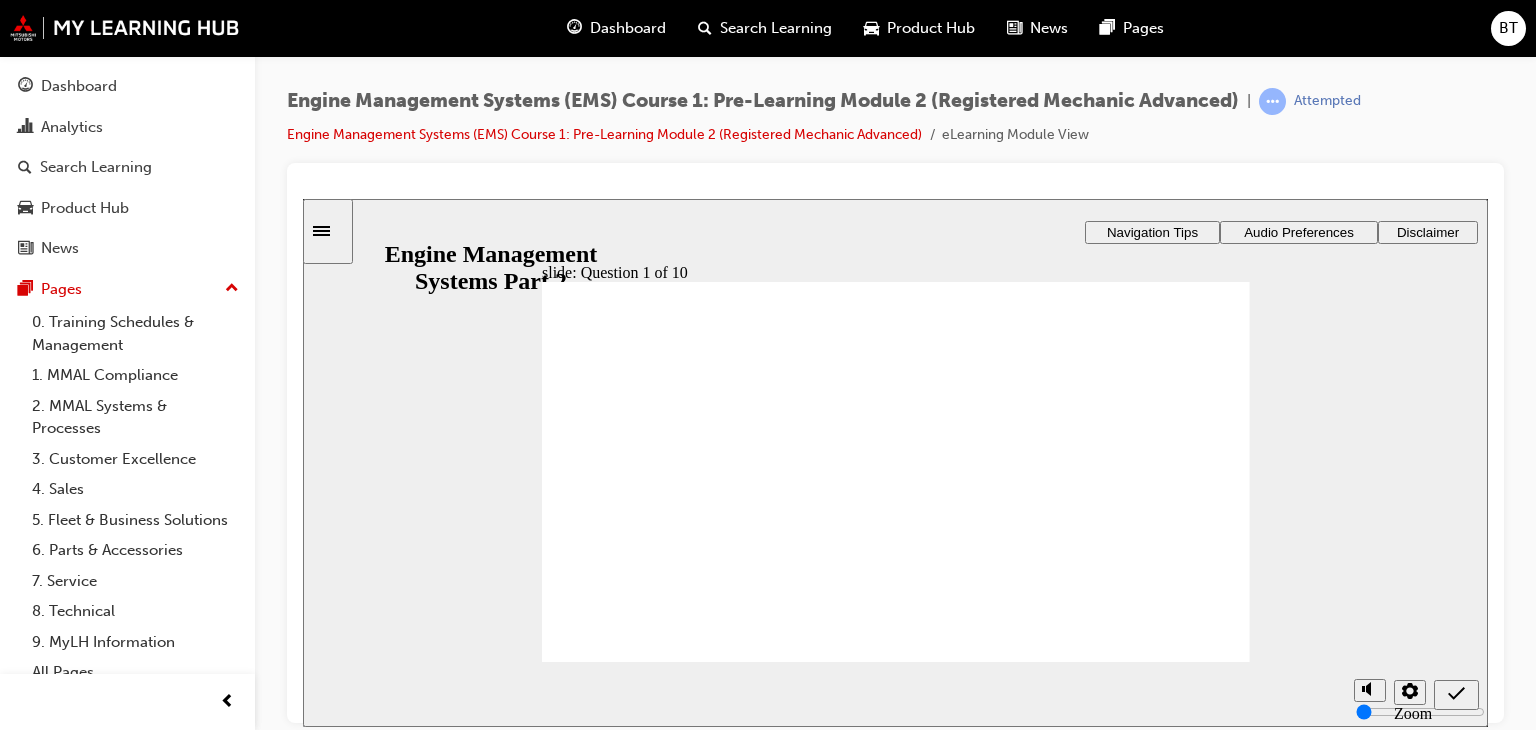 click 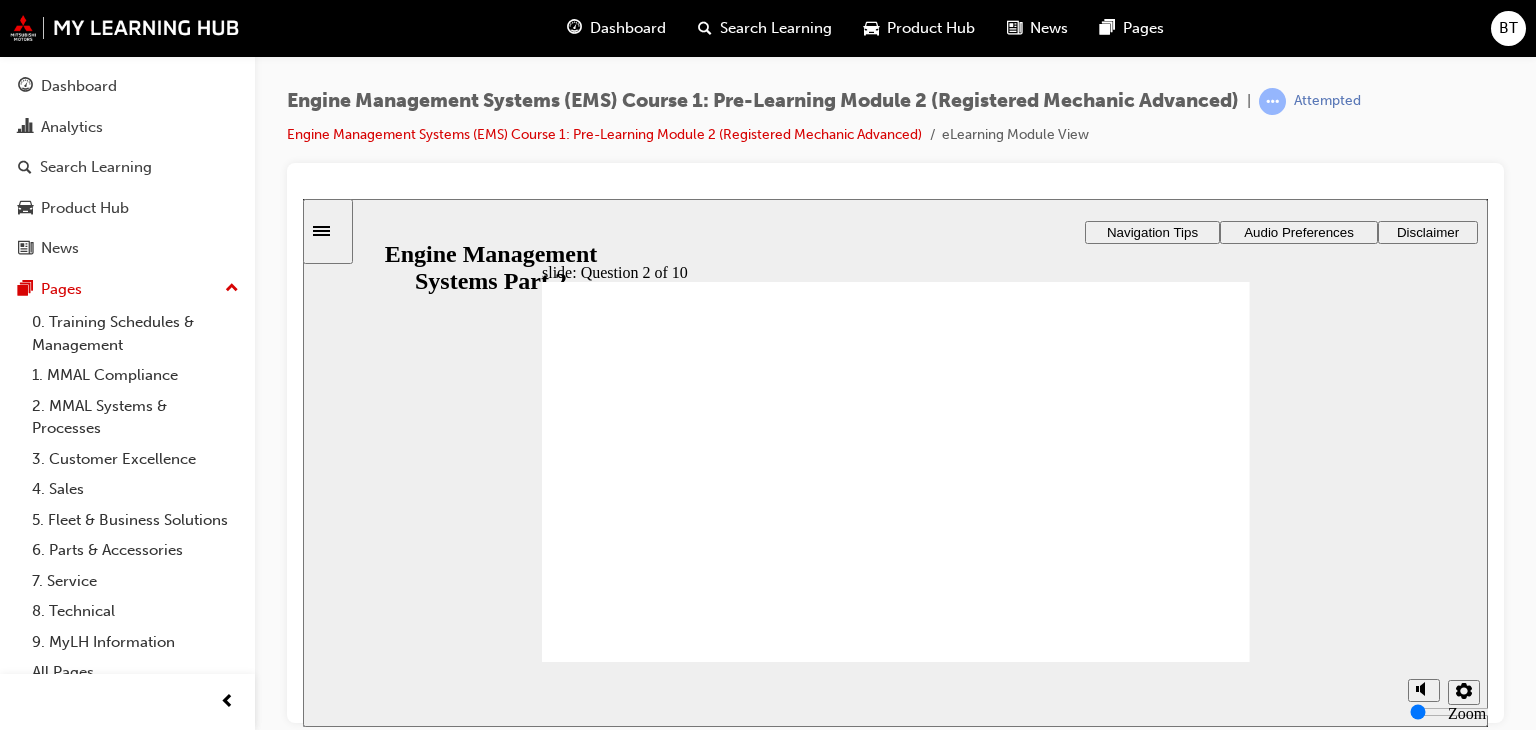 click 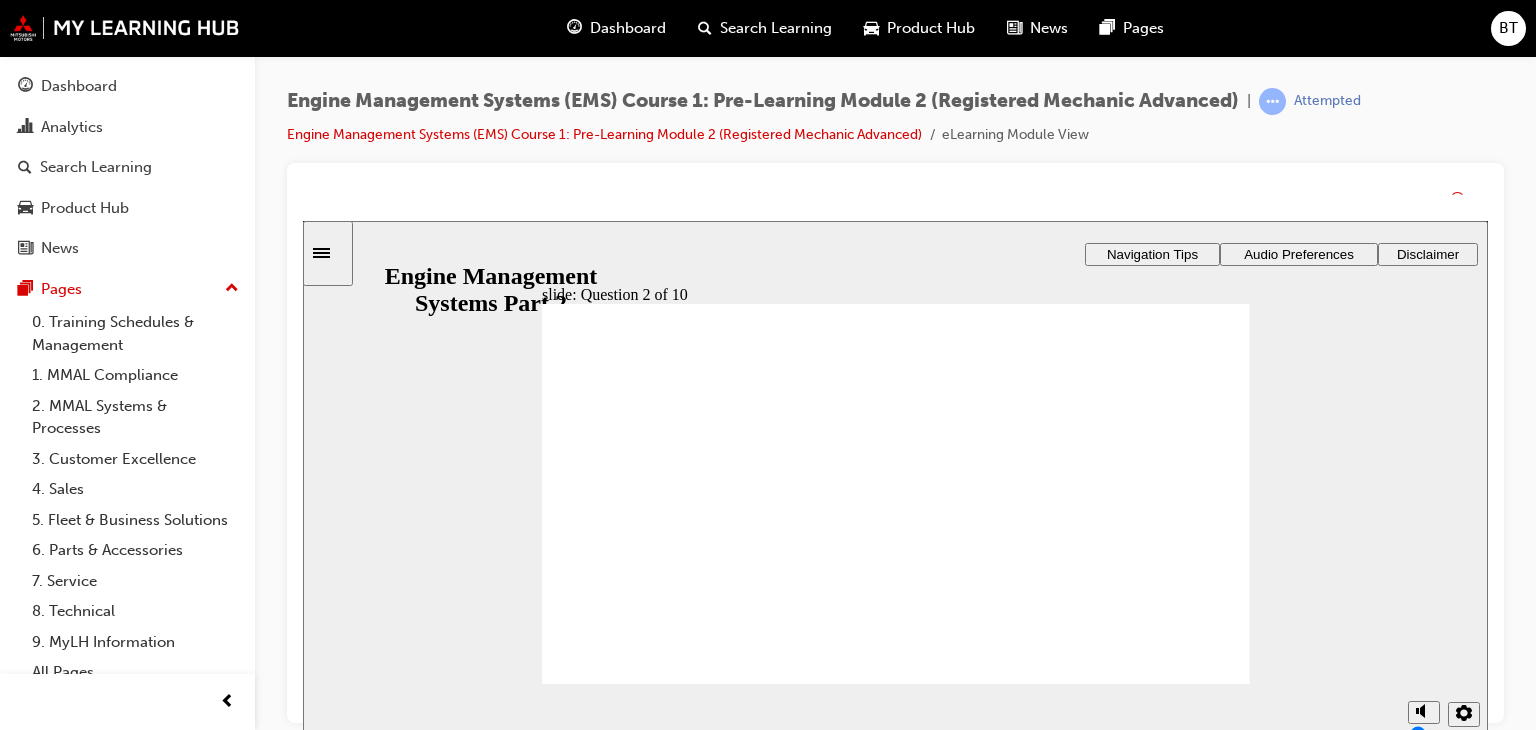 click 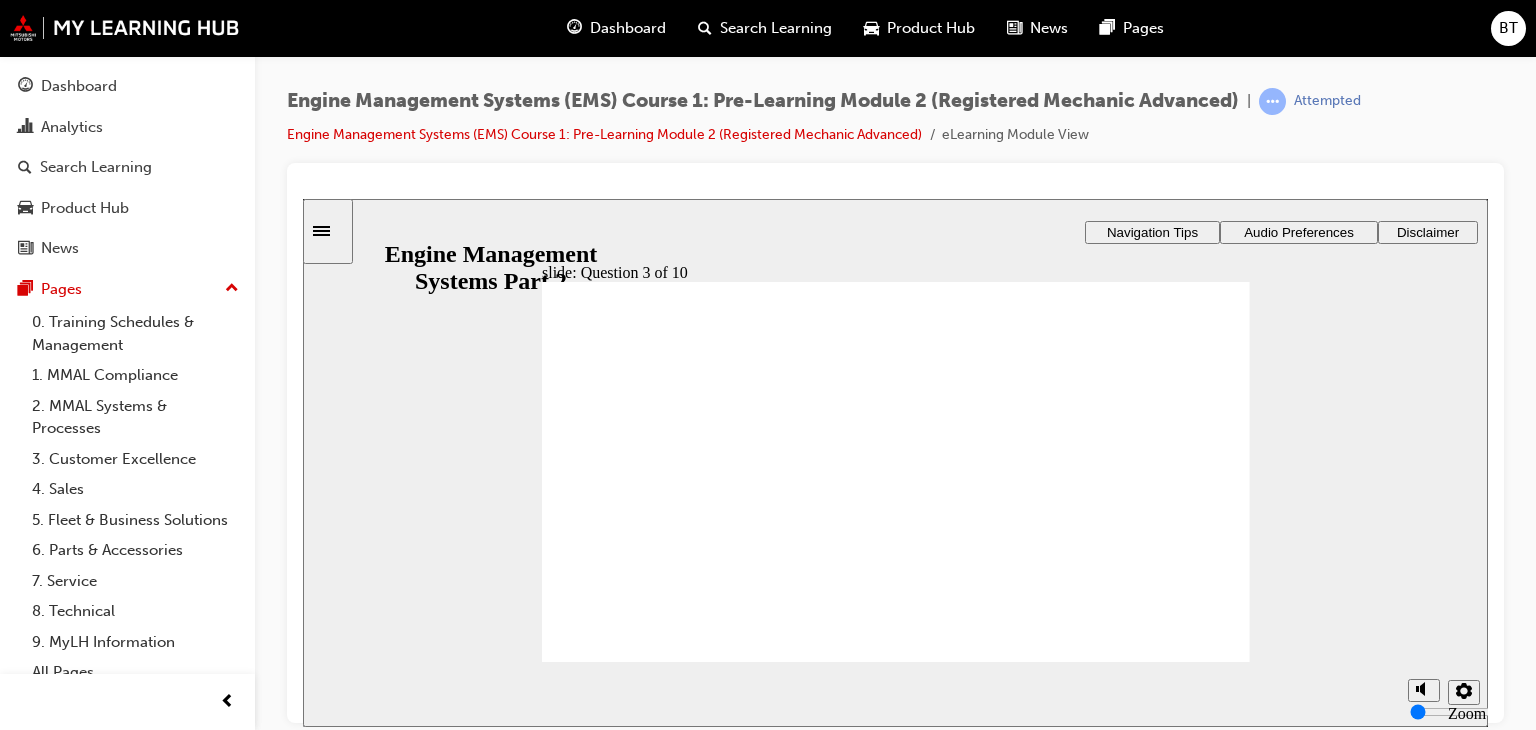 click 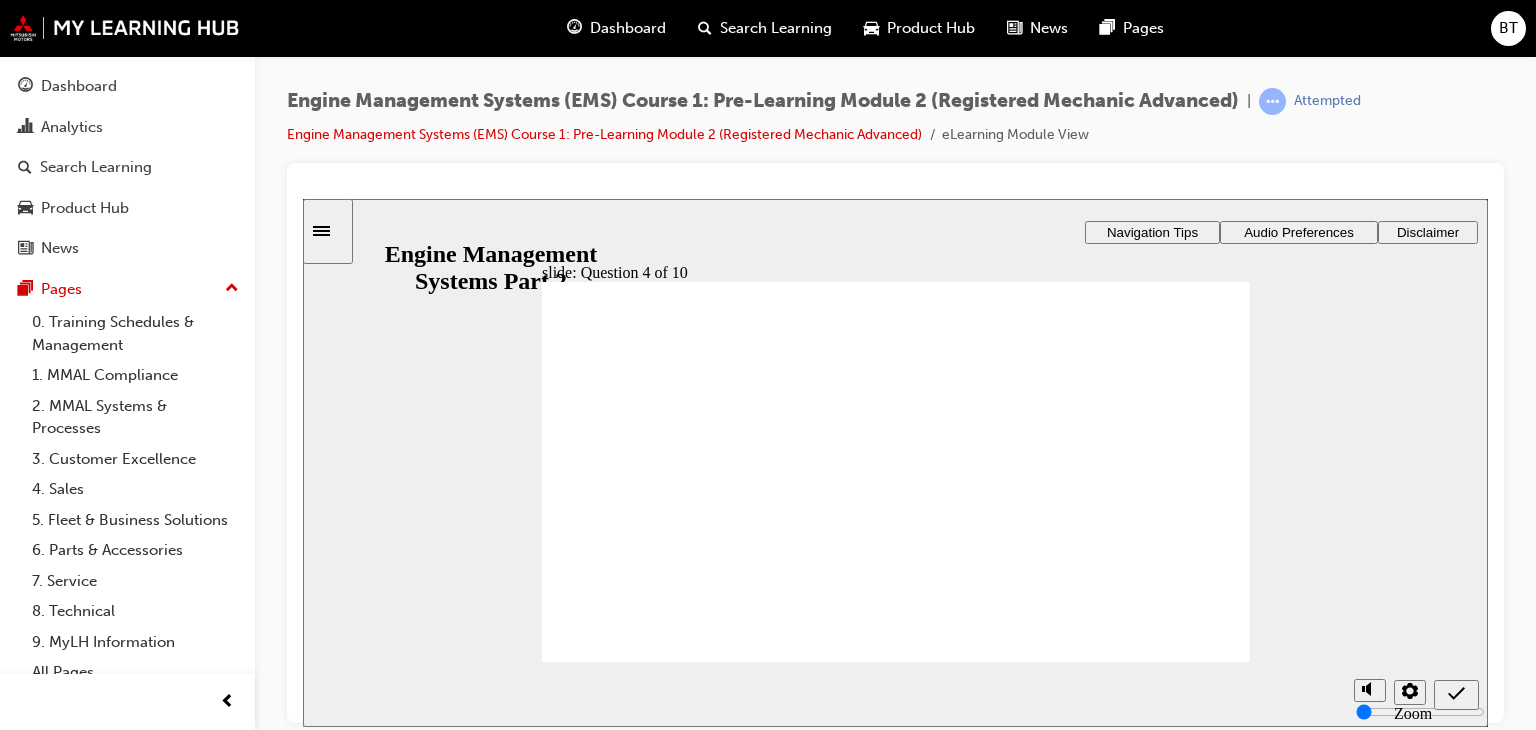 click 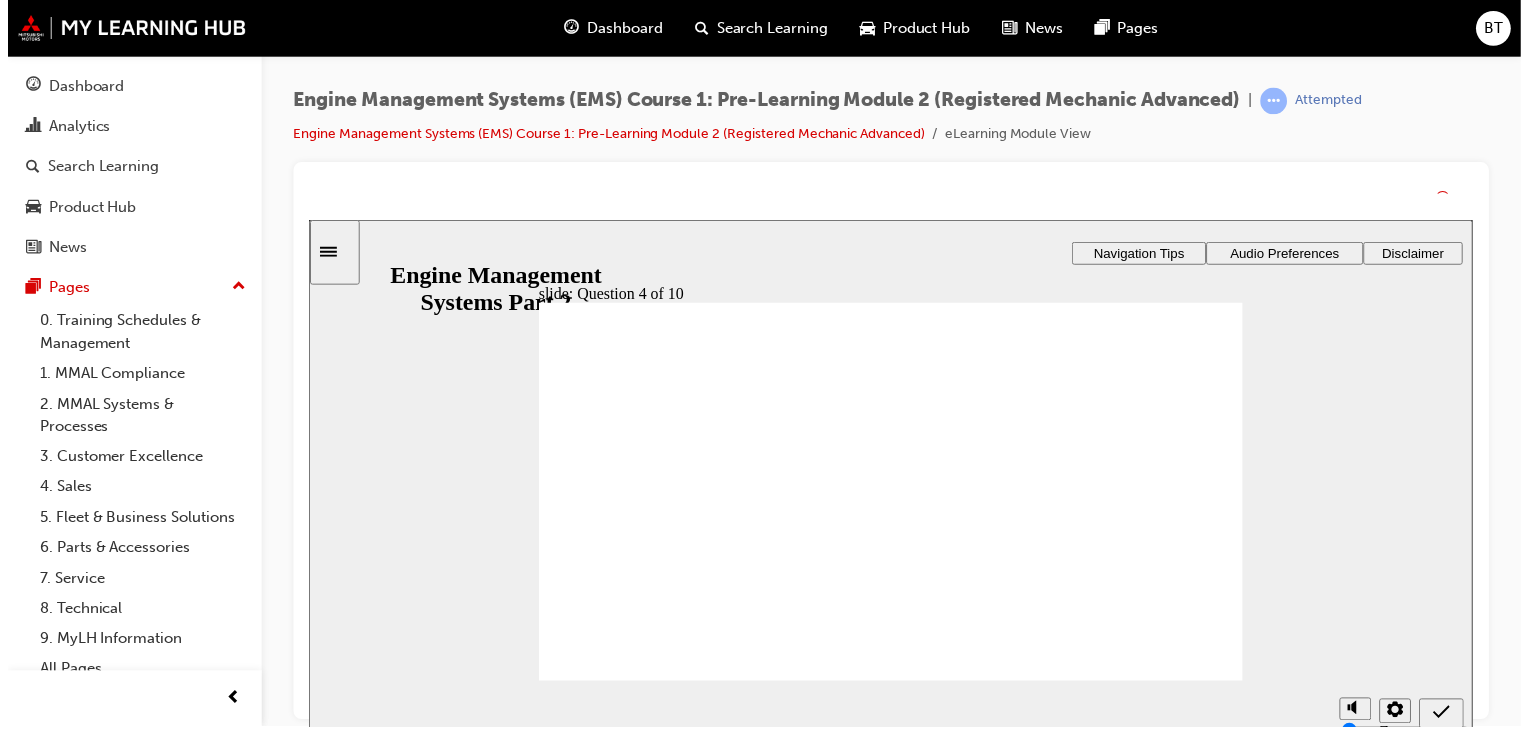 click on "Correct That's right!  You selected the correct response. Continue" at bounding box center (893, 2239) 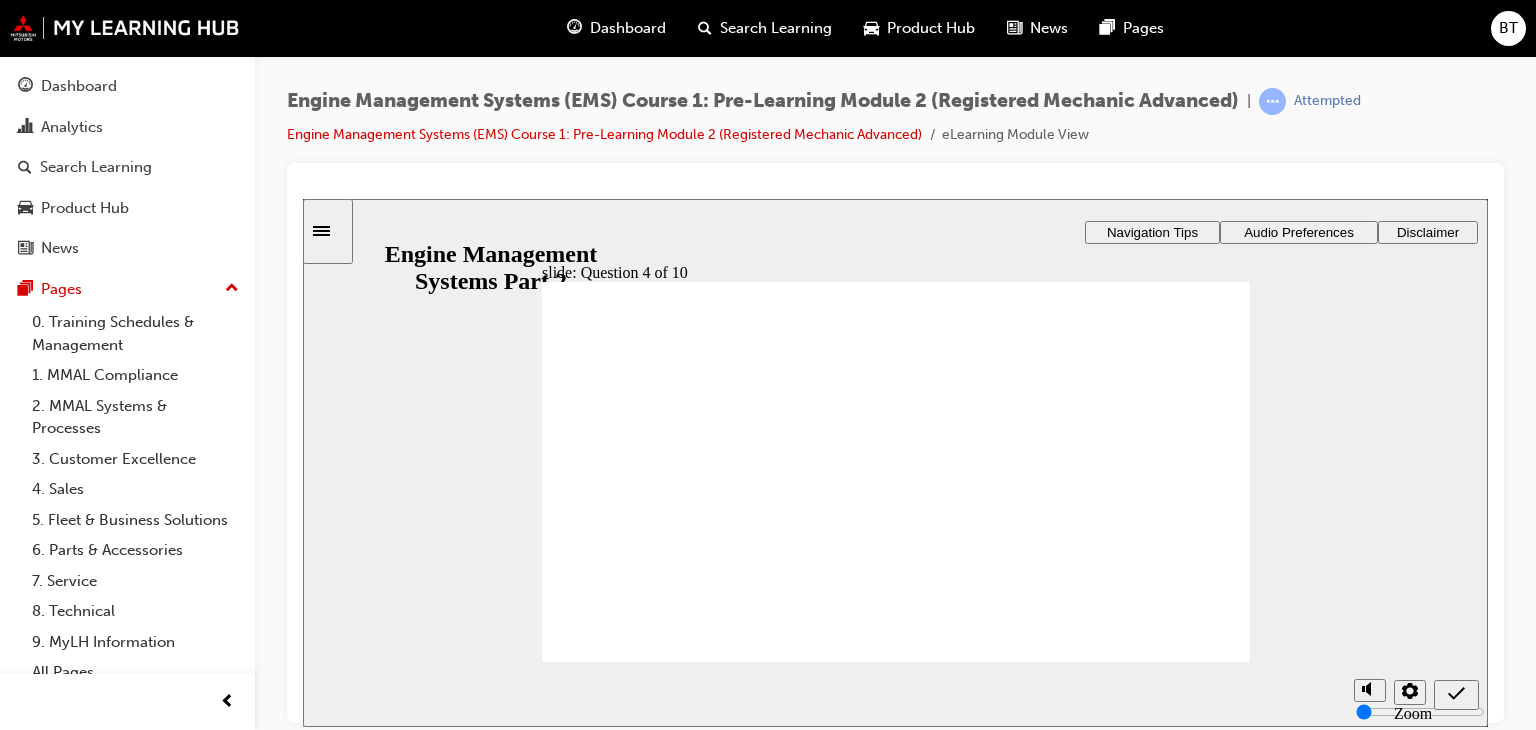 click 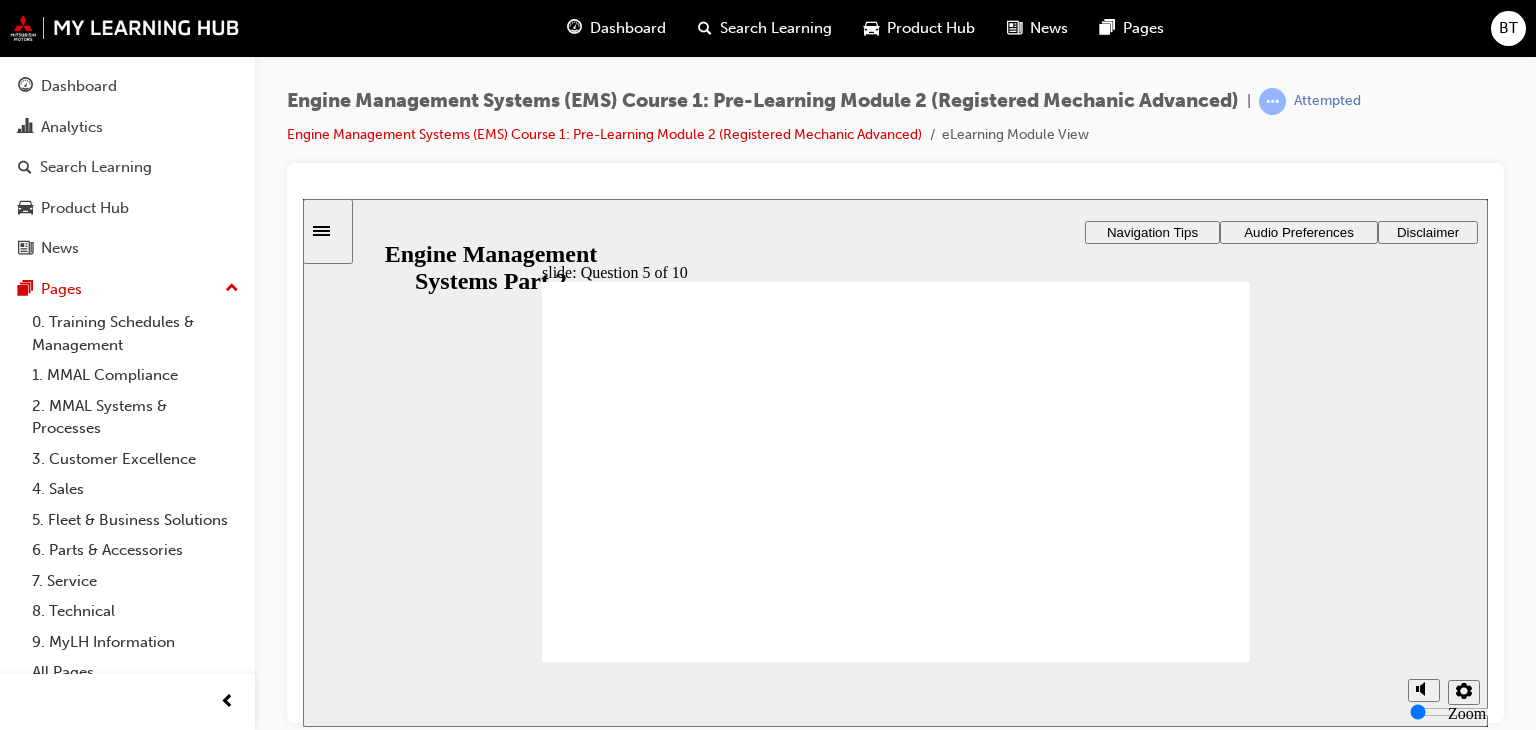click 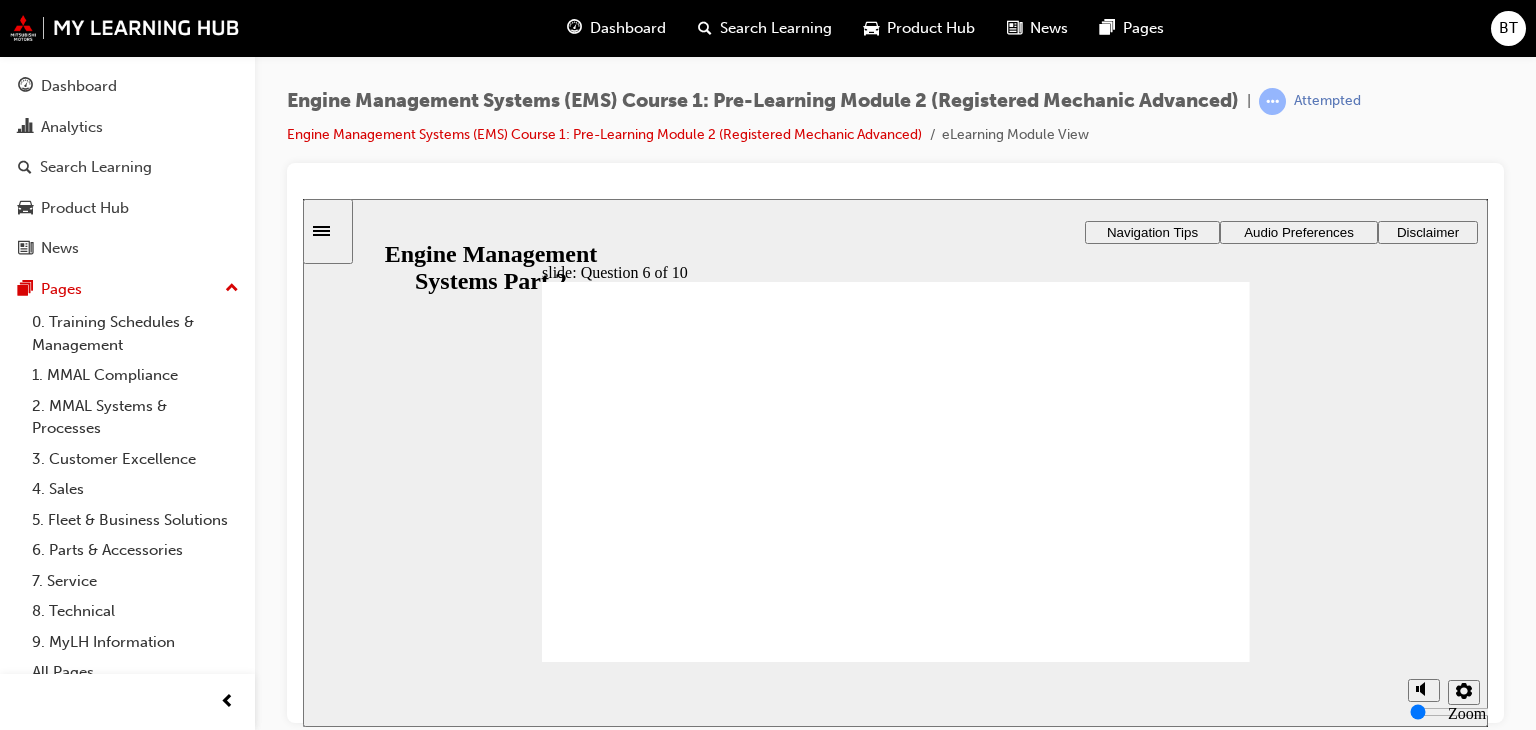 click at bounding box center (896, 1239) 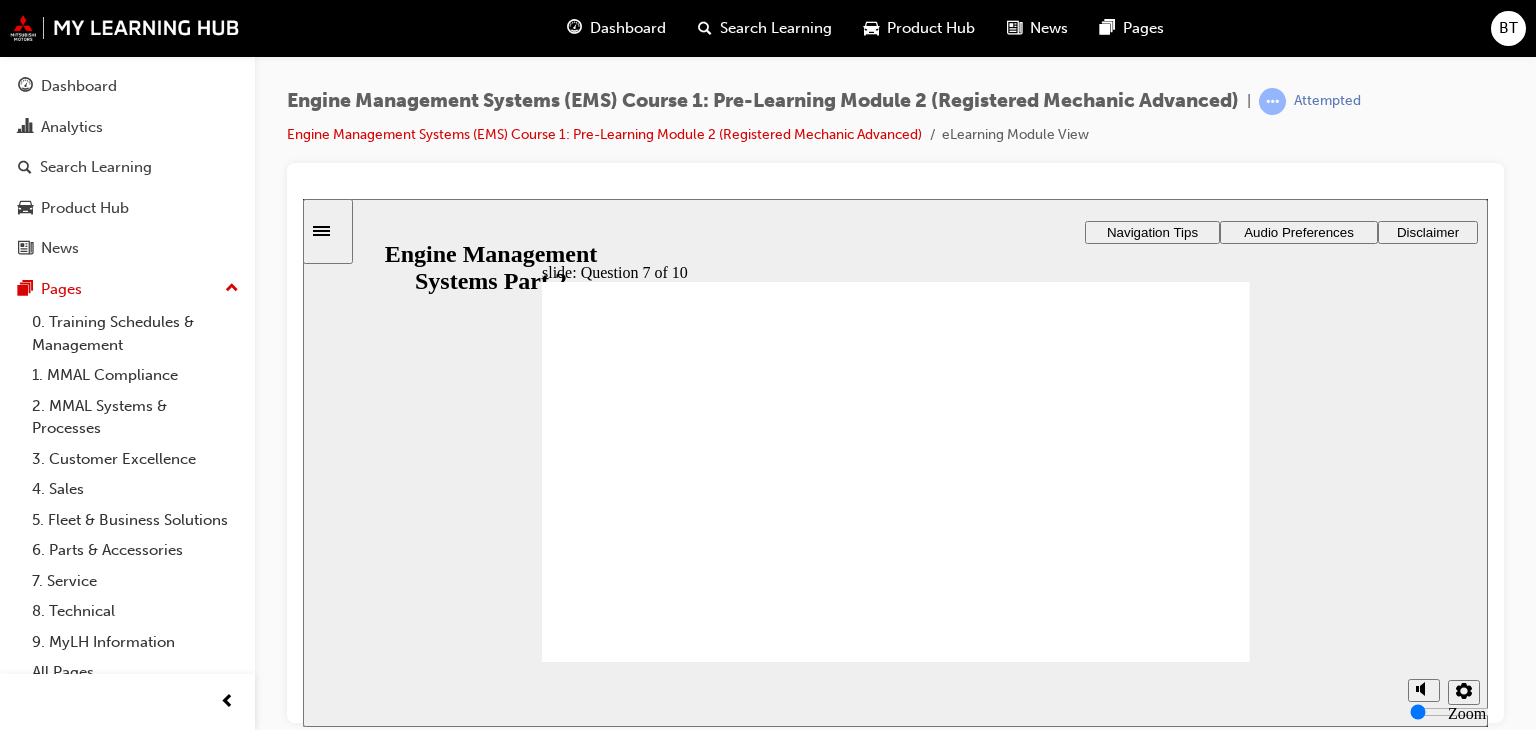 click 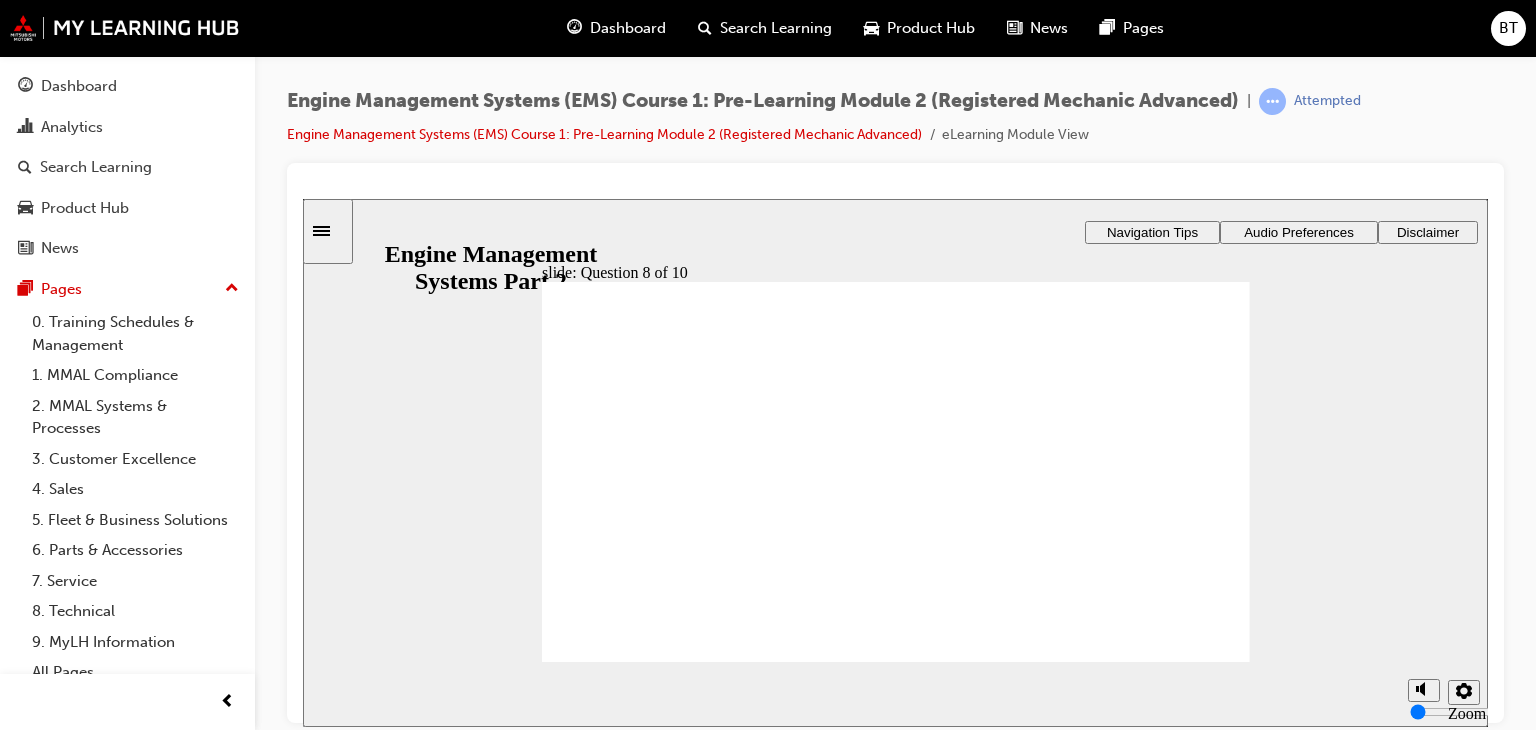 click 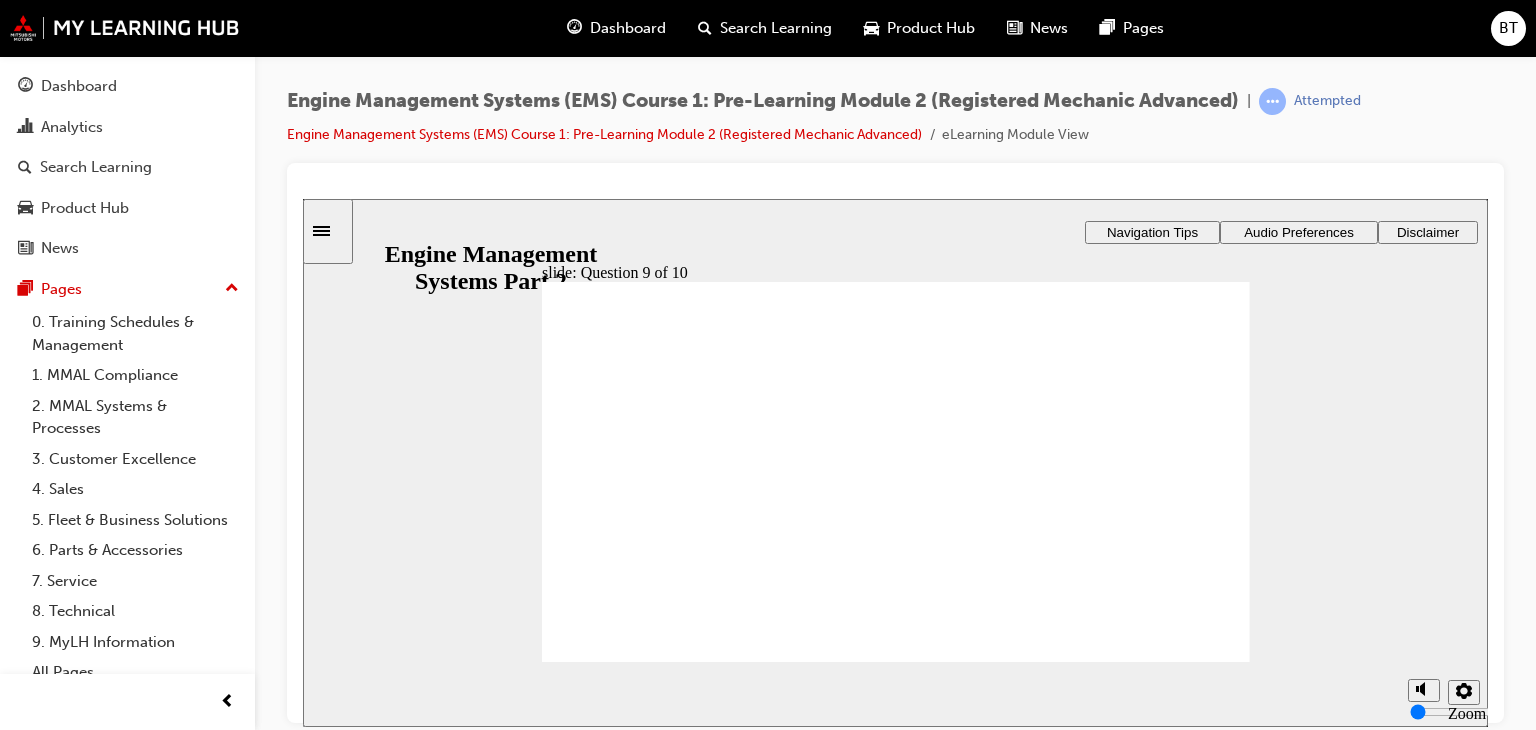 drag, startPoint x: 558, startPoint y: 372, endPoint x: 833, endPoint y: 365, distance: 275.08908 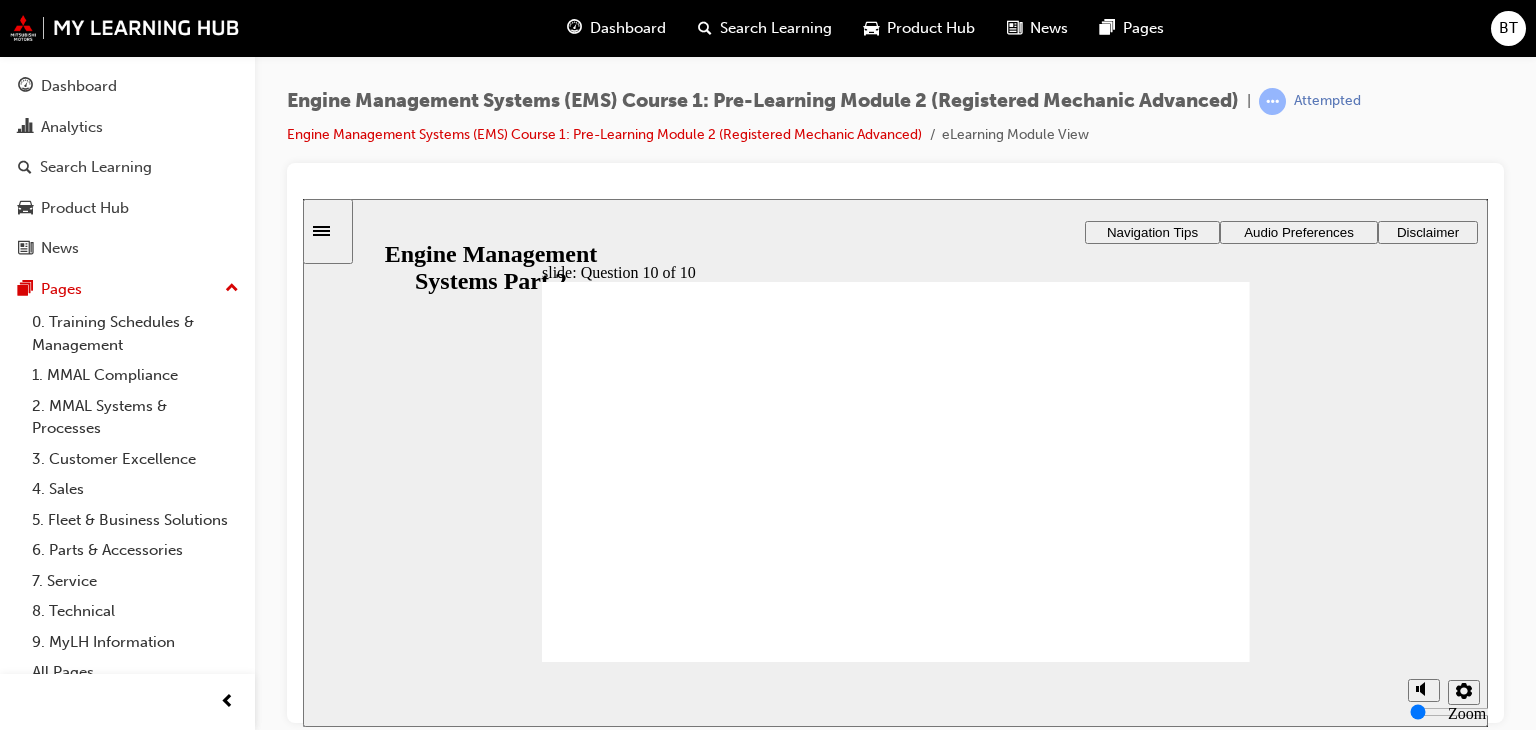 click on "False True" at bounding box center (640, 1700) 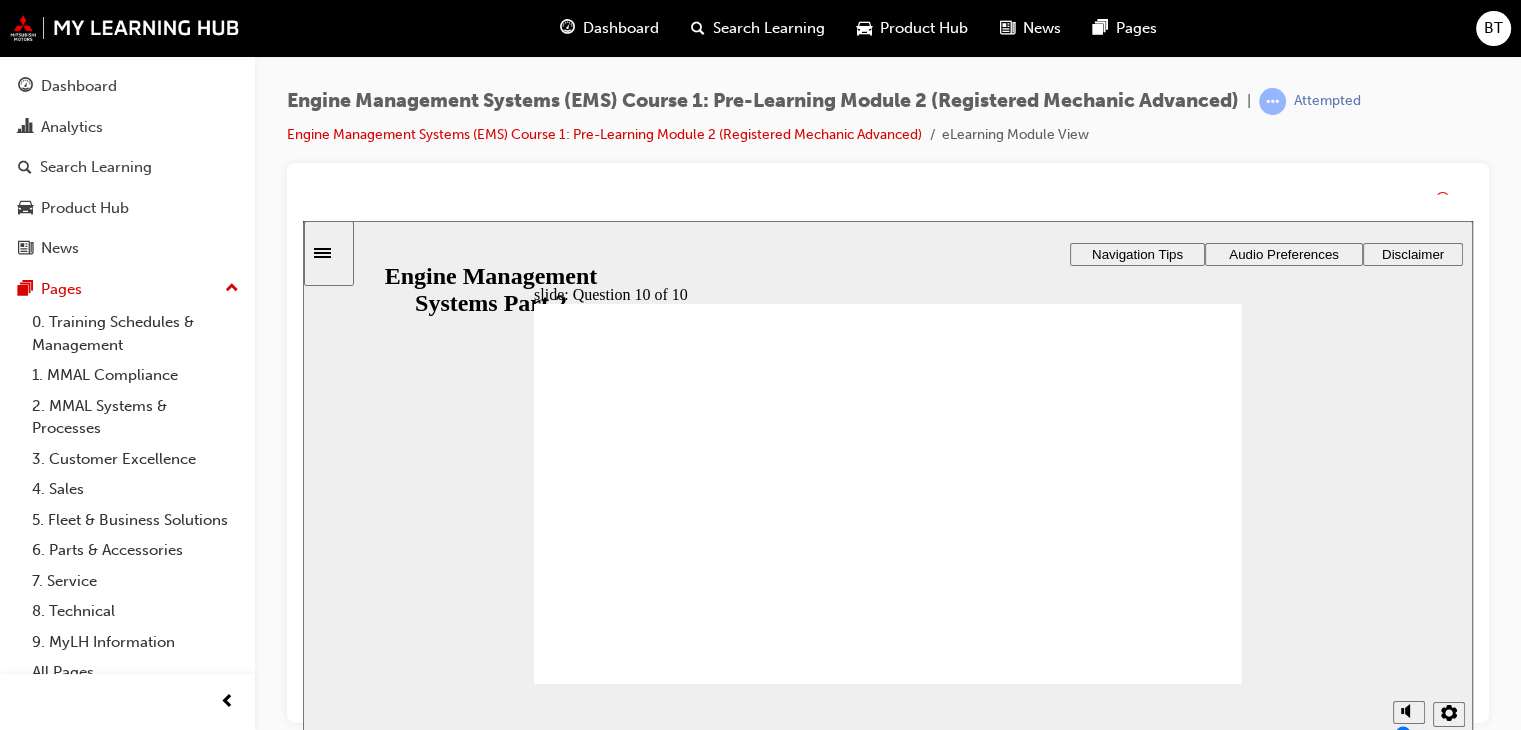 click 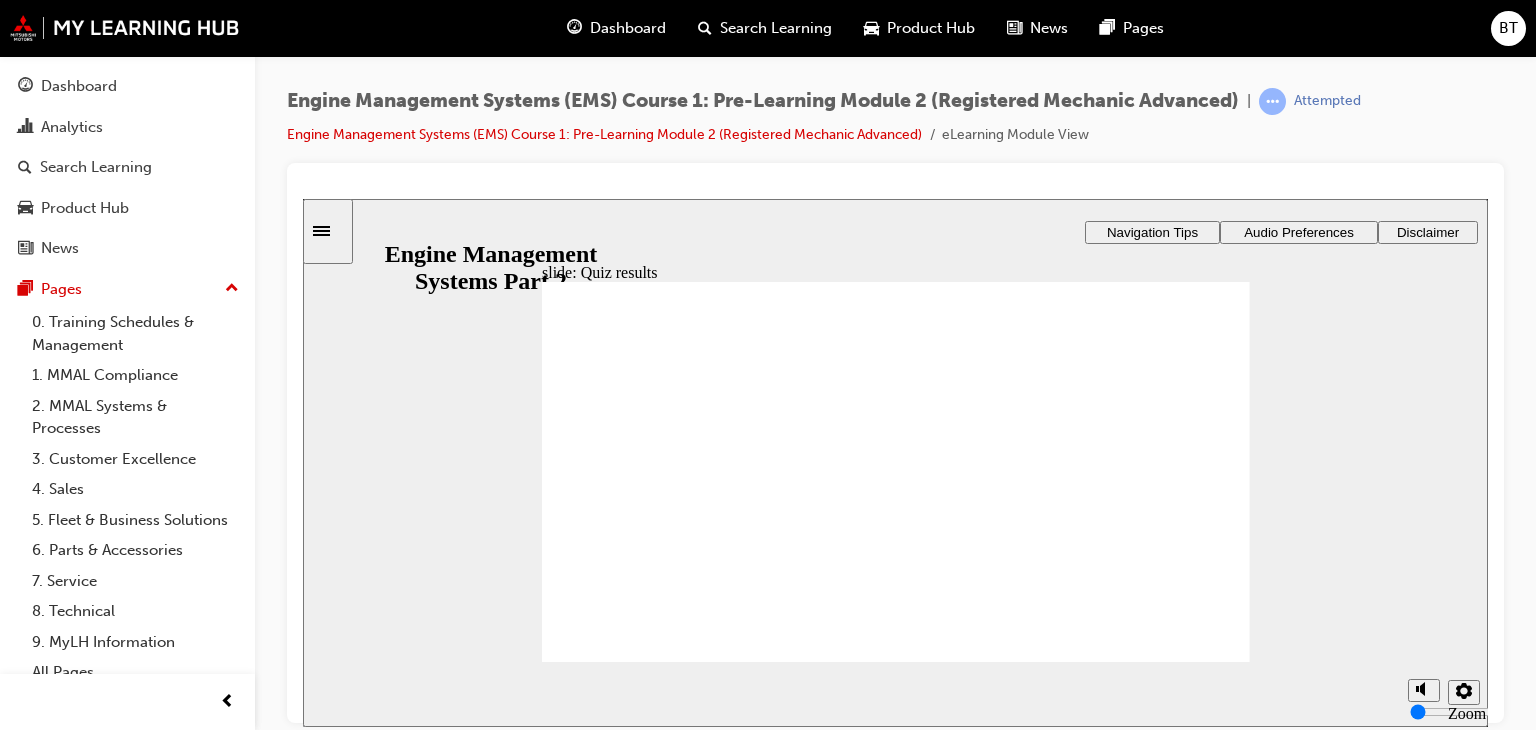 click 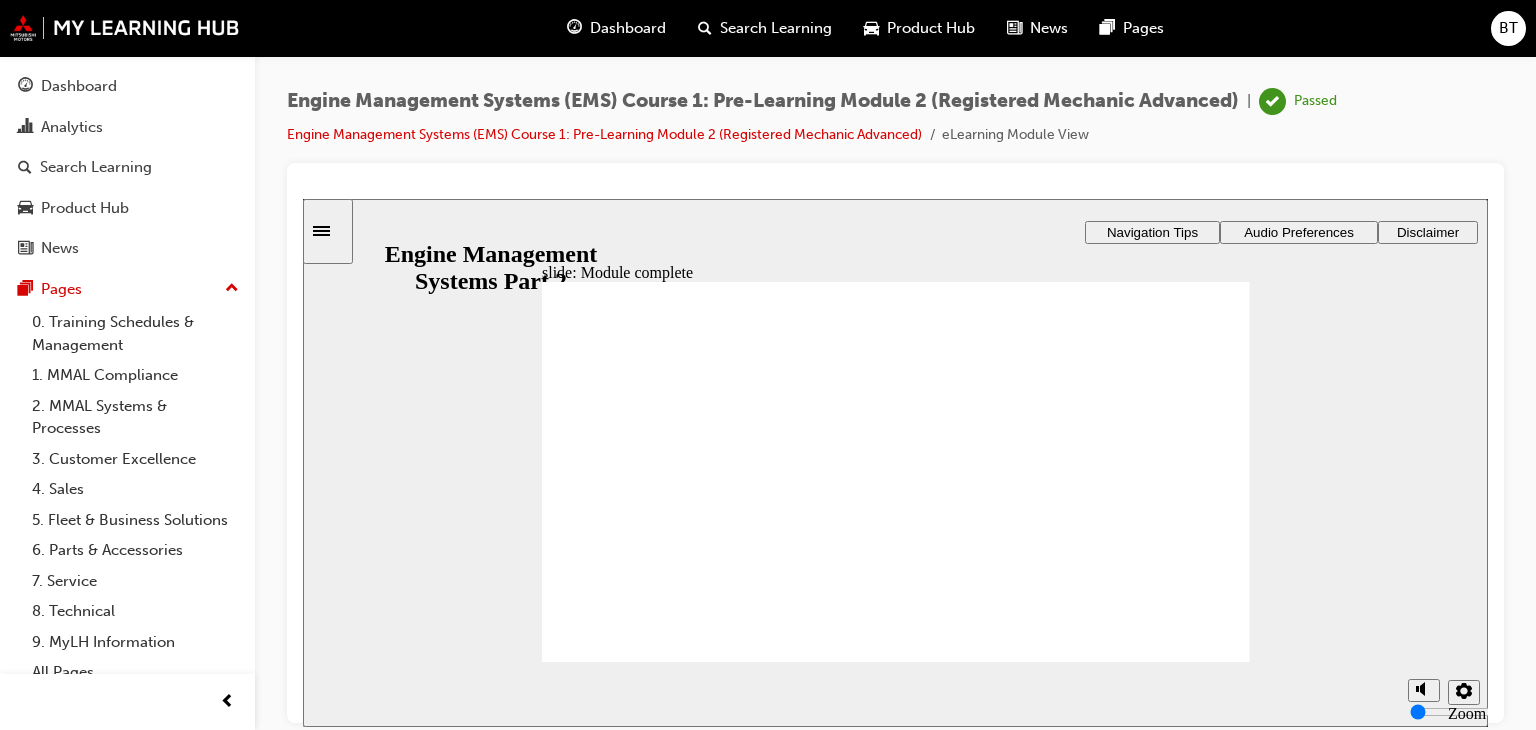 click 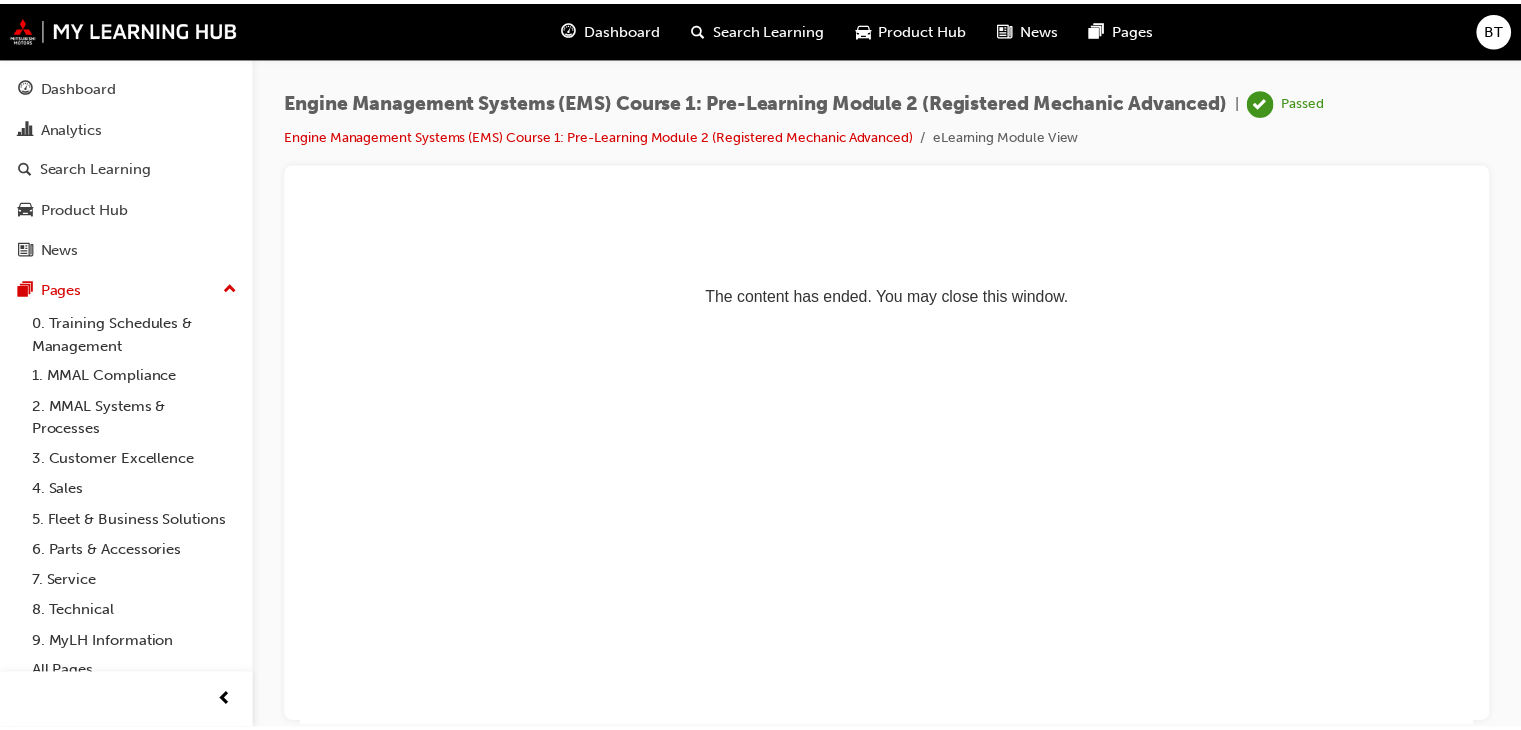 scroll, scrollTop: 0, scrollLeft: 0, axis: both 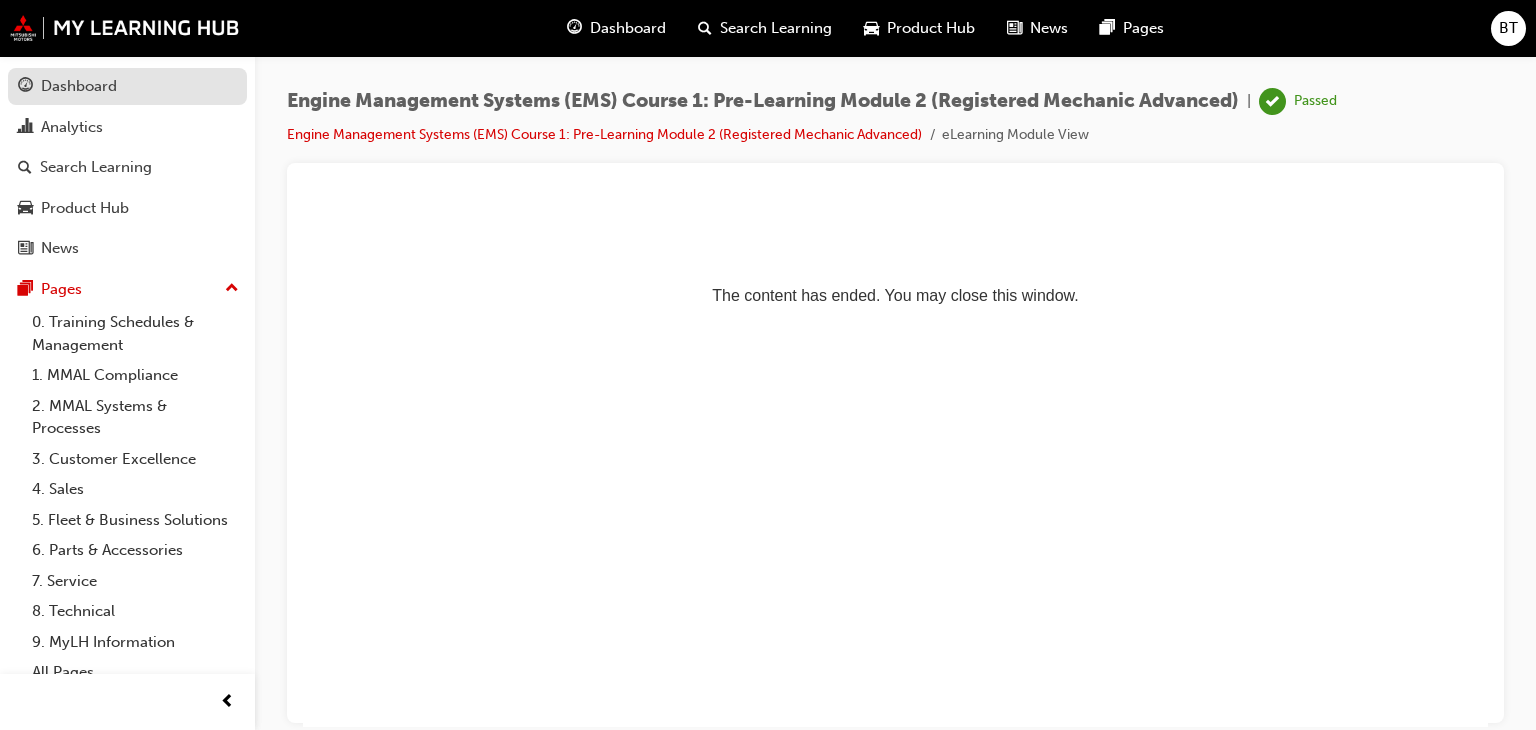 click on "Dashboard" at bounding box center (79, 86) 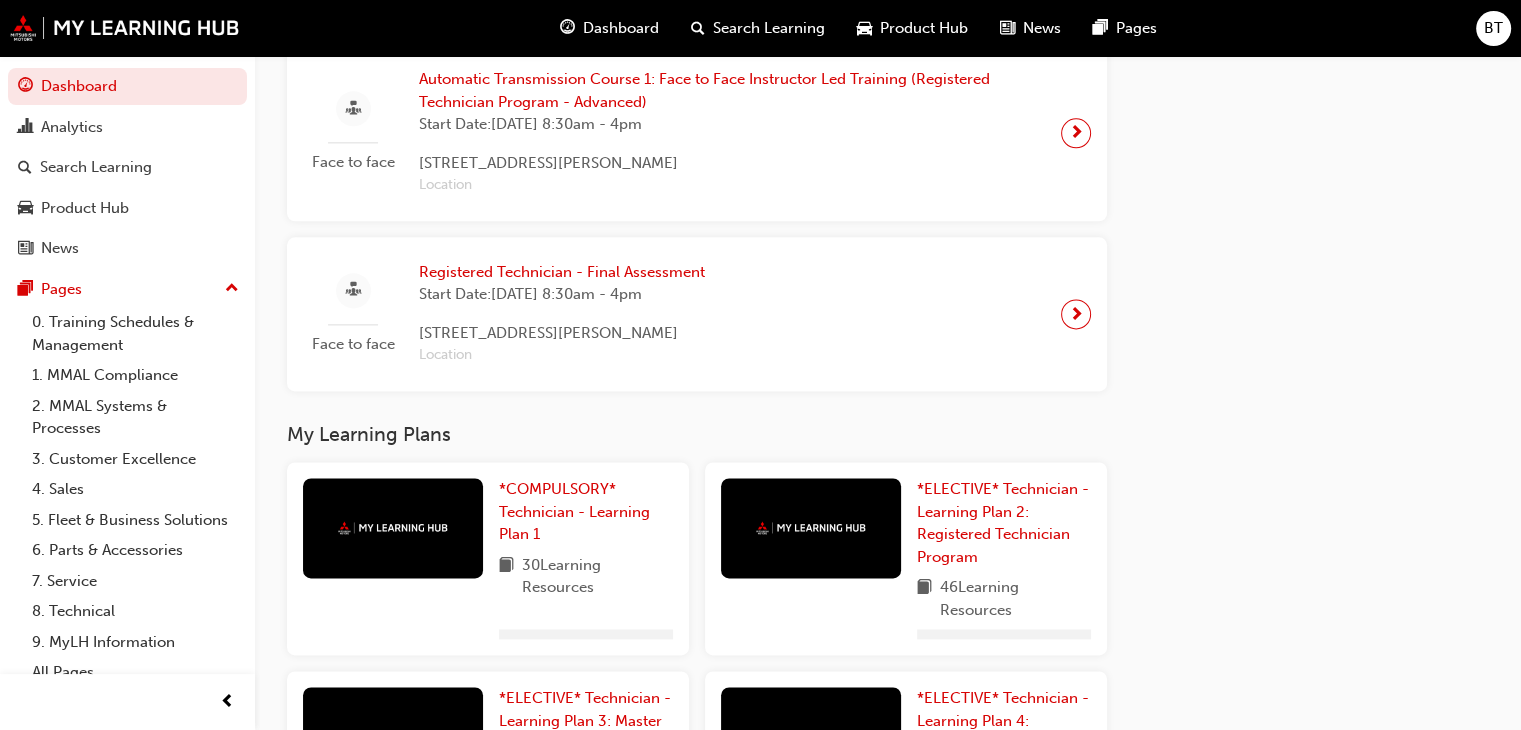 scroll, scrollTop: 2928, scrollLeft: 0, axis: vertical 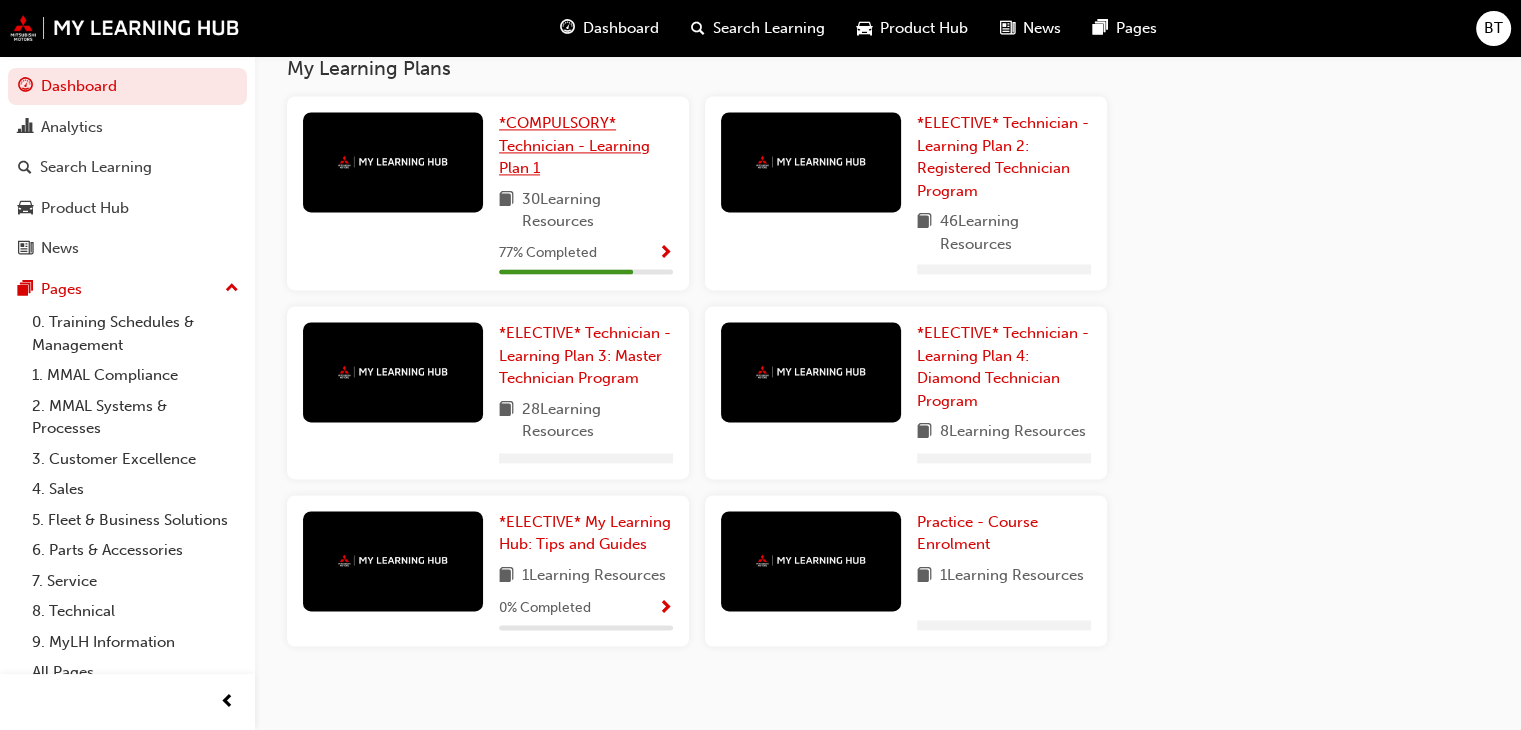 click on "*COMPULSORY* Technician - Learning Plan 1" at bounding box center (574, 145) 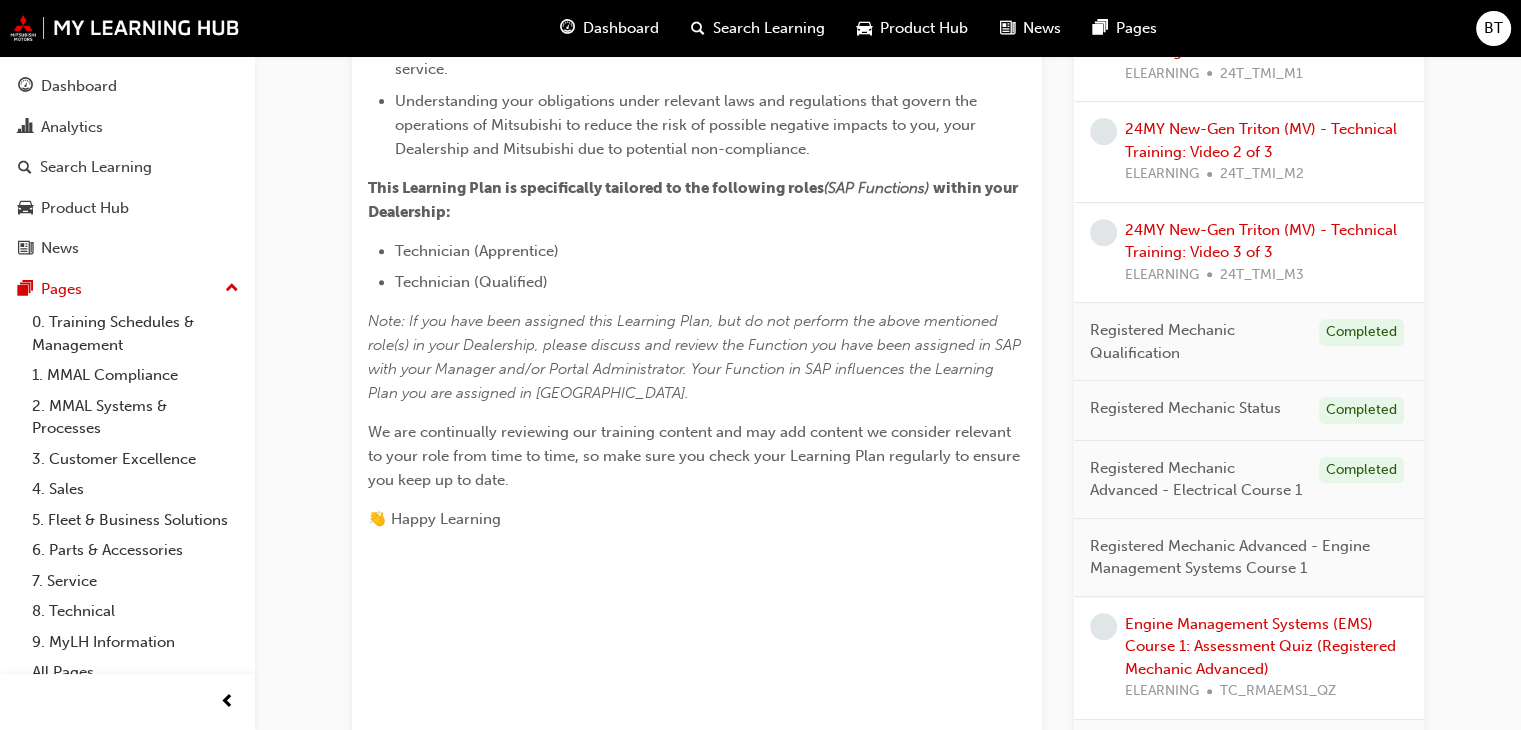 scroll, scrollTop: 1100, scrollLeft: 0, axis: vertical 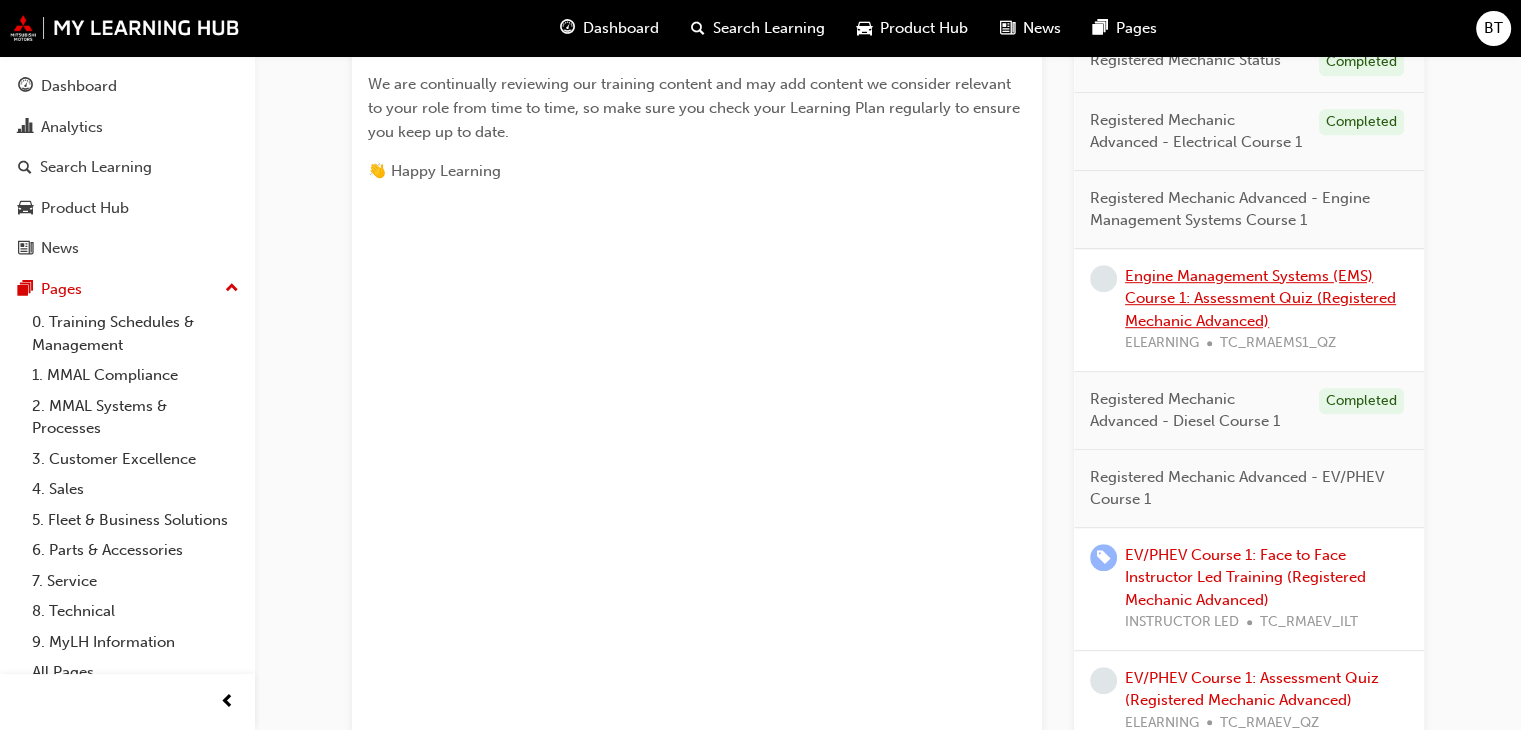 click on "Engine Management Systems (EMS) Course 1: Assessment Quiz (Registered Mechanic Advanced)" at bounding box center [1260, 298] 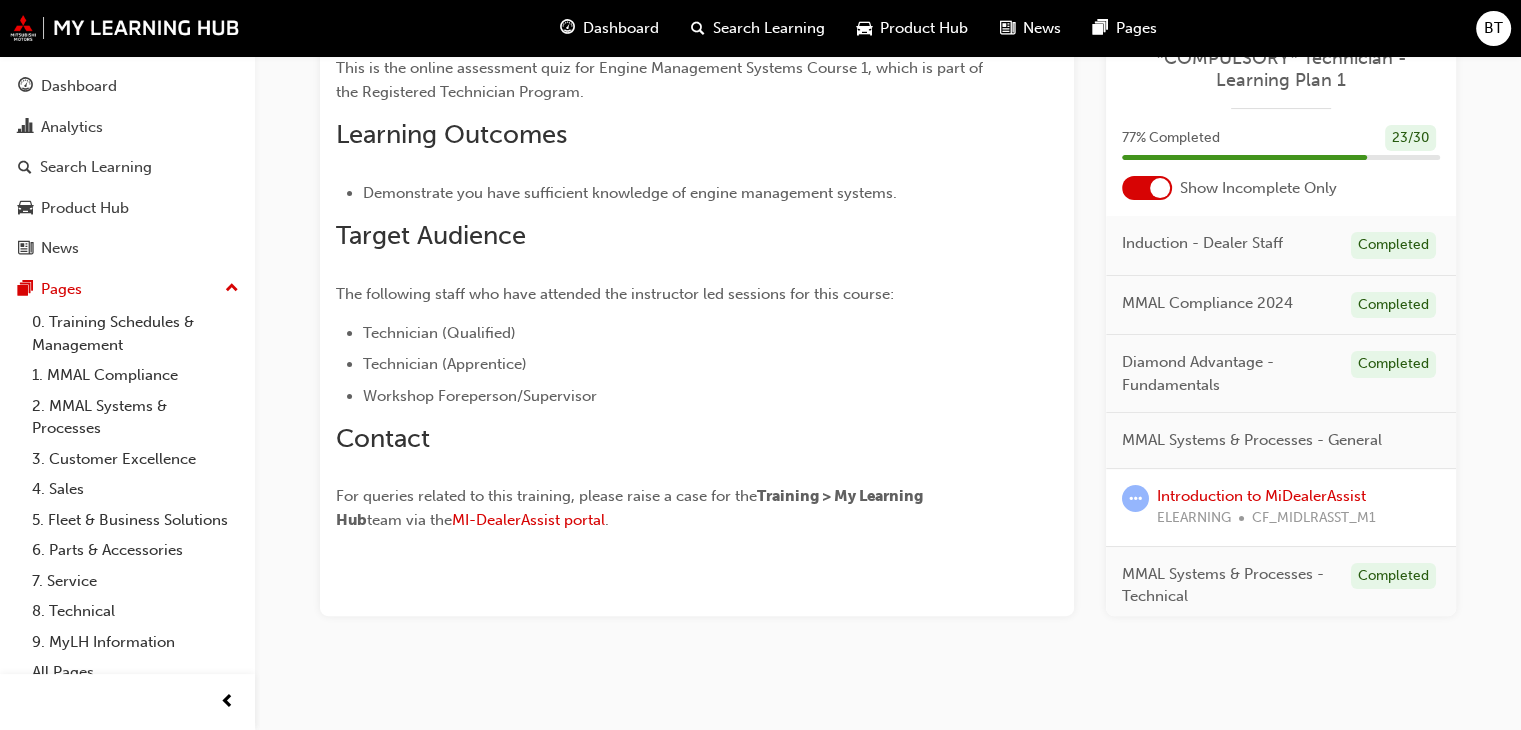 scroll, scrollTop: 0, scrollLeft: 0, axis: both 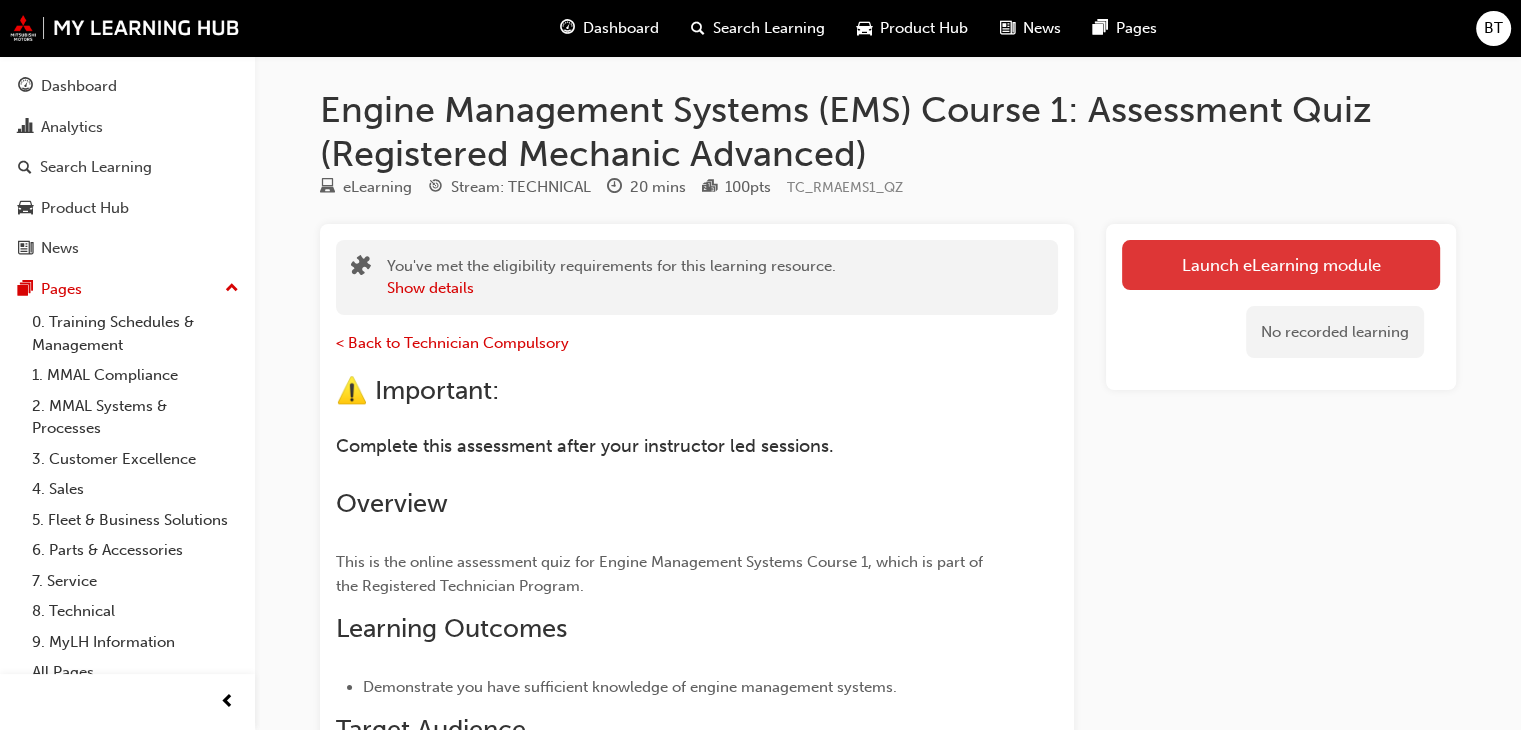click on "Launch eLearning module" at bounding box center (1281, 265) 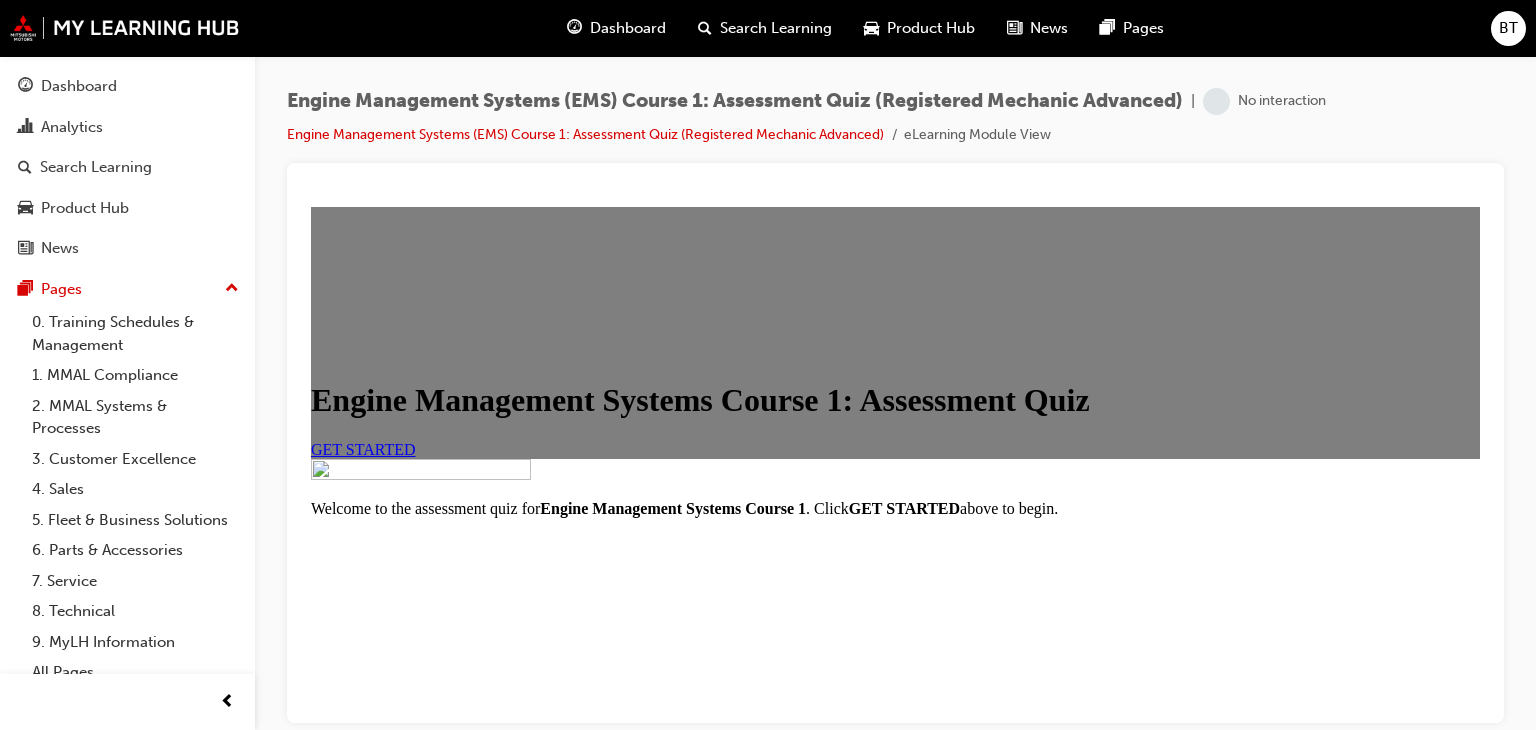 scroll, scrollTop: 0, scrollLeft: 0, axis: both 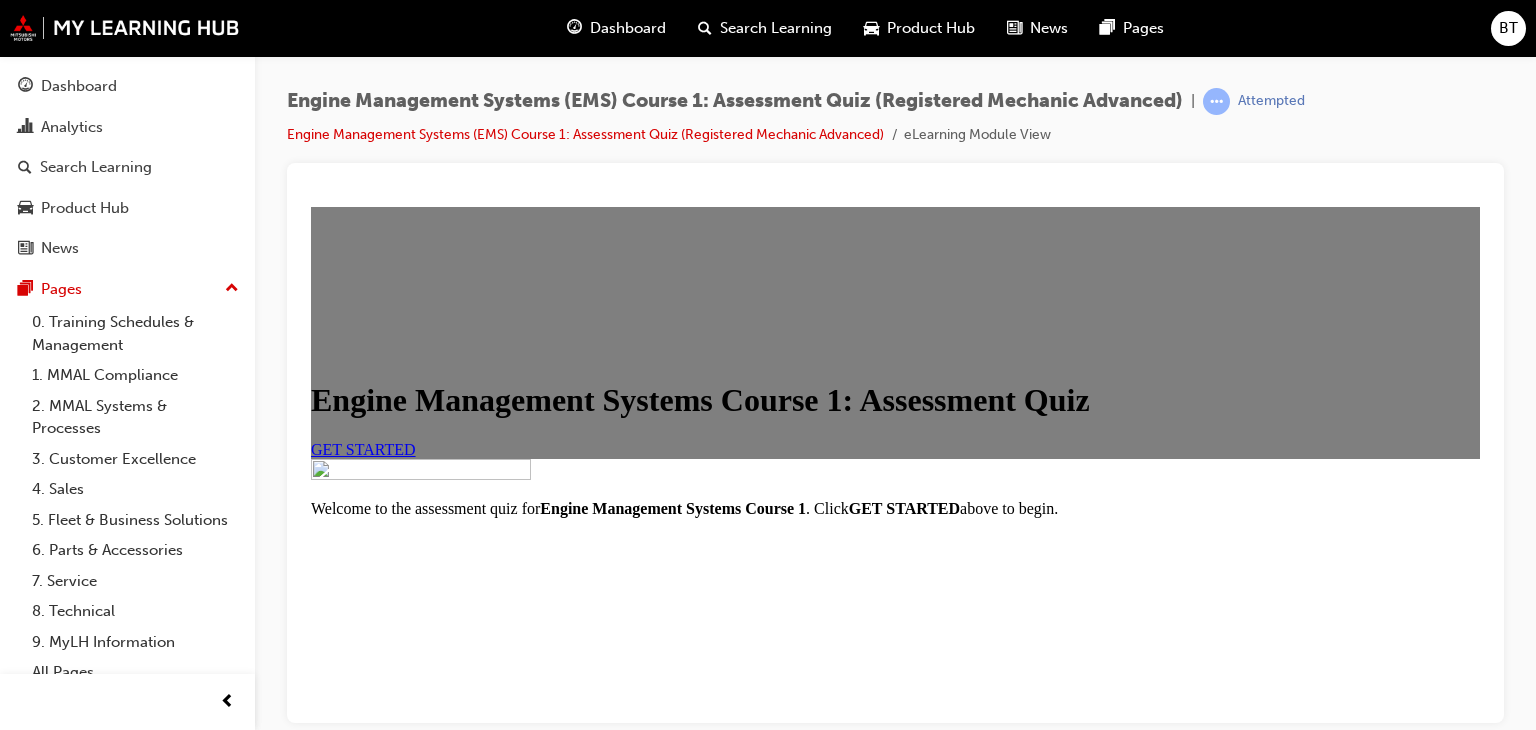 click on "GET STARTED" at bounding box center (363, 448) 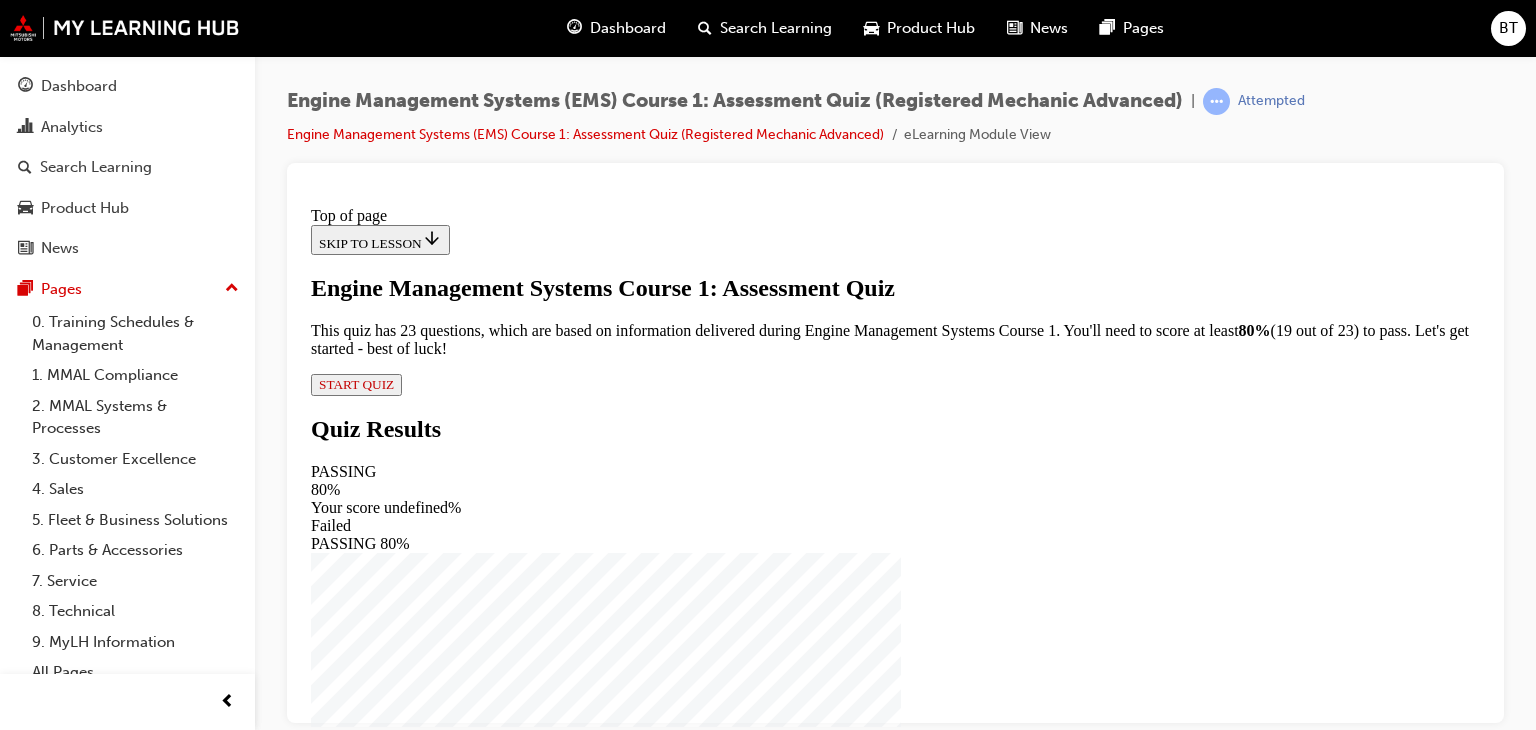 click on "START QUIZ" at bounding box center [356, 383] 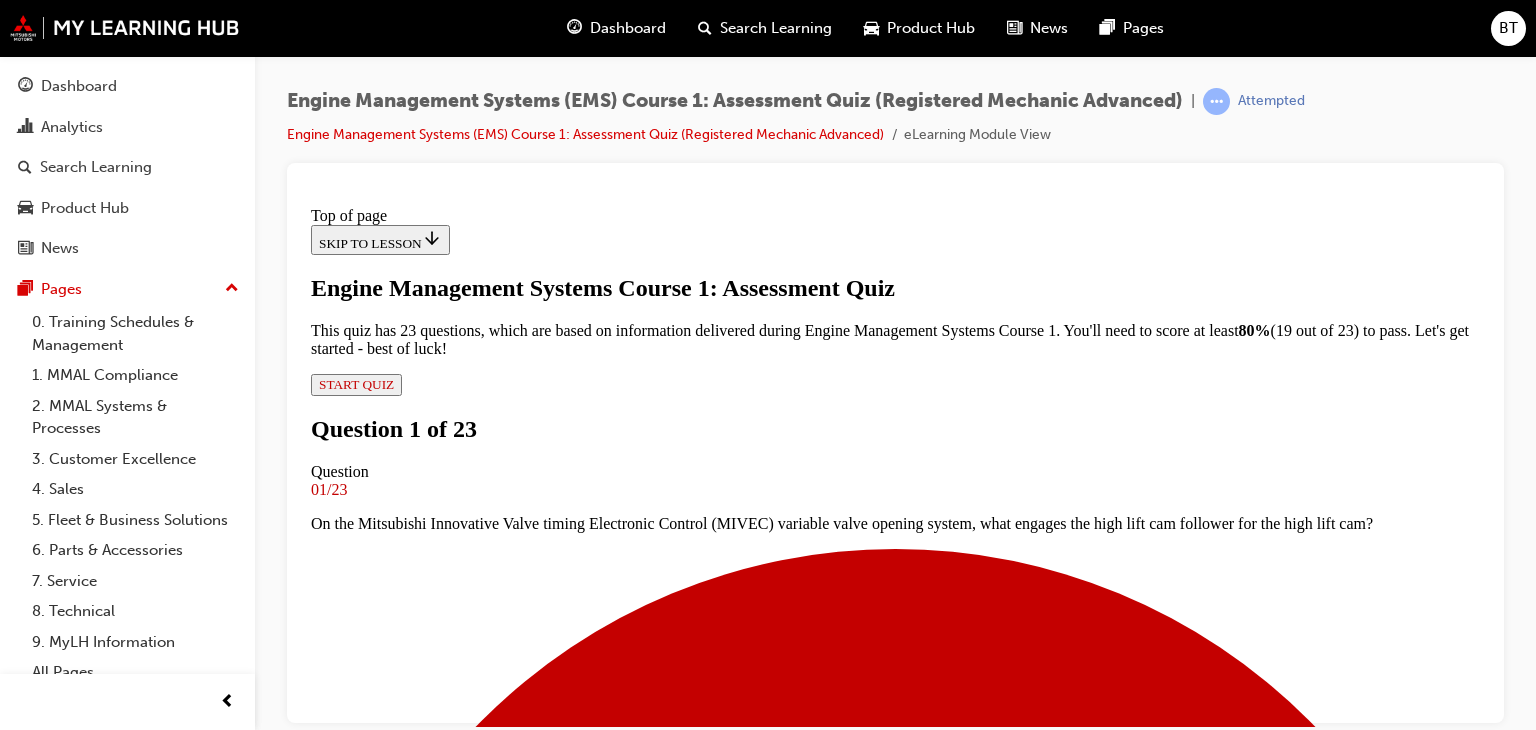 scroll, scrollTop: 203, scrollLeft: 0, axis: vertical 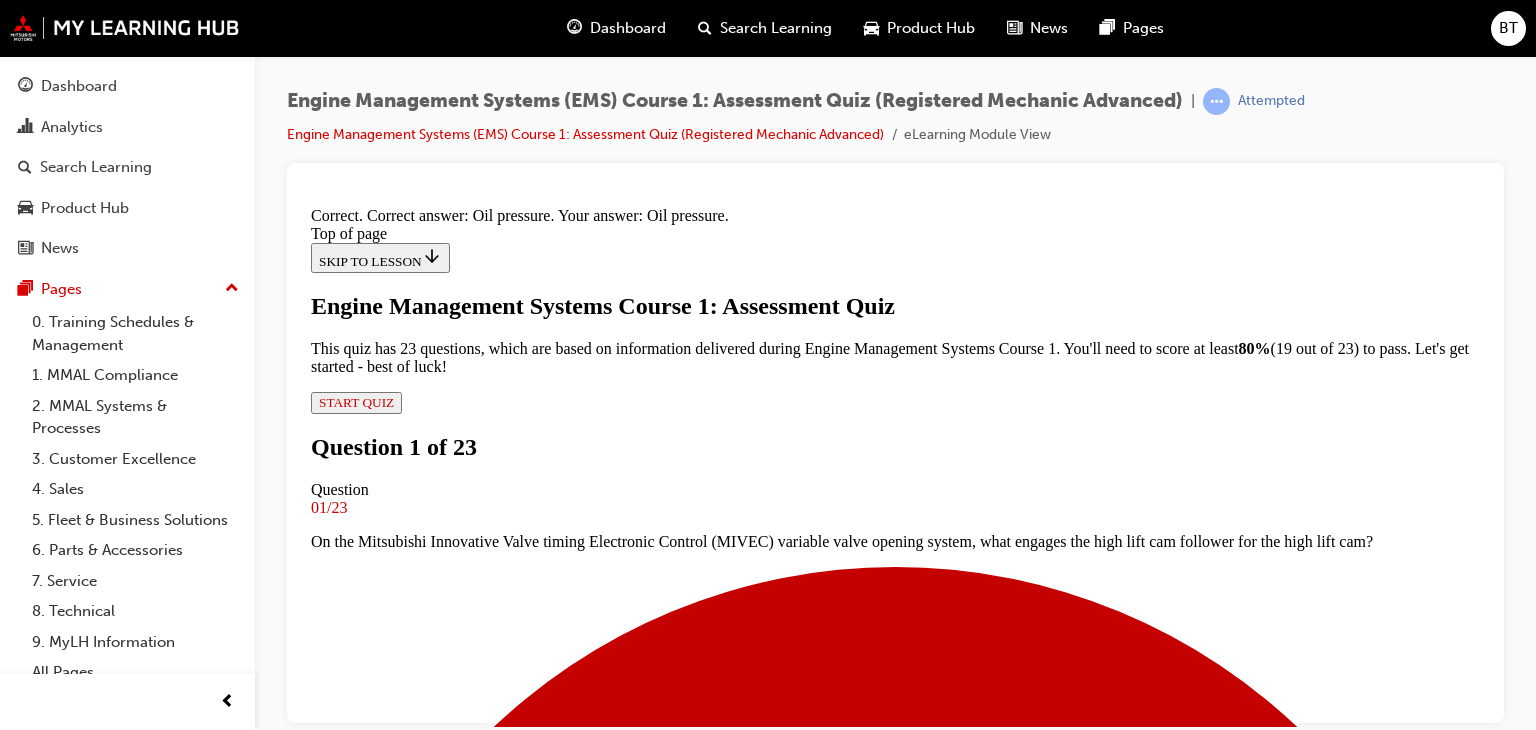 click on "NEXT" at bounding box center [337, 6974] 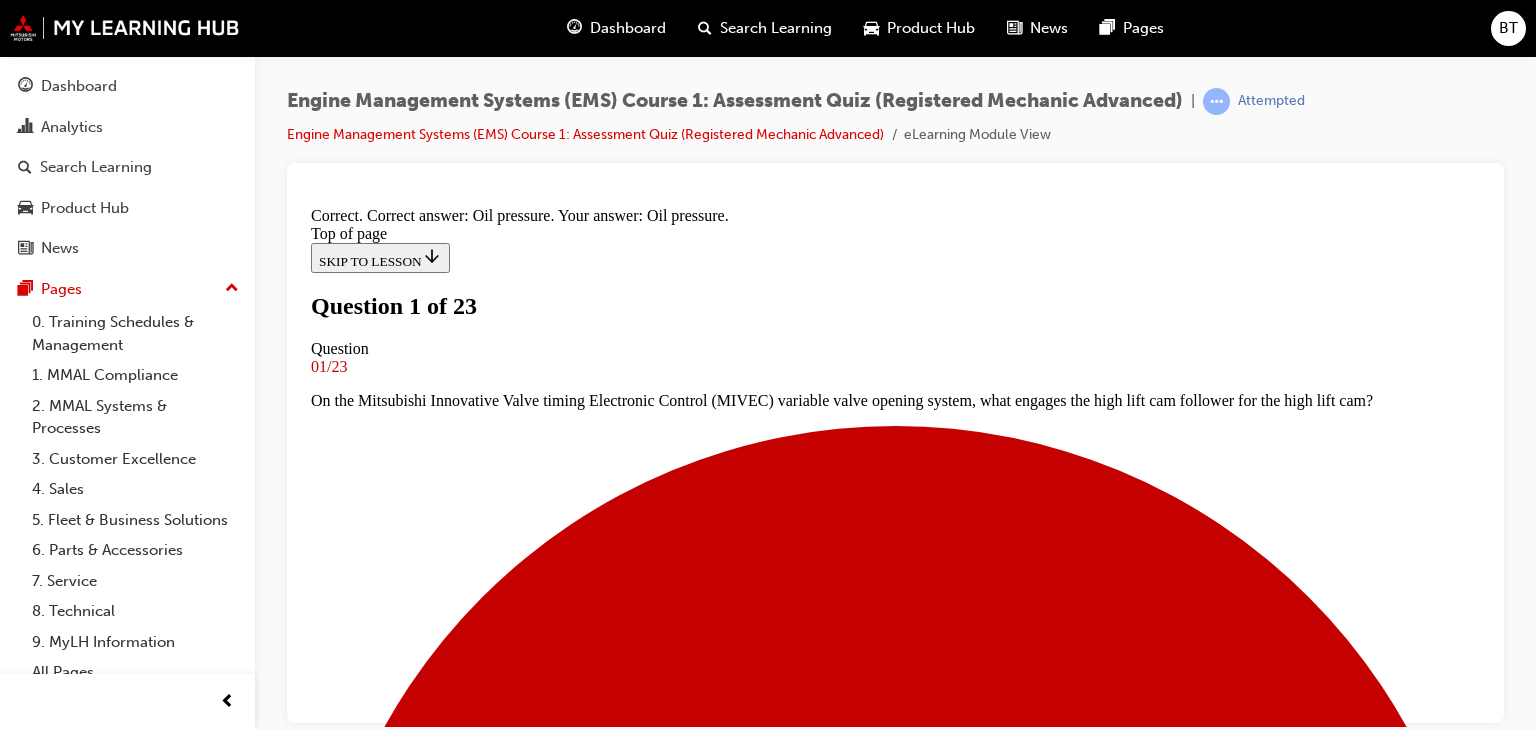 scroll, scrollTop: 303, scrollLeft: 0, axis: vertical 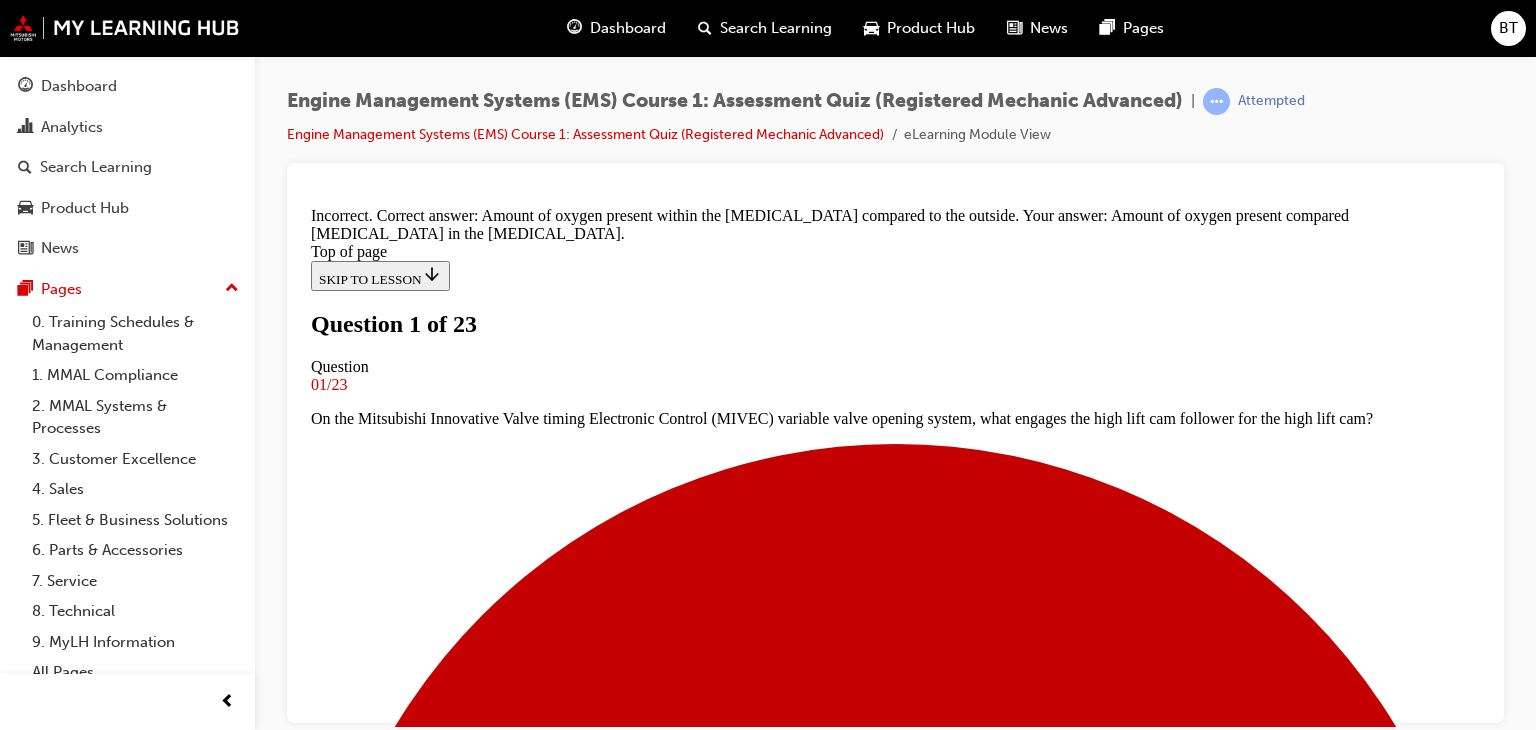 click on "NEXT" at bounding box center [337, 13388] 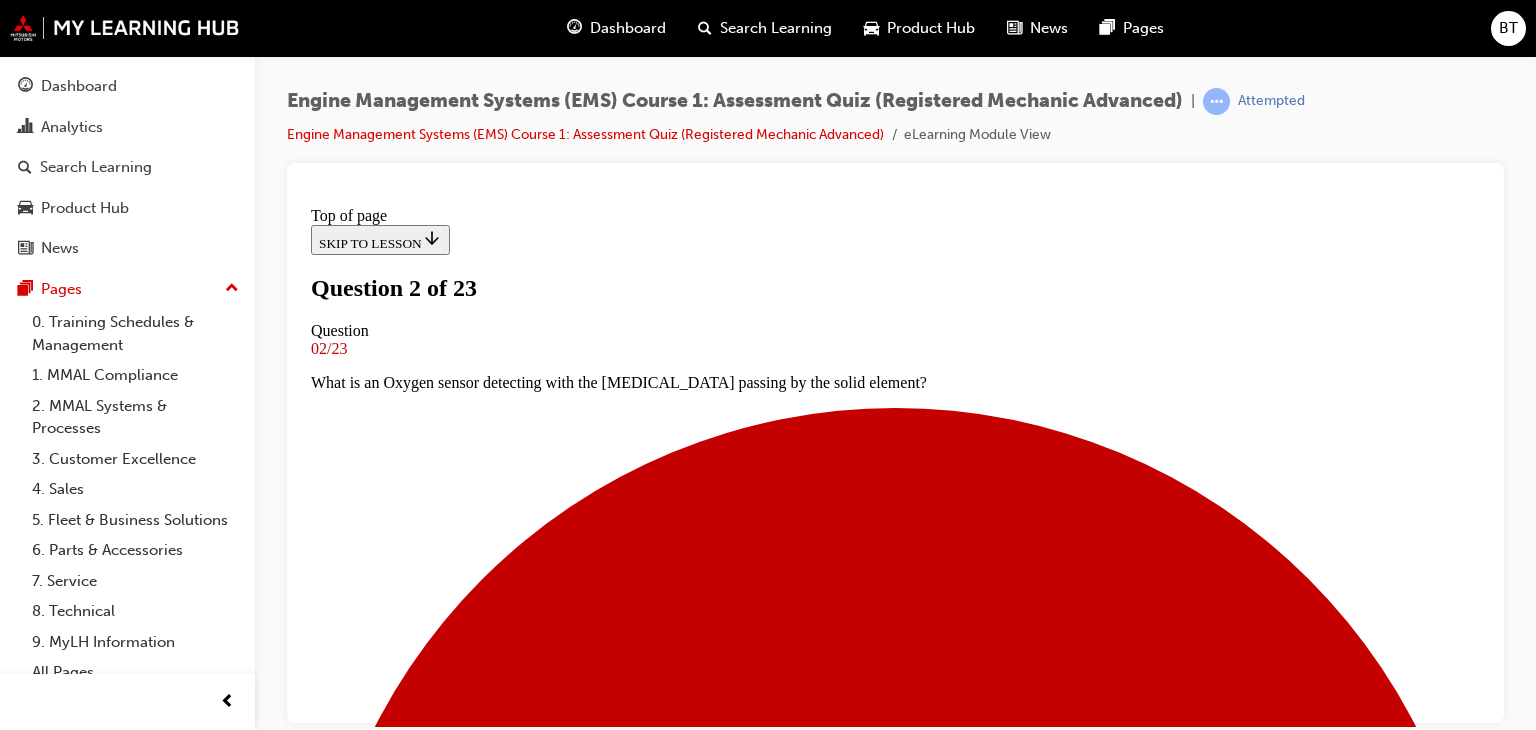 scroll, scrollTop: 303, scrollLeft: 0, axis: vertical 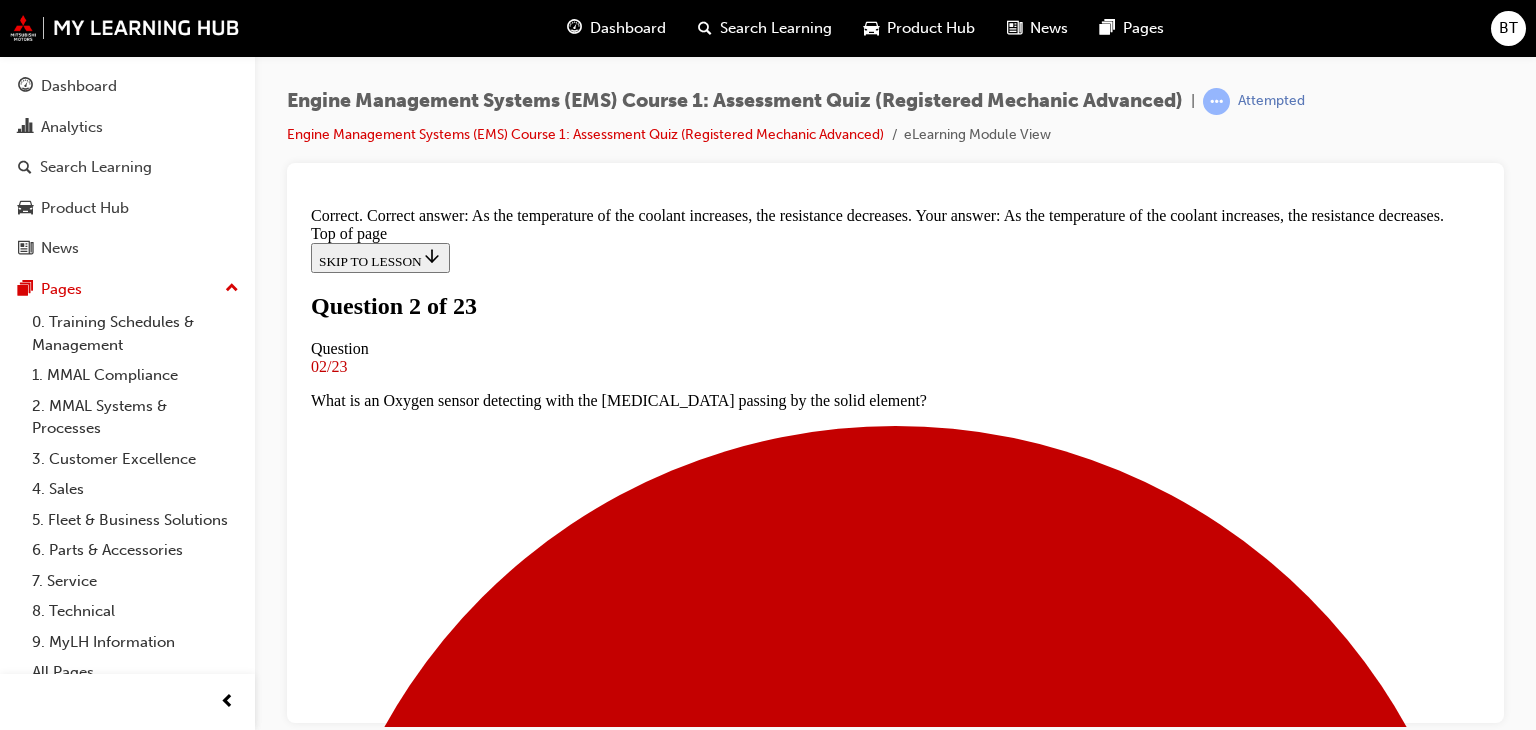 click on "NEXT" at bounding box center [337, 15483] 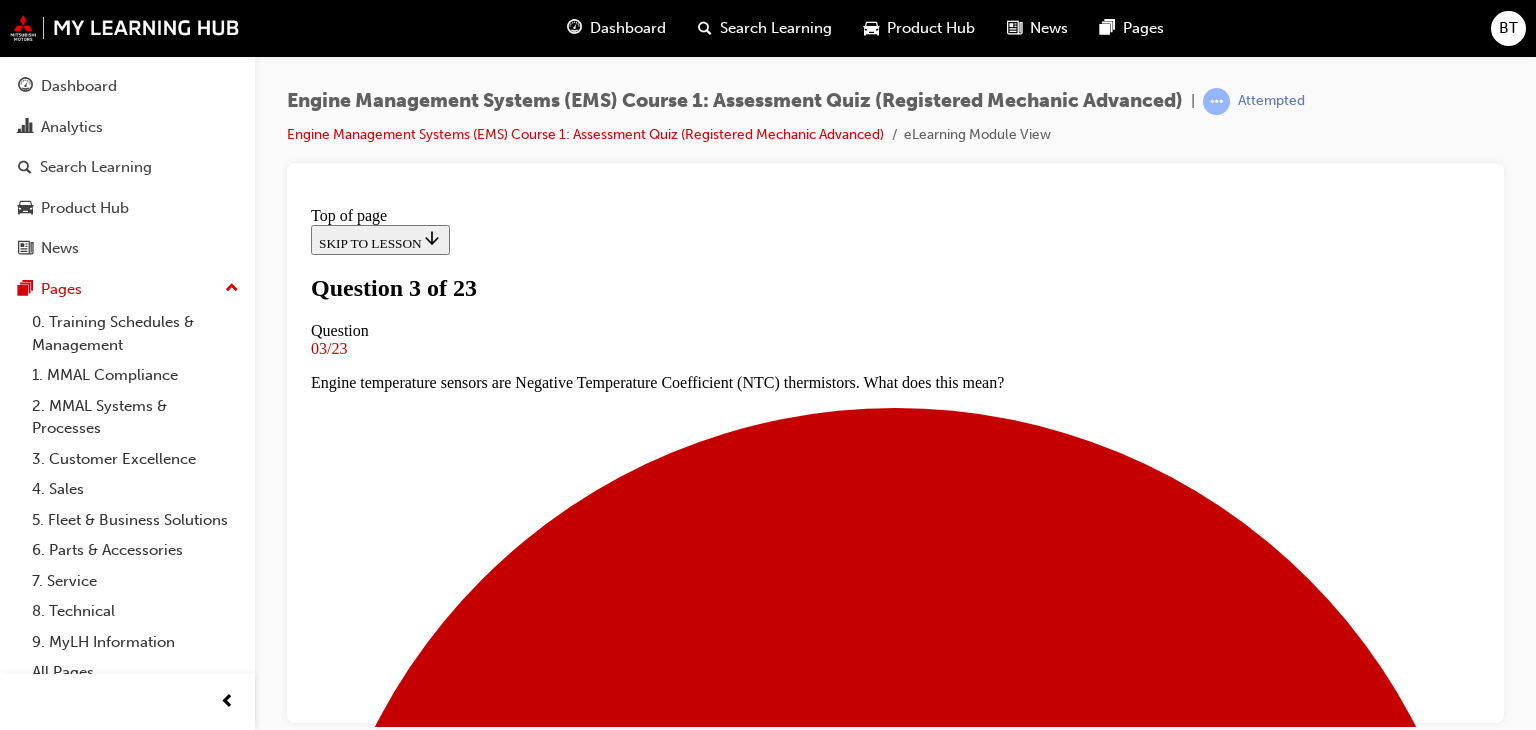 scroll, scrollTop: 203, scrollLeft: 0, axis: vertical 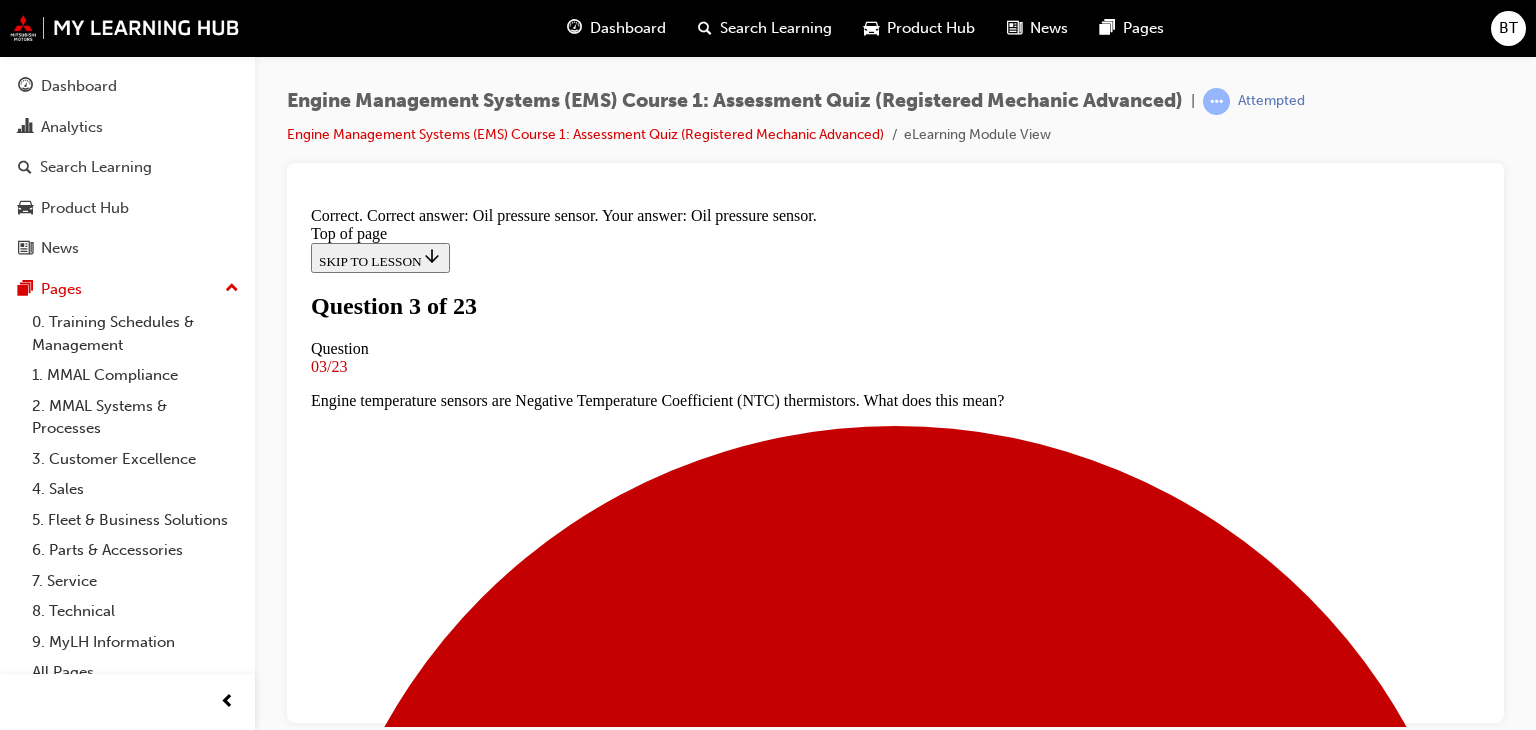 click on "NEXT" at bounding box center [337, 17632] 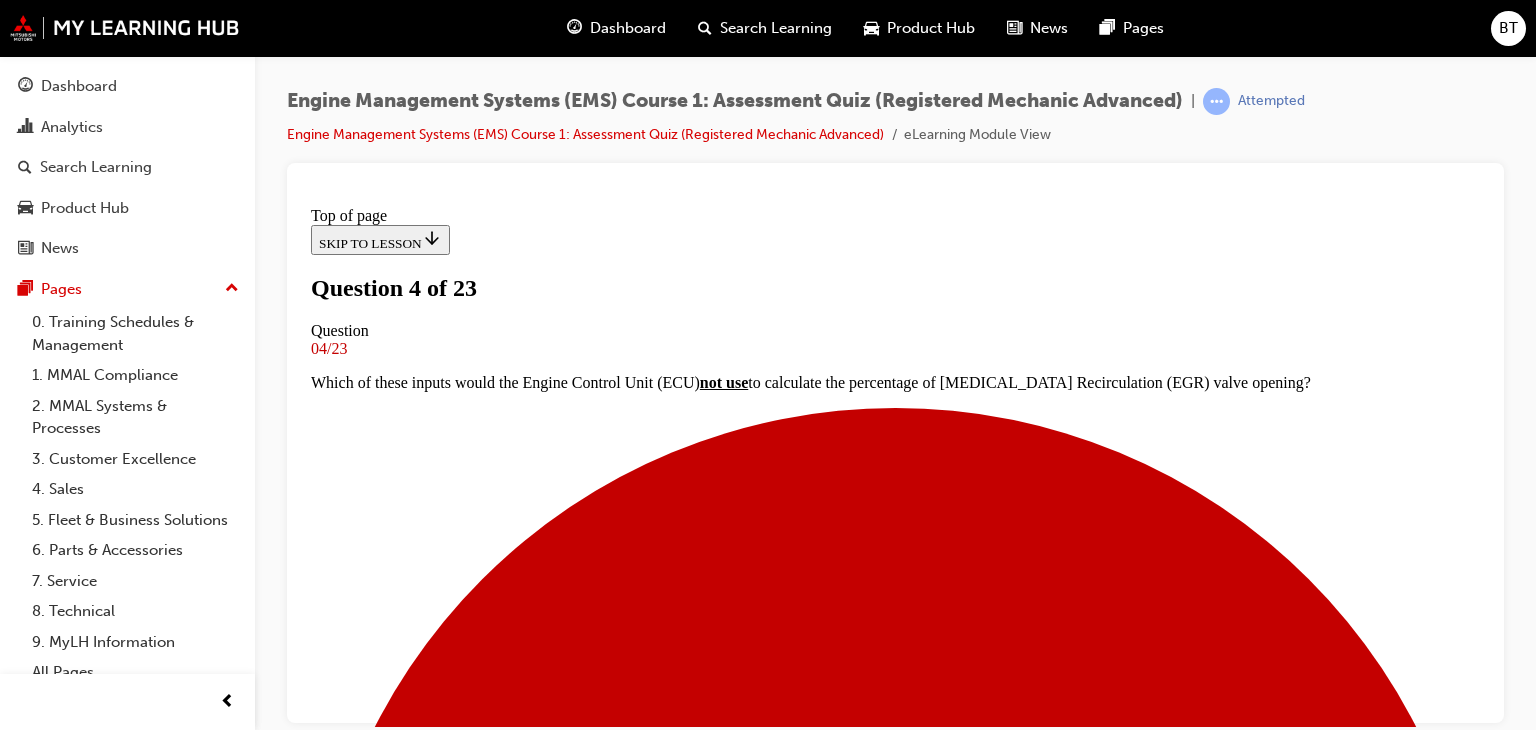 scroll, scrollTop: 203, scrollLeft: 0, axis: vertical 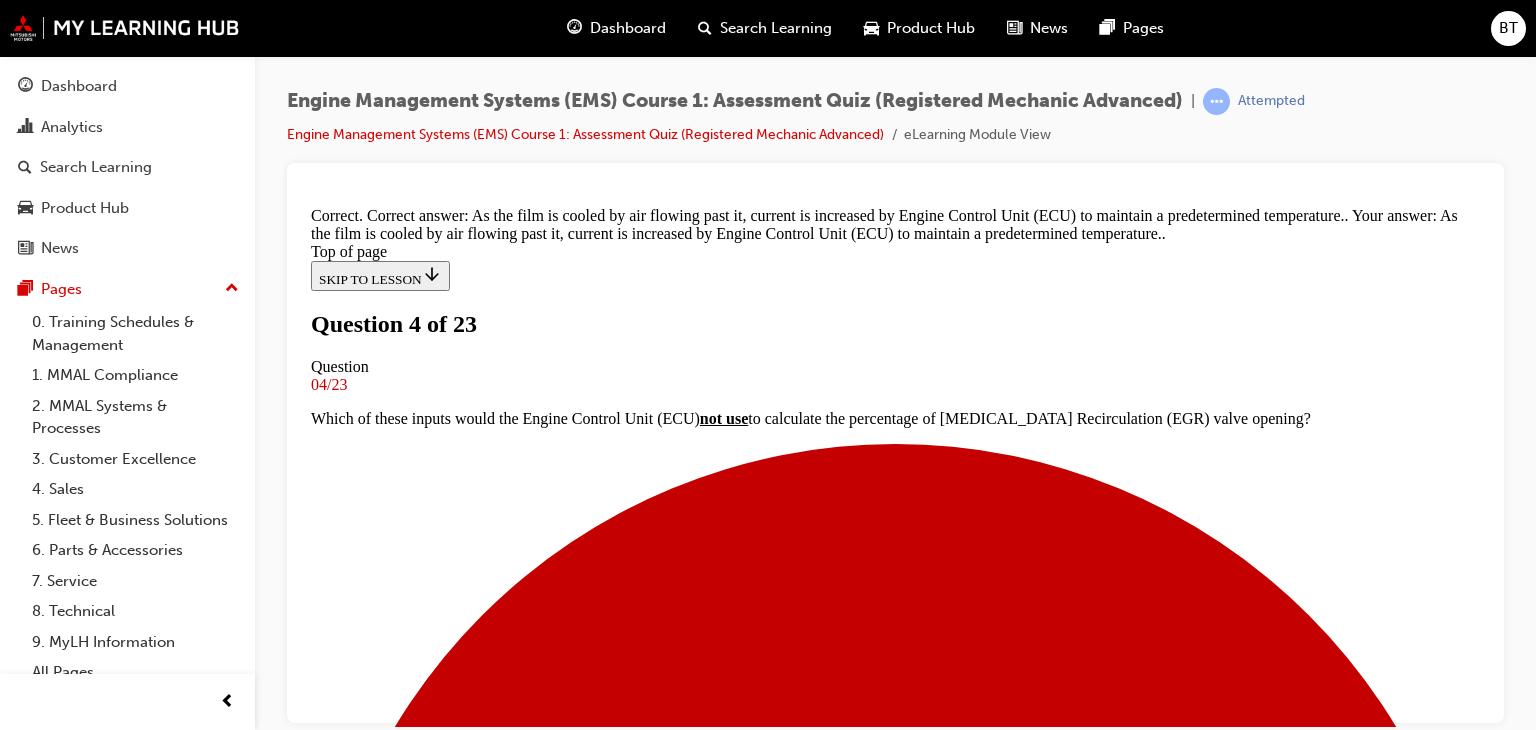click on "NEXT" at bounding box center [337, 15537] 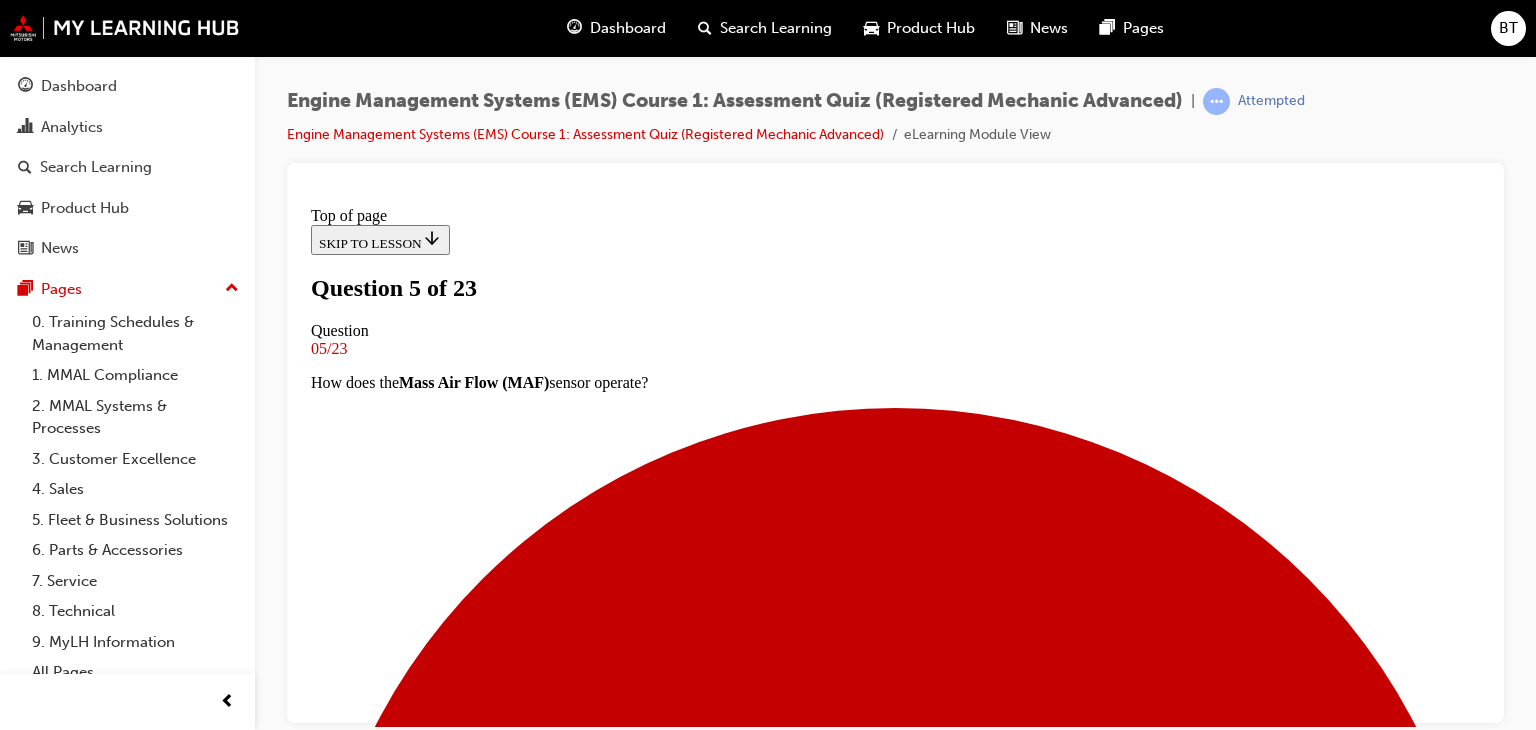 scroll, scrollTop: 203, scrollLeft: 0, axis: vertical 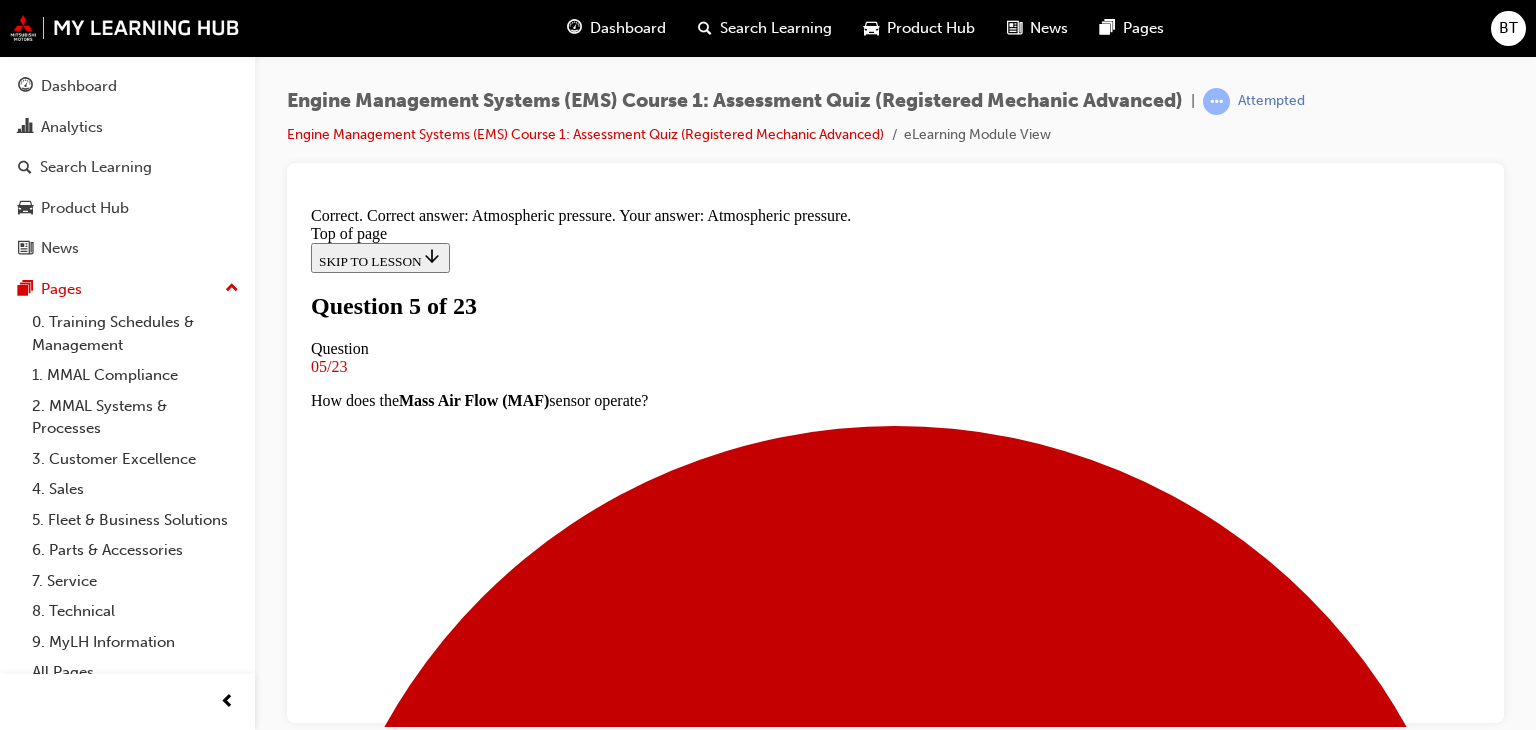 click on "NEXT" at bounding box center (337, 13406) 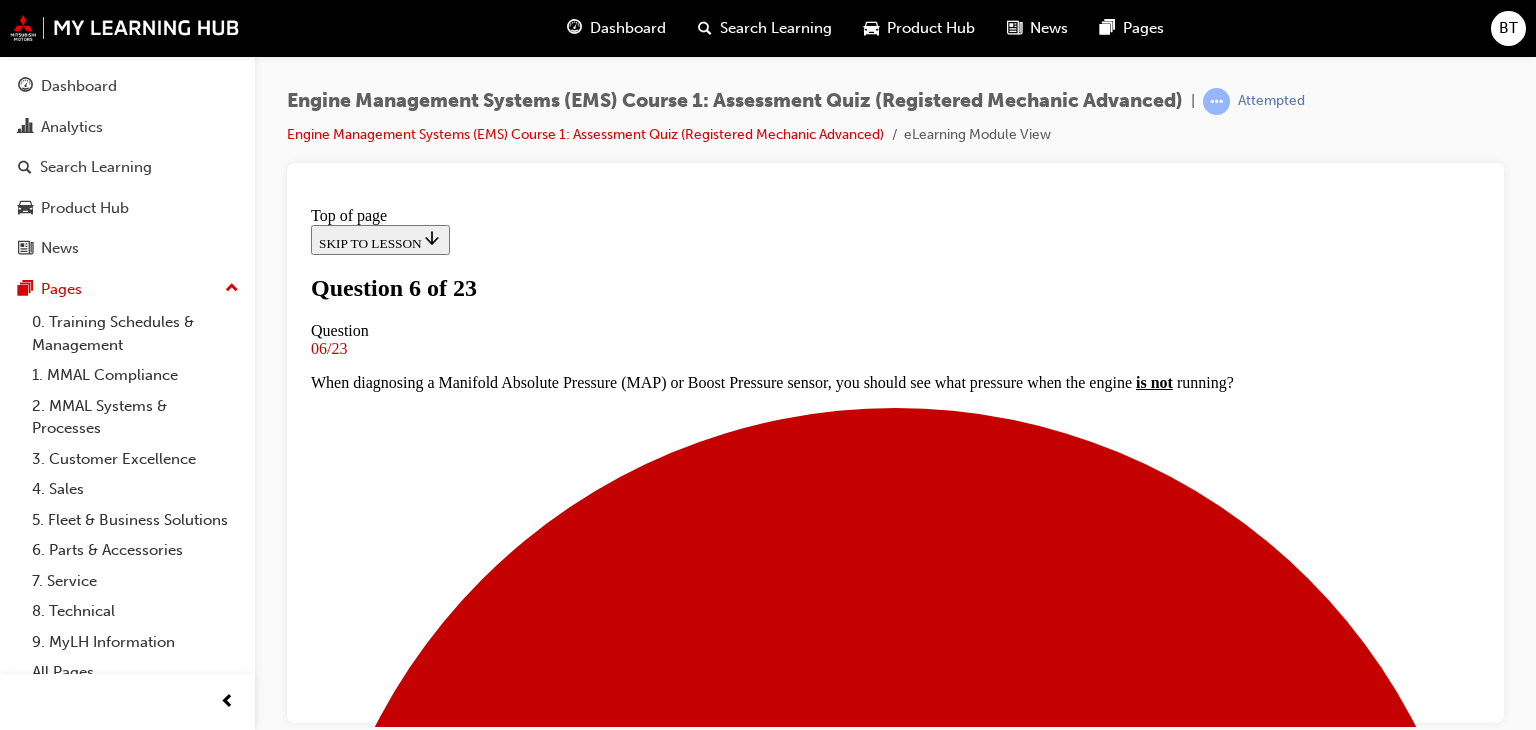 scroll, scrollTop: 192, scrollLeft: 0, axis: vertical 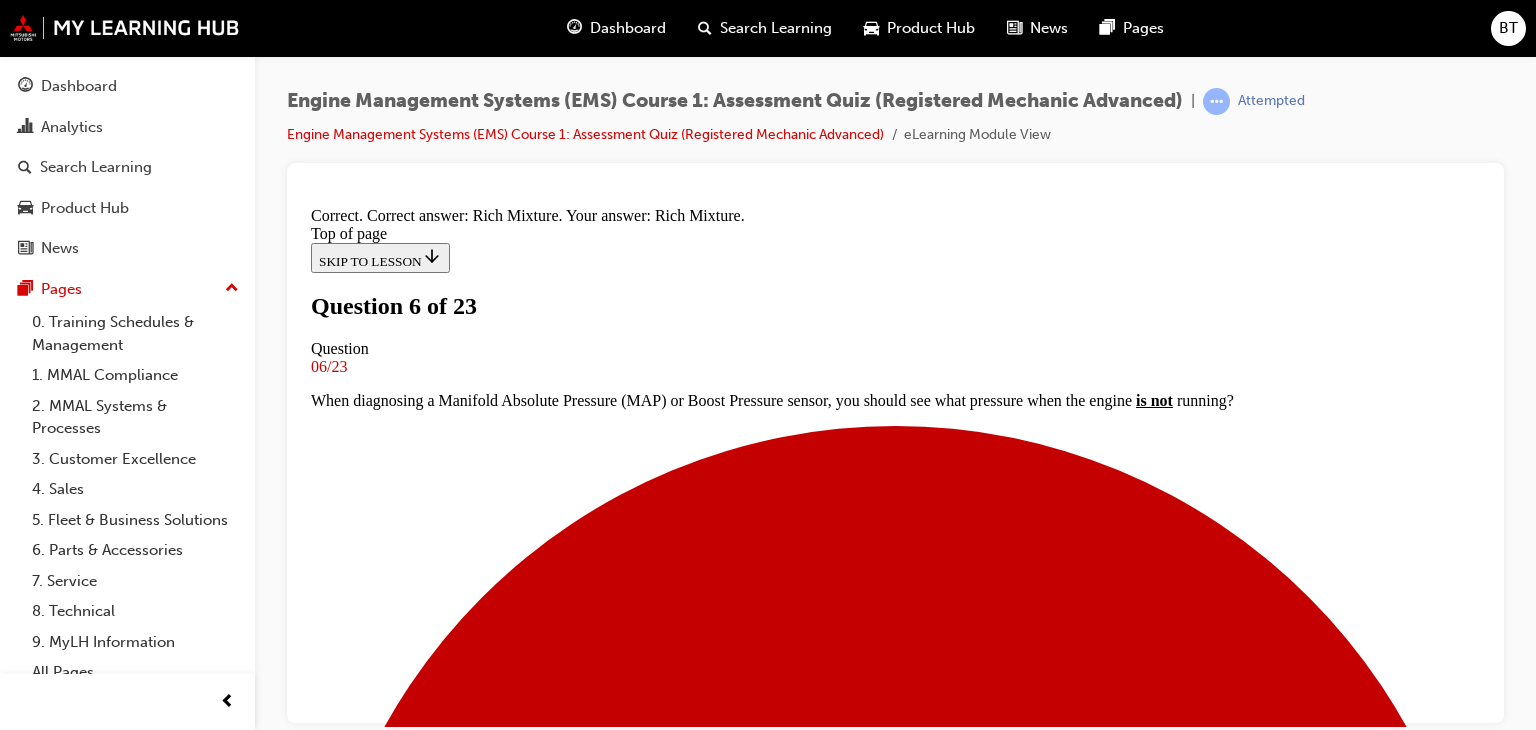 click on "NEXT" at bounding box center (337, 13474) 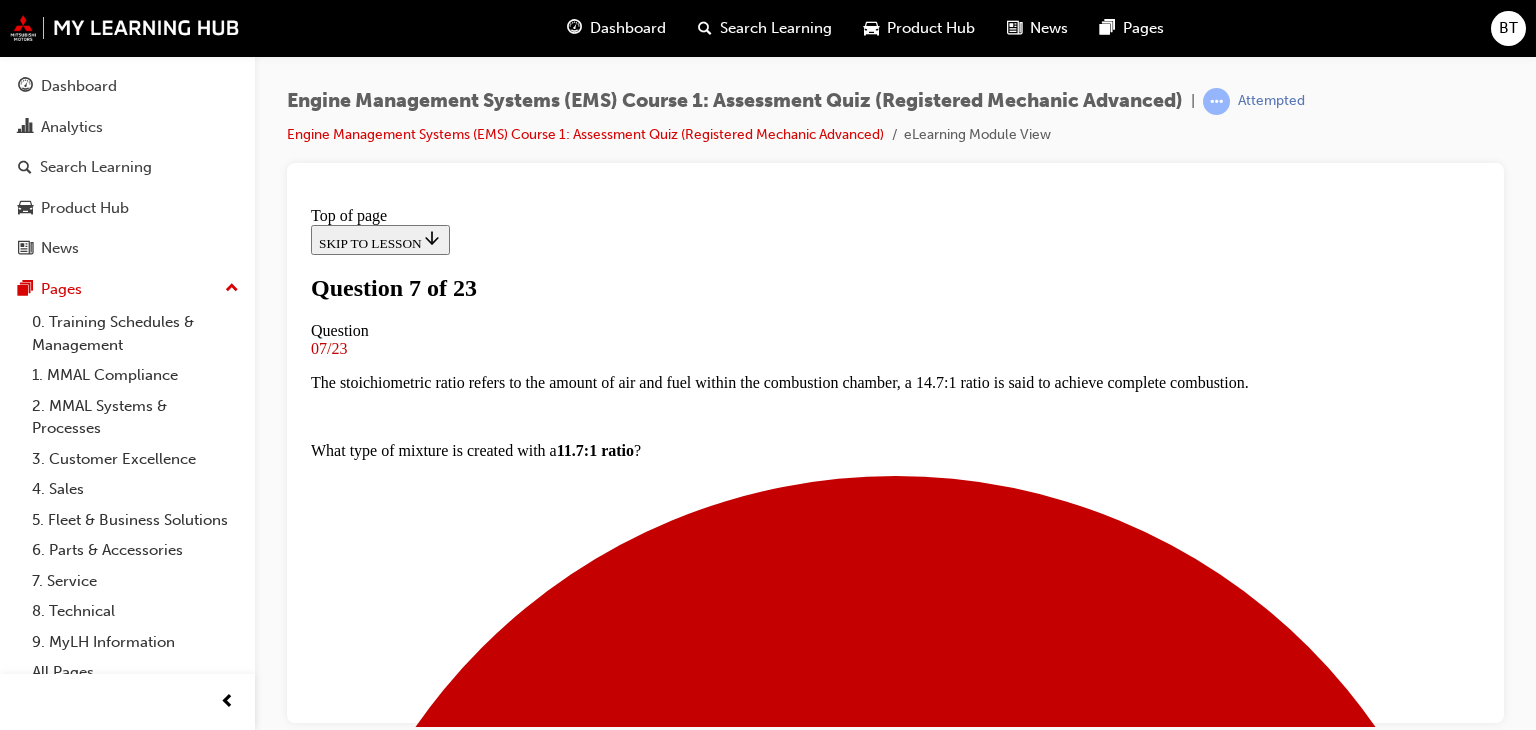 scroll, scrollTop: 203, scrollLeft: 0, axis: vertical 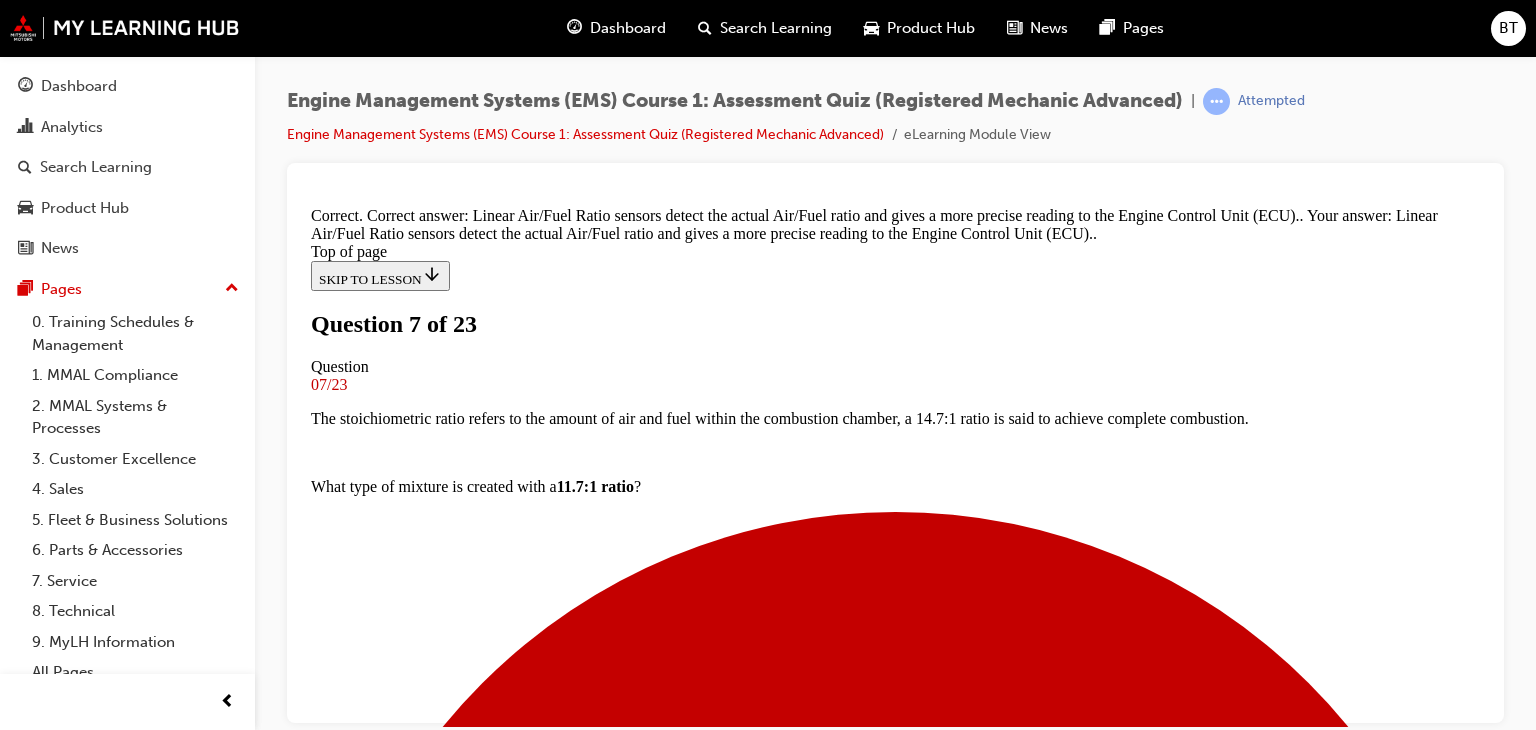 click on "NEXT" at bounding box center [337, 13492] 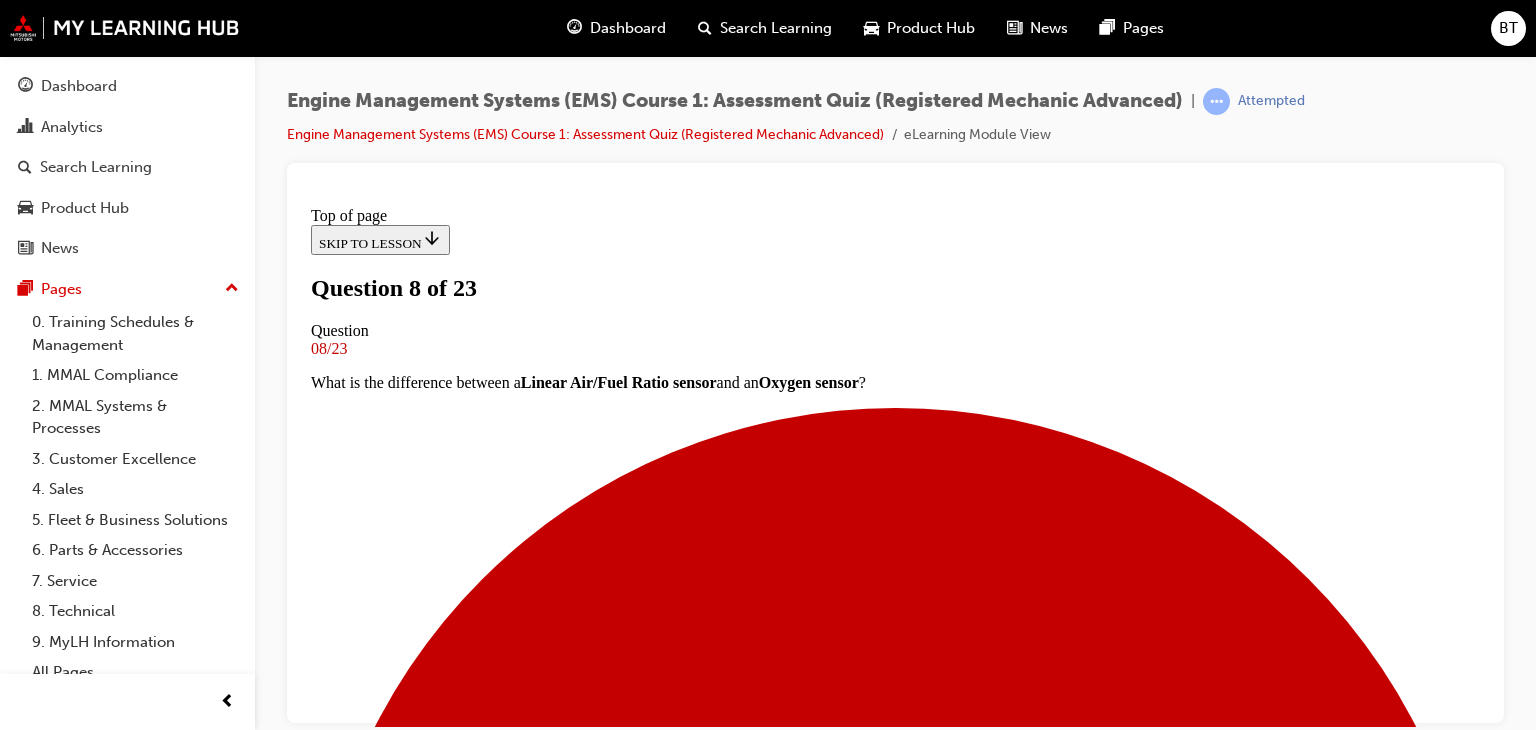 scroll, scrollTop: 203, scrollLeft: 0, axis: vertical 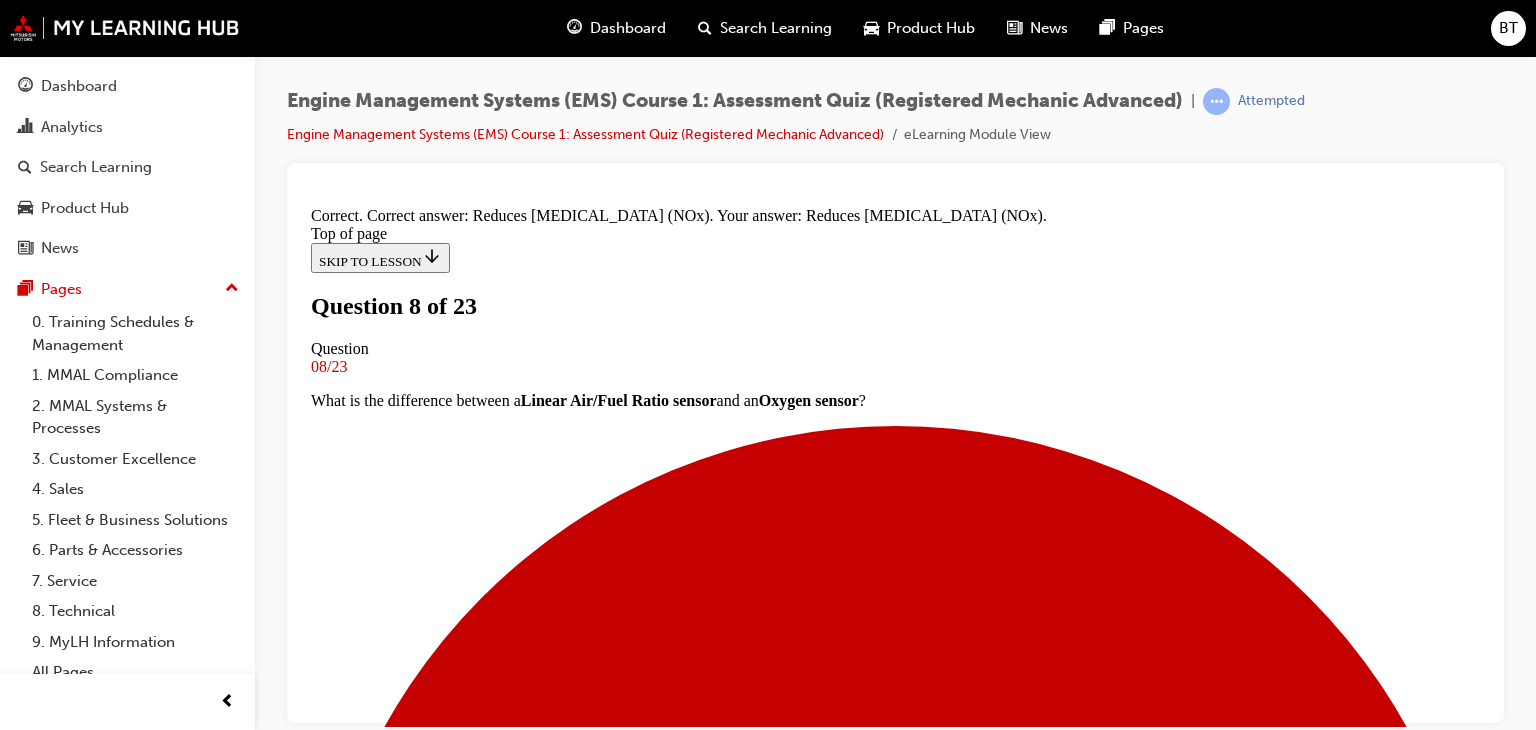 click on "NEXT" at bounding box center [337, 13406] 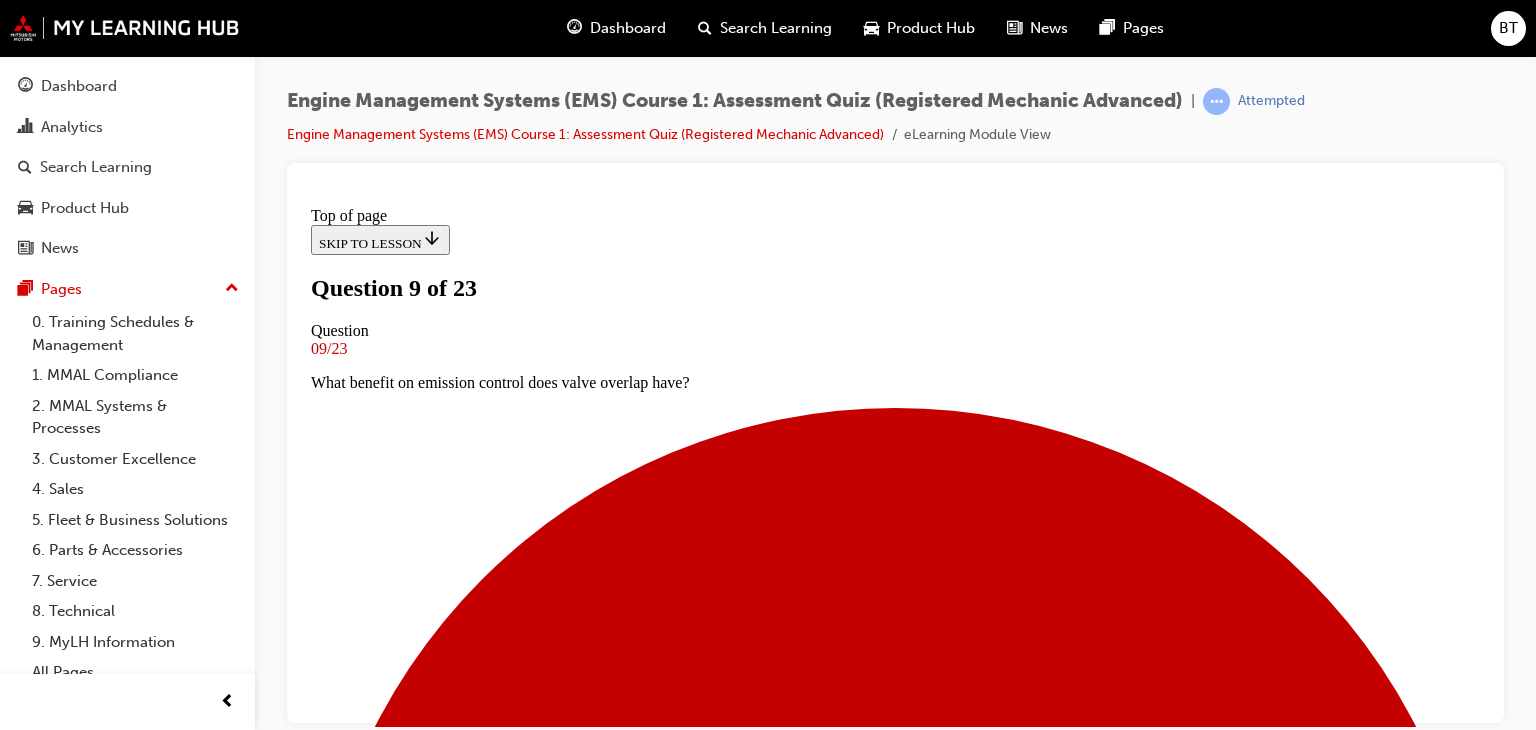 scroll, scrollTop: 203, scrollLeft: 0, axis: vertical 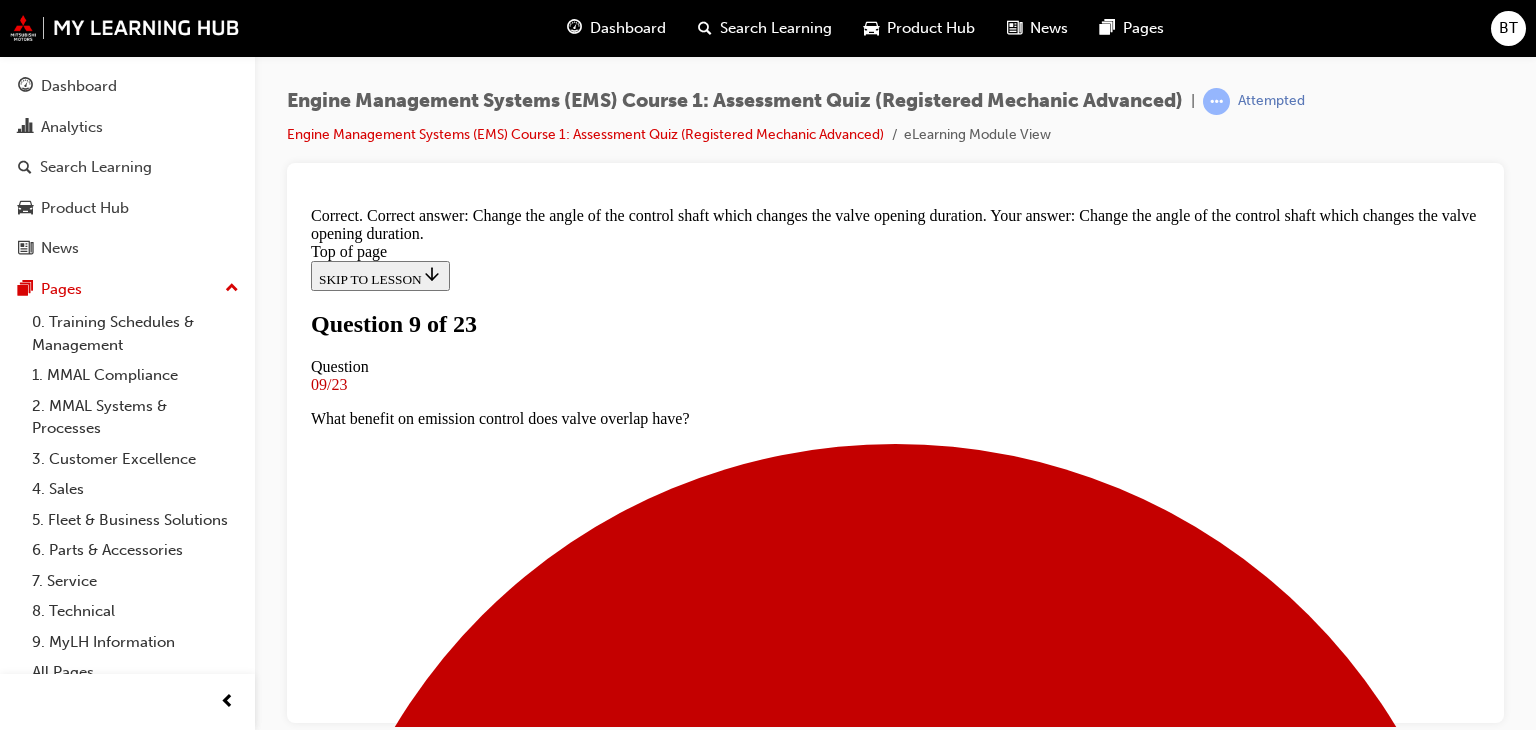 click on "NEXT" at bounding box center [337, 13424] 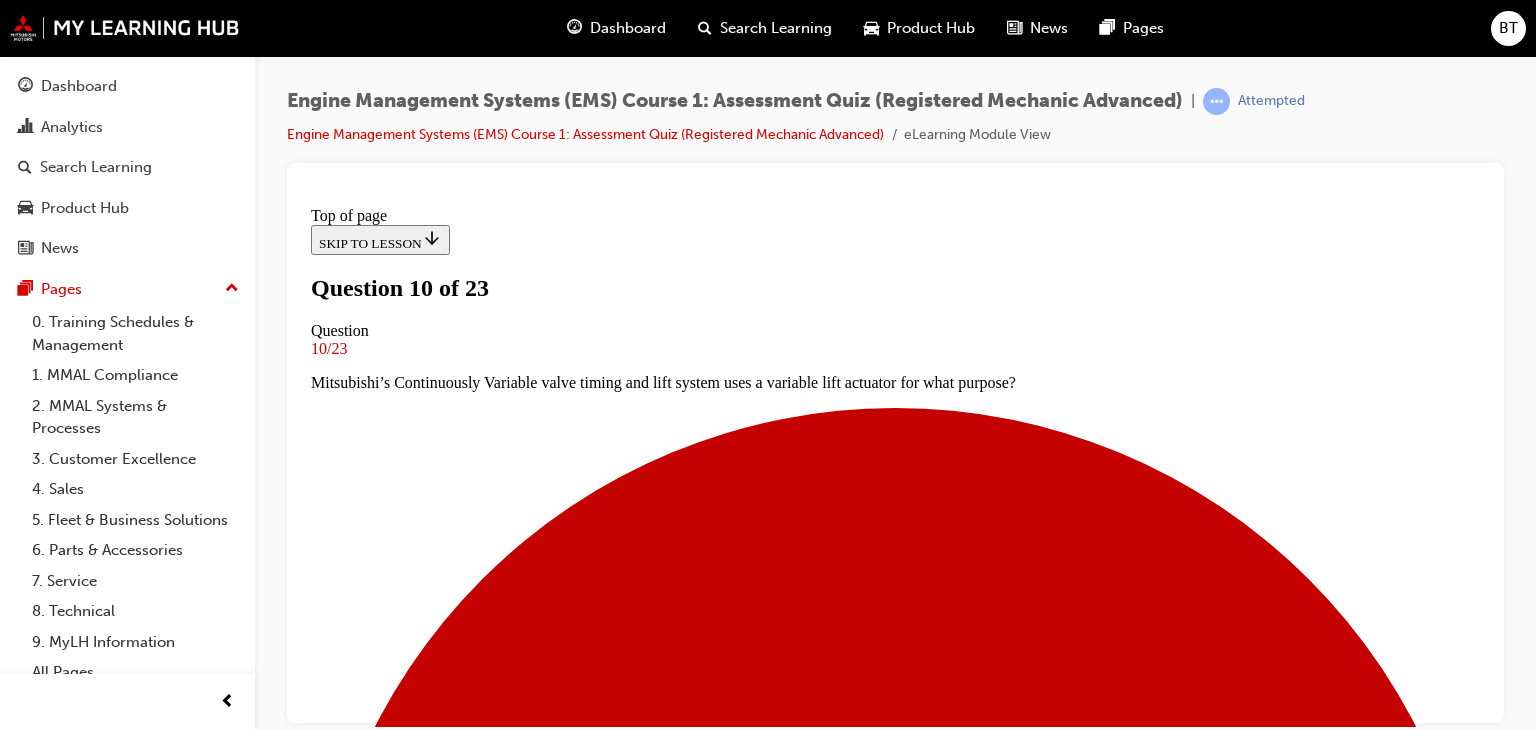 scroll, scrollTop: 303, scrollLeft: 0, axis: vertical 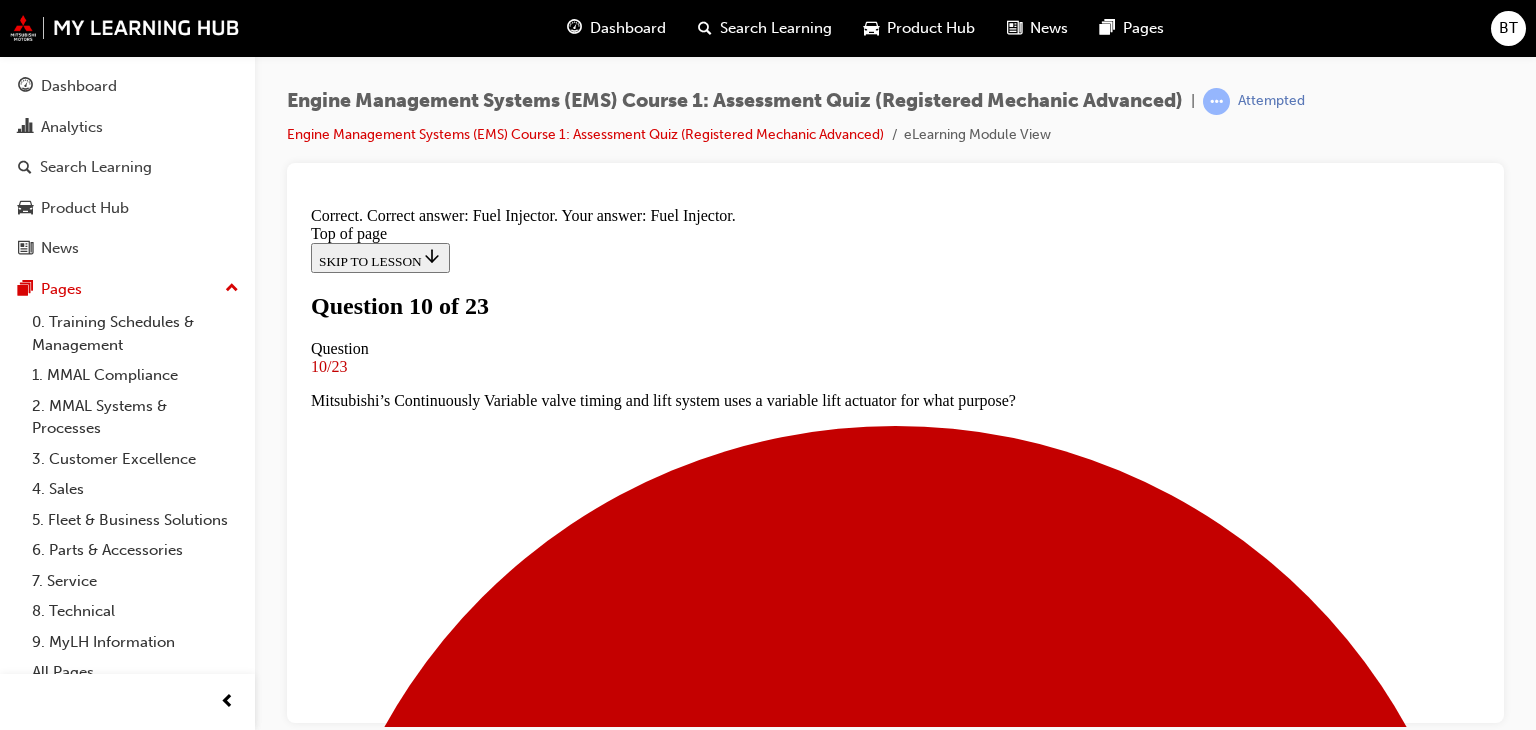 click on "NEXT" at bounding box center [337, 15587] 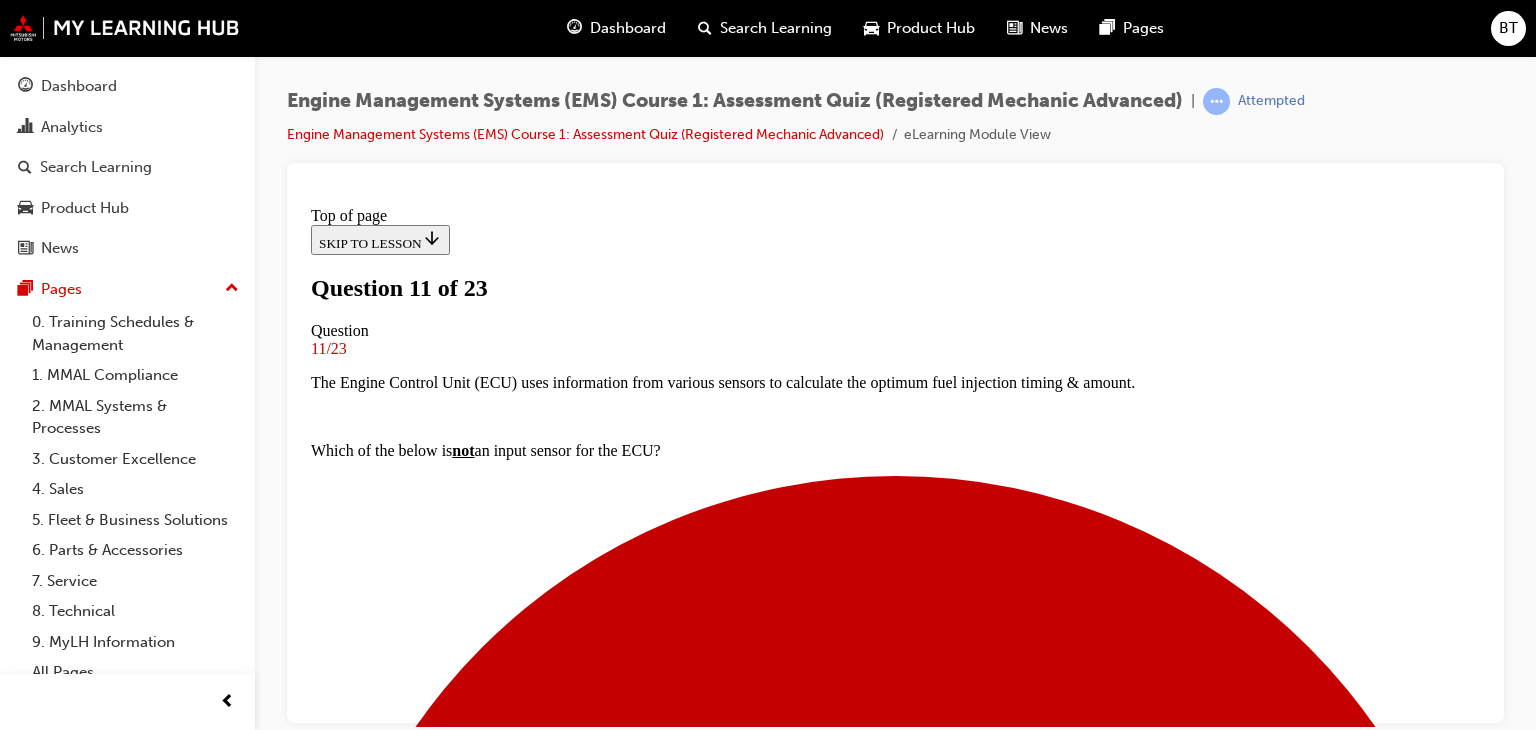 scroll, scrollTop: 203, scrollLeft: 0, axis: vertical 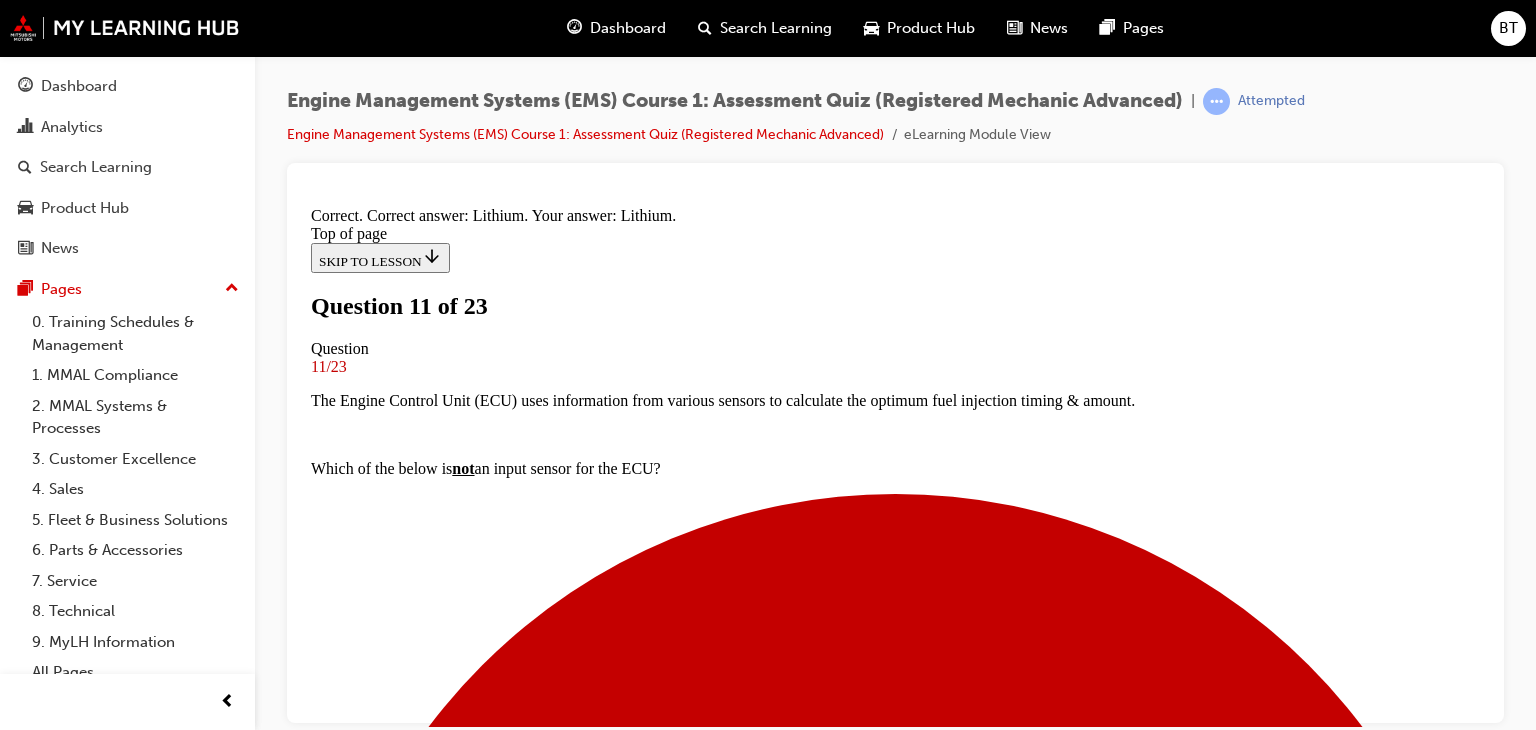 click on "NEXT" at bounding box center [337, 17700] 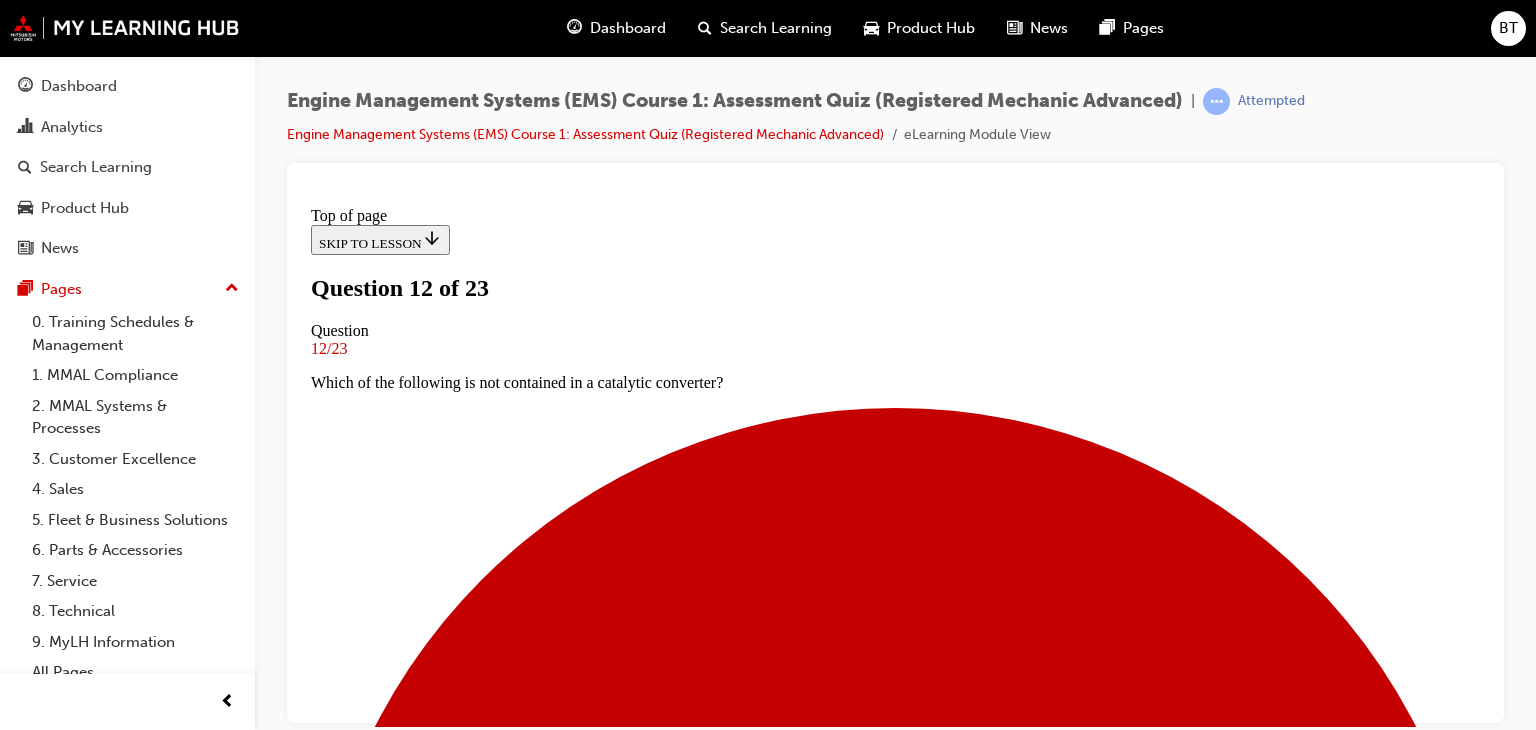 scroll, scrollTop: 203, scrollLeft: 0, axis: vertical 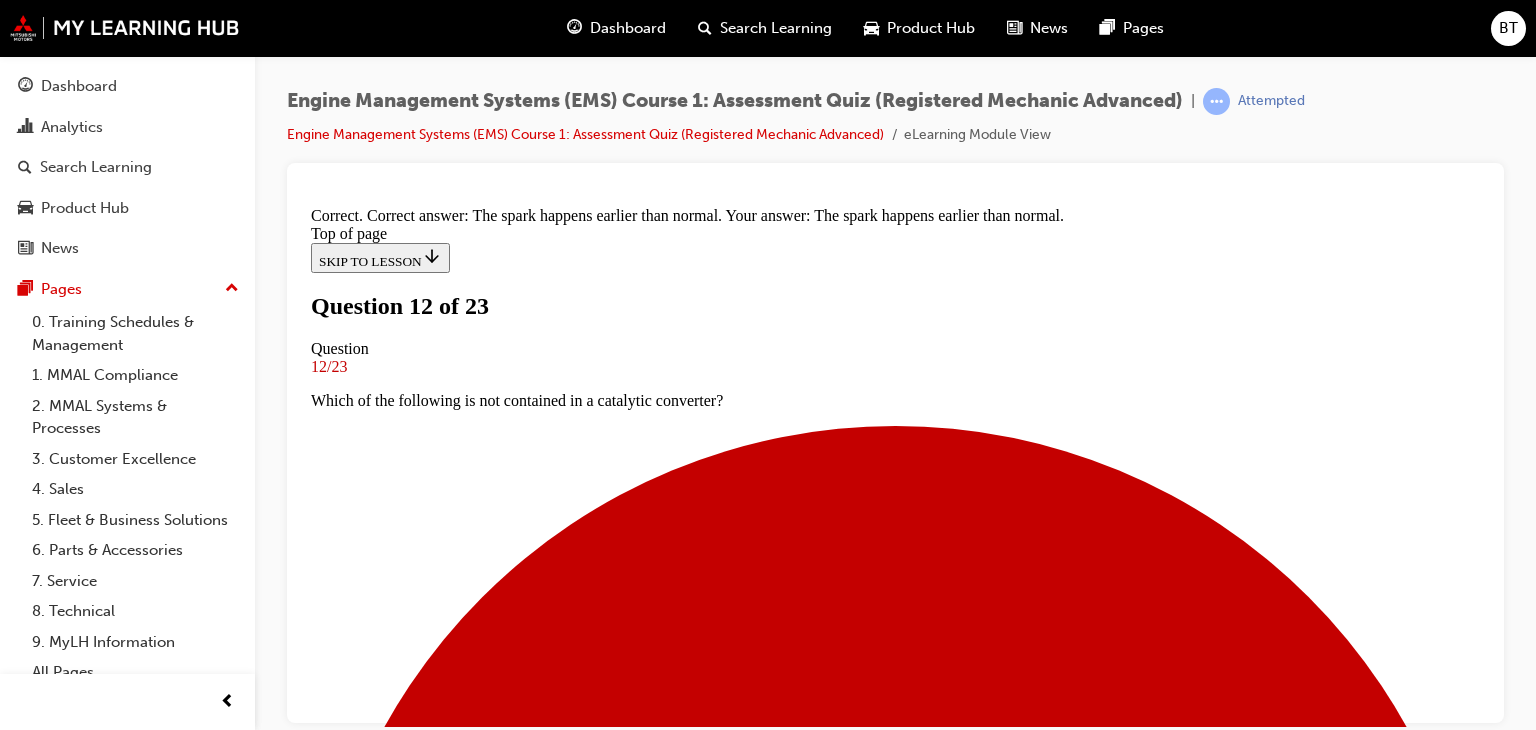 click on "NEXT" at bounding box center [337, 15519] 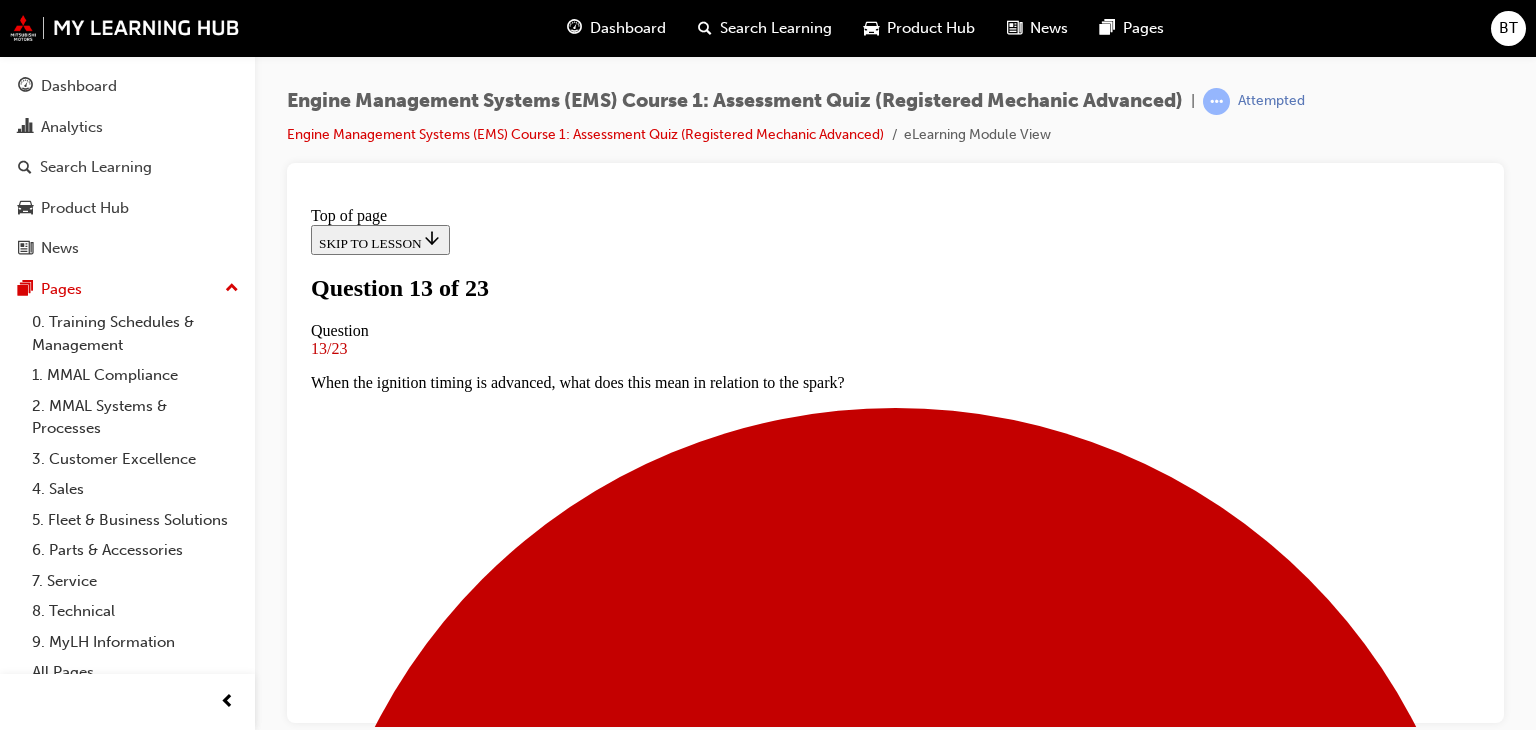 scroll, scrollTop: 303, scrollLeft: 0, axis: vertical 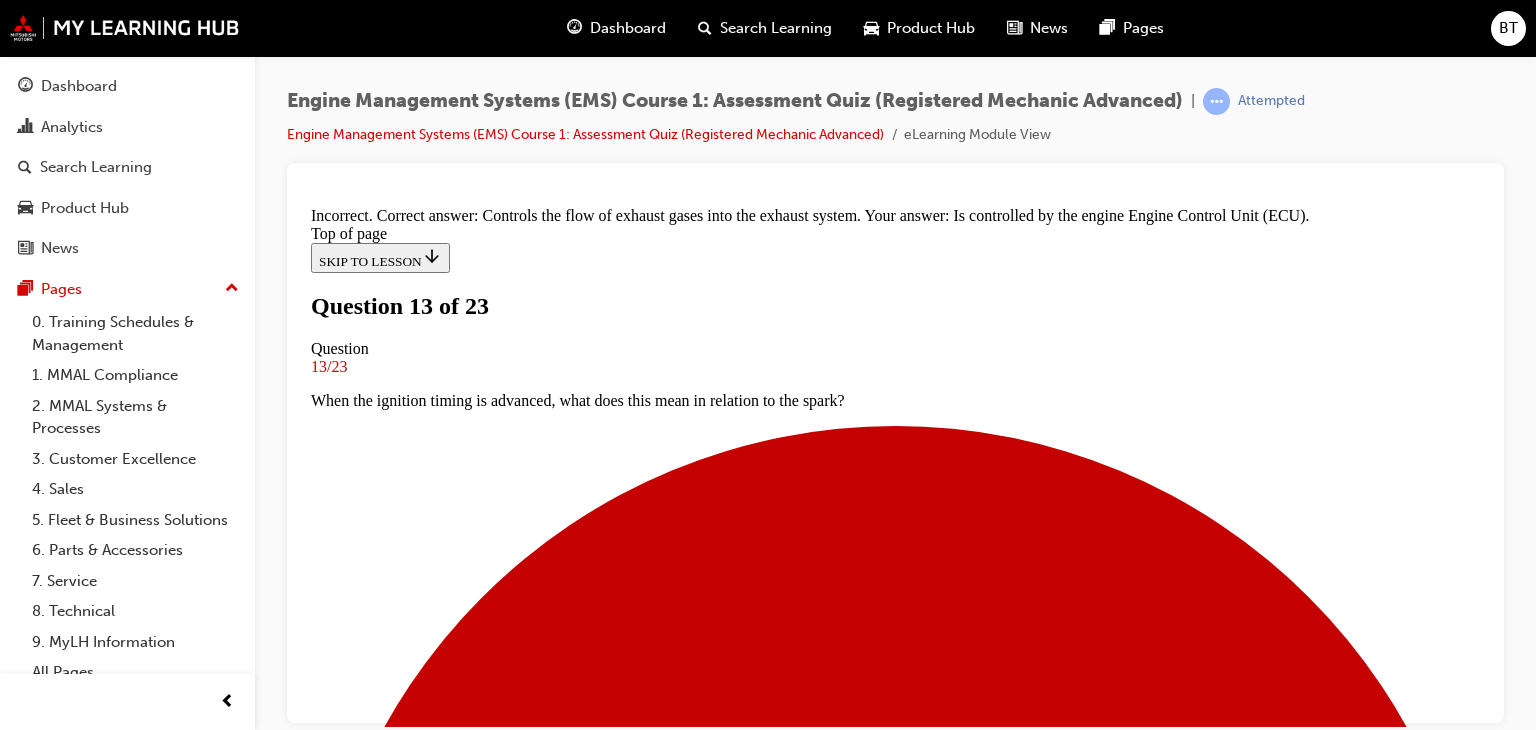 click on "NEXT" at bounding box center [337, 15465] 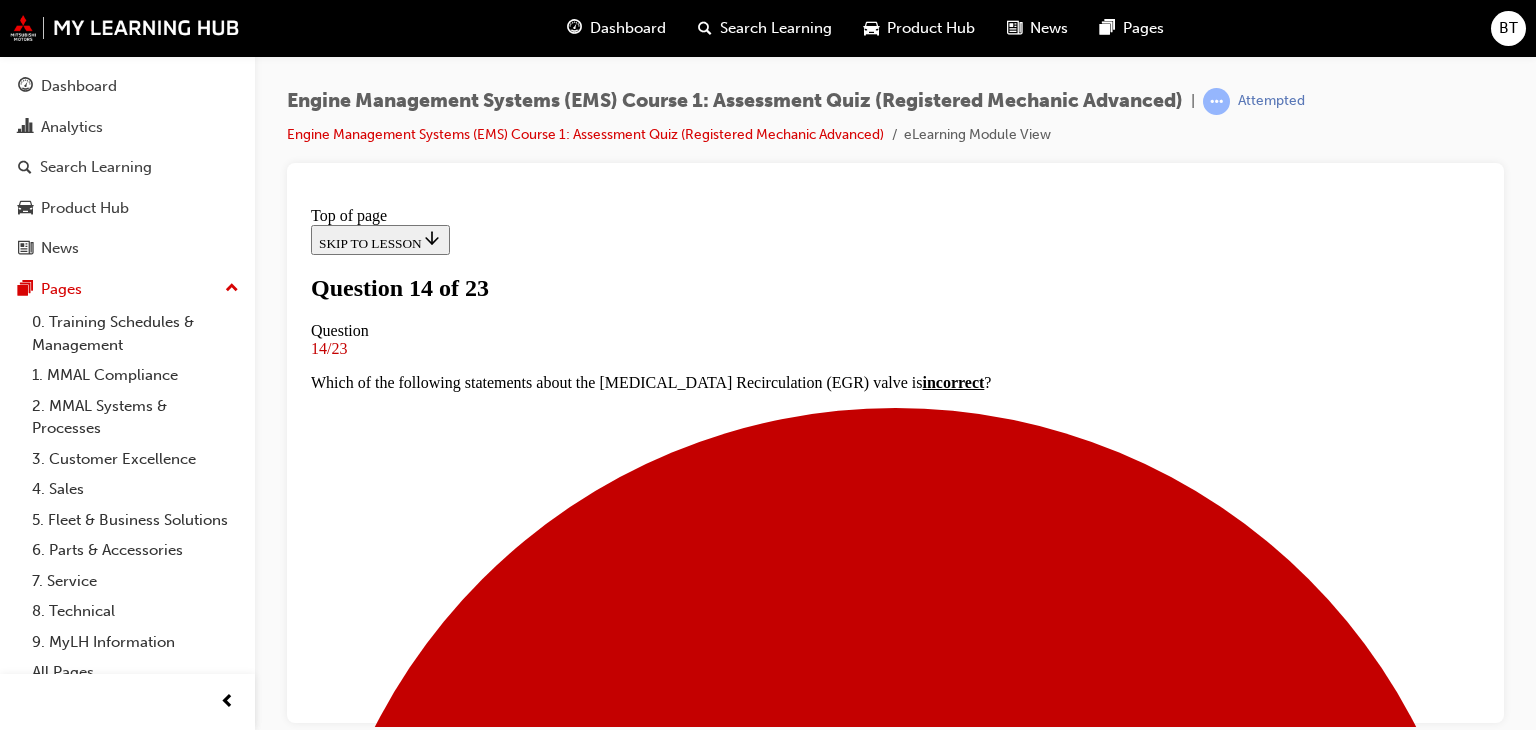 scroll, scrollTop: 203, scrollLeft: 0, axis: vertical 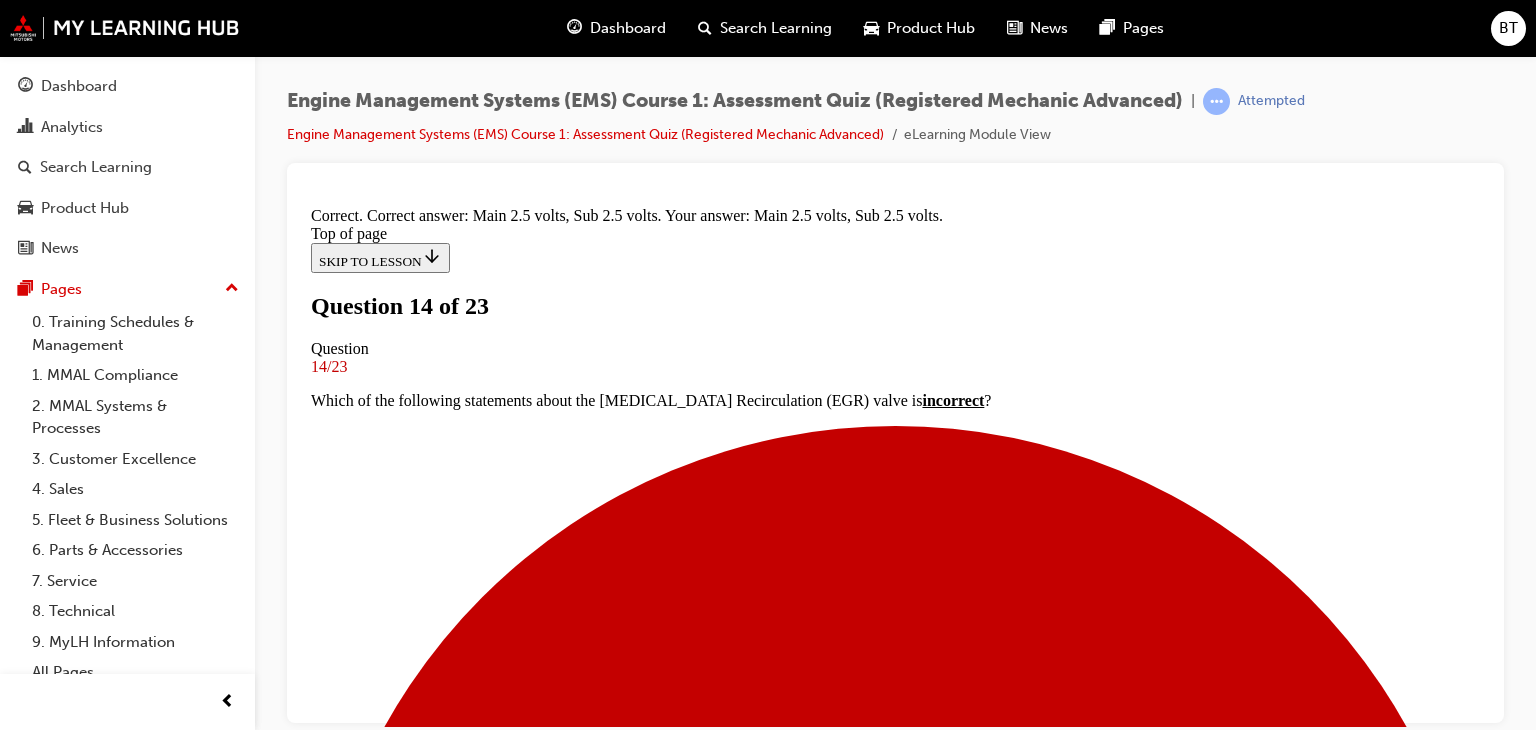 click on "NEXT" at bounding box center [337, 17578] 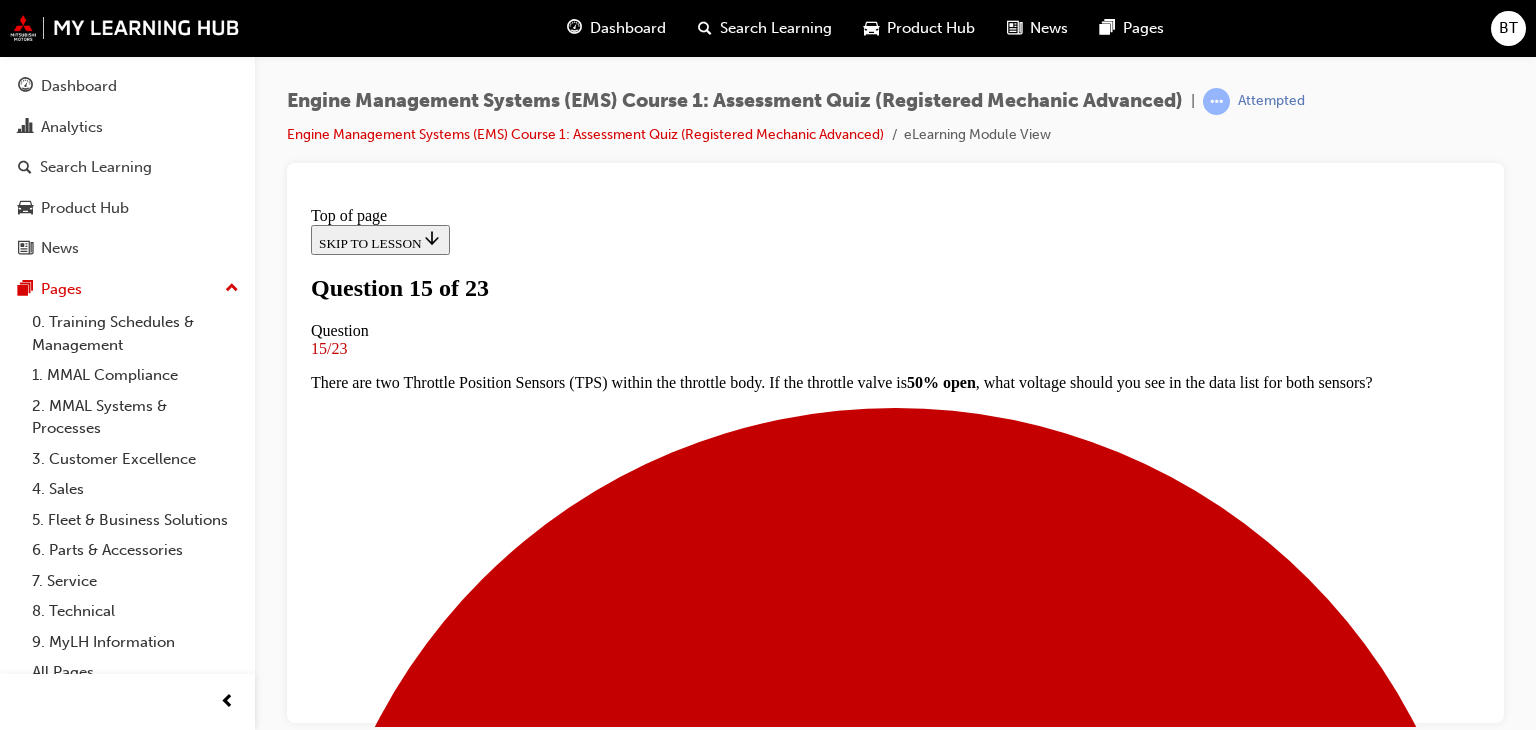 scroll, scrollTop: 303, scrollLeft: 0, axis: vertical 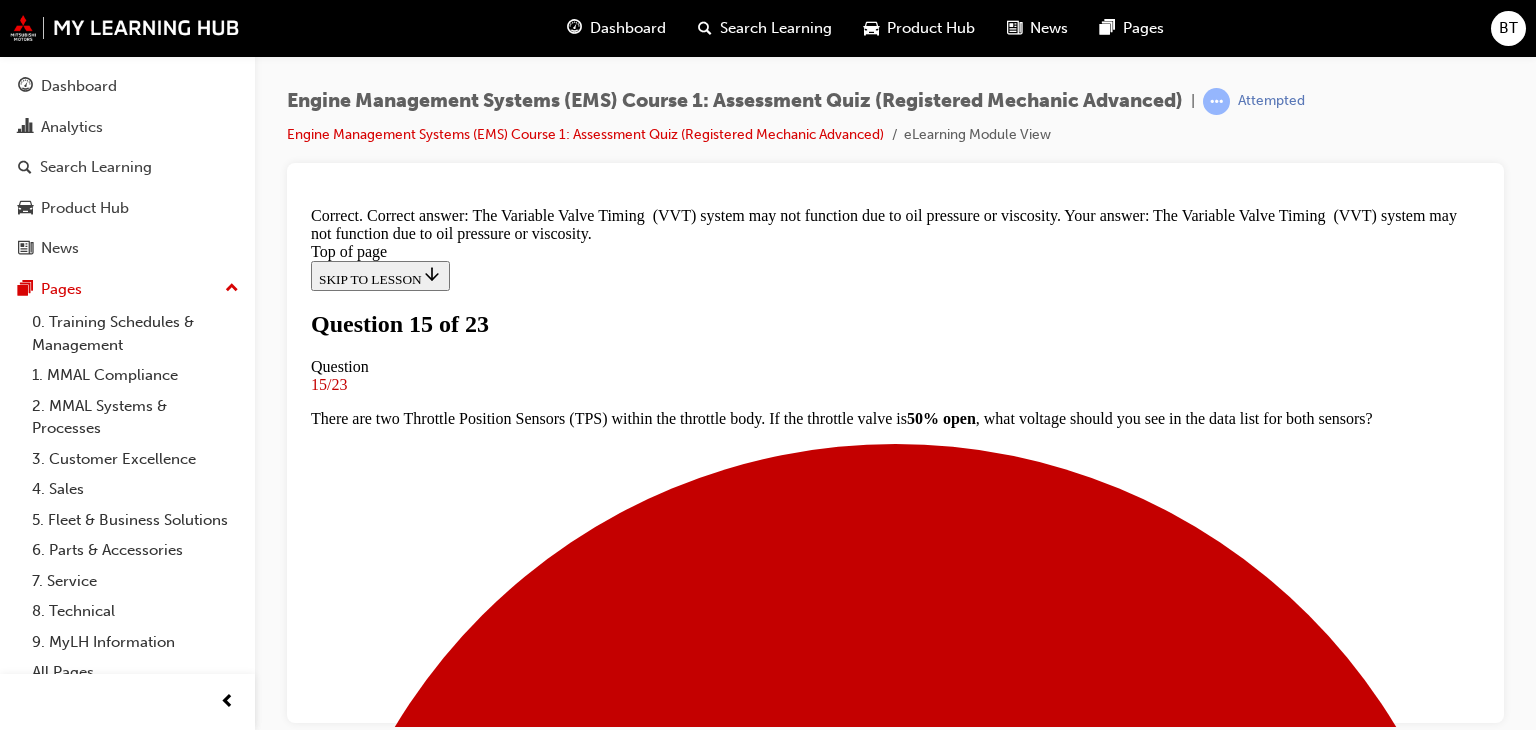 click on "NEXT" at bounding box center (337, 15537) 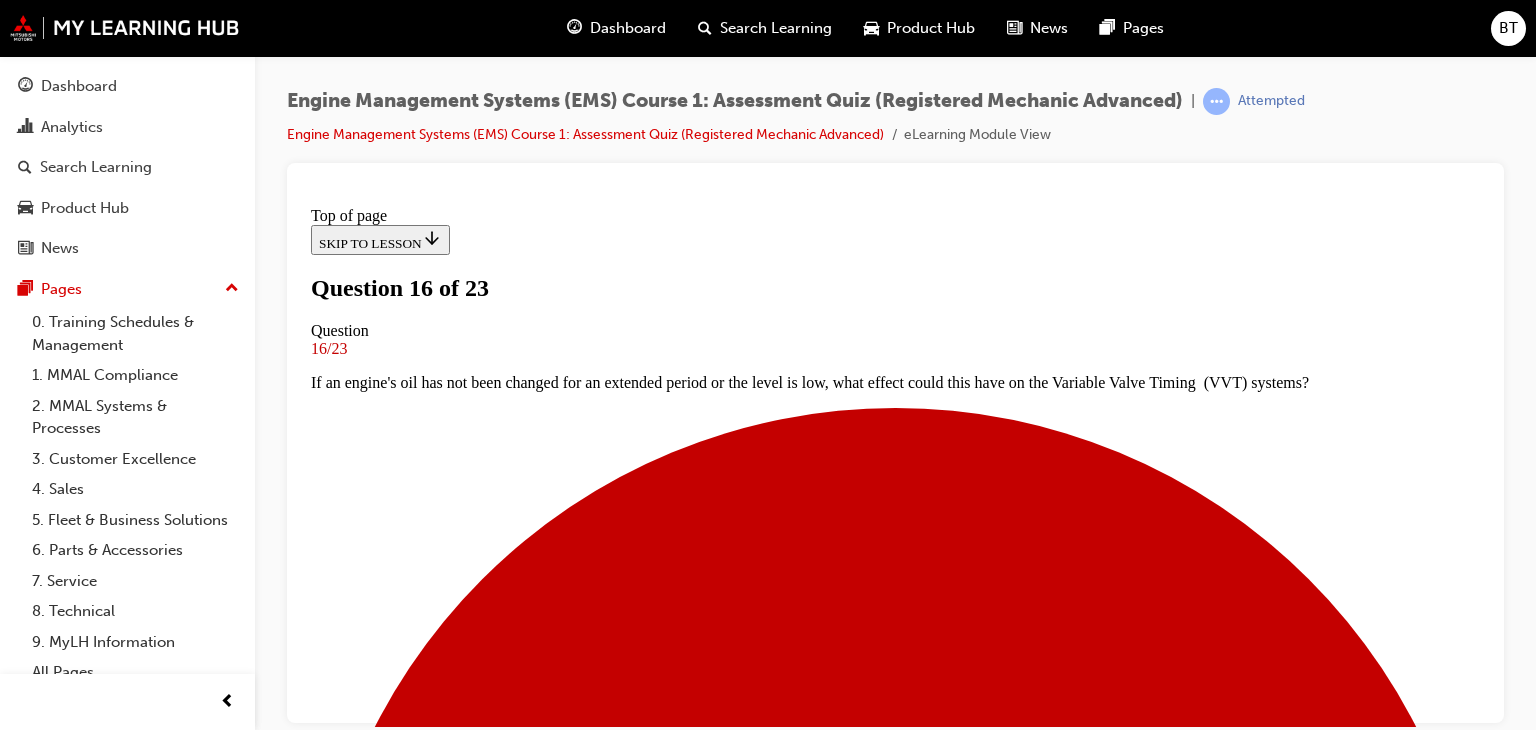scroll, scrollTop: 203, scrollLeft: 0, axis: vertical 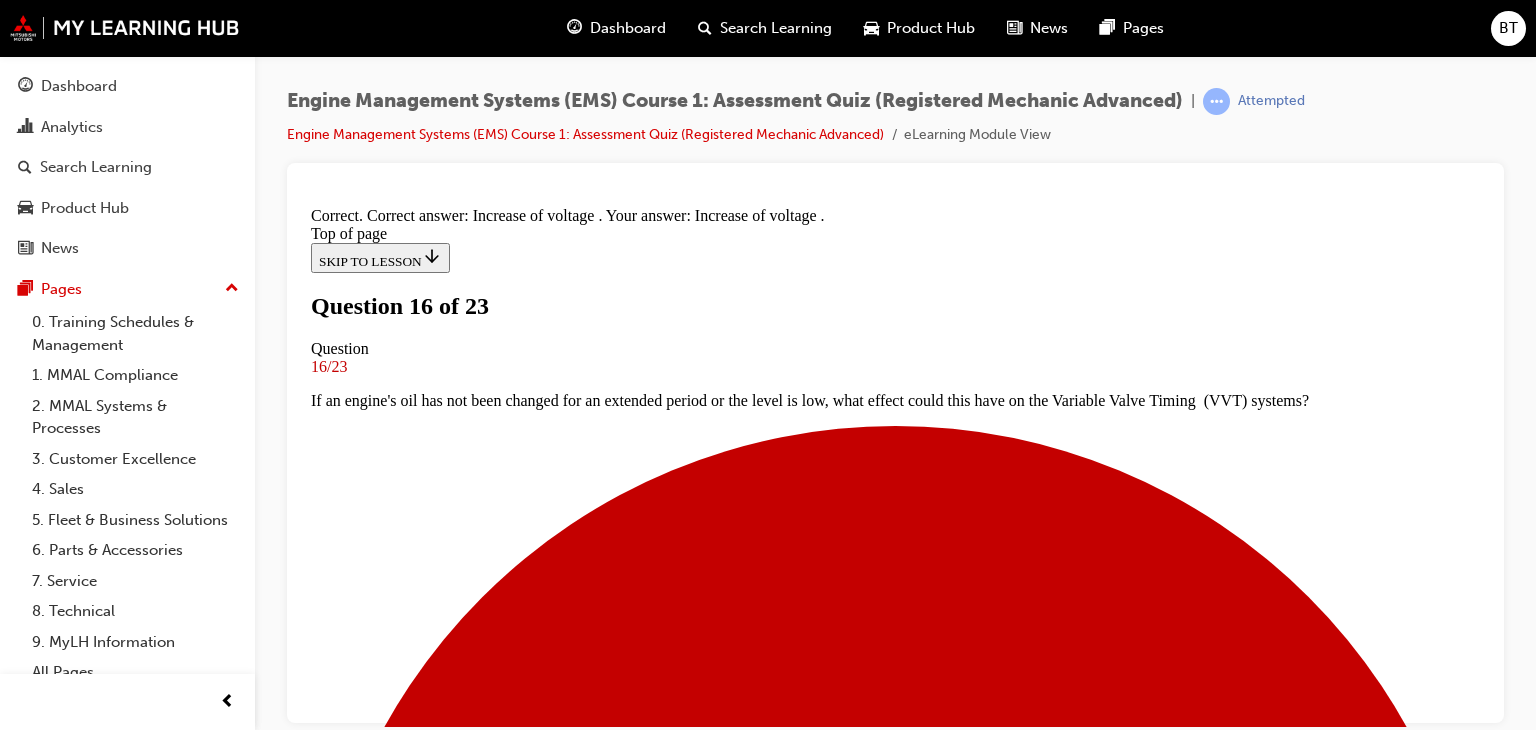 click on "NEXT" at bounding box center [337, 15587] 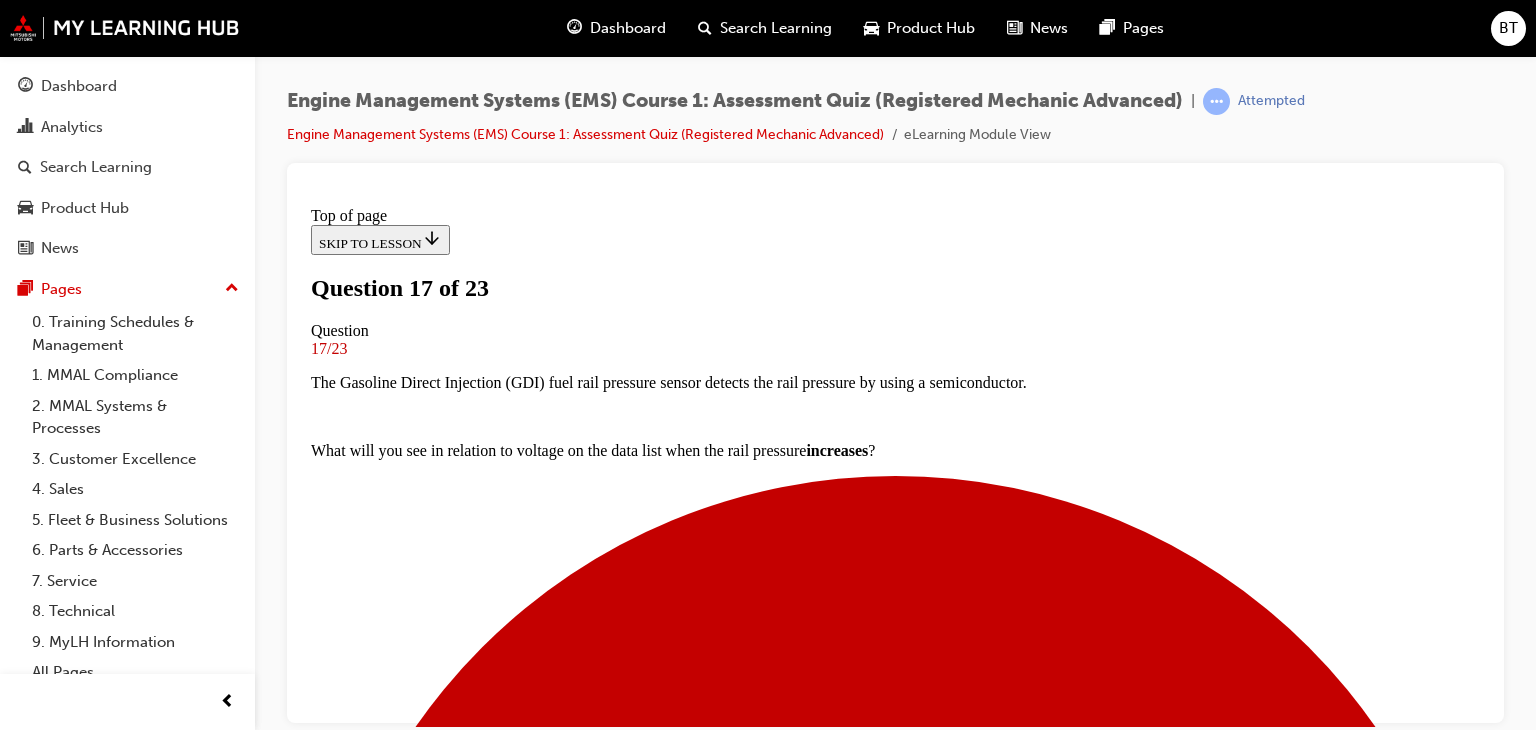 scroll, scrollTop: 303, scrollLeft: 0, axis: vertical 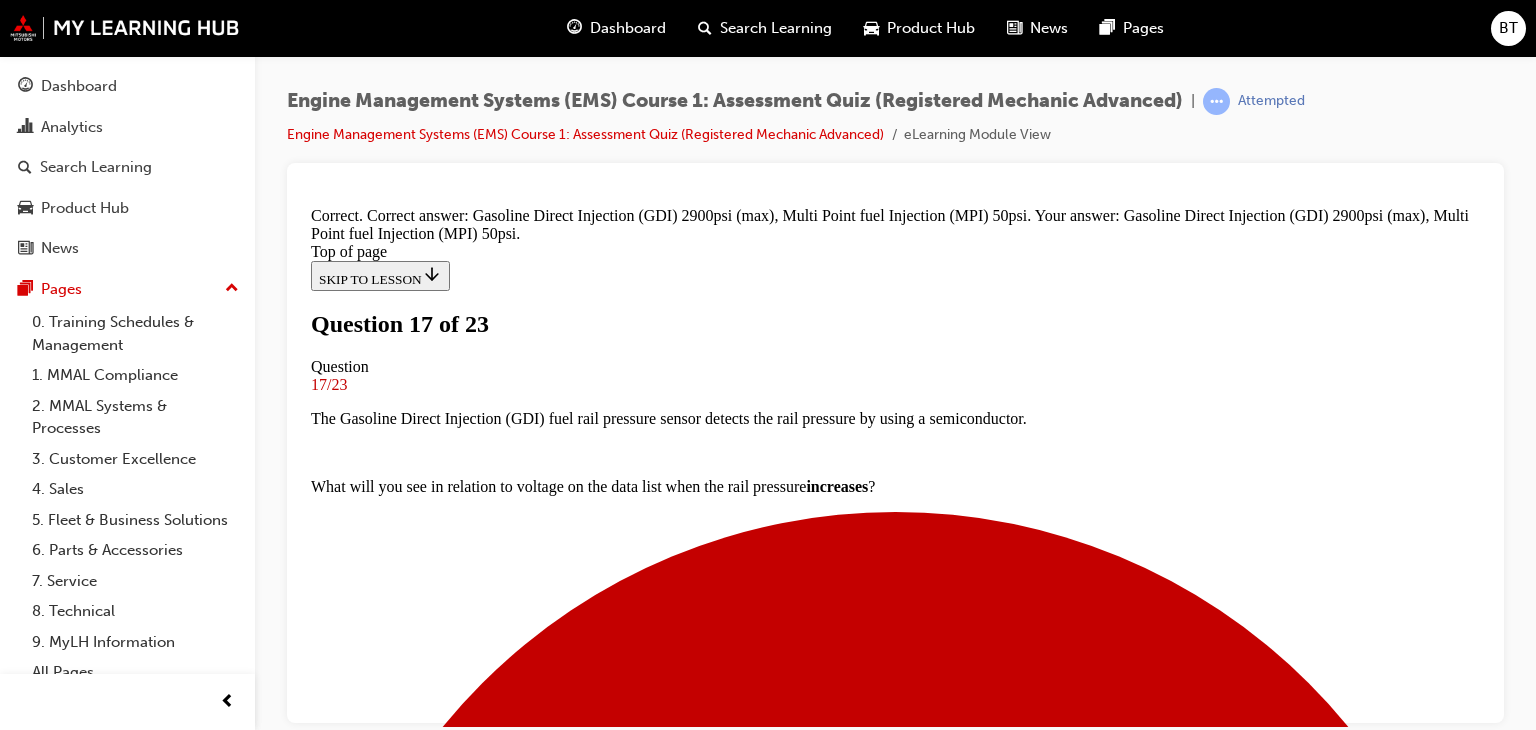 click on "NEXT" at bounding box center (337, 17718) 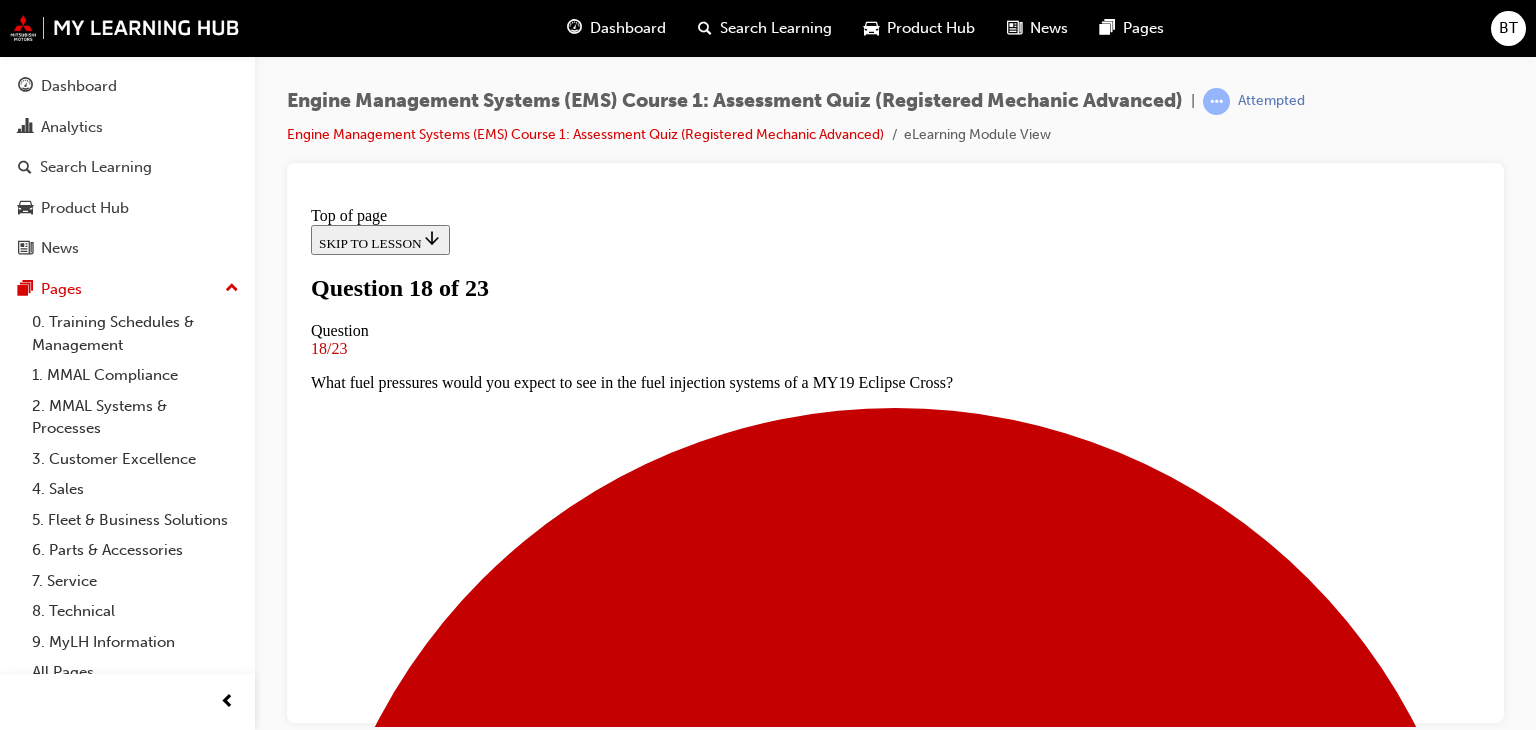 scroll, scrollTop: 303, scrollLeft: 0, axis: vertical 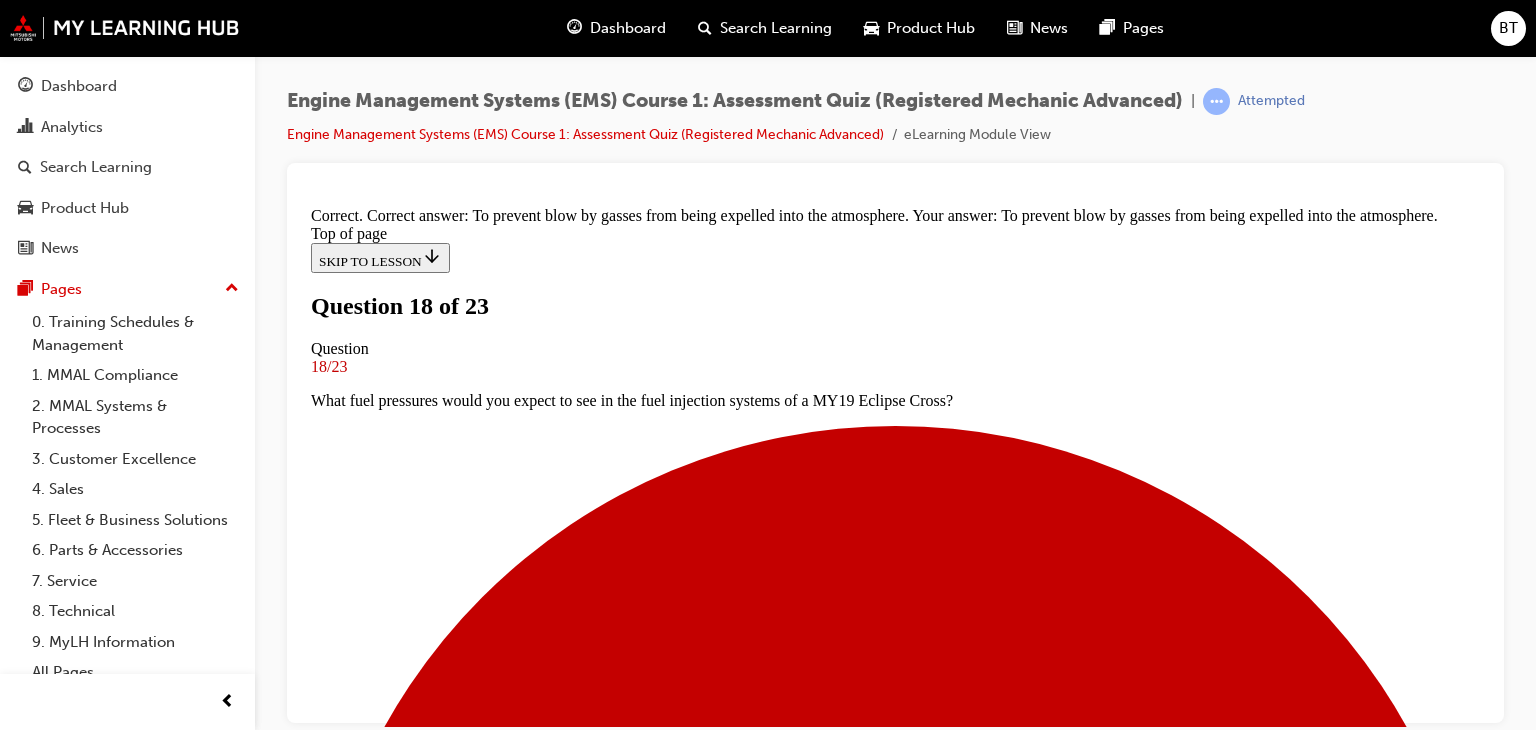 click on "NEXT" at bounding box center (337, 17632) 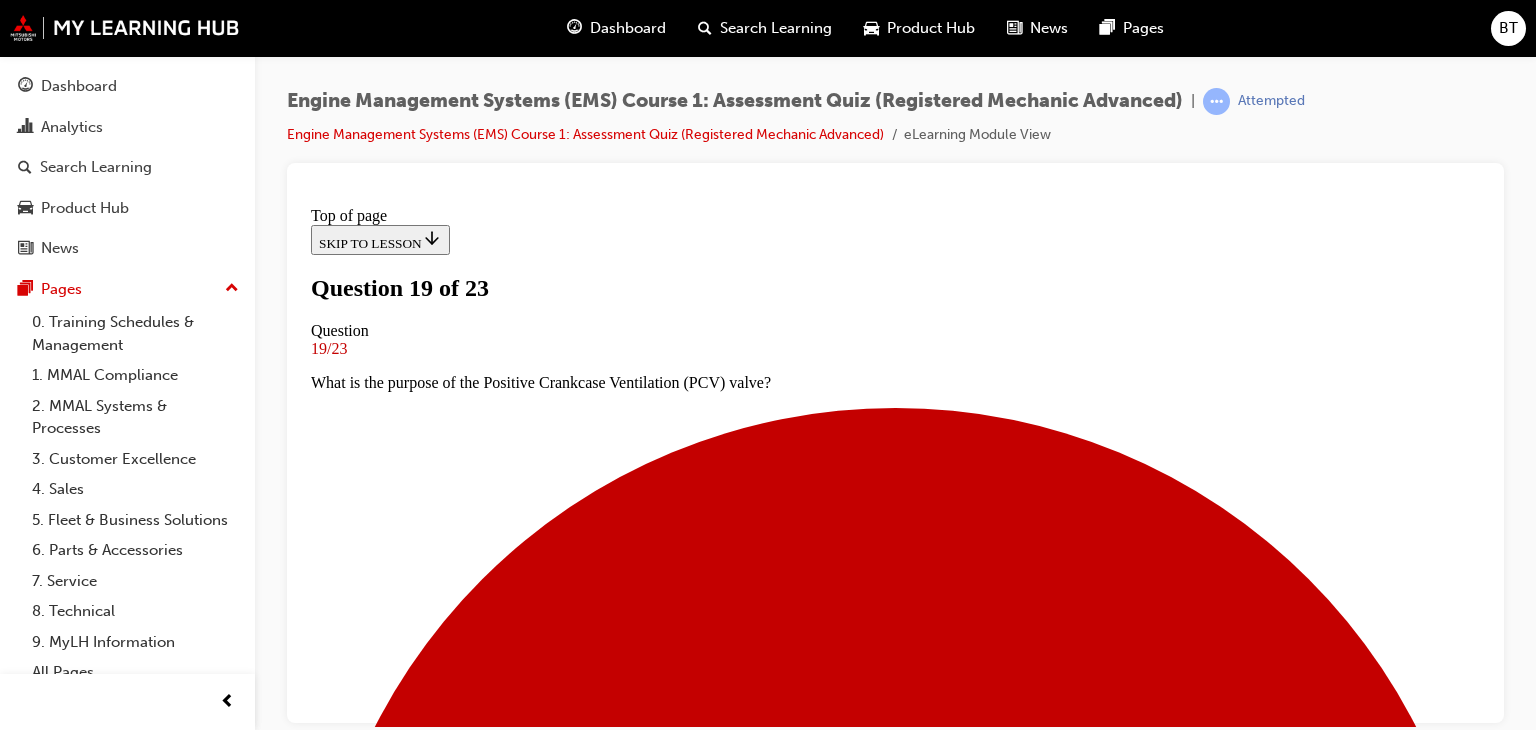 scroll, scrollTop: 203, scrollLeft: 0, axis: vertical 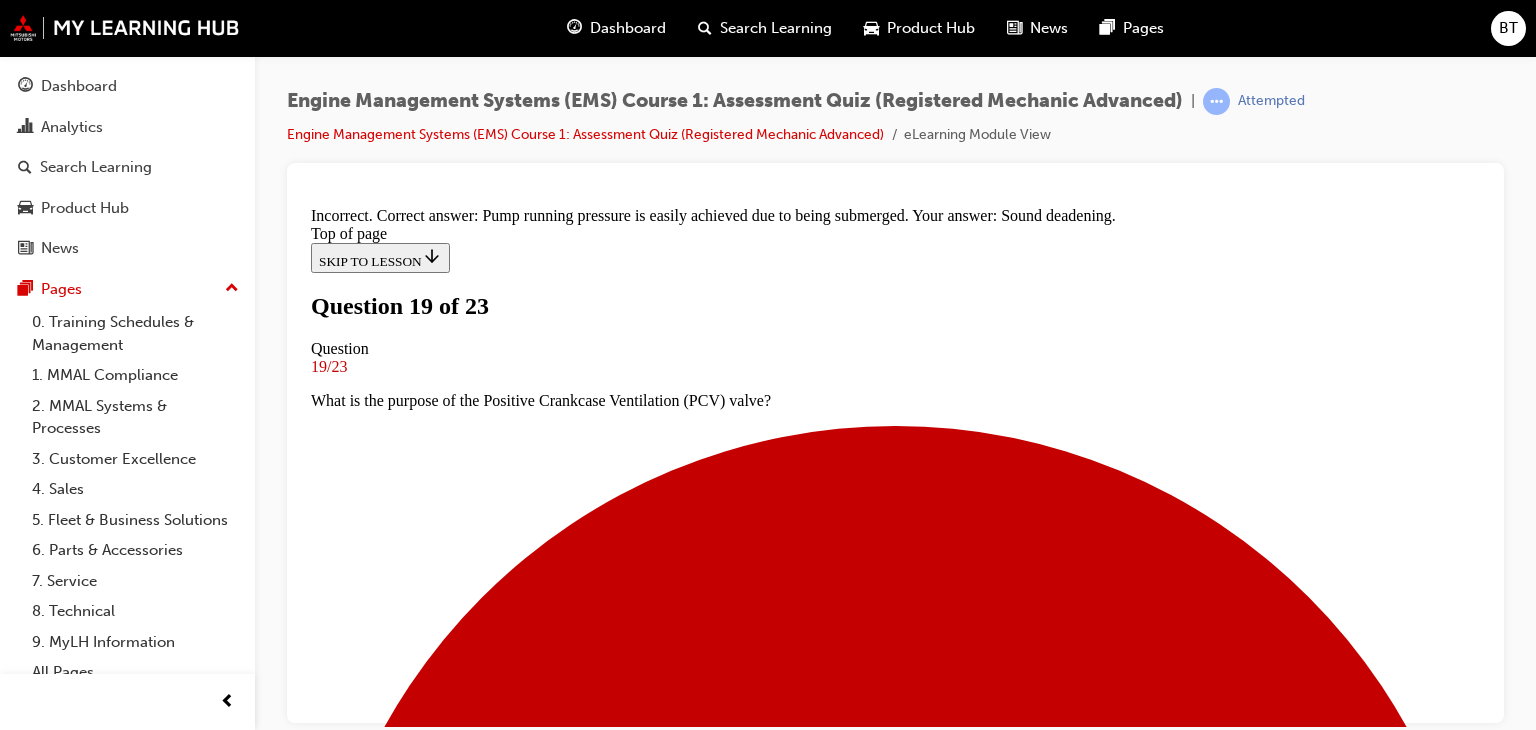 click on "NEXT" at bounding box center (337, 15517) 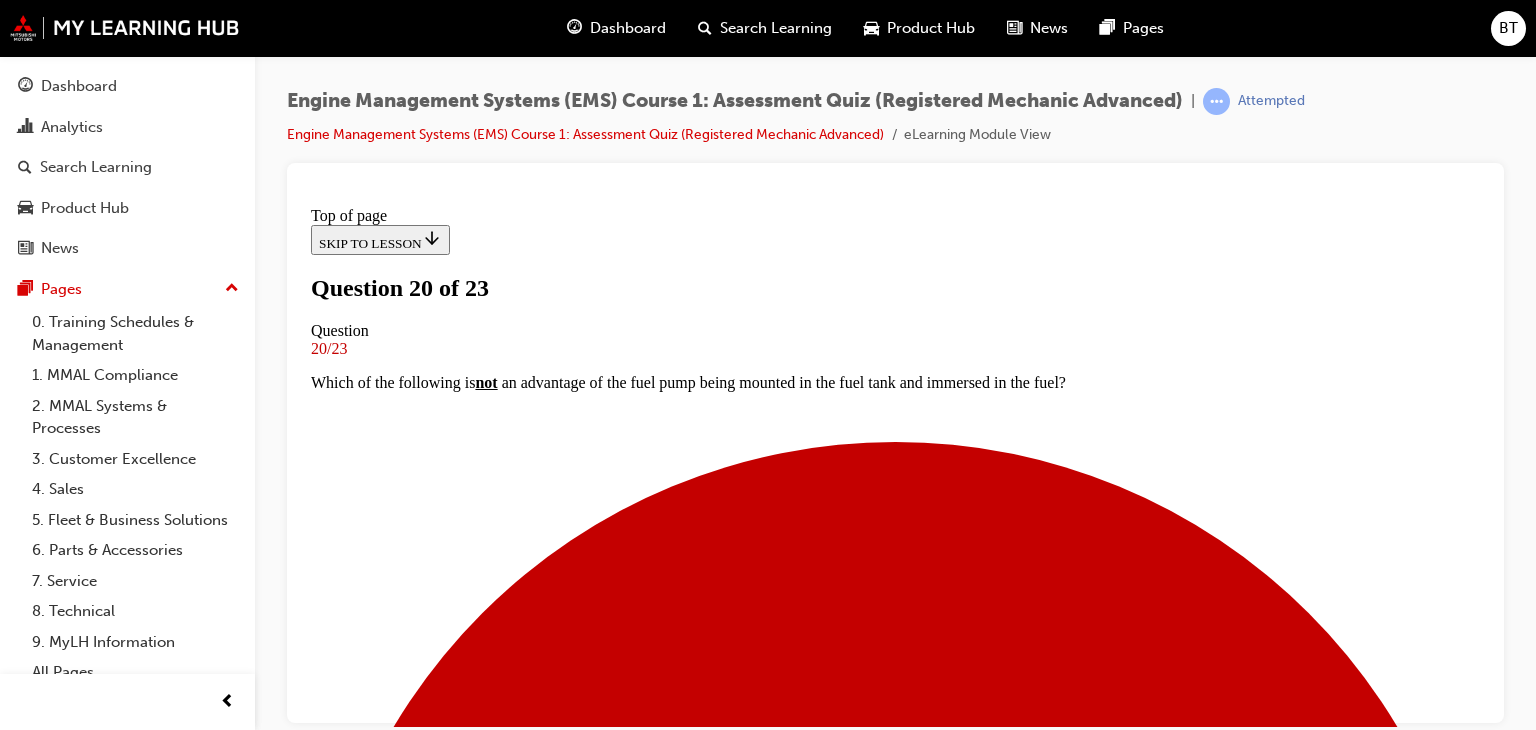scroll, scrollTop: 203, scrollLeft: 0, axis: vertical 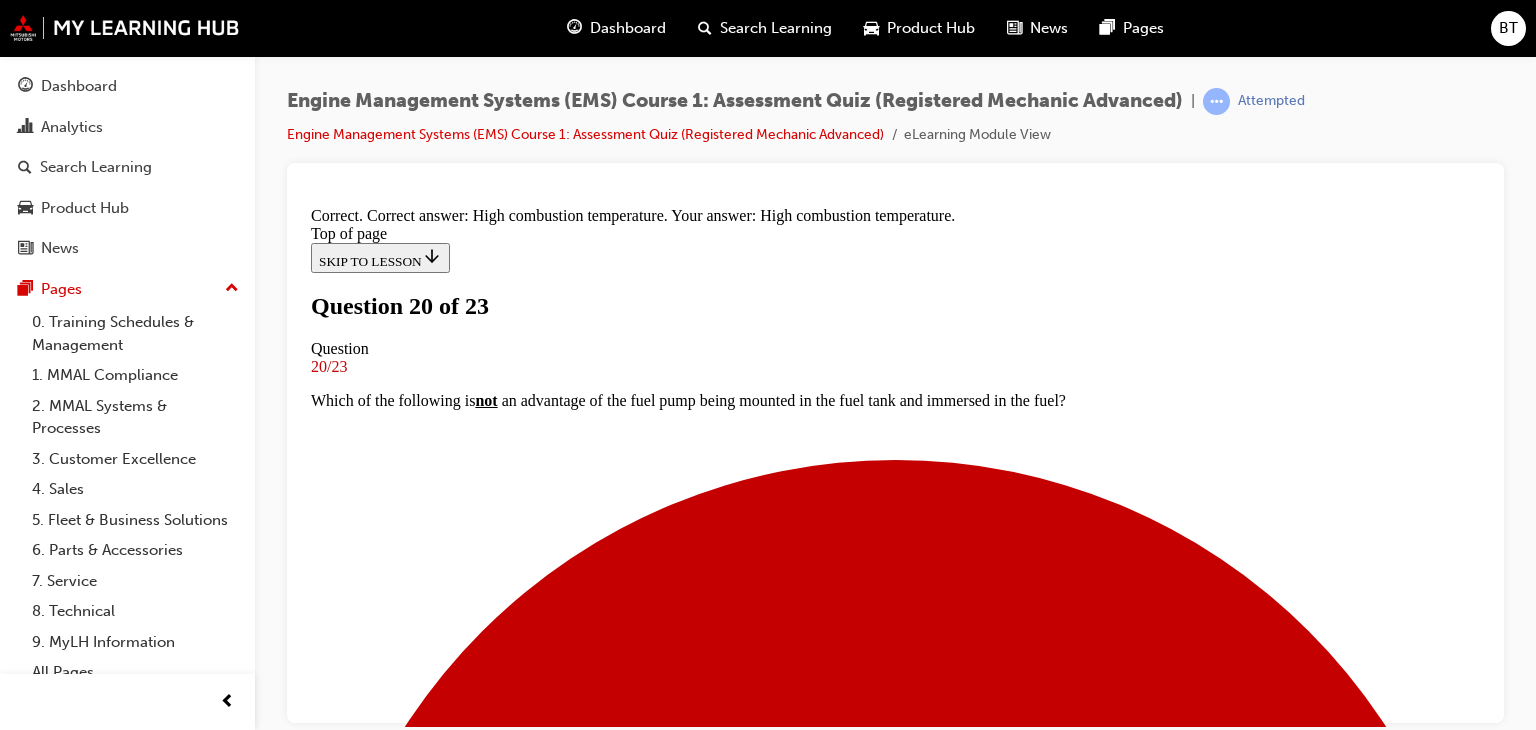 click on "NEXT" at bounding box center (337, 15517) 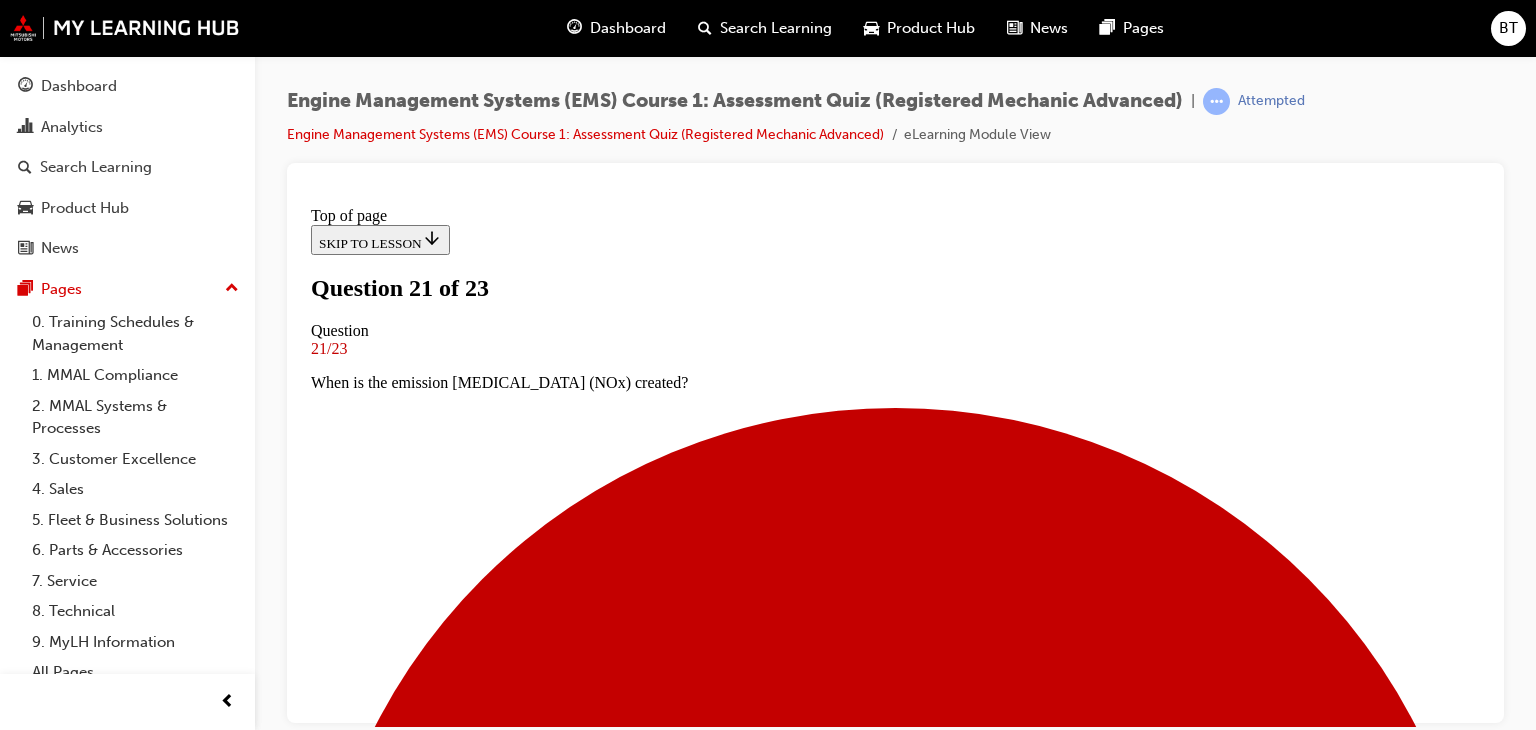 scroll, scrollTop: 203, scrollLeft: 0, axis: vertical 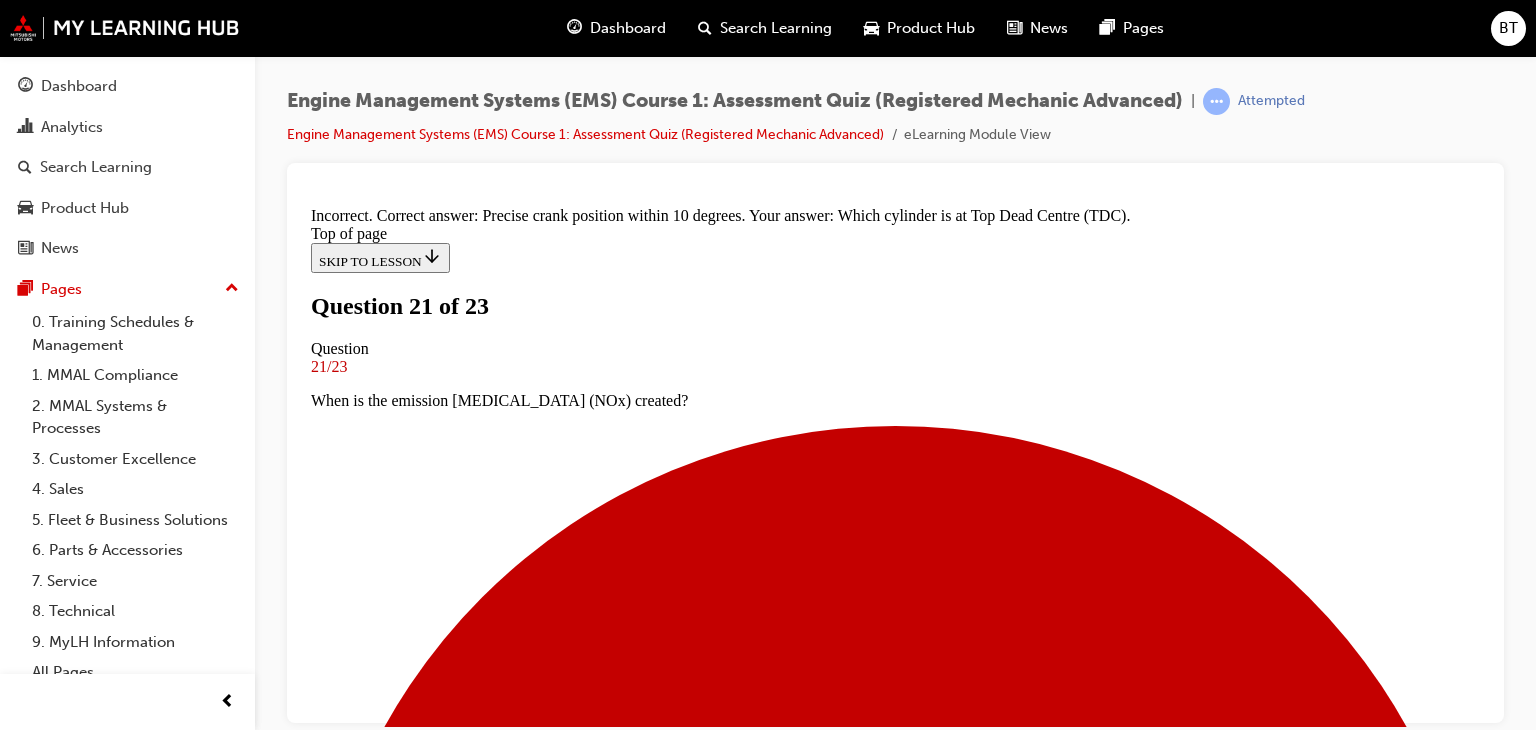 click on "NEXT" at bounding box center (337, 15483) 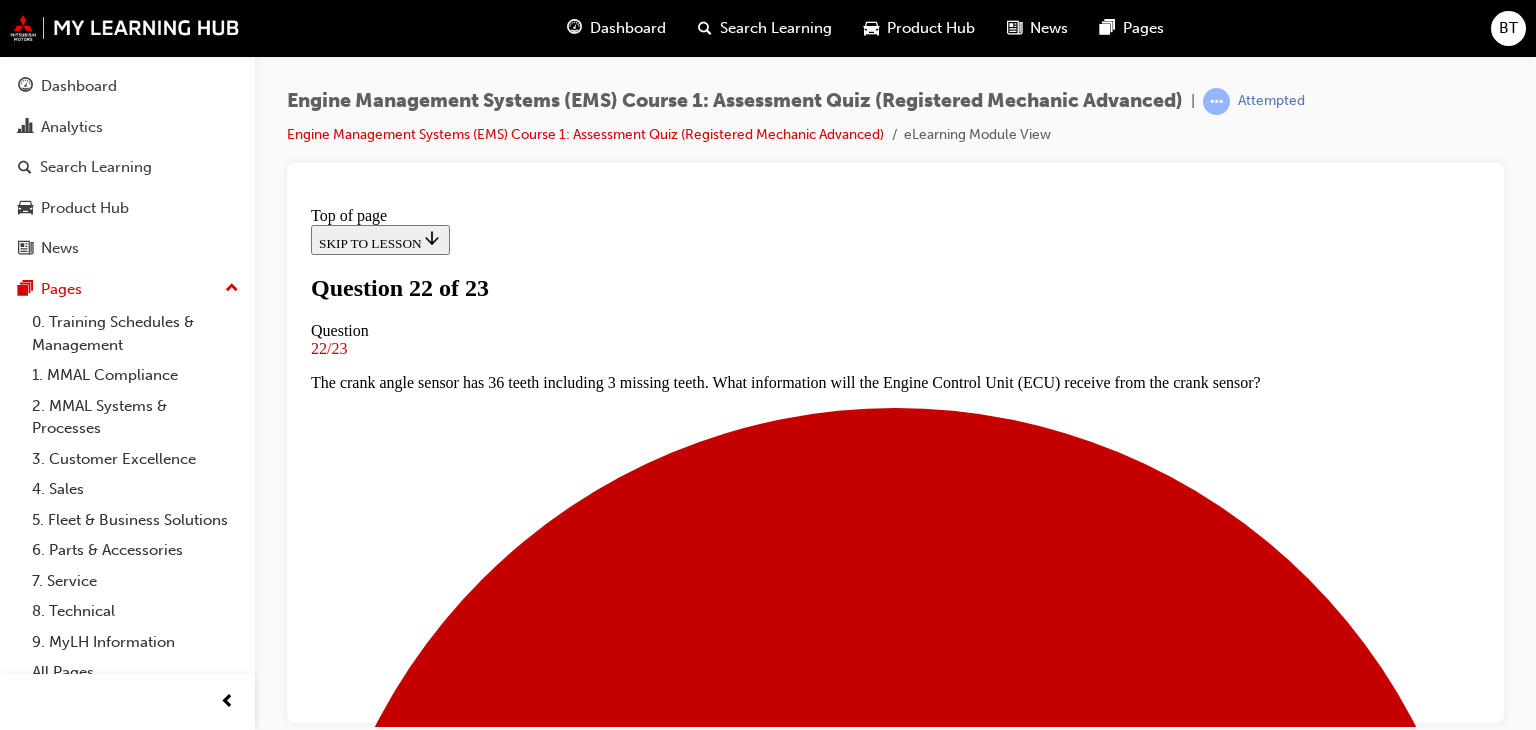 scroll, scrollTop: 203, scrollLeft: 0, axis: vertical 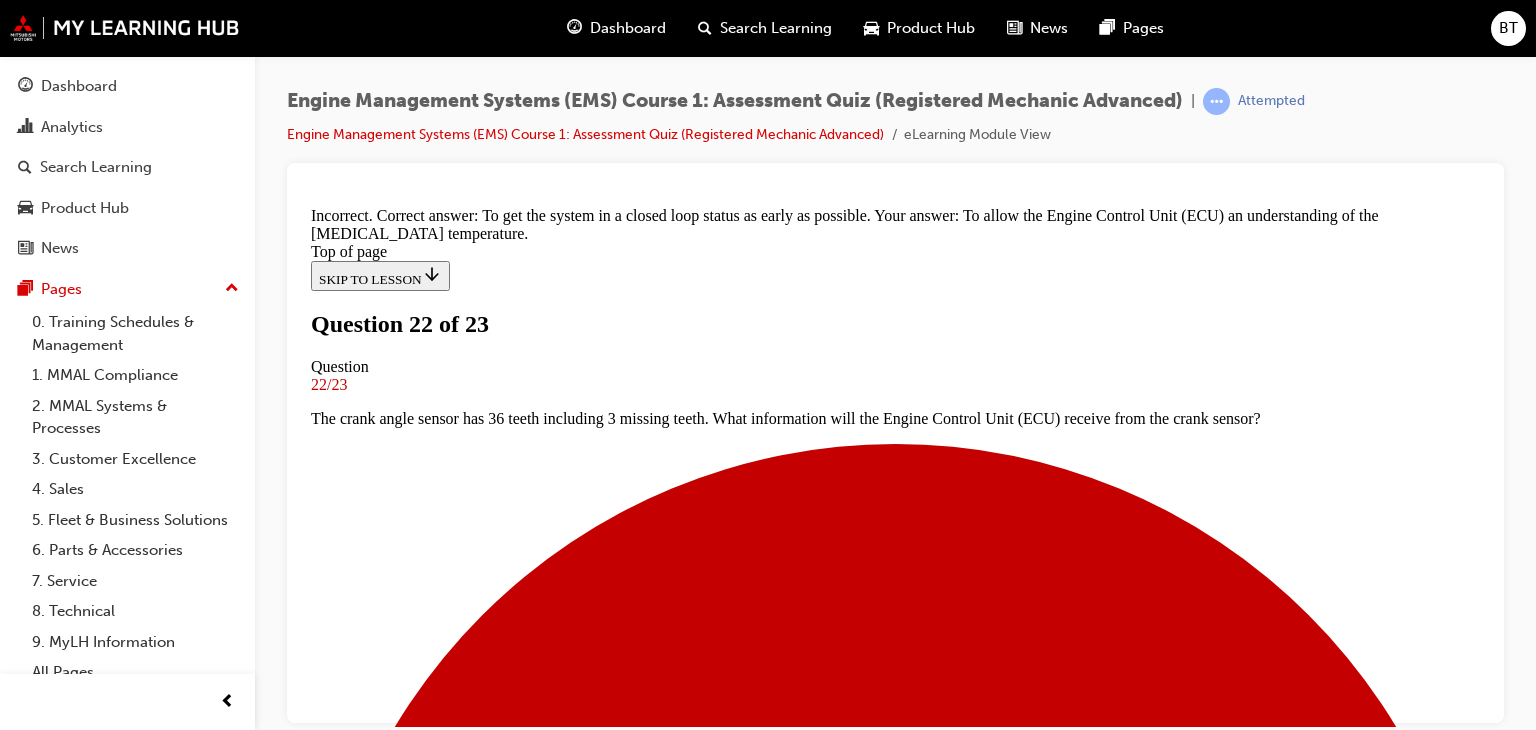 click on "NEXT" at bounding box center (337, 13356) 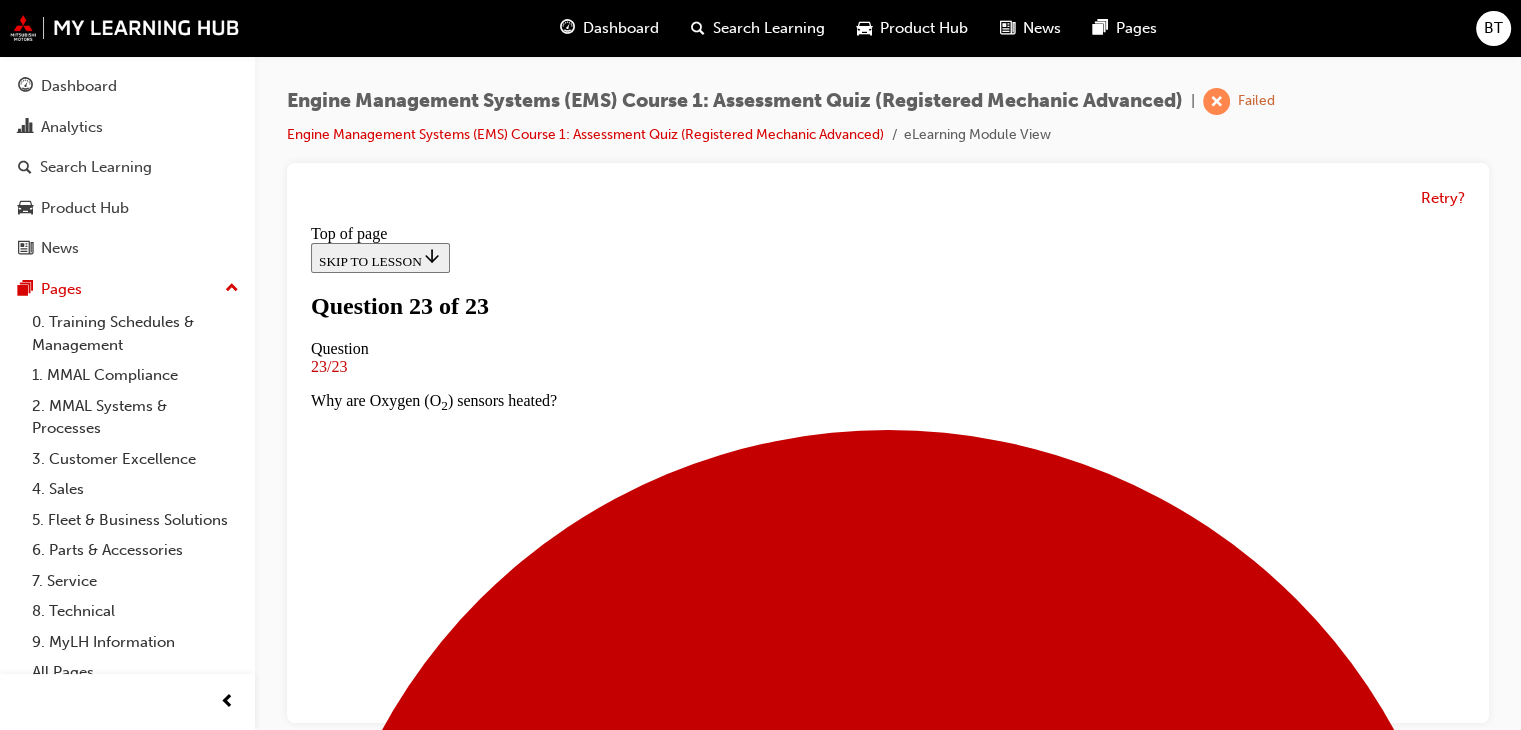 scroll, scrollTop: 202, scrollLeft: 0, axis: vertical 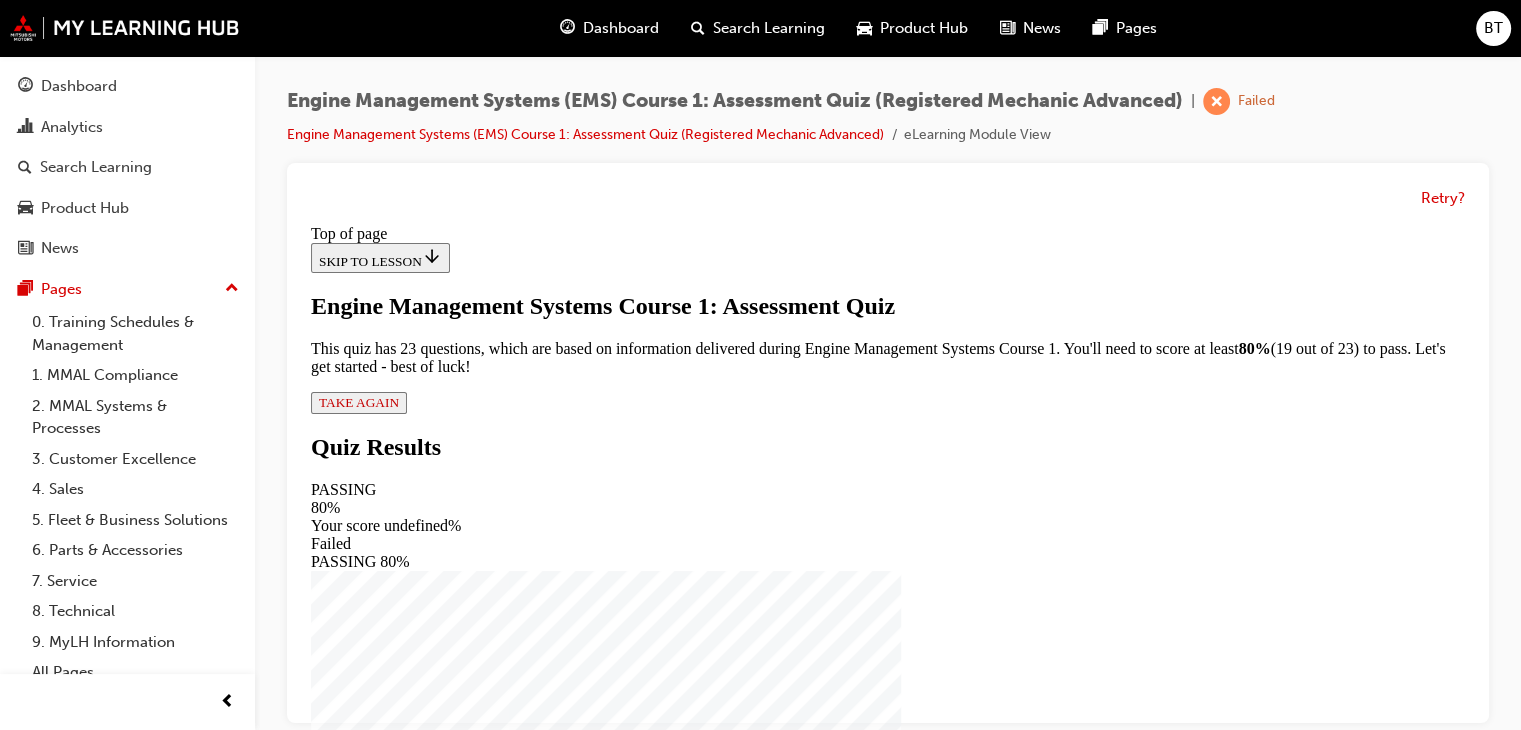 click on "TAKE AGAIN" at bounding box center (359, 402) 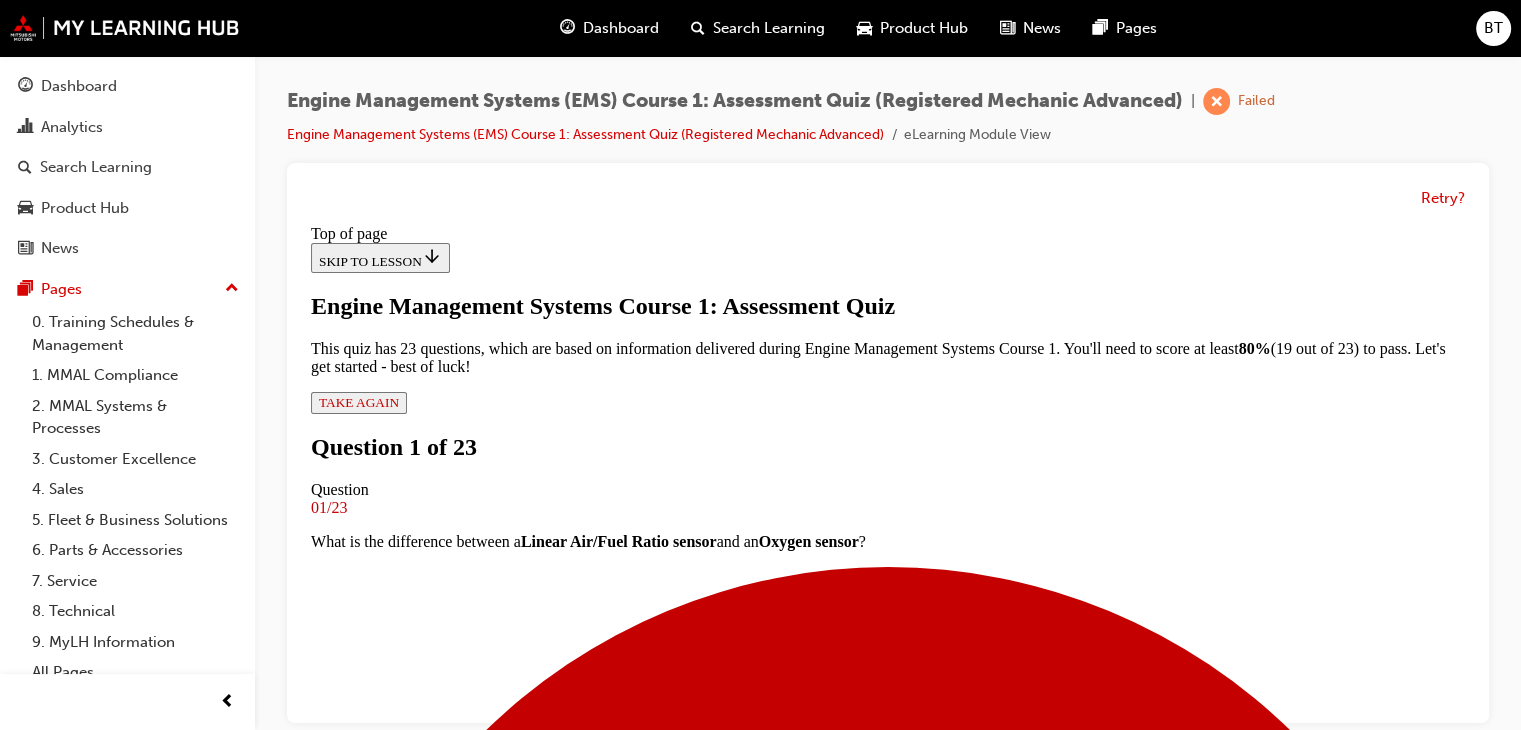 scroll, scrollTop: 303, scrollLeft: 0, axis: vertical 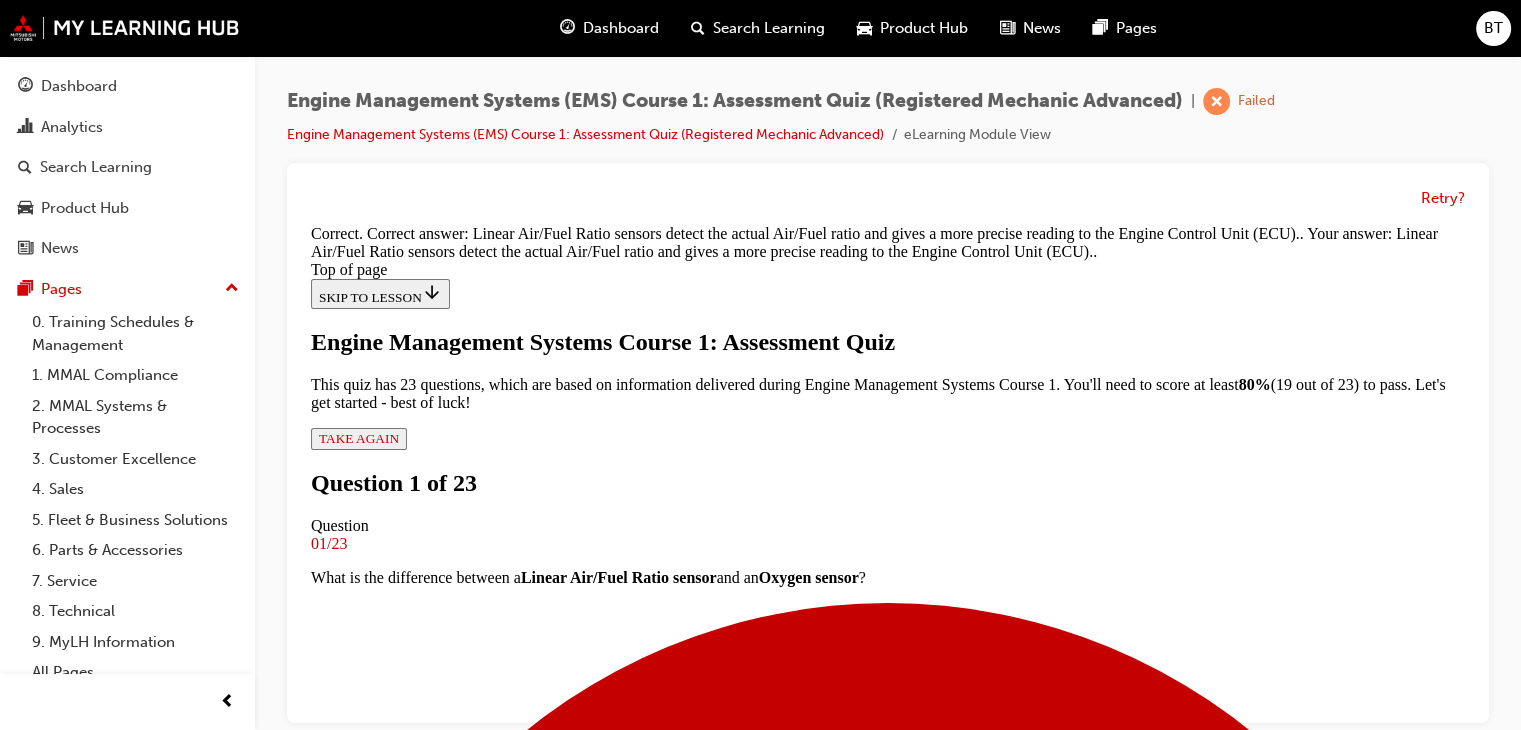 click on "NEXT" at bounding box center [337, 6933] 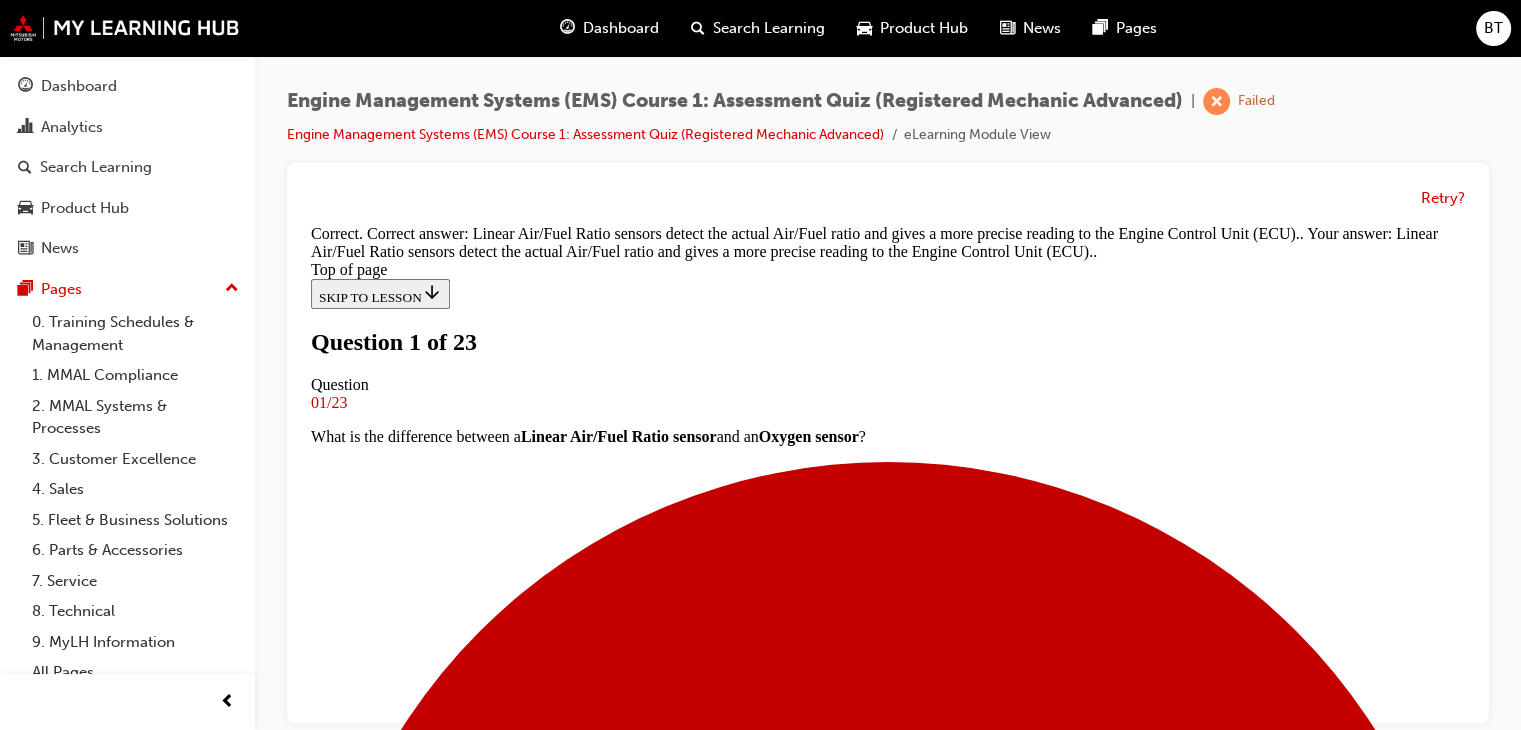 scroll, scrollTop: 203, scrollLeft: 0, axis: vertical 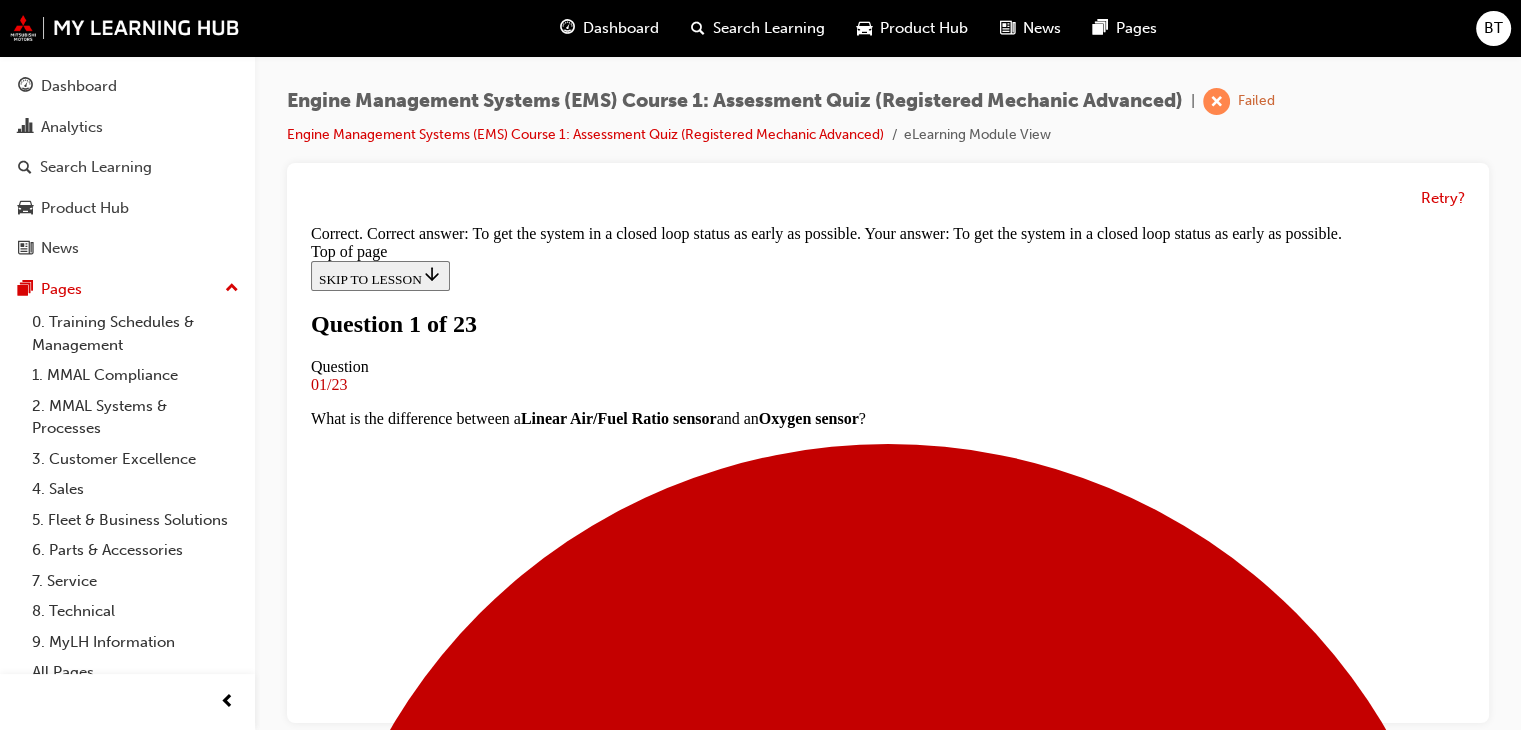 click on "NEXT" at bounding box center (337, 13273) 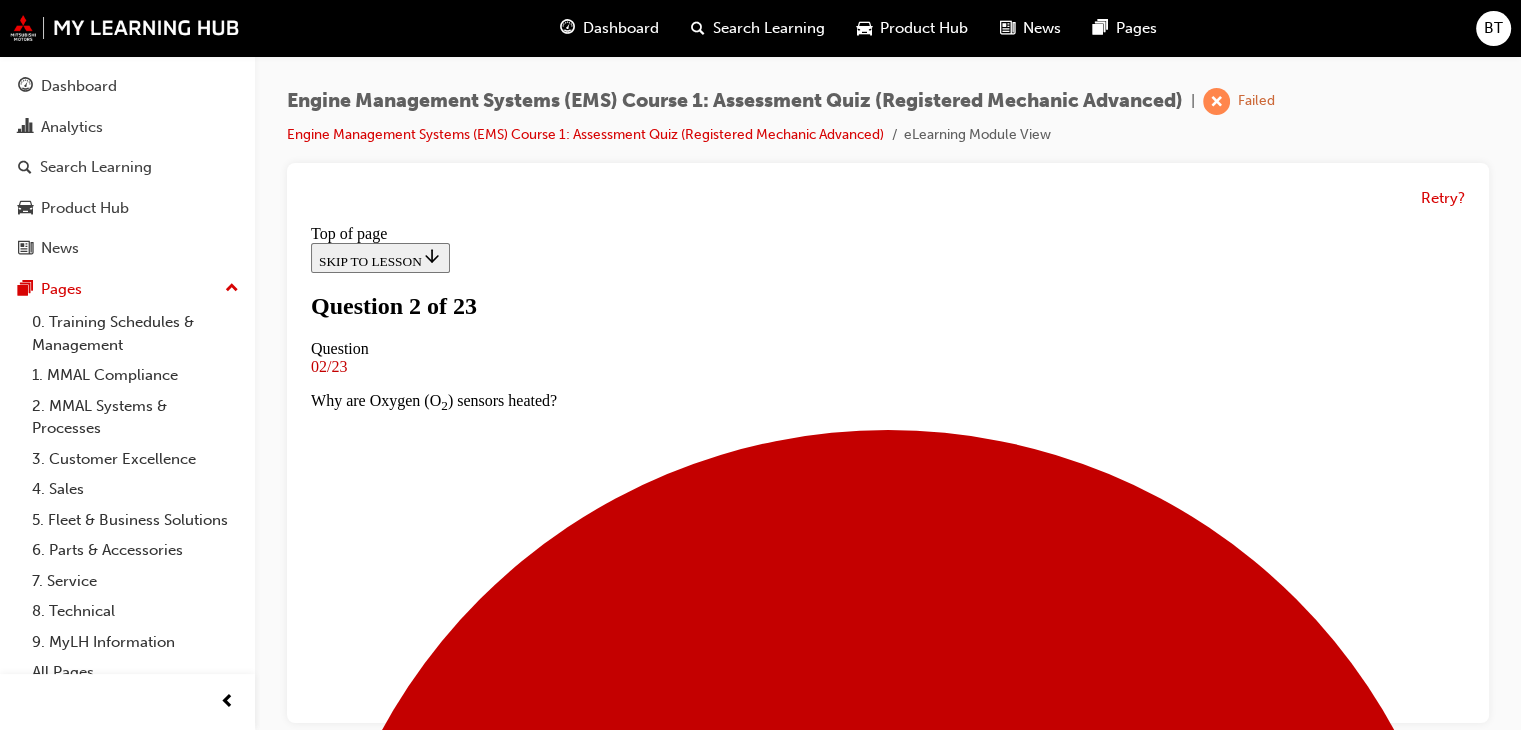 scroll, scrollTop: 203, scrollLeft: 0, axis: vertical 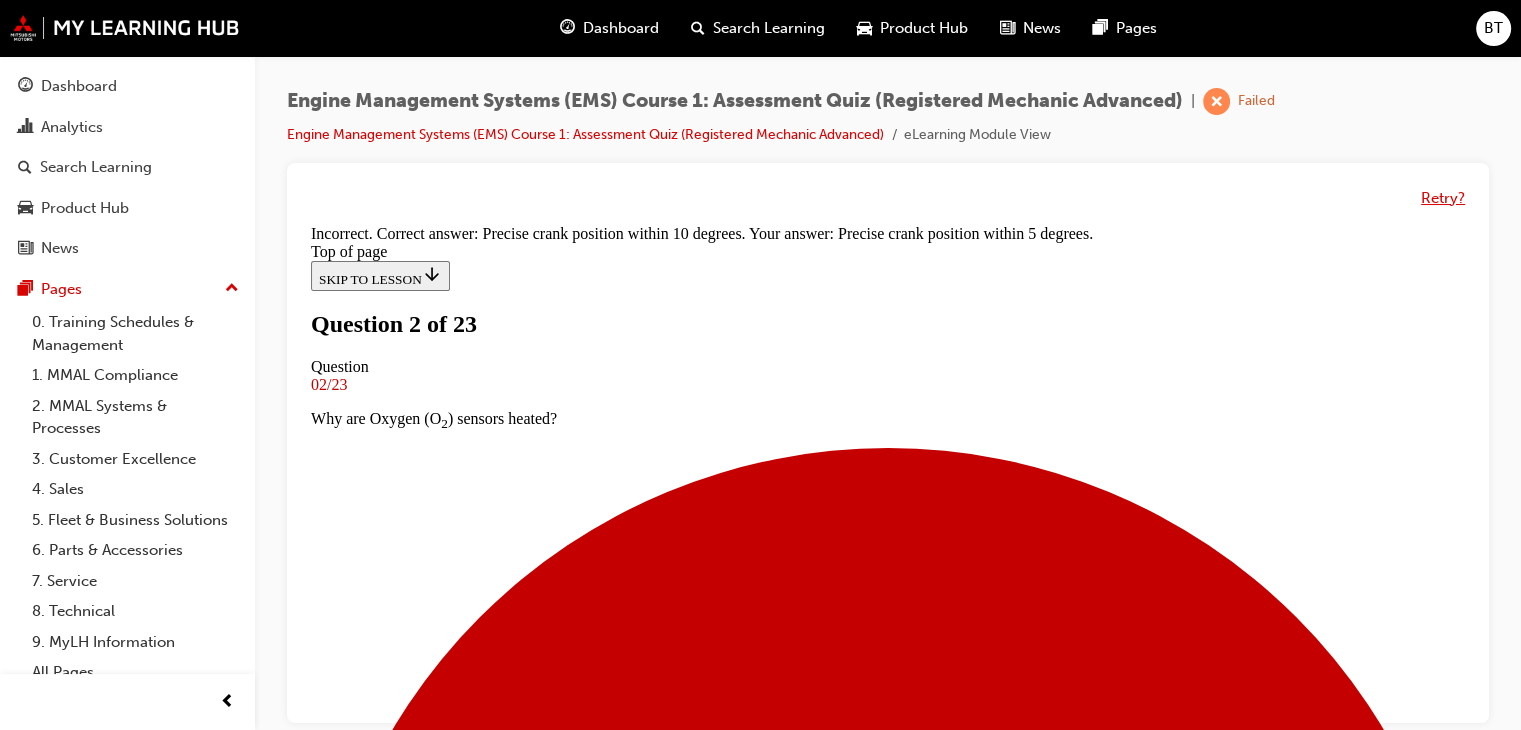 click on "Retry?" at bounding box center [1443, 198] 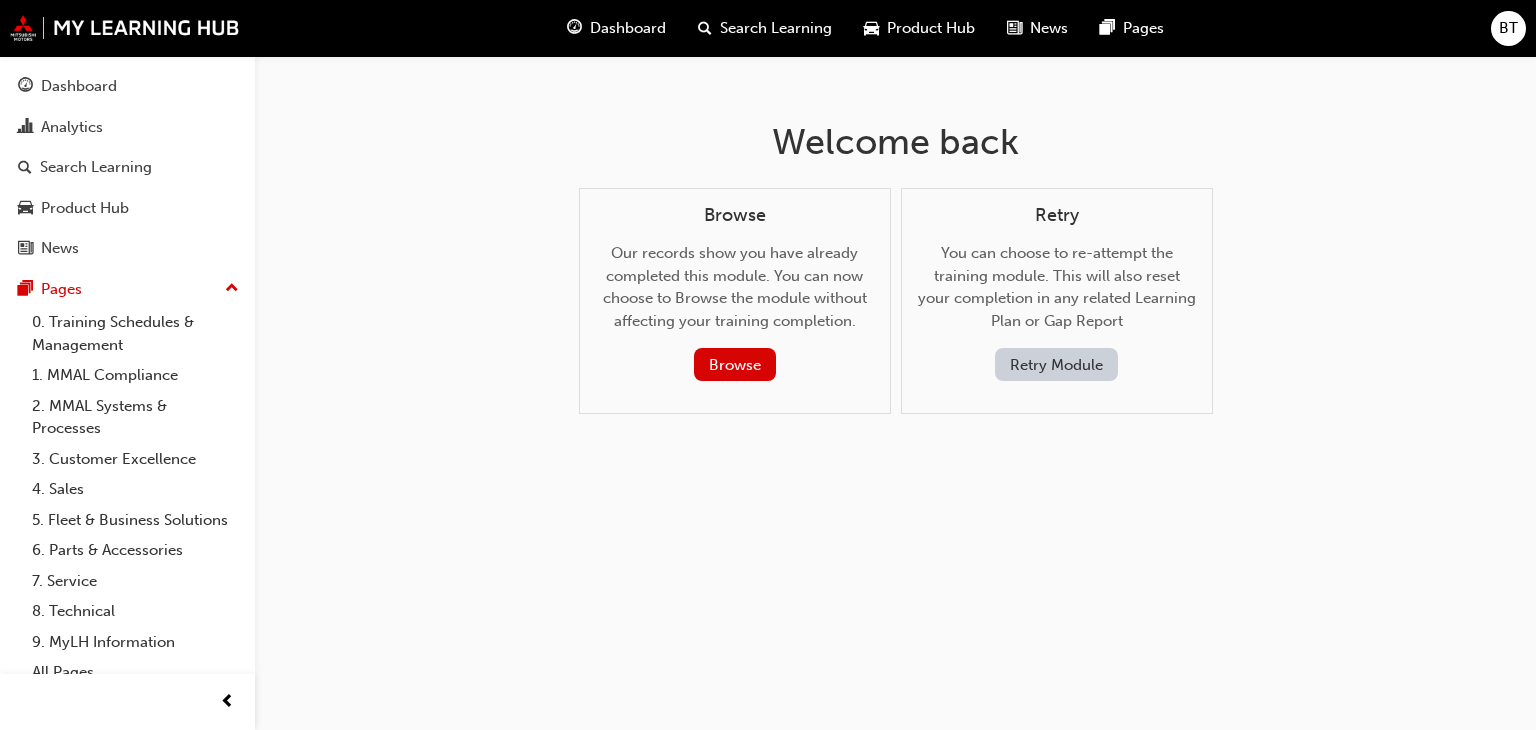 click on "Retry Module" at bounding box center [1056, 364] 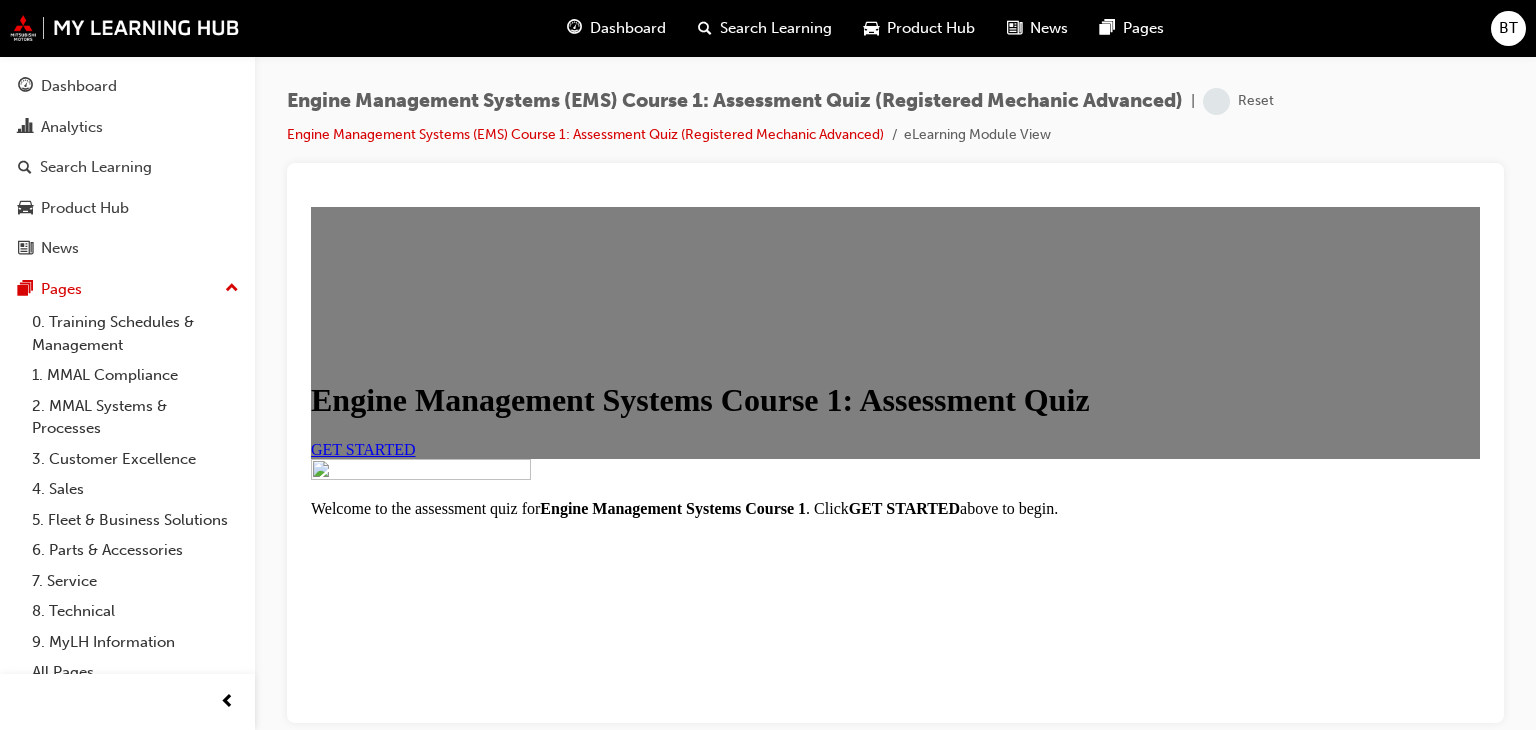 scroll, scrollTop: 0, scrollLeft: 0, axis: both 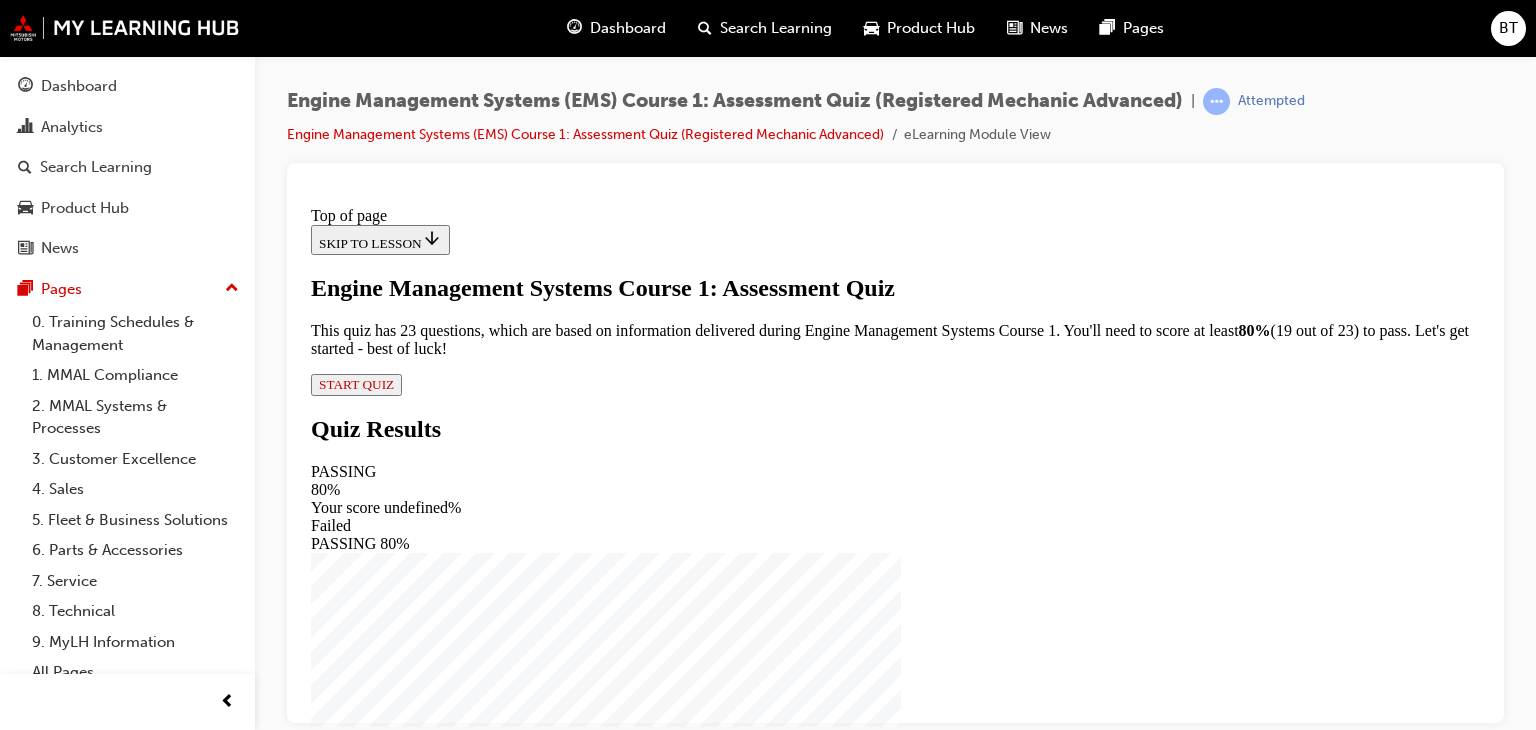 click on "START QUIZ" at bounding box center [356, 383] 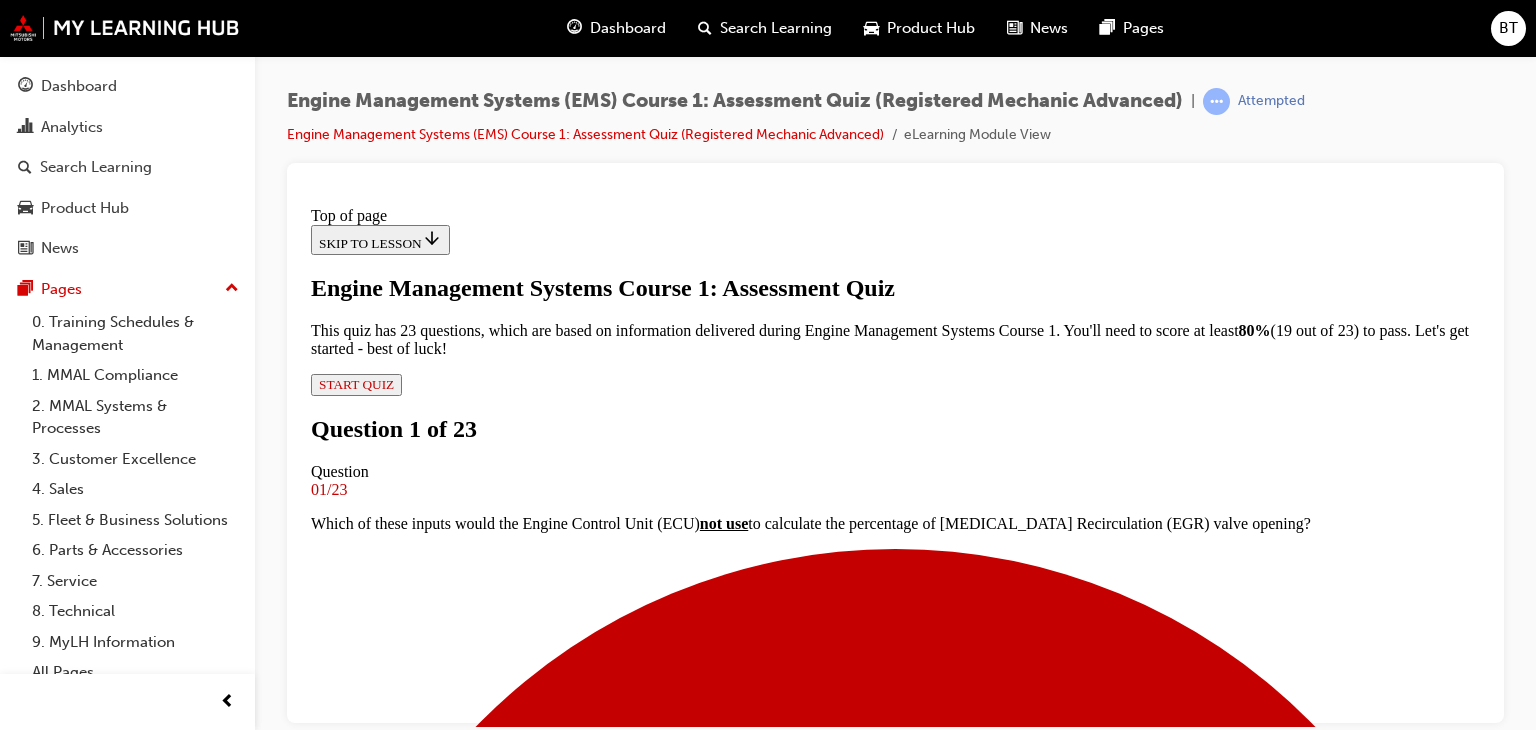 scroll, scrollTop: 303, scrollLeft: 0, axis: vertical 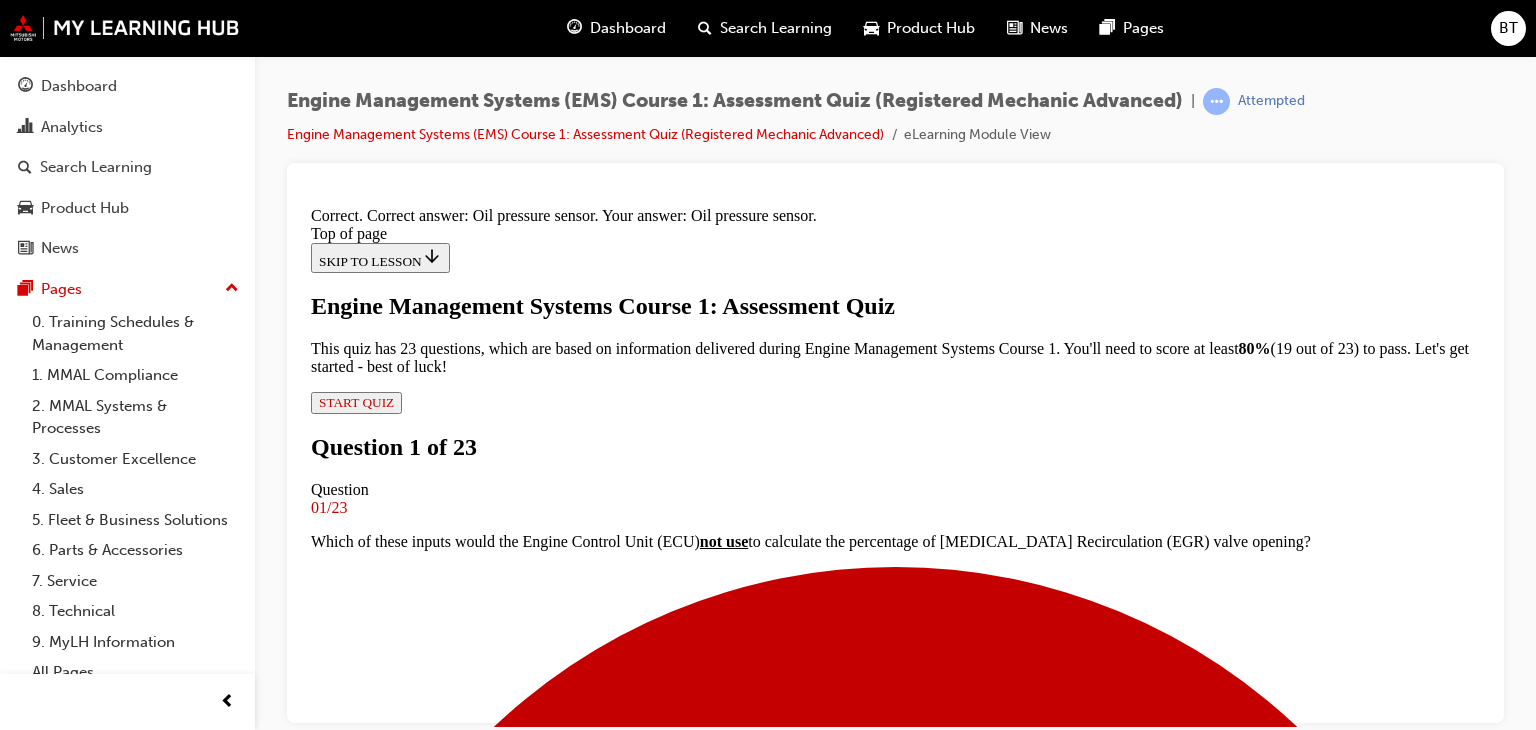 click on "NEXT" at bounding box center [337, 9087] 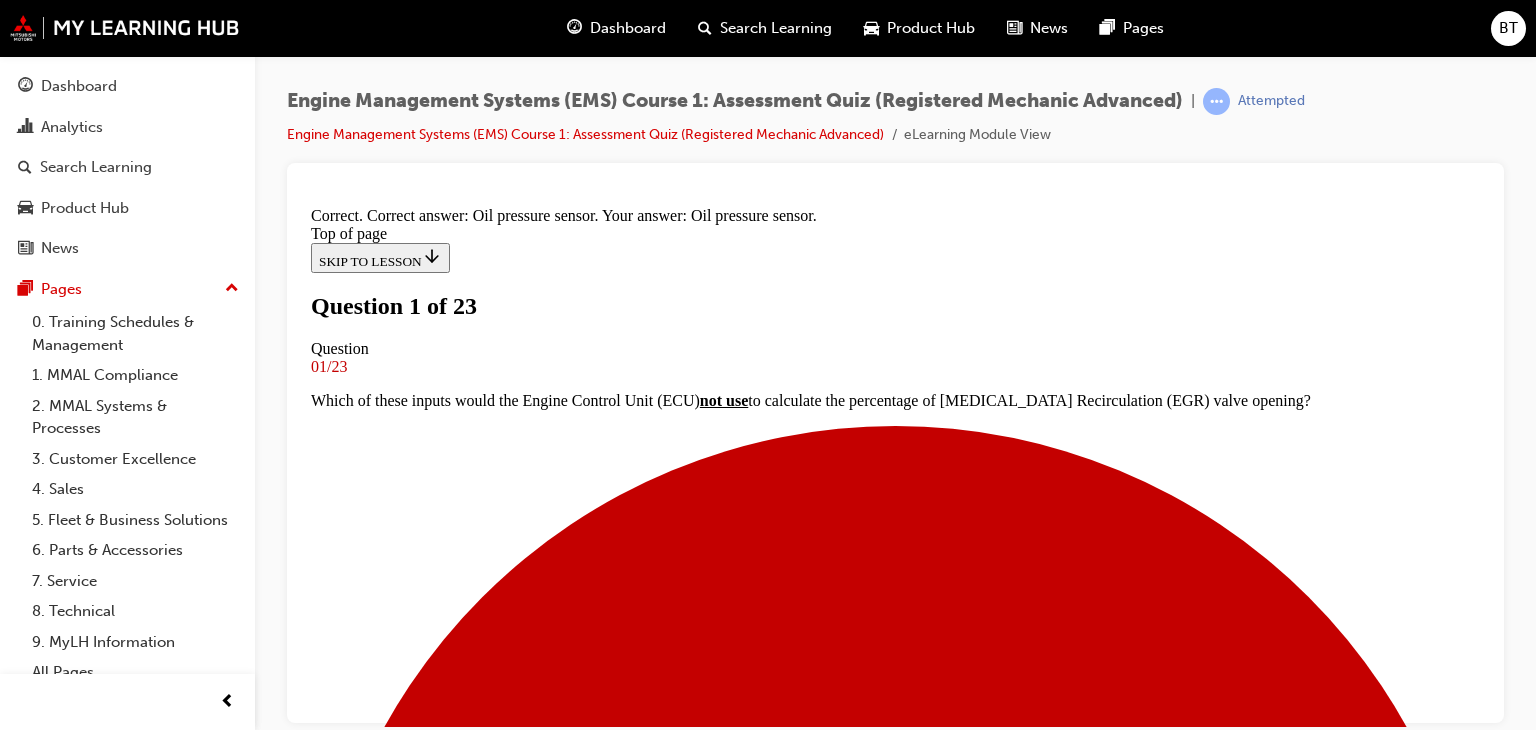 scroll, scrollTop: 203, scrollLeft: 0, axis: vertical 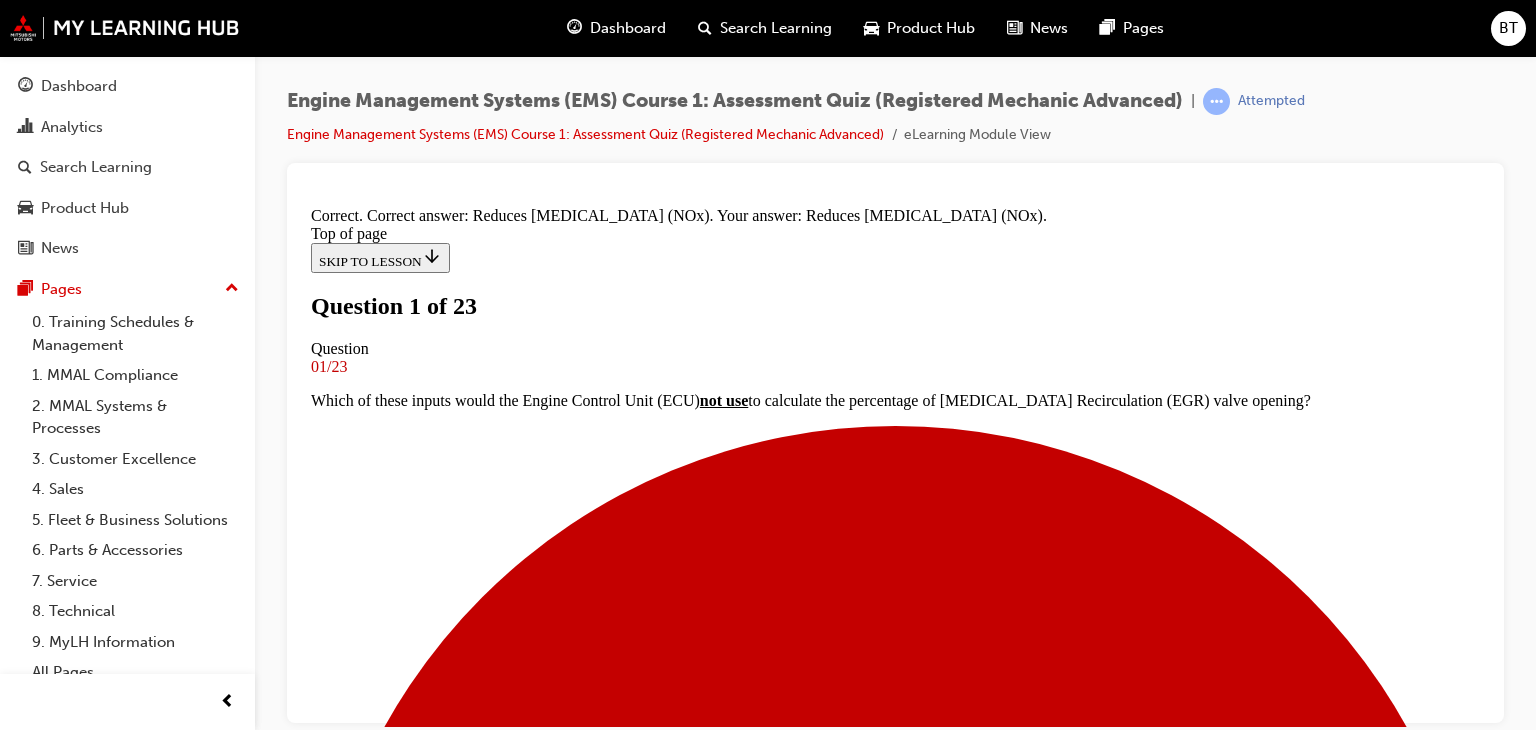 click on "NEXT" at bounding box center (337, 15519) 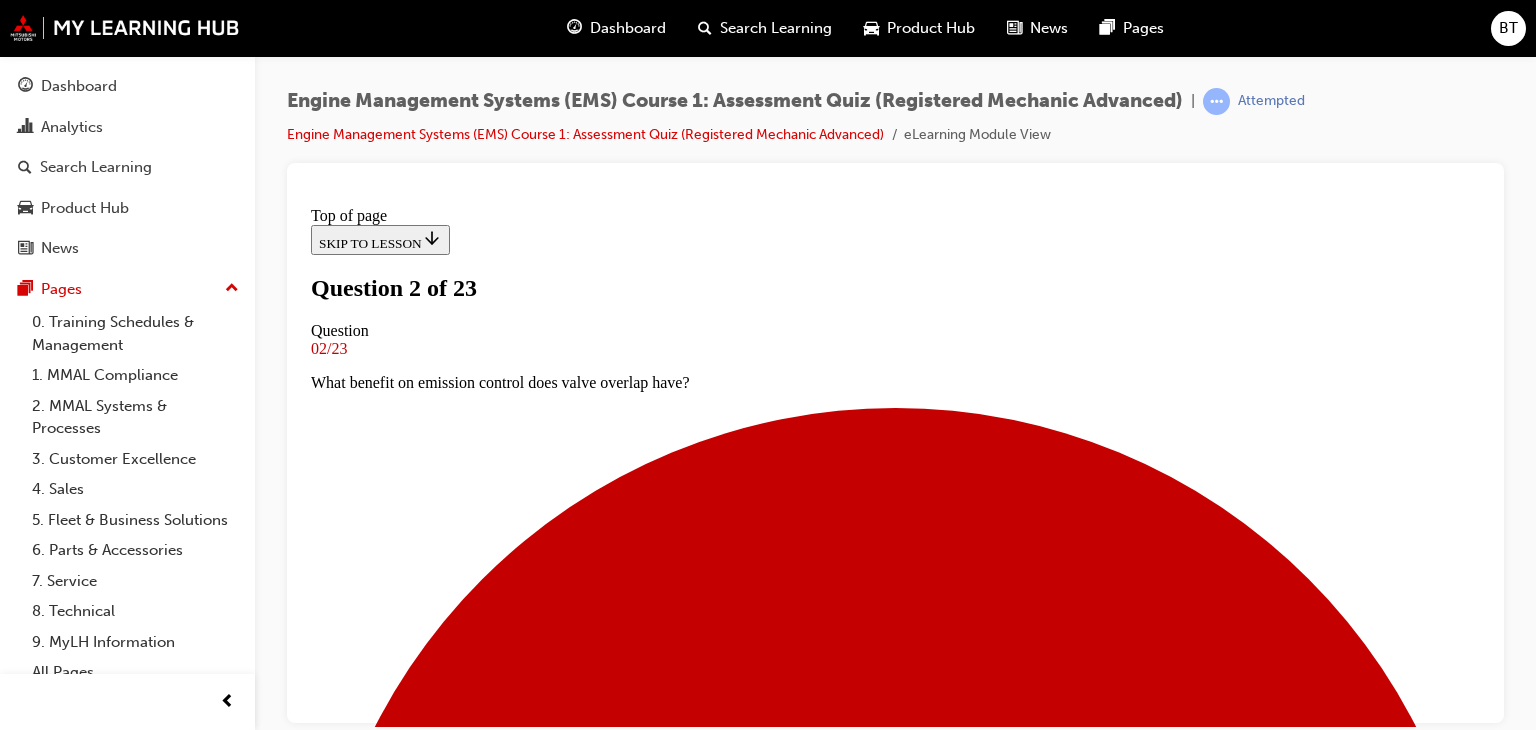 scroll, scrollTop: 203, scrollLeft: 0, axis: vertical 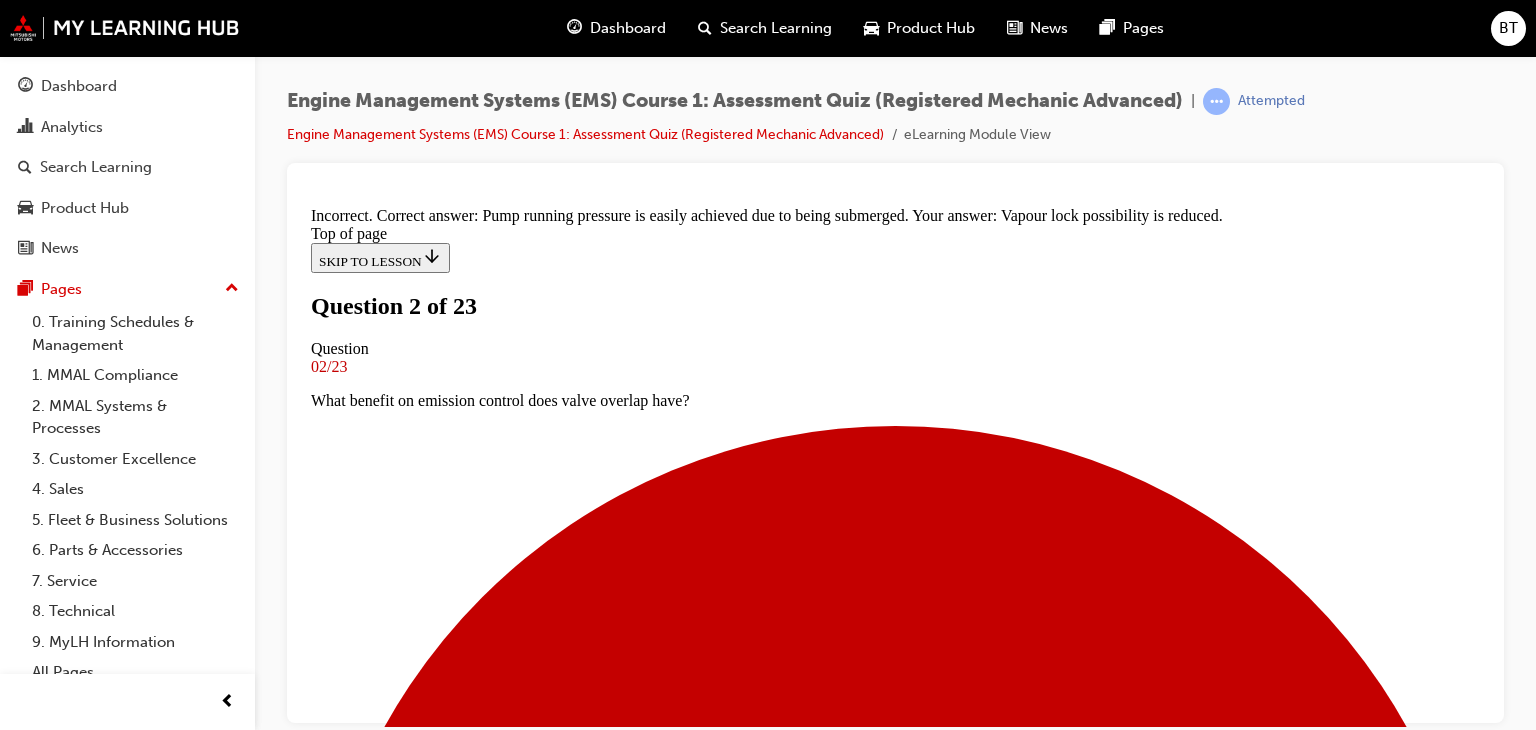 click on "NEXT" at bounding box center (337, 13404) 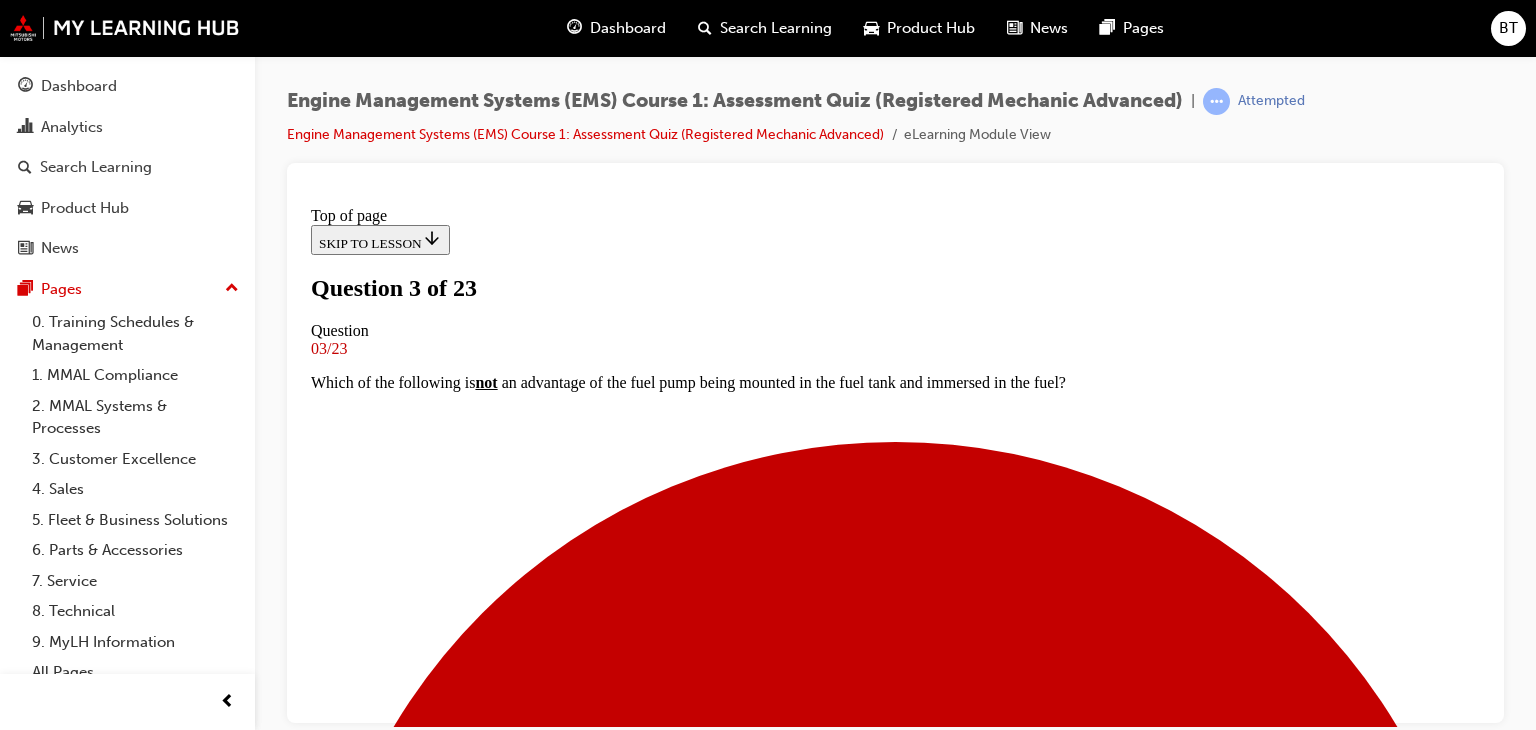 scroll, scrollTop: 203, scrollLeft: 0, axis: vertical 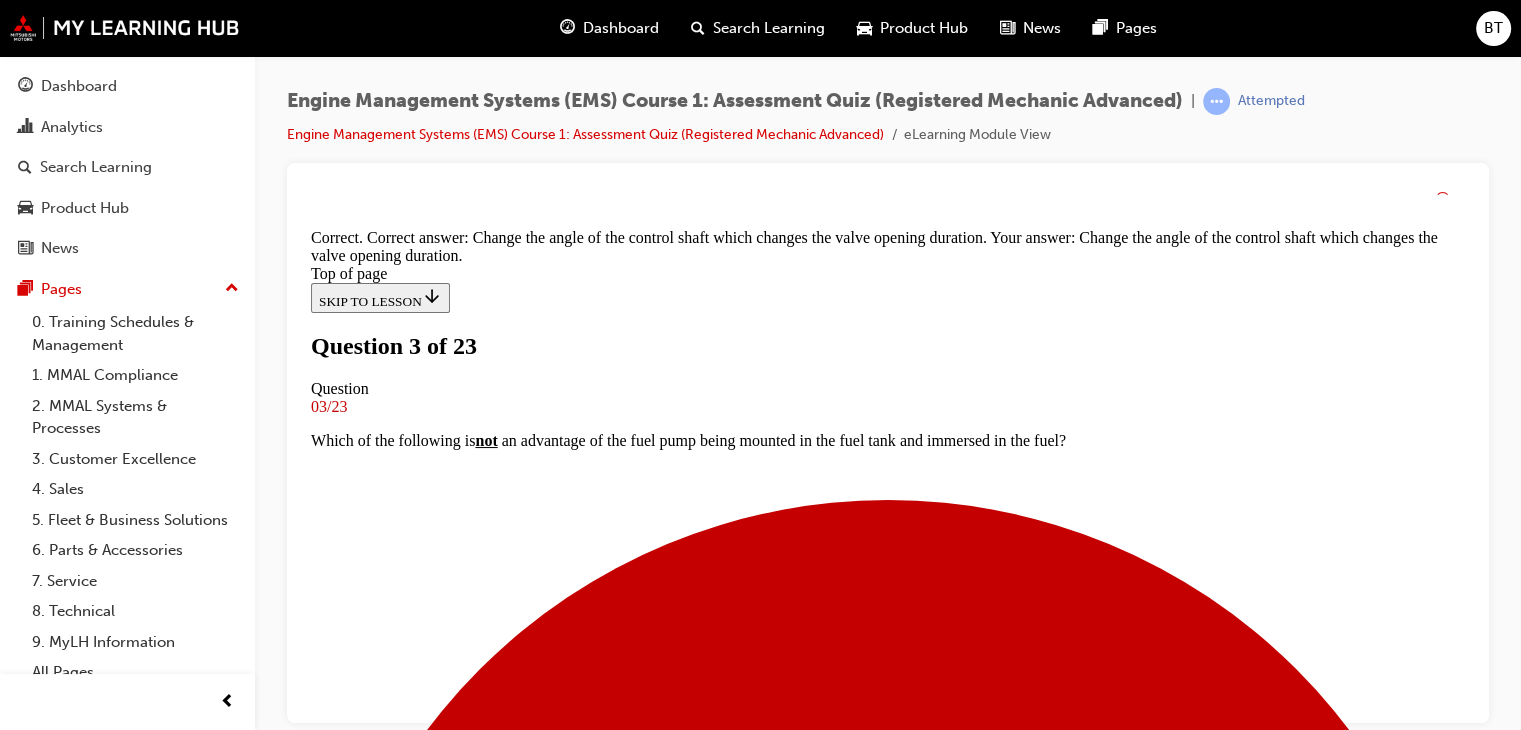 click on "NEXT" at bounding box center (337, 13289) 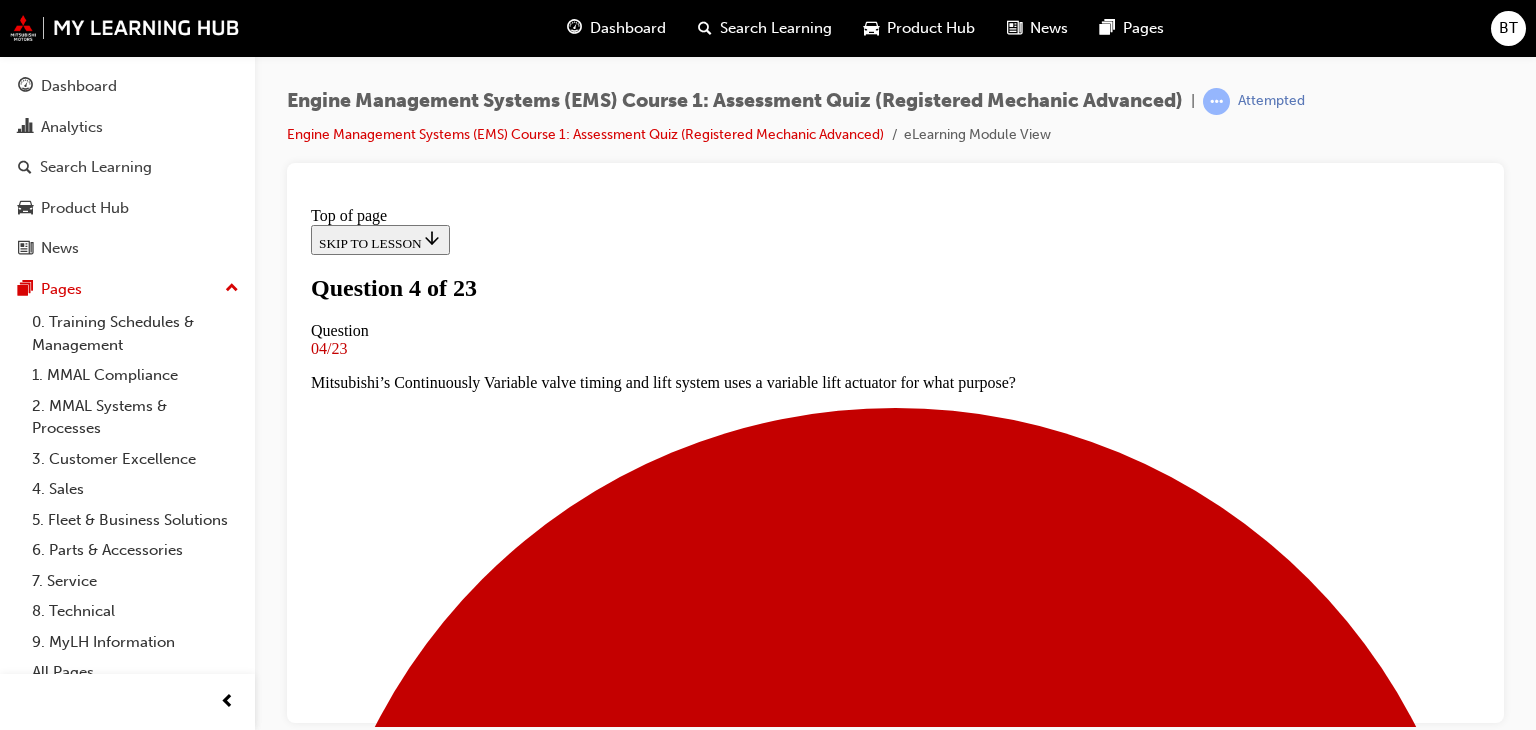 scroll, scrollTop: 203, scrollLeft: 0, axis: vertical 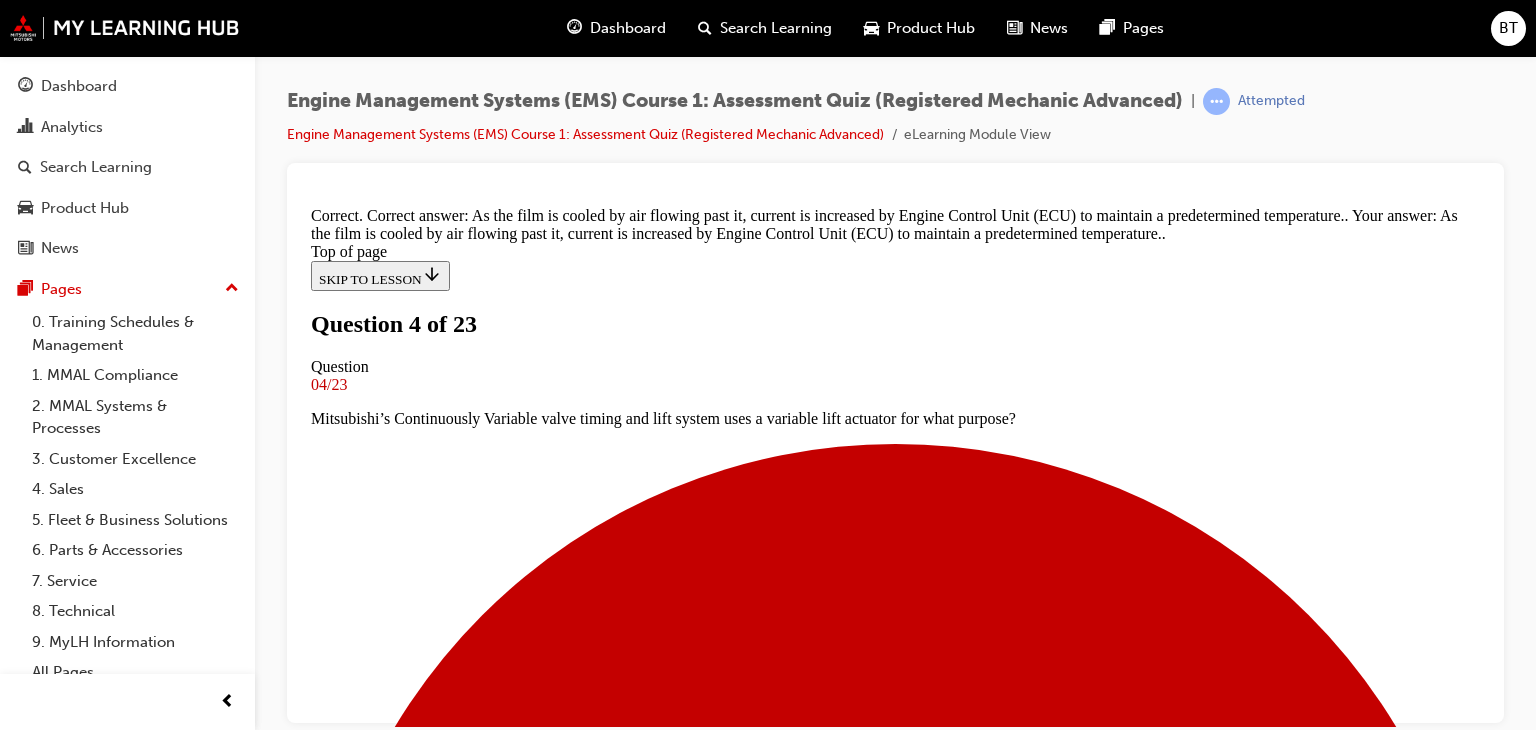 click on "NEXT" at bounding box center (337, 13424) 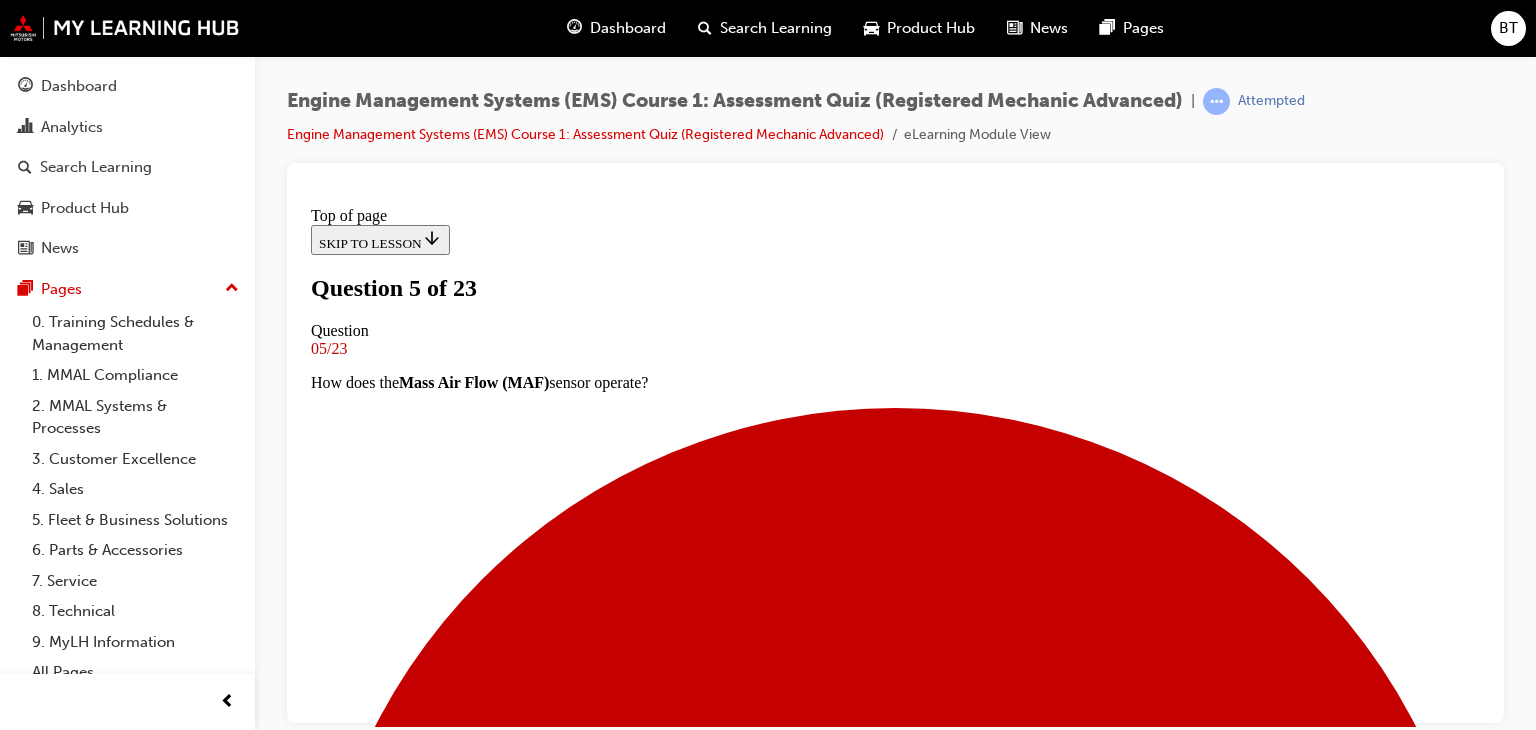 scroll, scrollTop: 203, scrollLeft: 0, axis: vertical 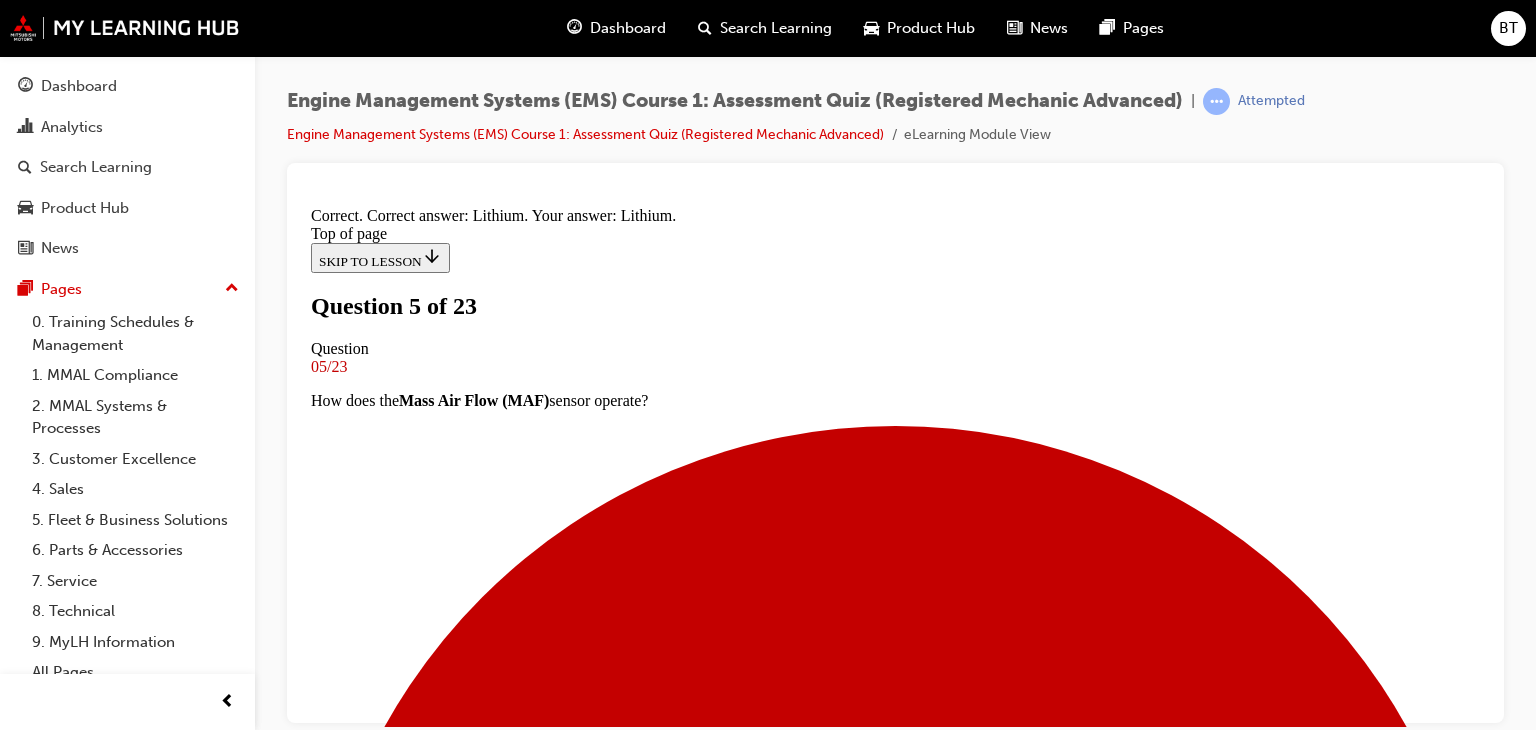 click on "NEXT" at bounding box center (337, 15519) 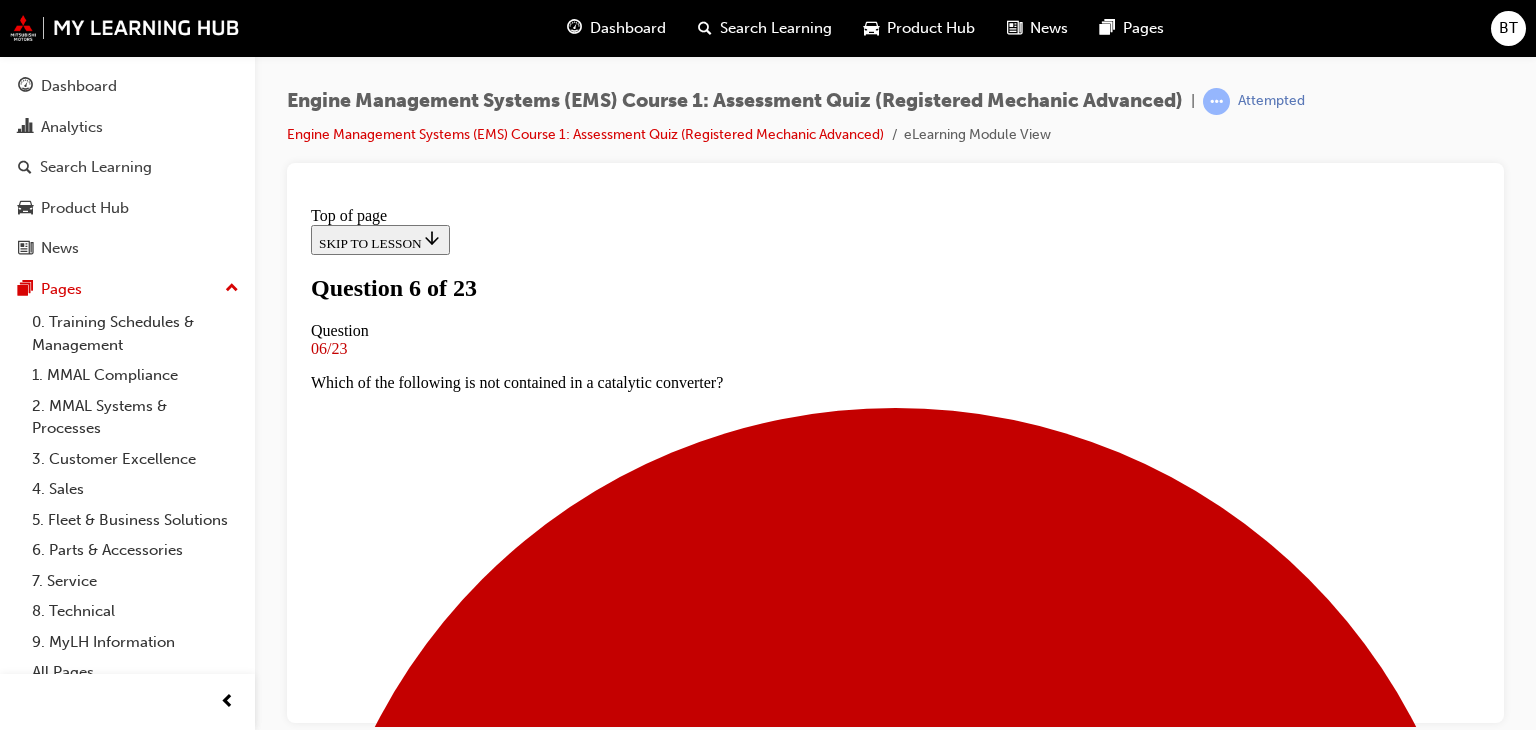 scroll, scrollTop: 303, scrollLeft: 0, axis: vertical 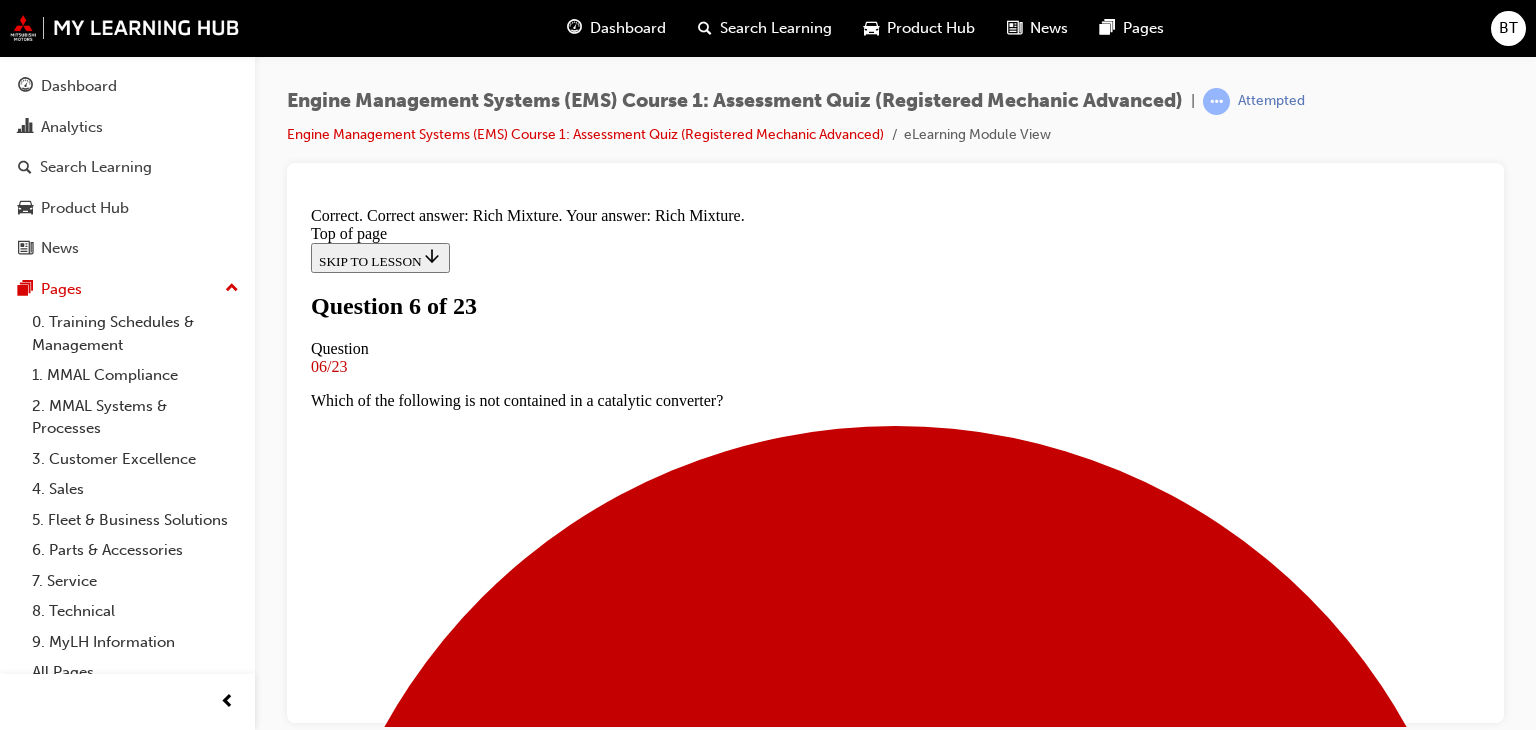 click on "NEXT" at bounding box center (337, 15587) 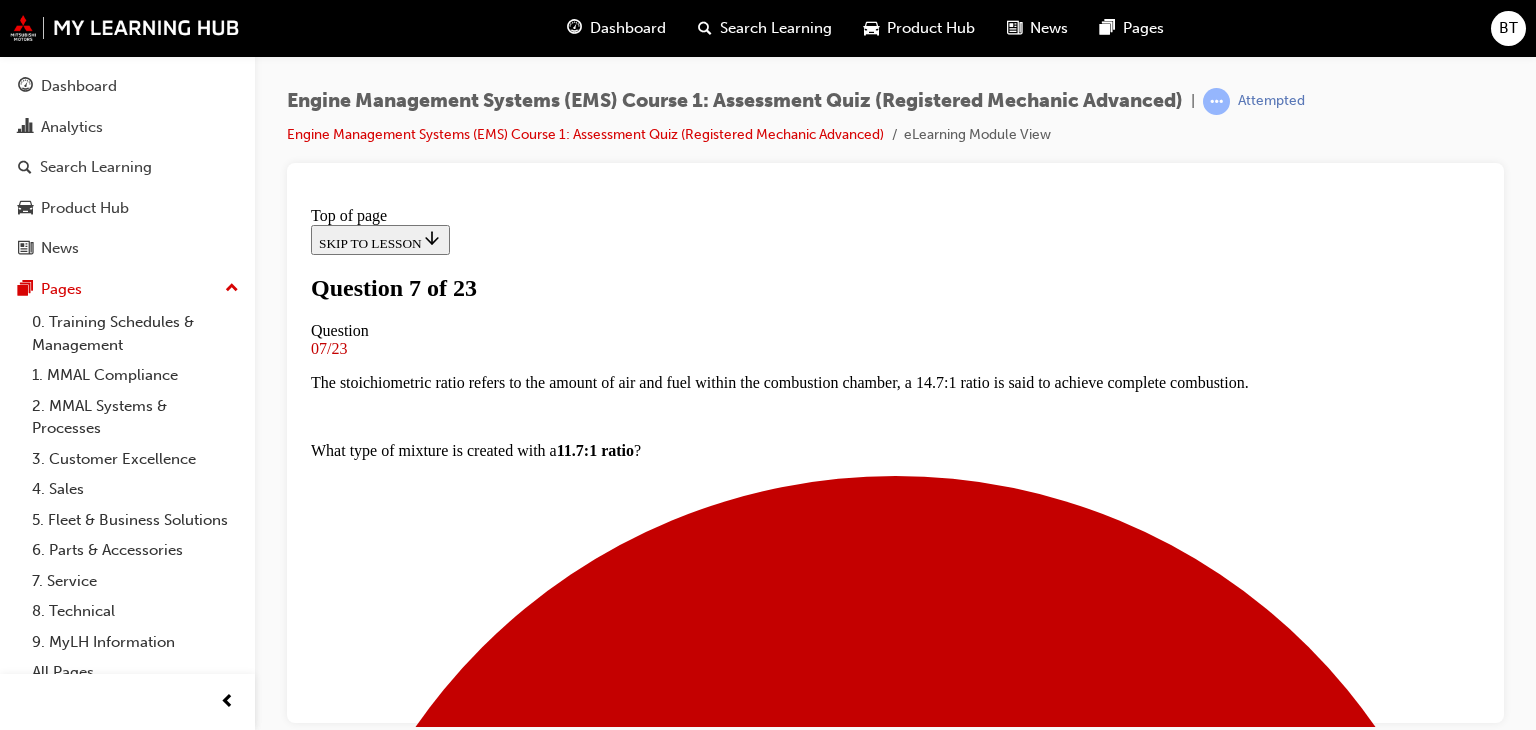 scroll, scrollTop: 303, scrollLeft: 0, axis: vertical 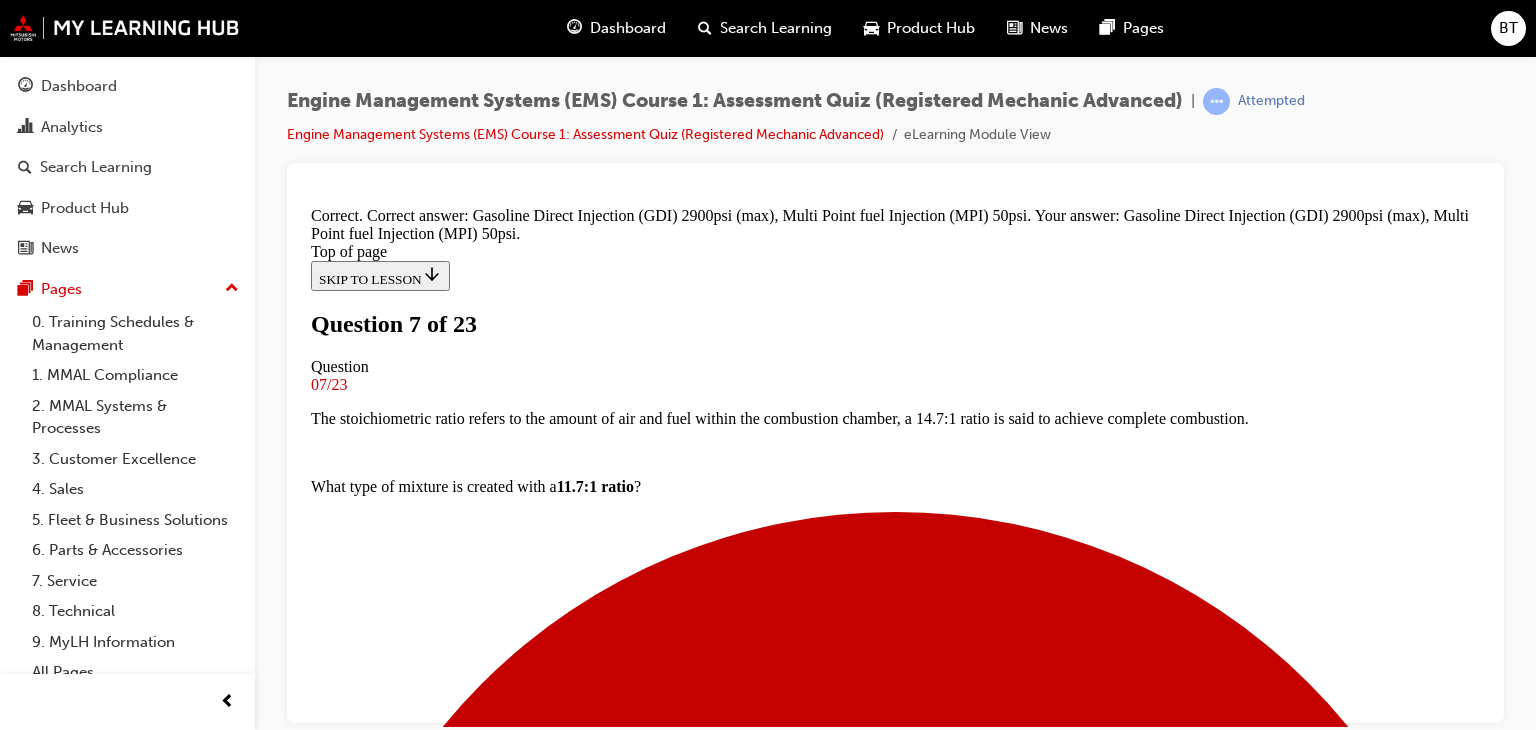 click on "NEXT" at bounding box center [337, 15605] 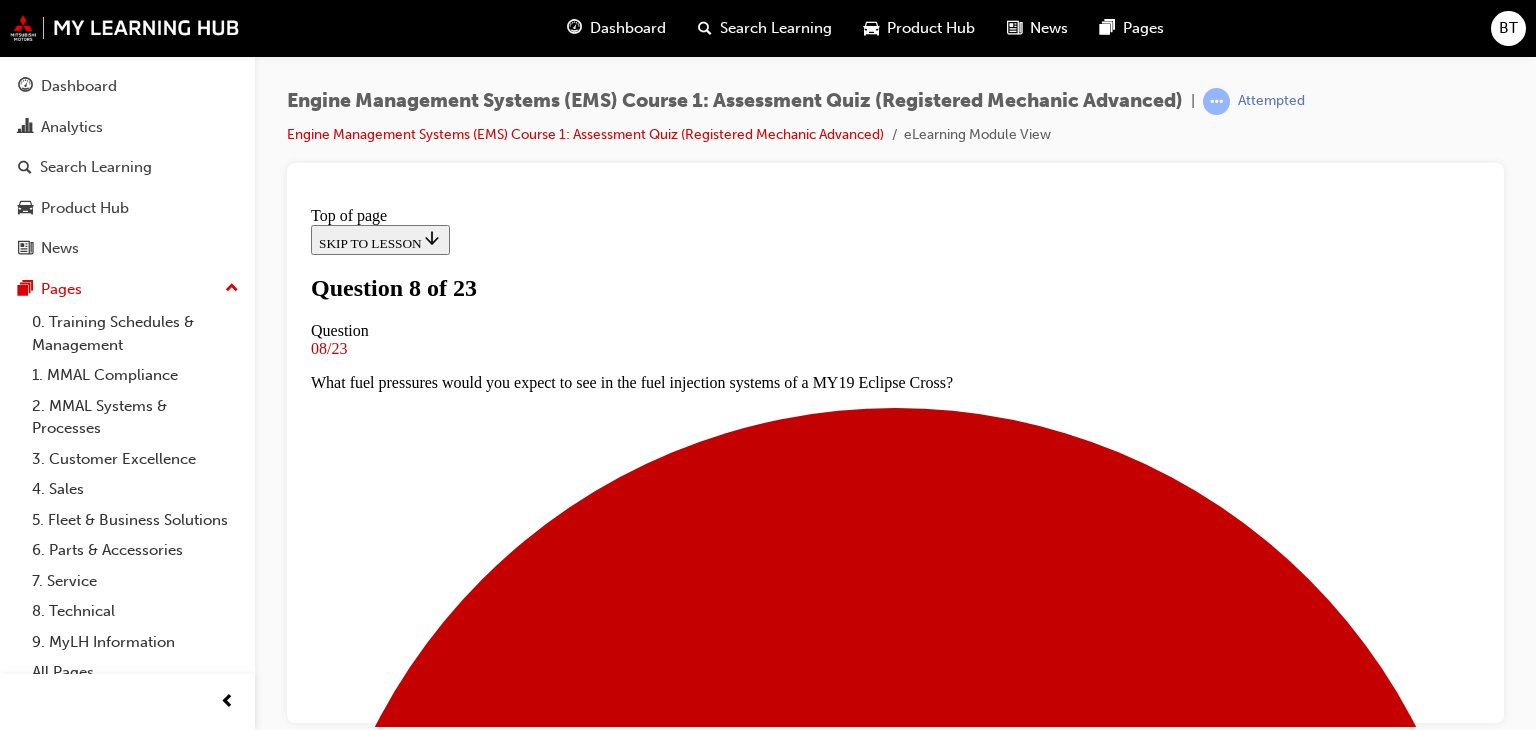scroll, scrollTop: 203, scrollLeft: 0, axis: vertical 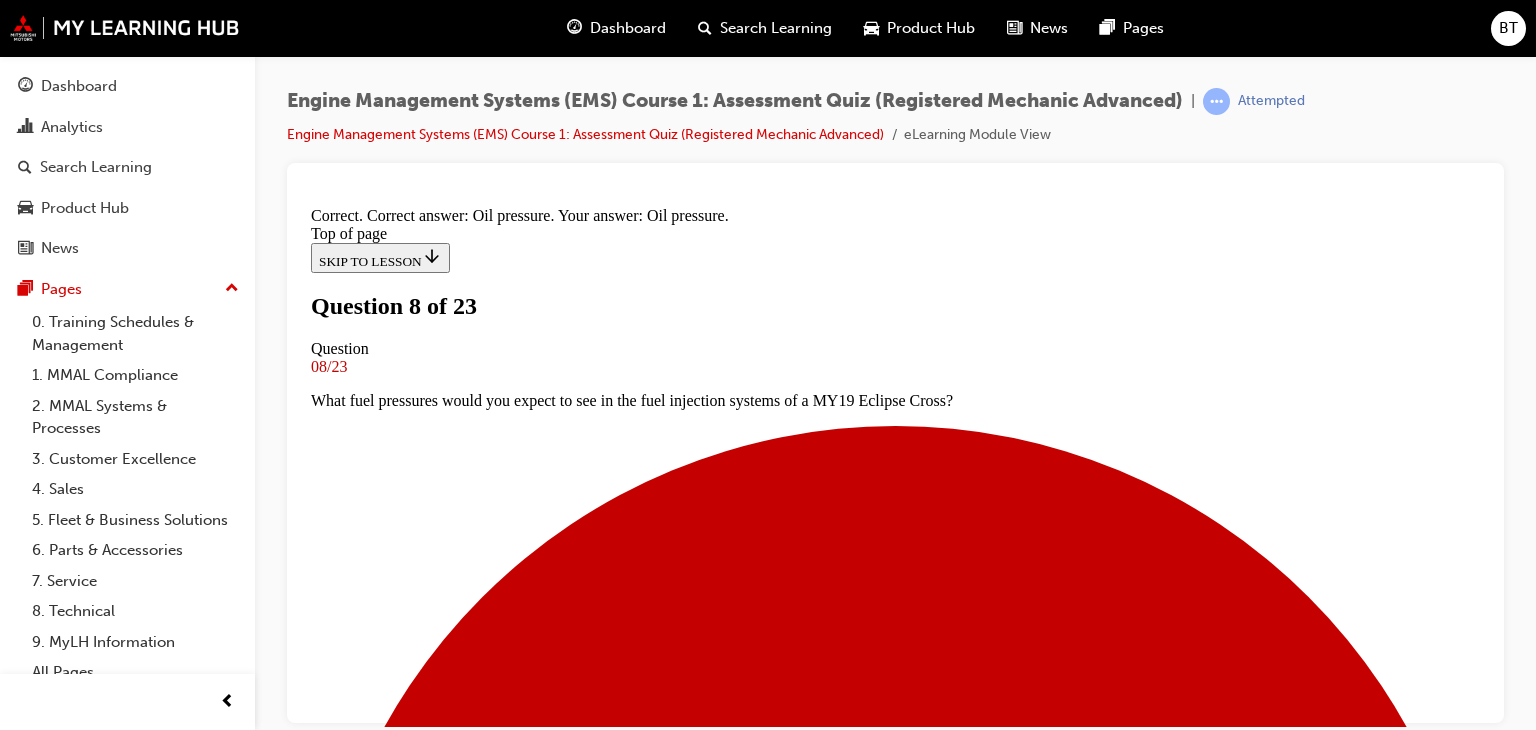 click on "NEXT" at bounding box center [337, 15519] 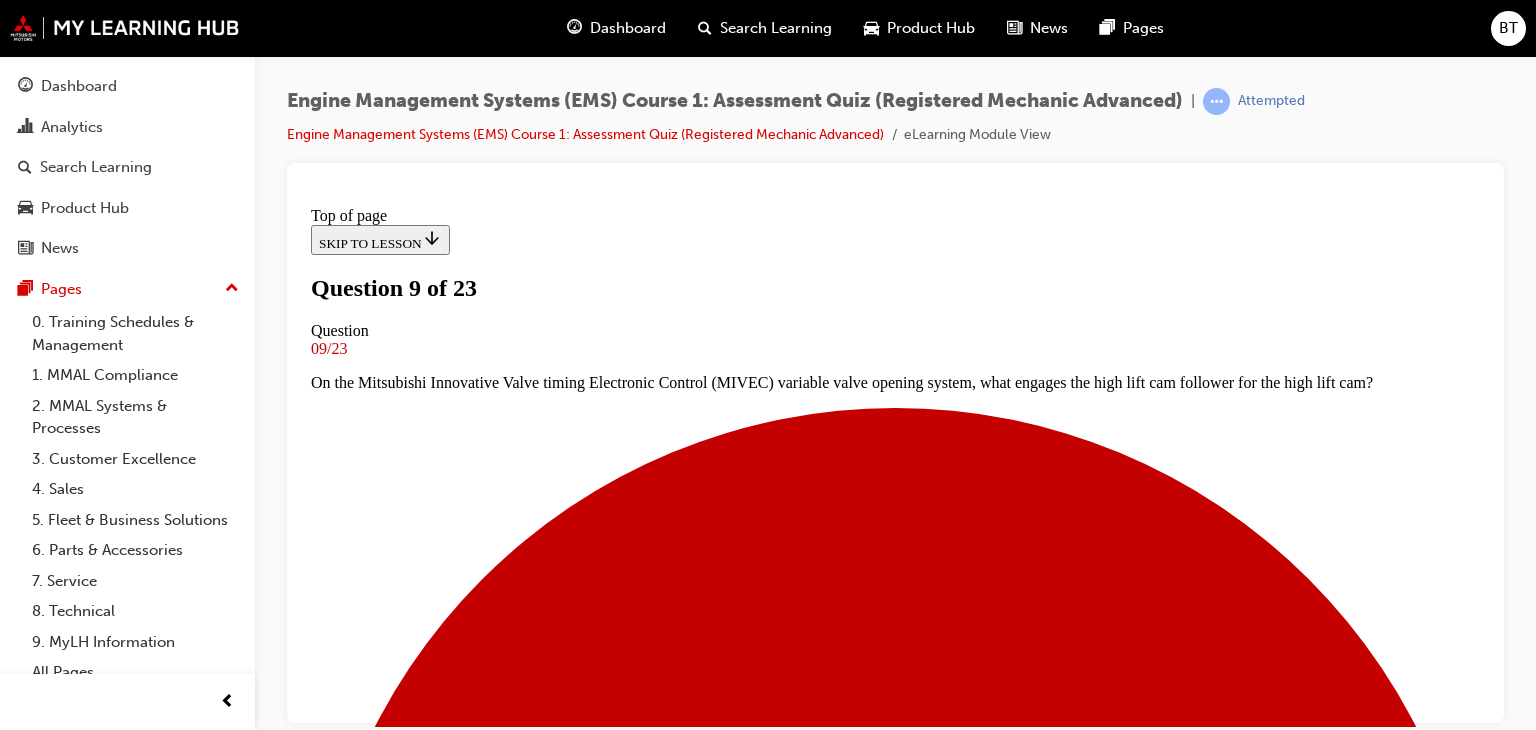 scroll, scrollTop: 203, scrollLeft: 0, axis: vertical 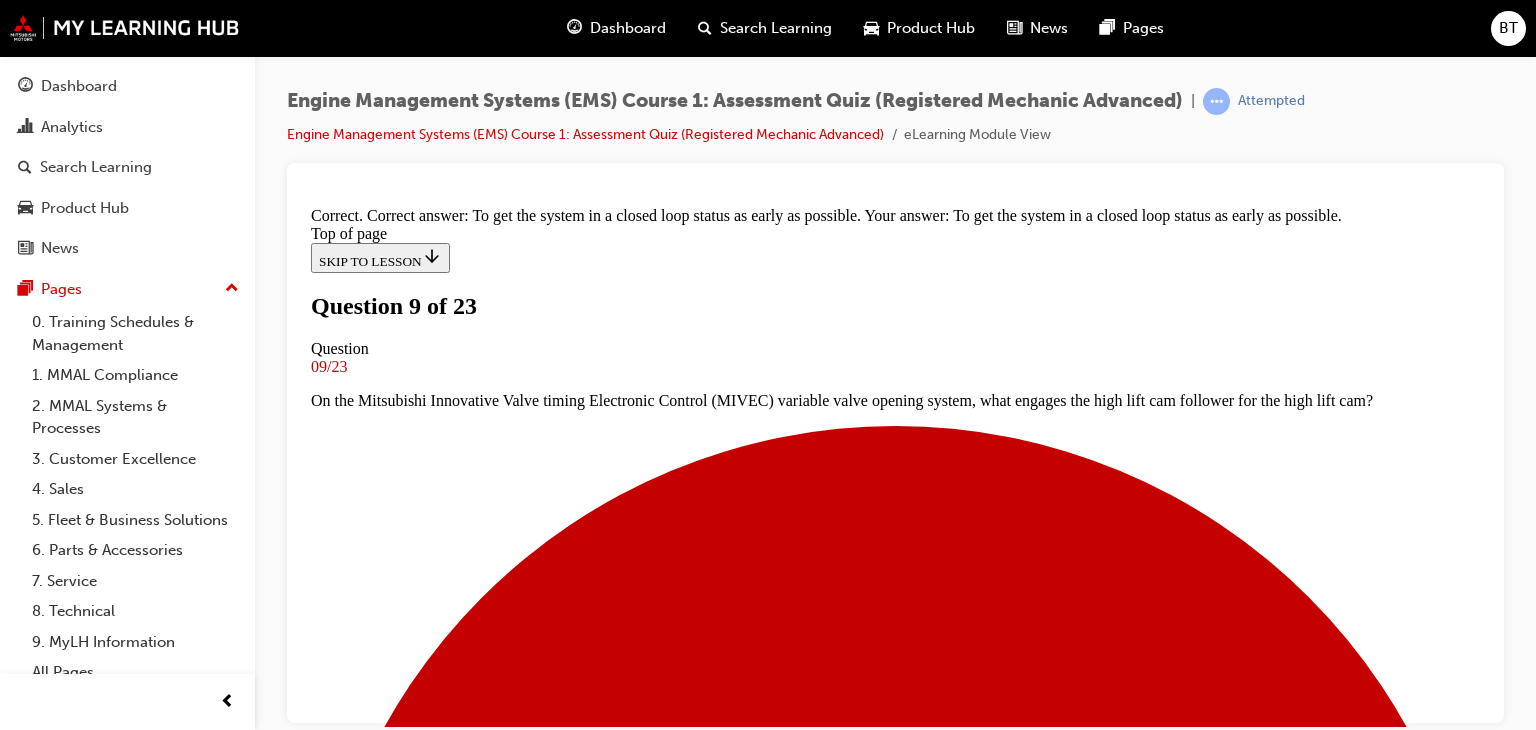 click on "NEXT" at bounding box center (337, 13410) 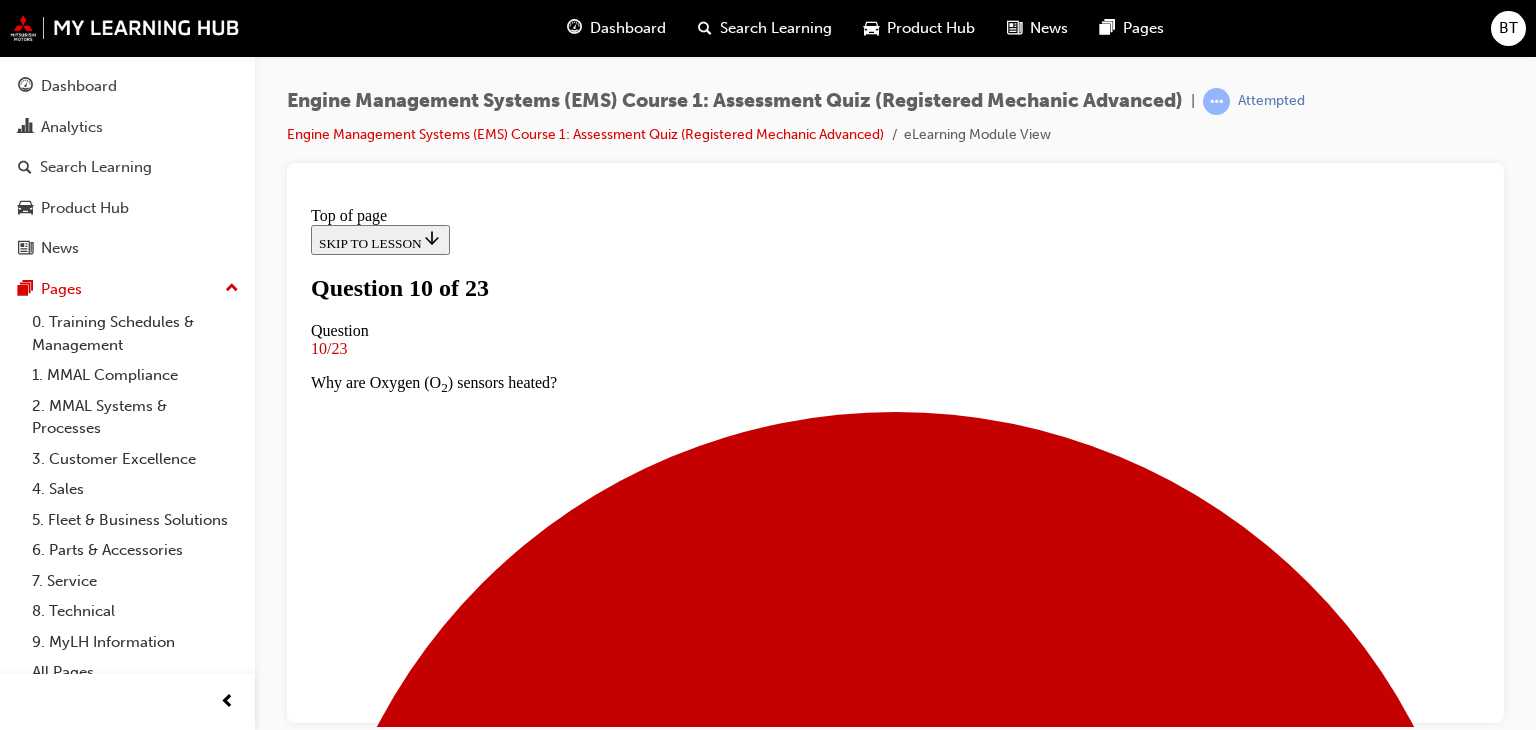 scroll, scrollTop: 203, scrollLeft: 0, axis: vertical 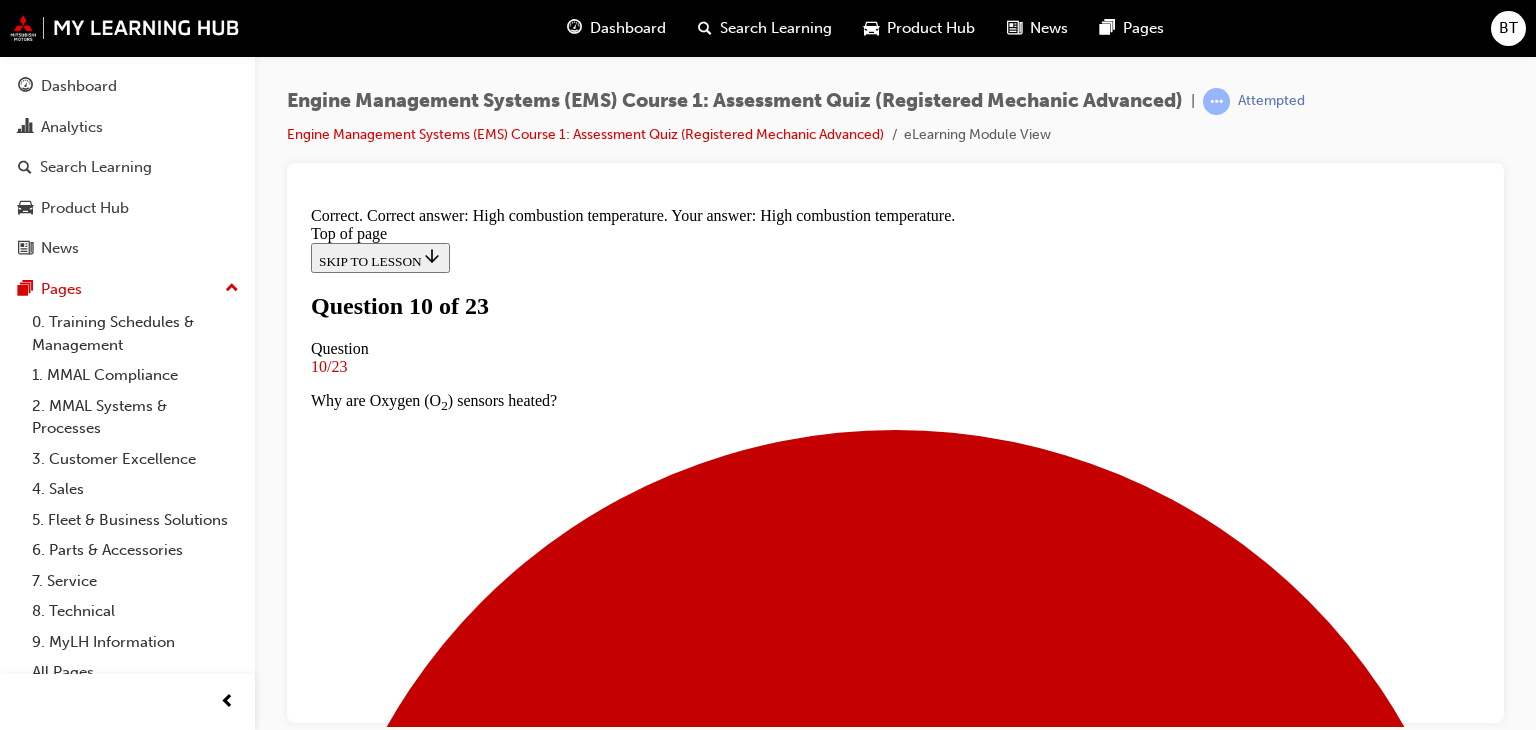 click on "NEXT" at bounding box center [337, 15523] 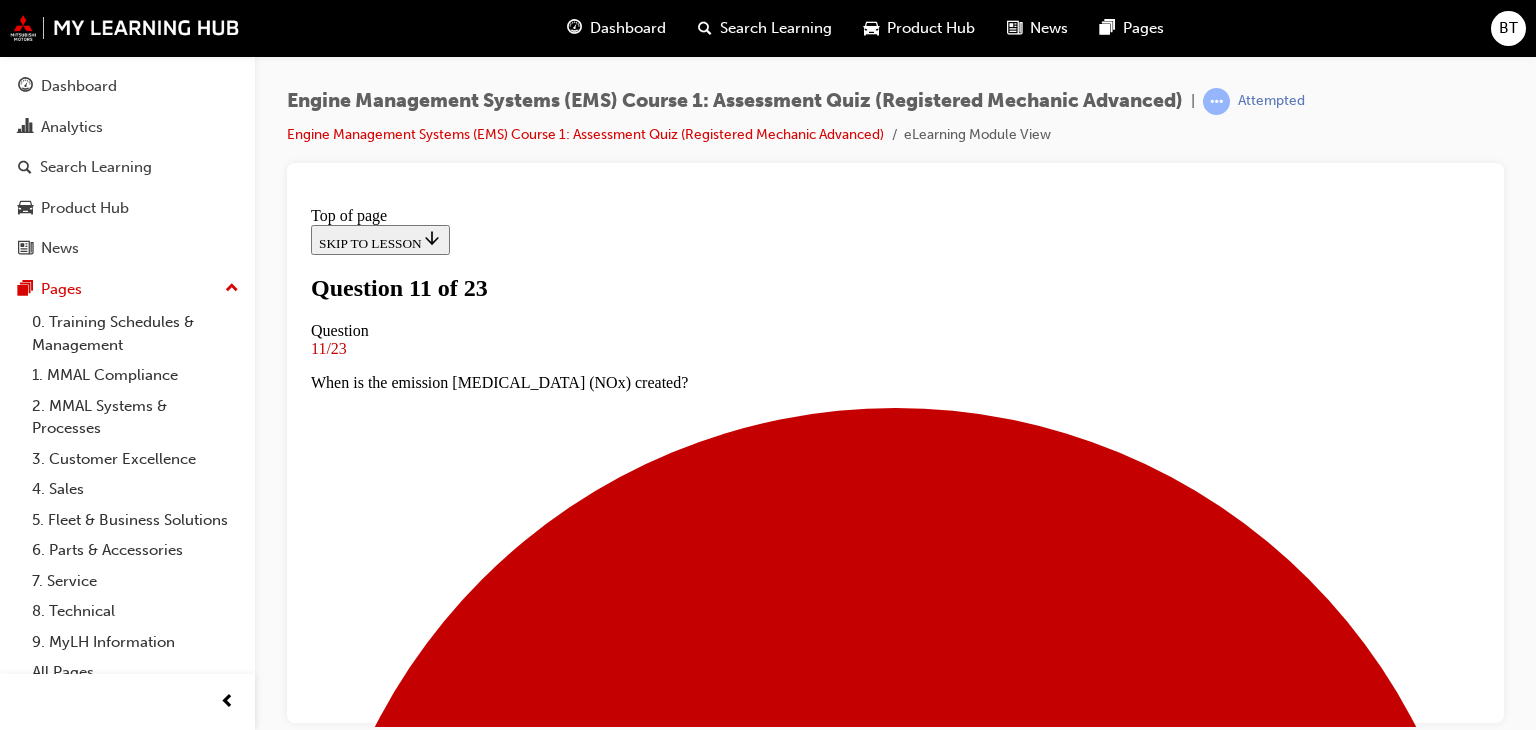 scroll, scrollTop: 303, scrollLeft: 0, axis: vertical 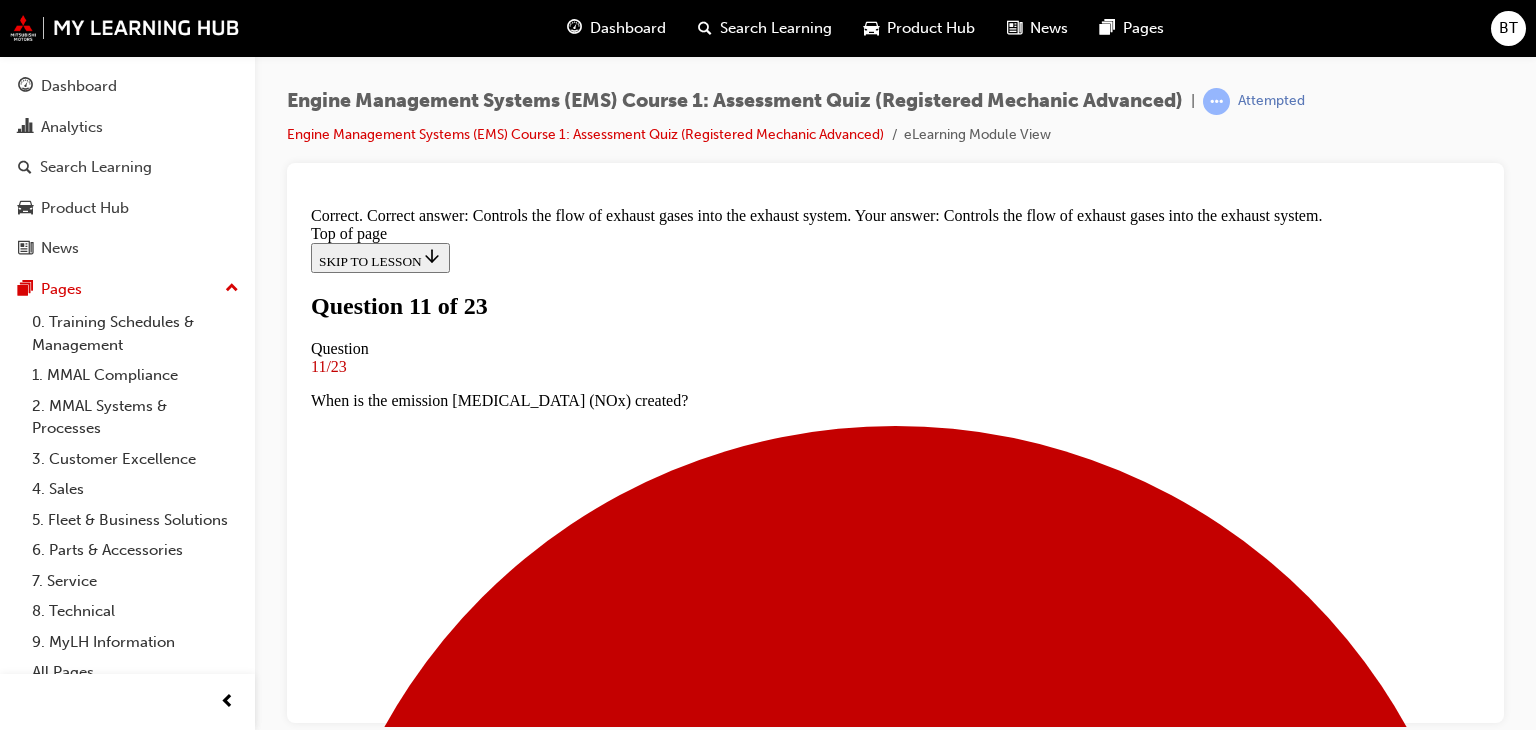 click on "NEXT" at bounding box center (337, 17632) 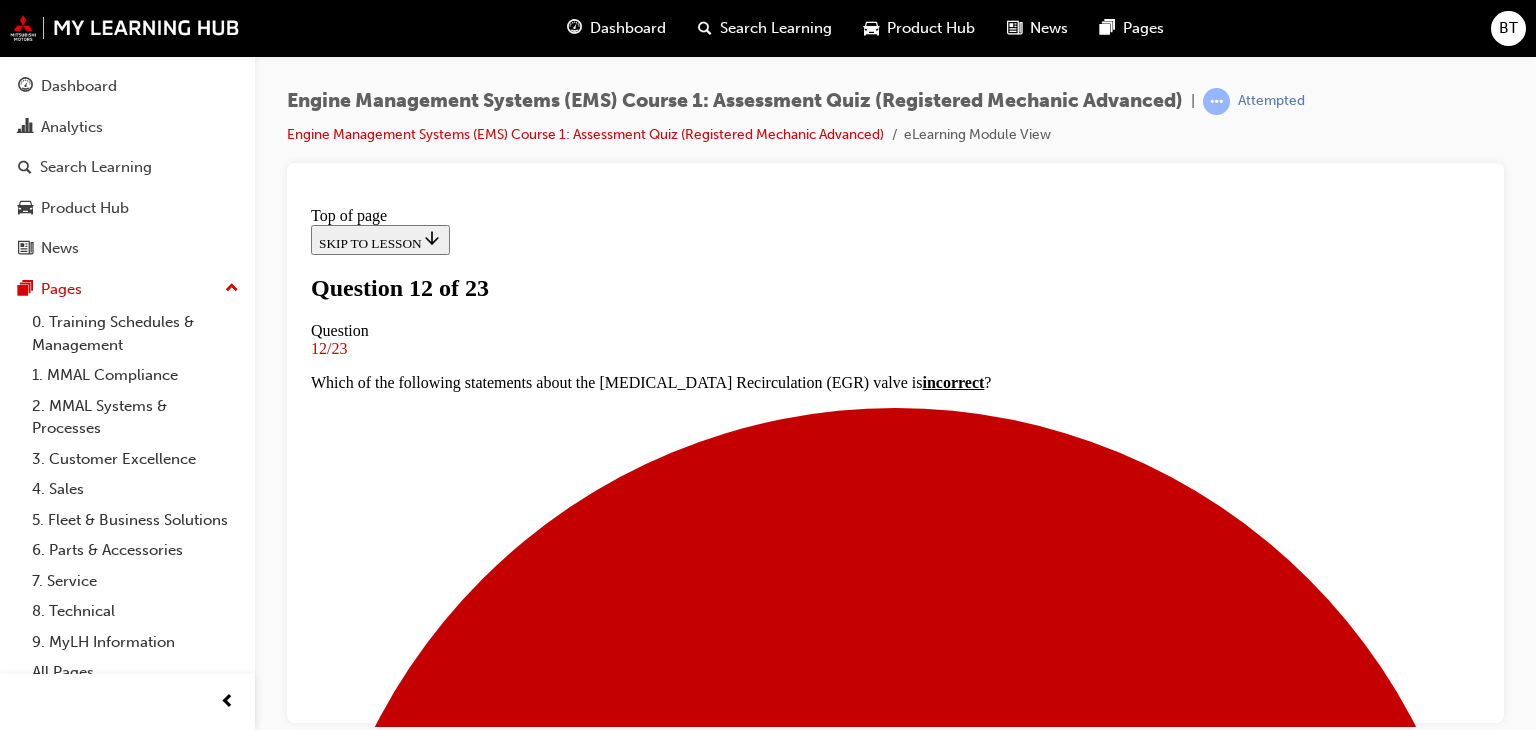 scroll, scrollTop: 203, scrollLeft: 0, axis: vertical 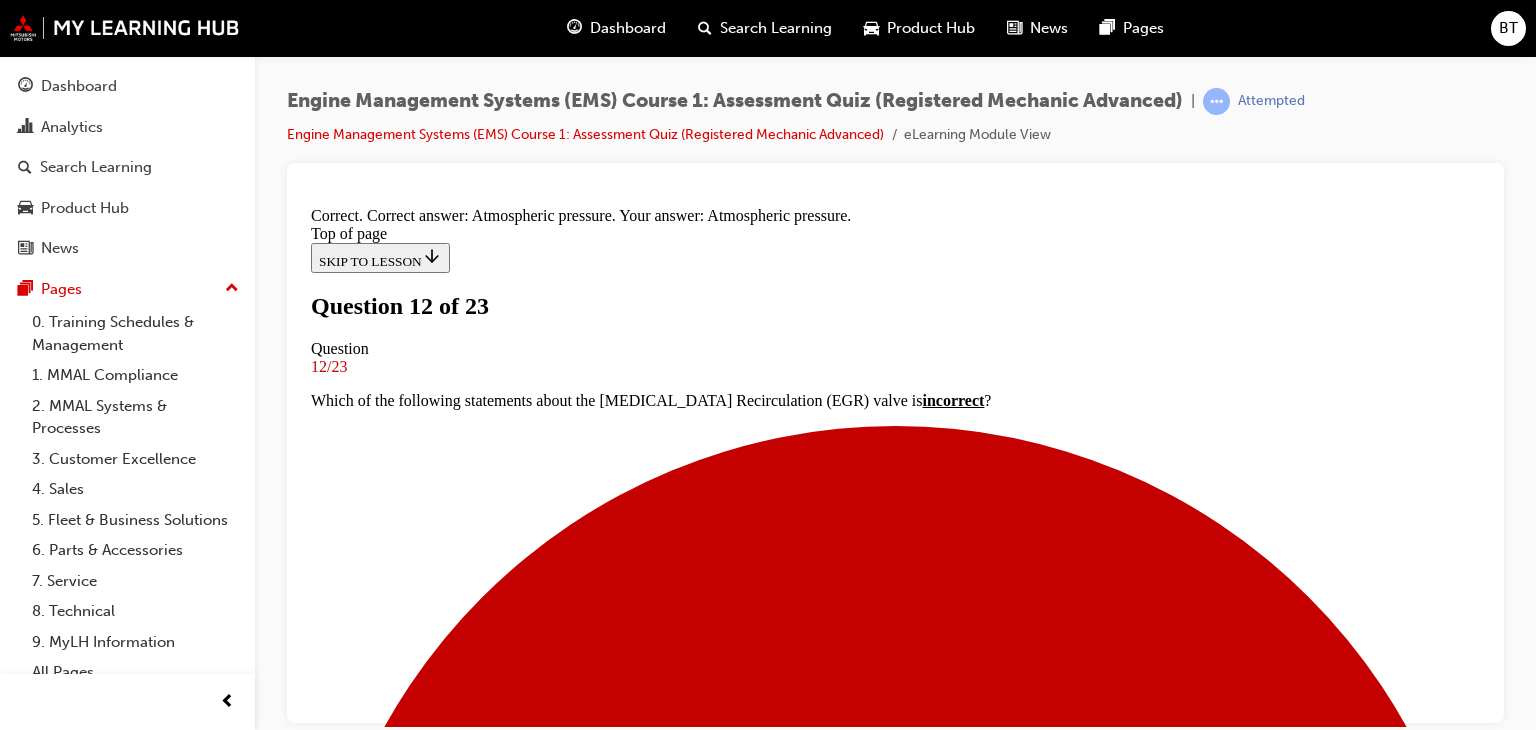click on "NEXT" at bounding box center [337, 15519] 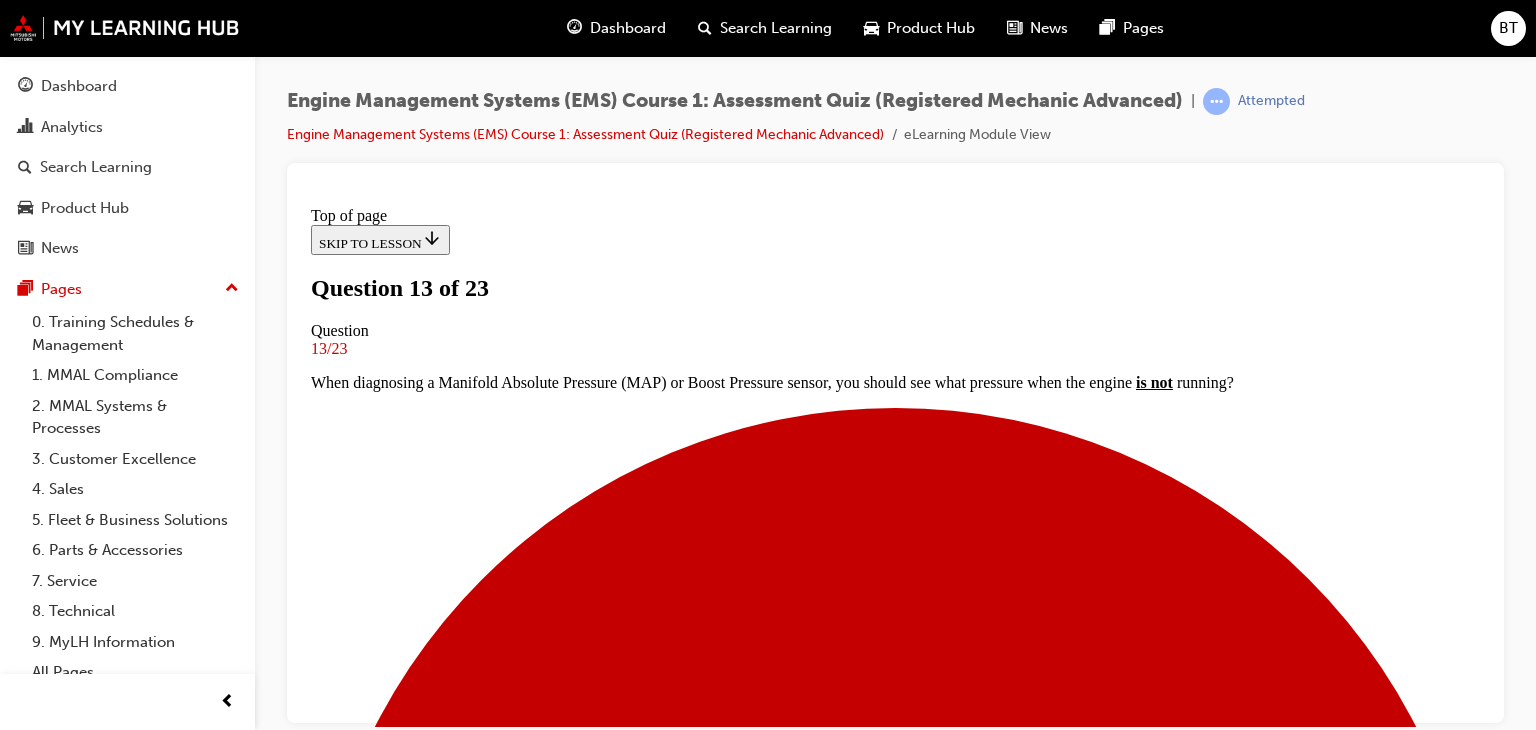 scroll, scrollTop: 203, scrollLeft: 0, axis: vertical 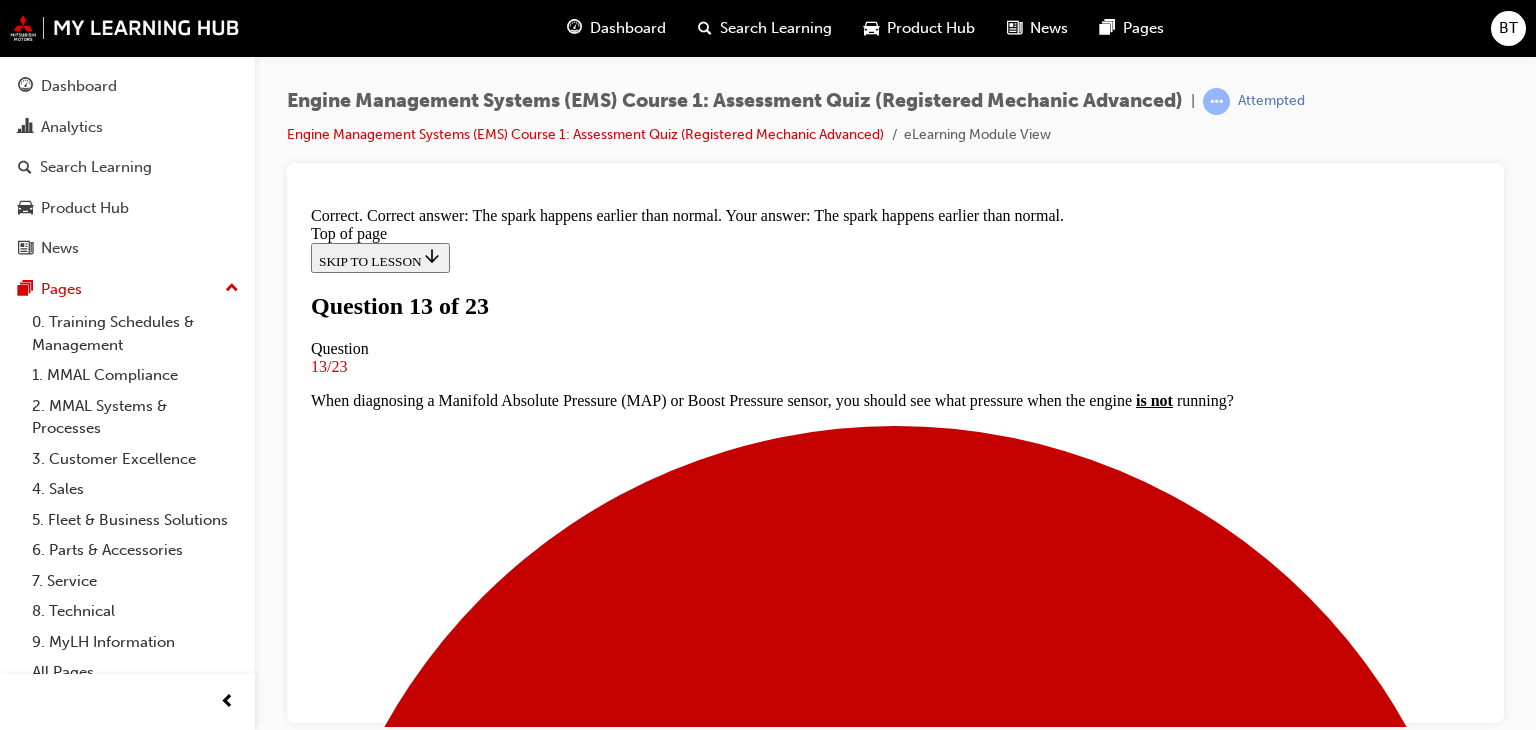 click on "NEXT" at bounding box center (337, 13406) 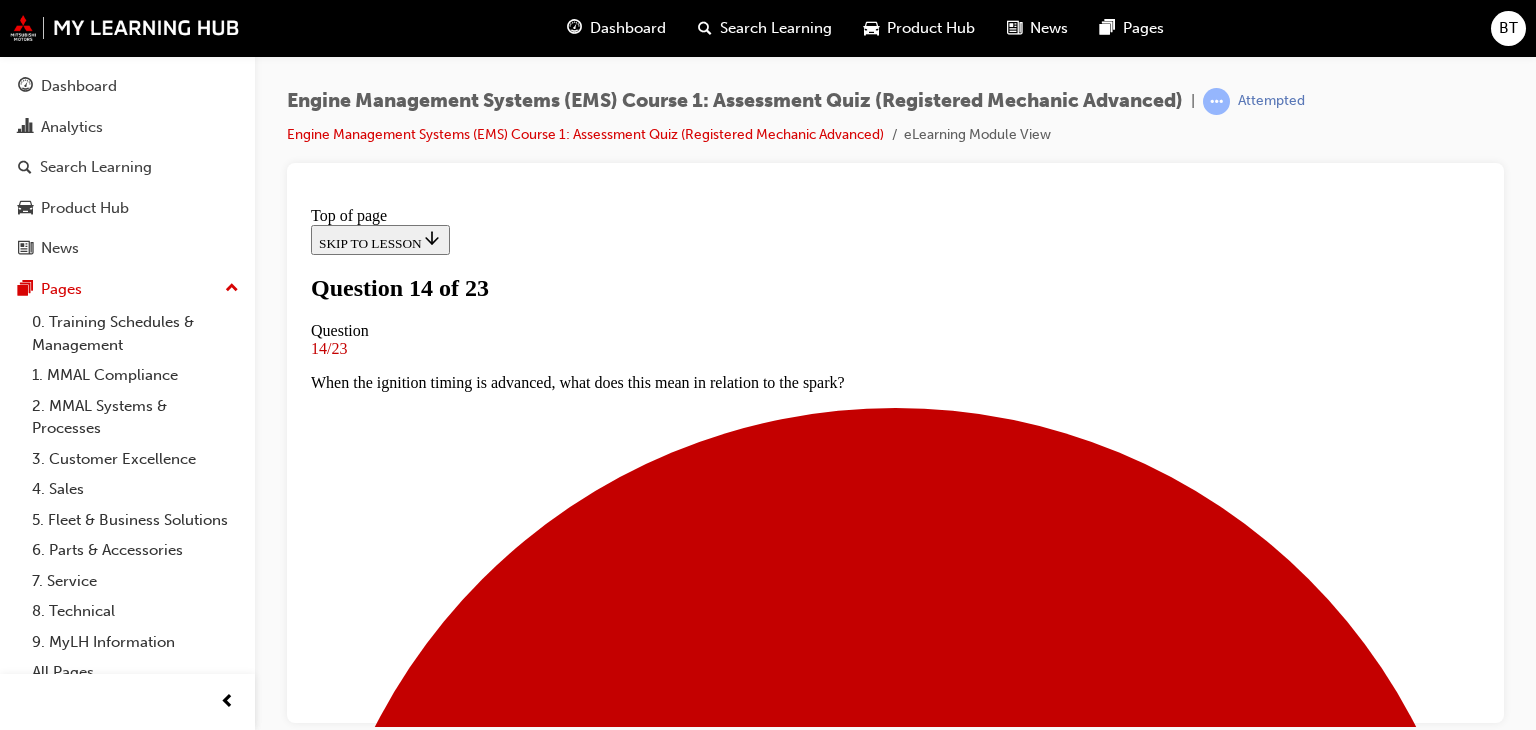 scroll, scrollTop: 203, scrollLeft: 0, axis: vertical 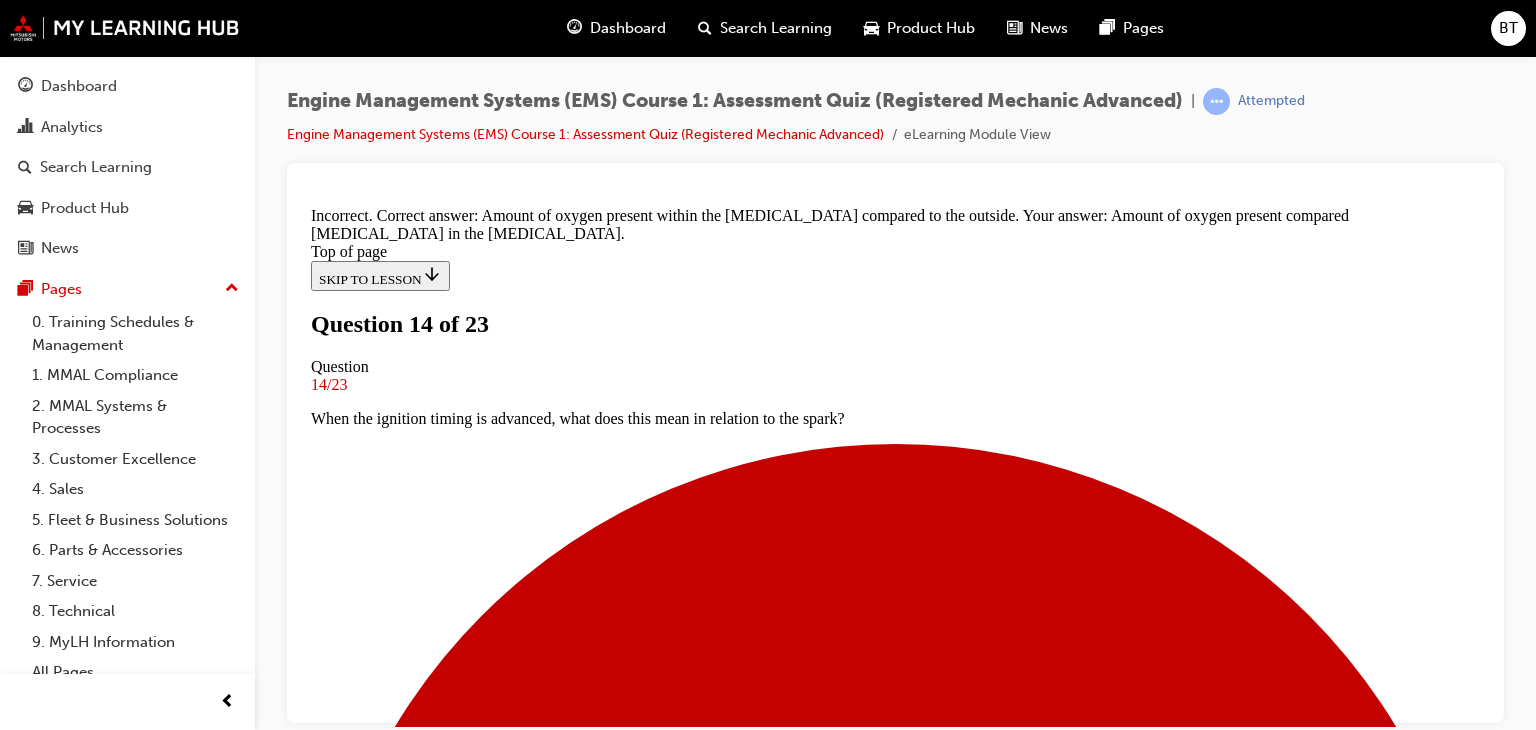 click on "NEXT" at bounding box center (337, 13388) 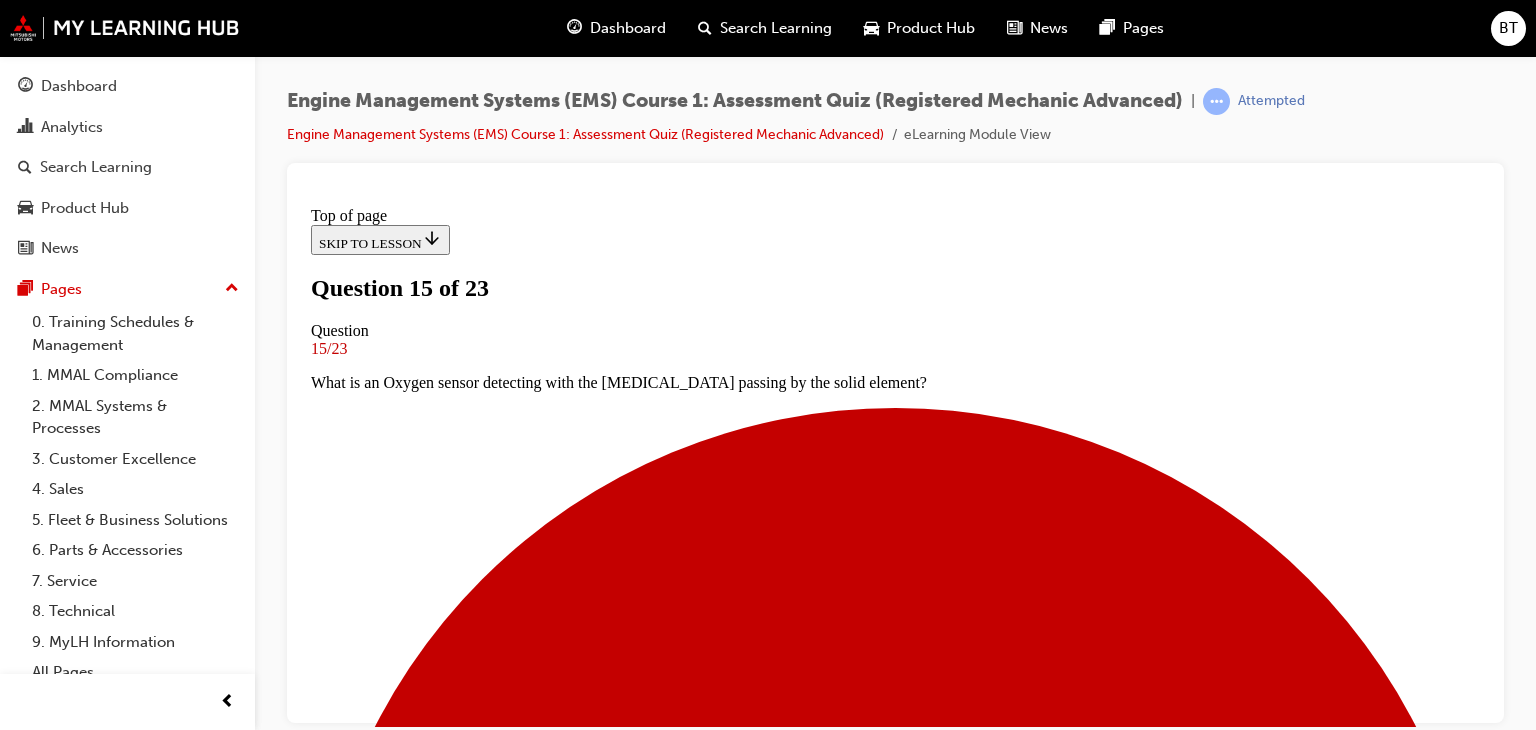 scroll, scrollTop: 303, scrollLeft: 0, axis: vertical 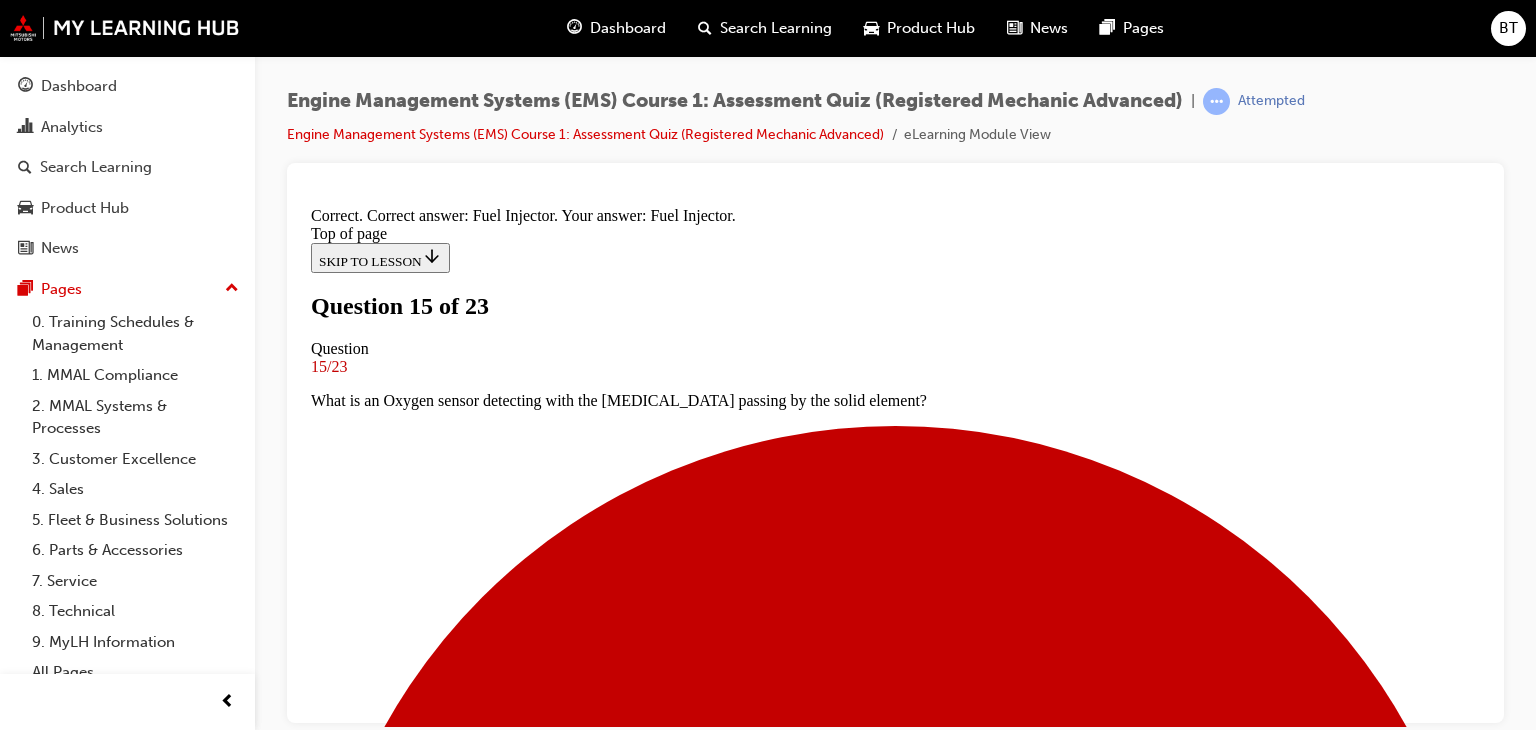 click on "NEXT" at bounding box center (337, 15551) 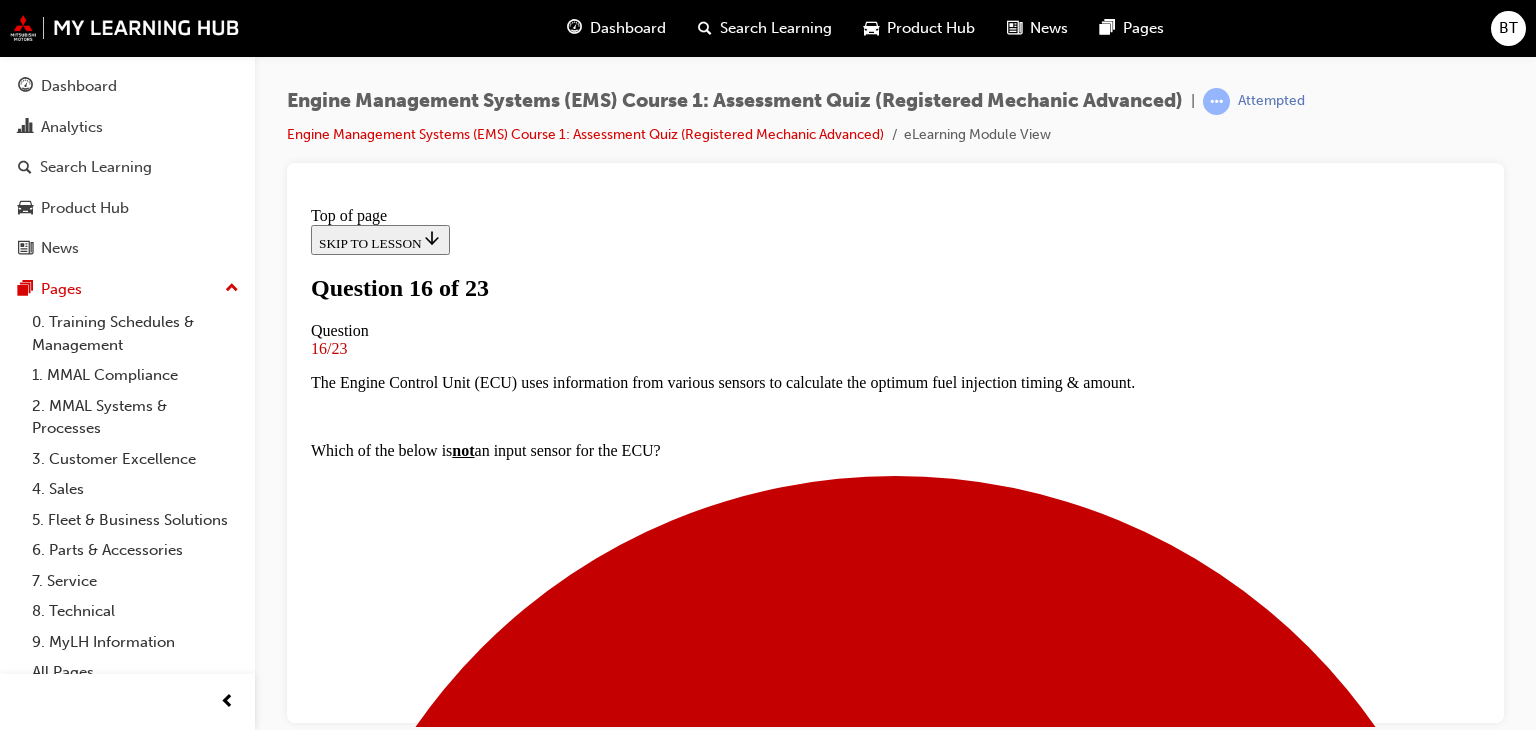 scroll, scrollTop: 203, scrollLeft: 0, axis: vertical 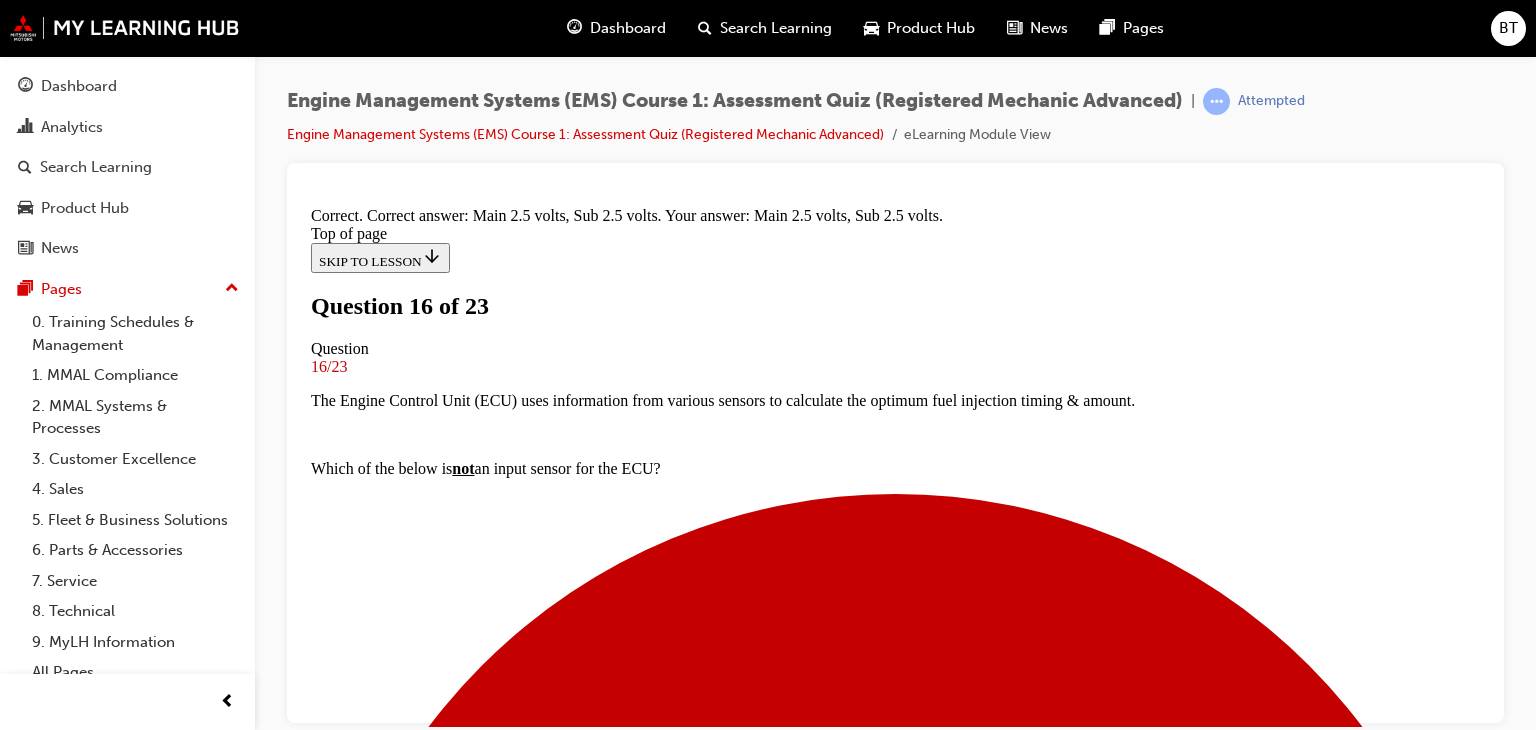 click on "NEXT" at bounding box center (337, 17700) 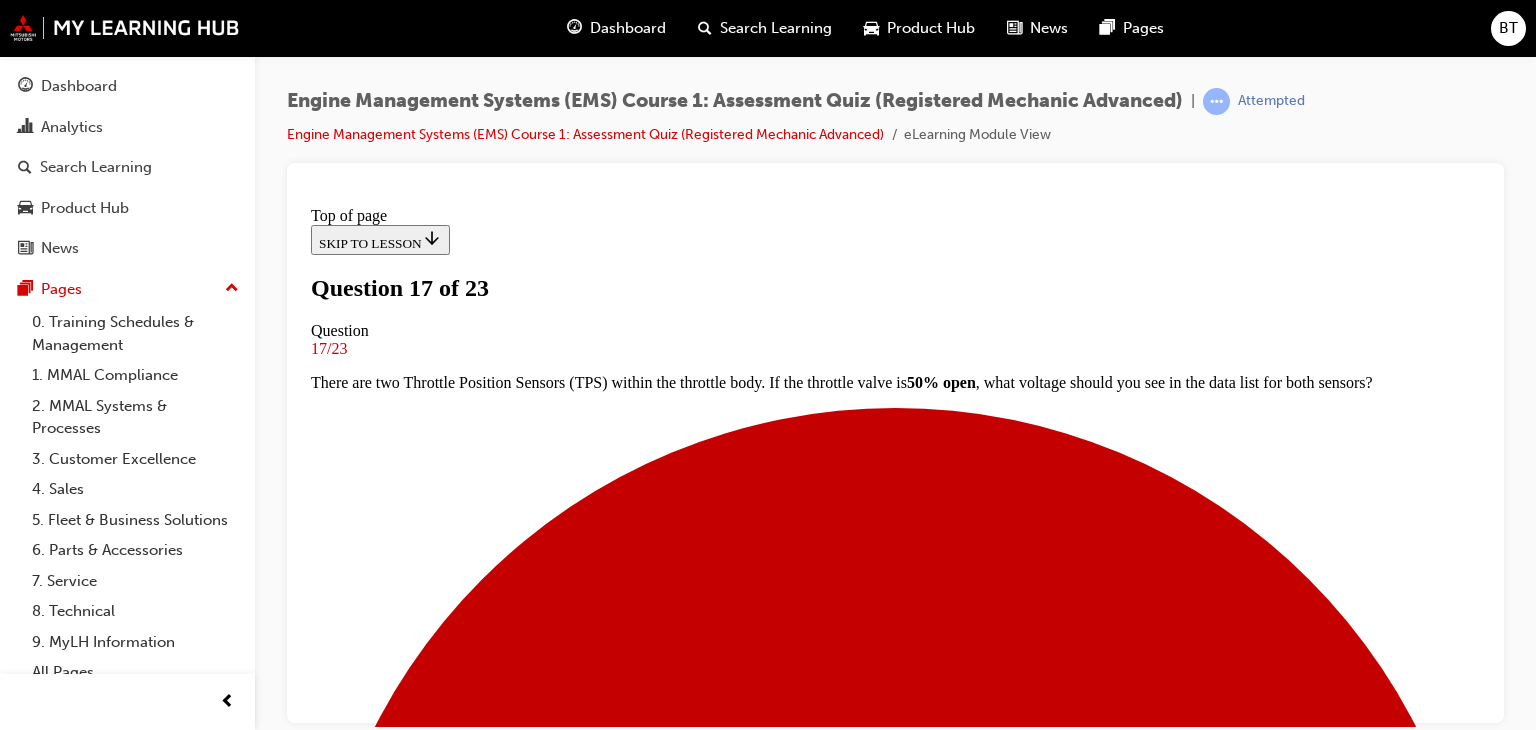 scroll, scrollTop: 203, scrollLeft: 0, axis: vertical 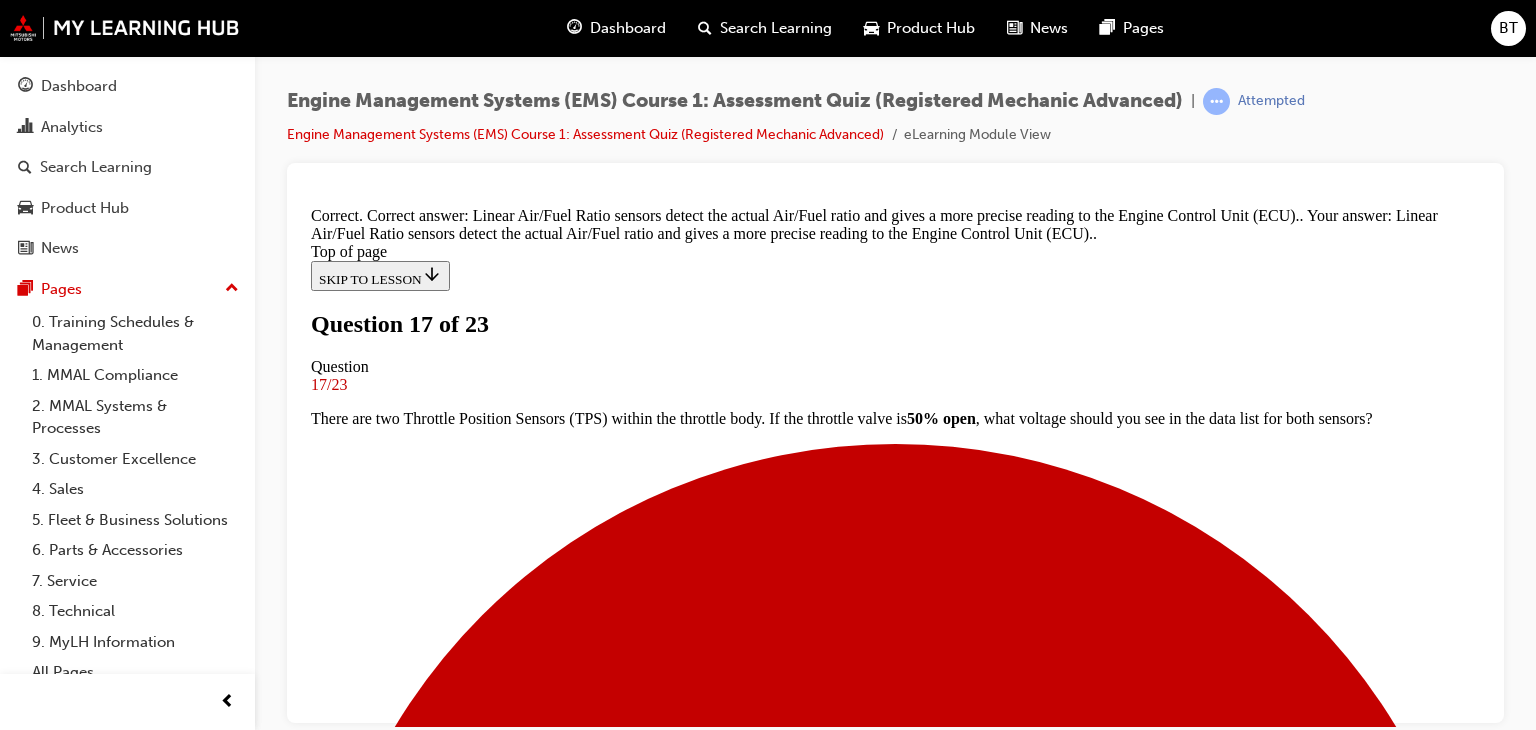 click on "NEXT" at bounding box center (337, 15537) 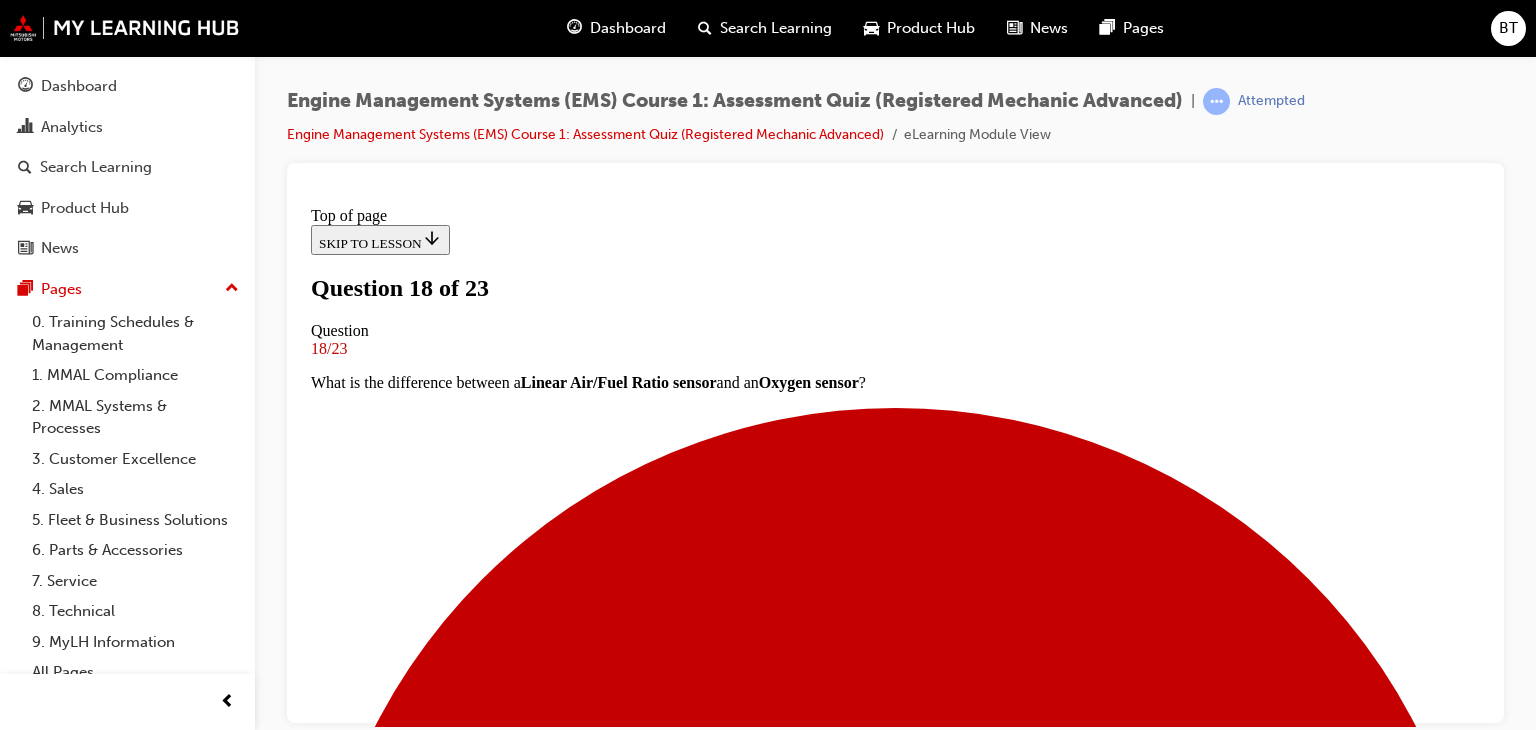 scroll, scrollTop: 303, scrollLeft: 0, axis: vertical 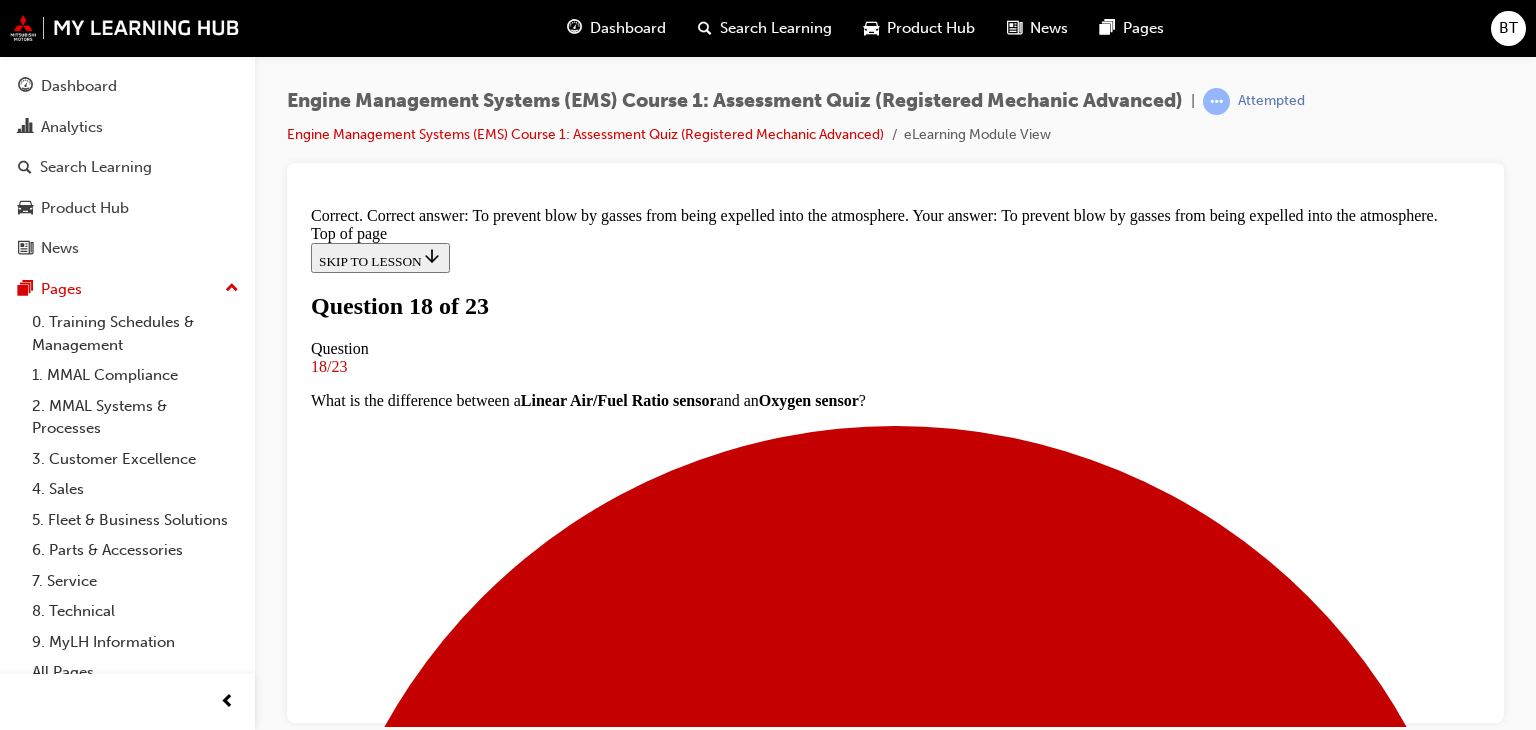 click on "NEXT" at bounding box center [337, 15519] 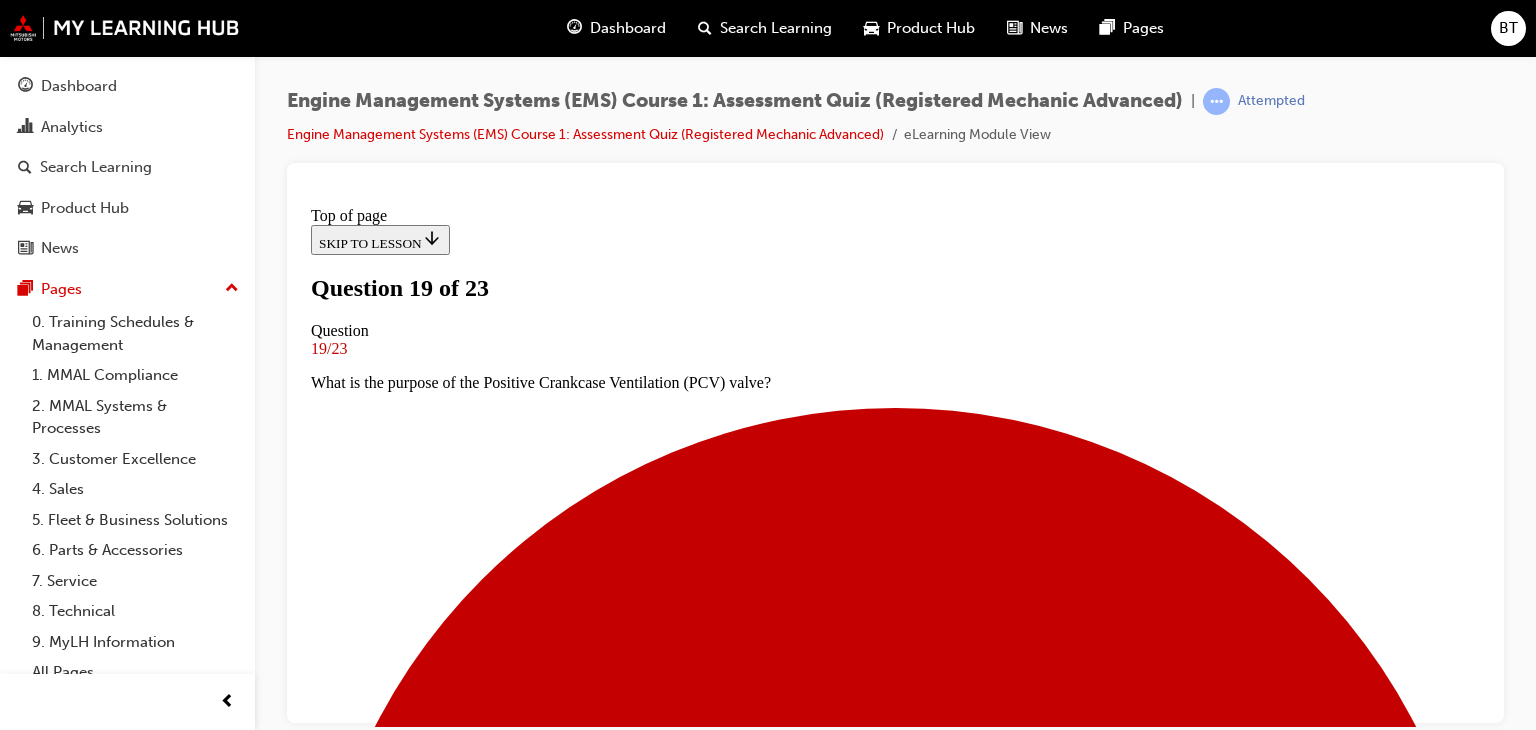 scroll, scrollTop: 303, scrollLeft: 0, axis: vertical 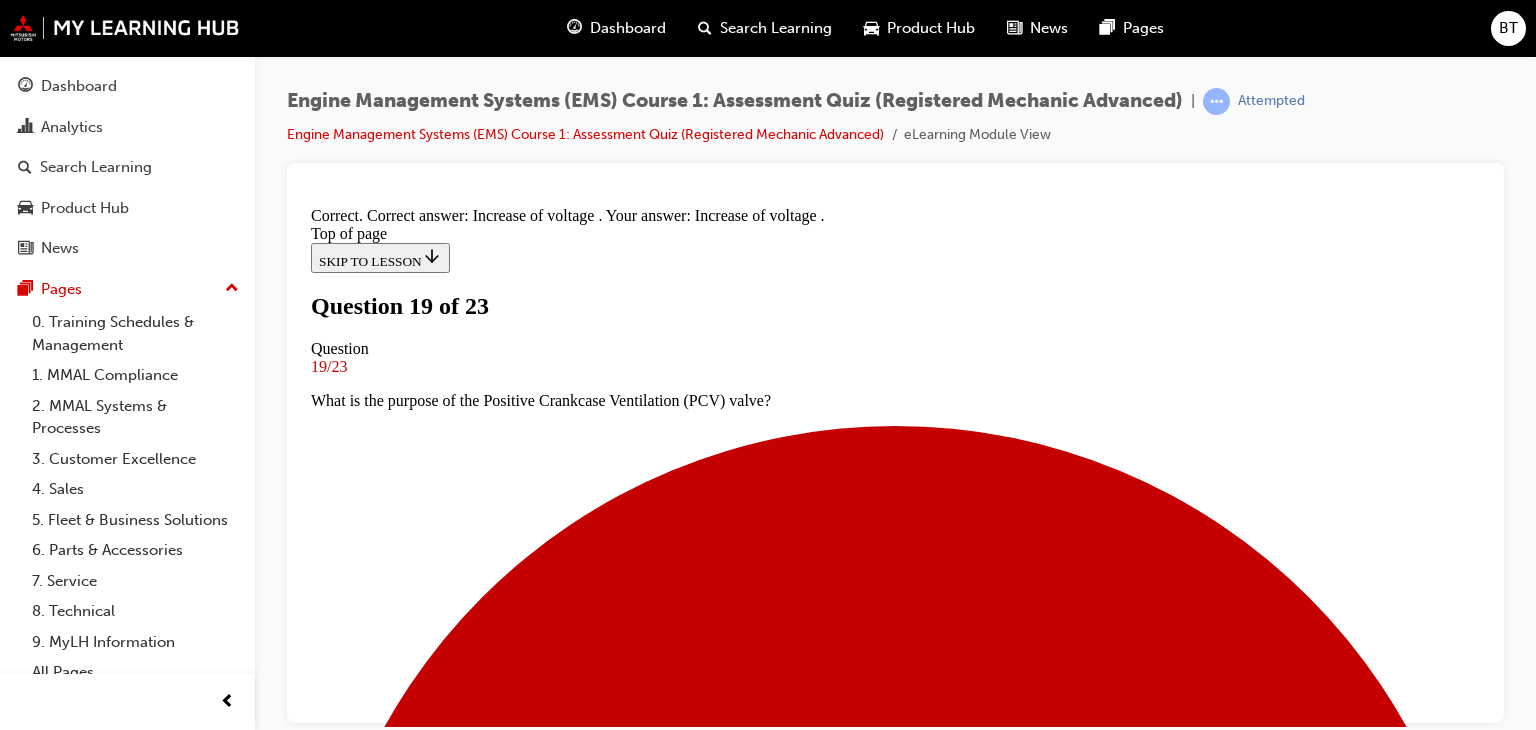 click on "NEXT" at bounding box center [337, 17700] 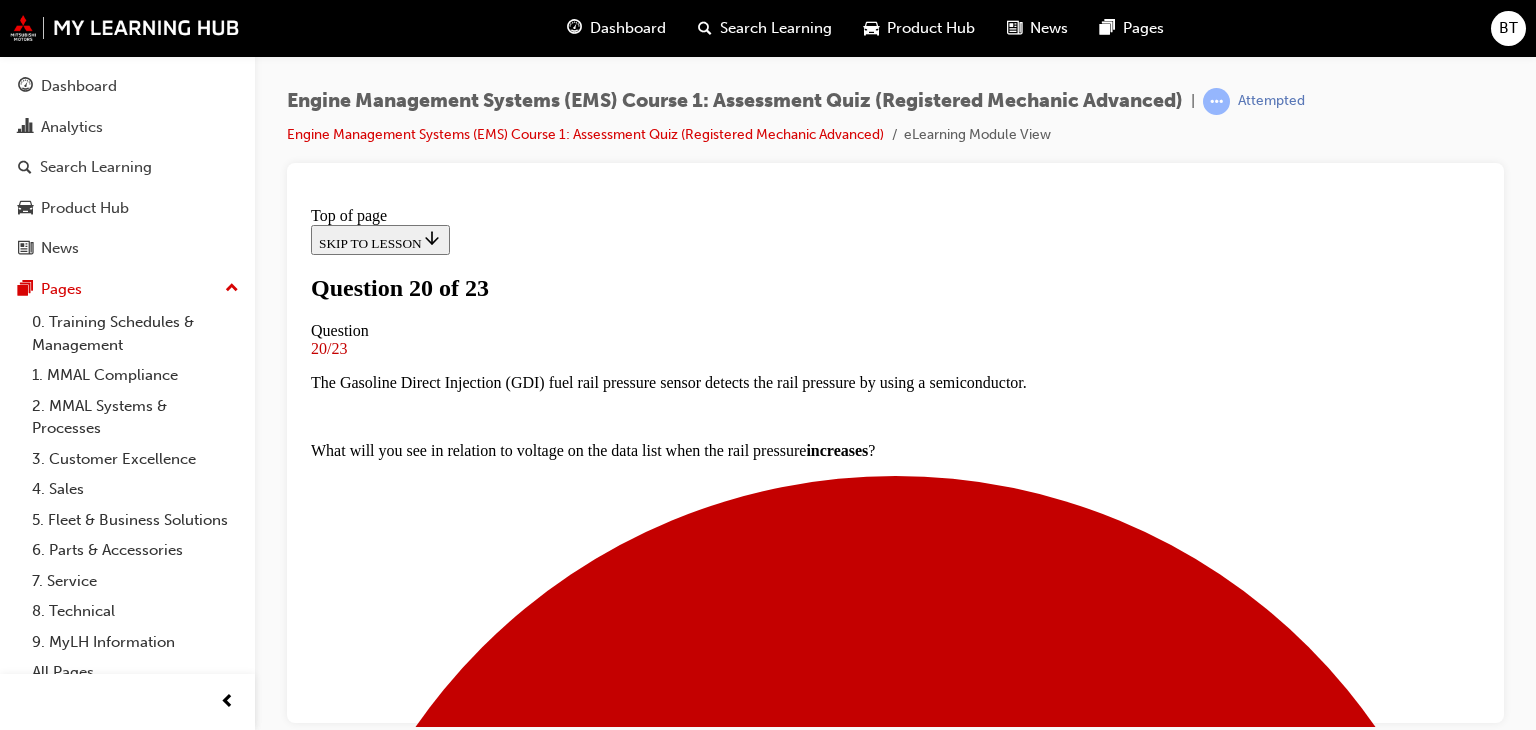 scroll, scrollTop: 203, scrollLeft: 0, axis: vertical 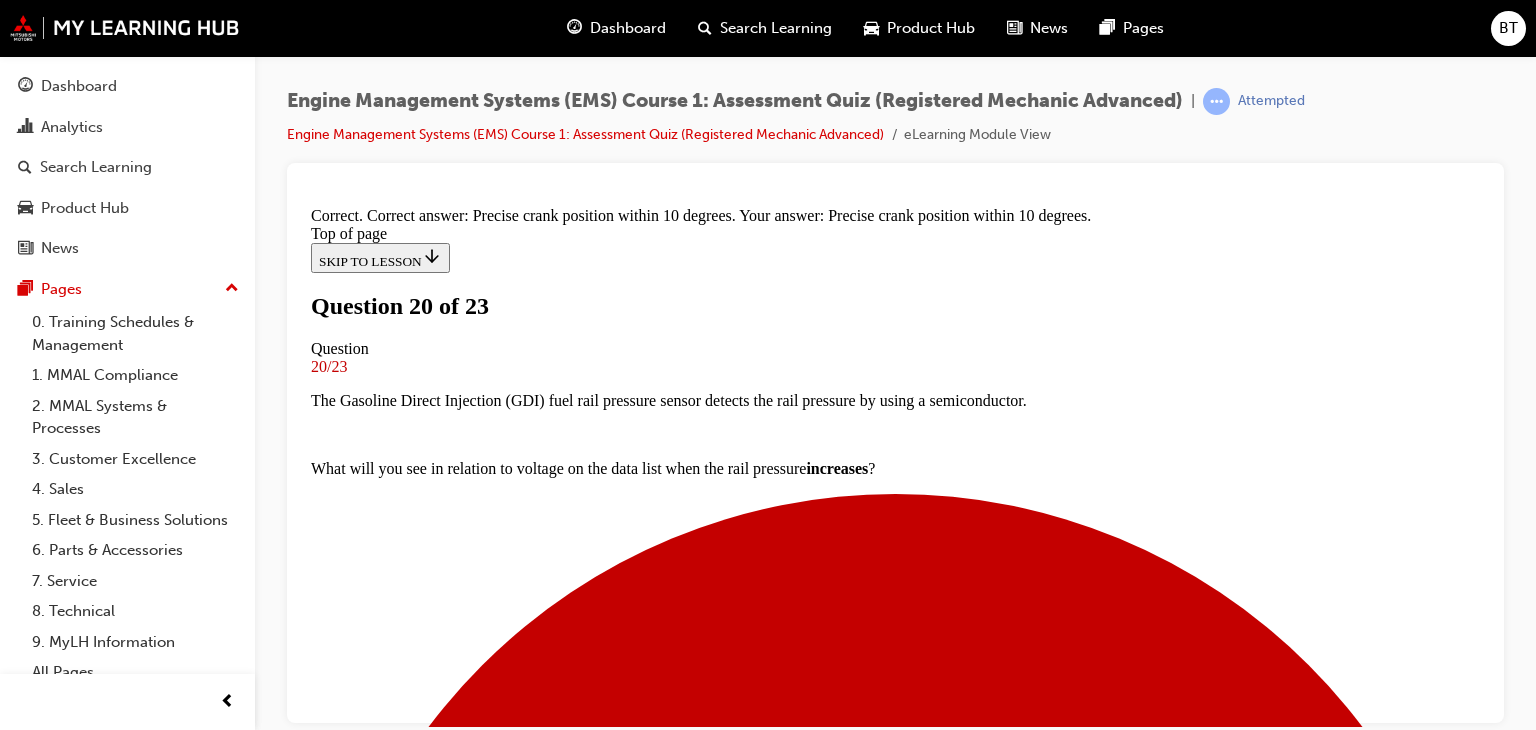 click on "NEXT" at bounding box center (337, 15587) 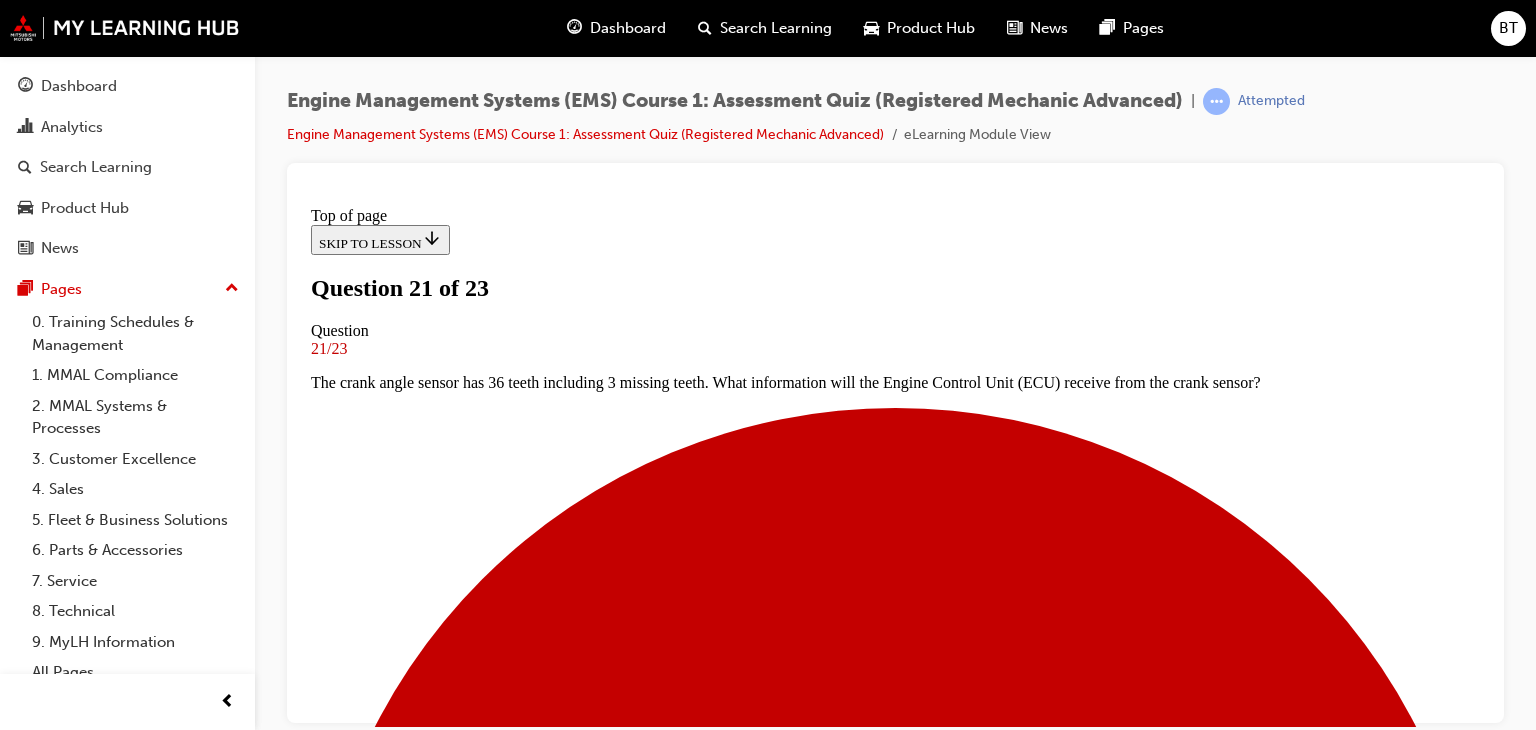 scroll, scrollTop: 303, scrollLeft: 0, axis: vertical 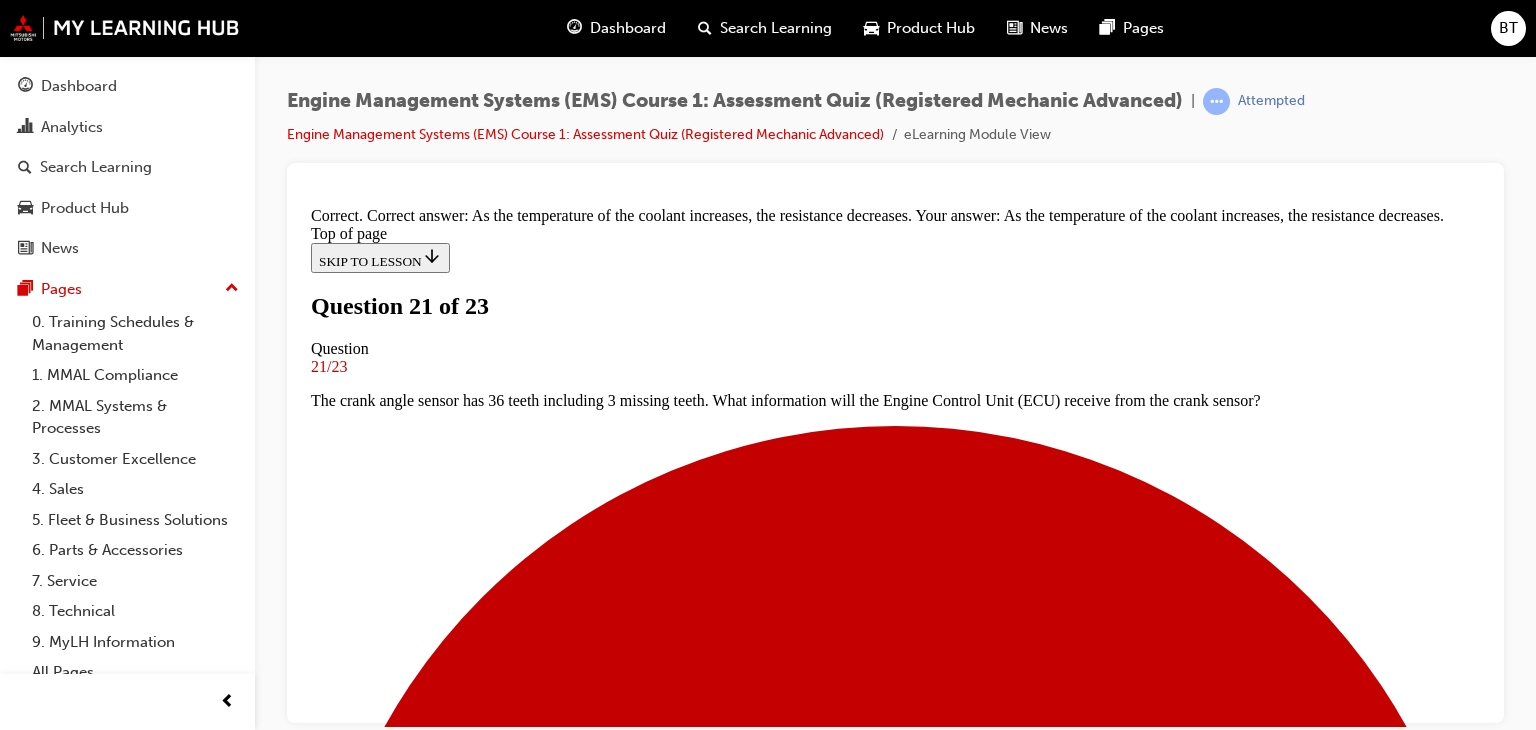 click on "NEXT" at bounding box center [337, 15519] 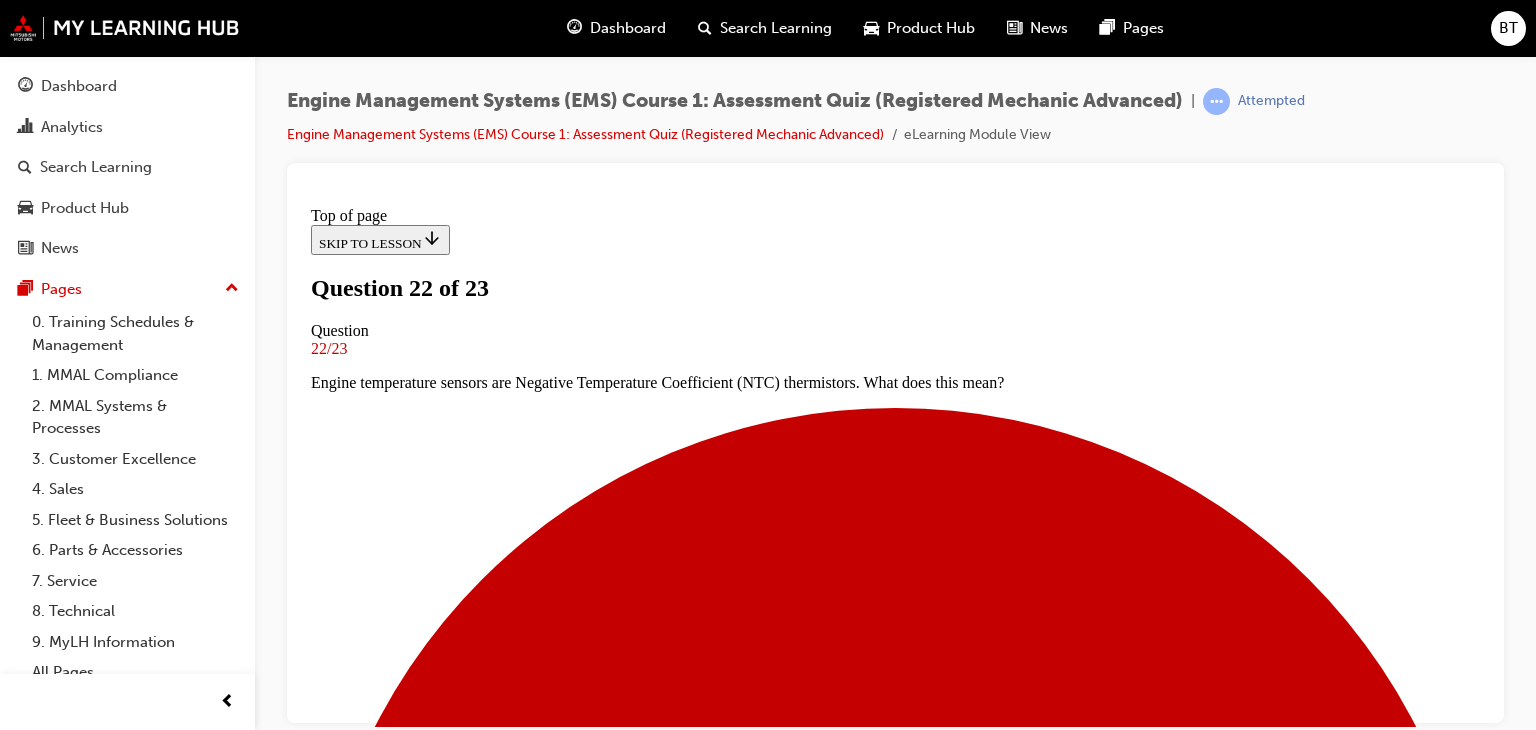scroll, scrollTop: 203, scrollLeft: 0, axis: vertical 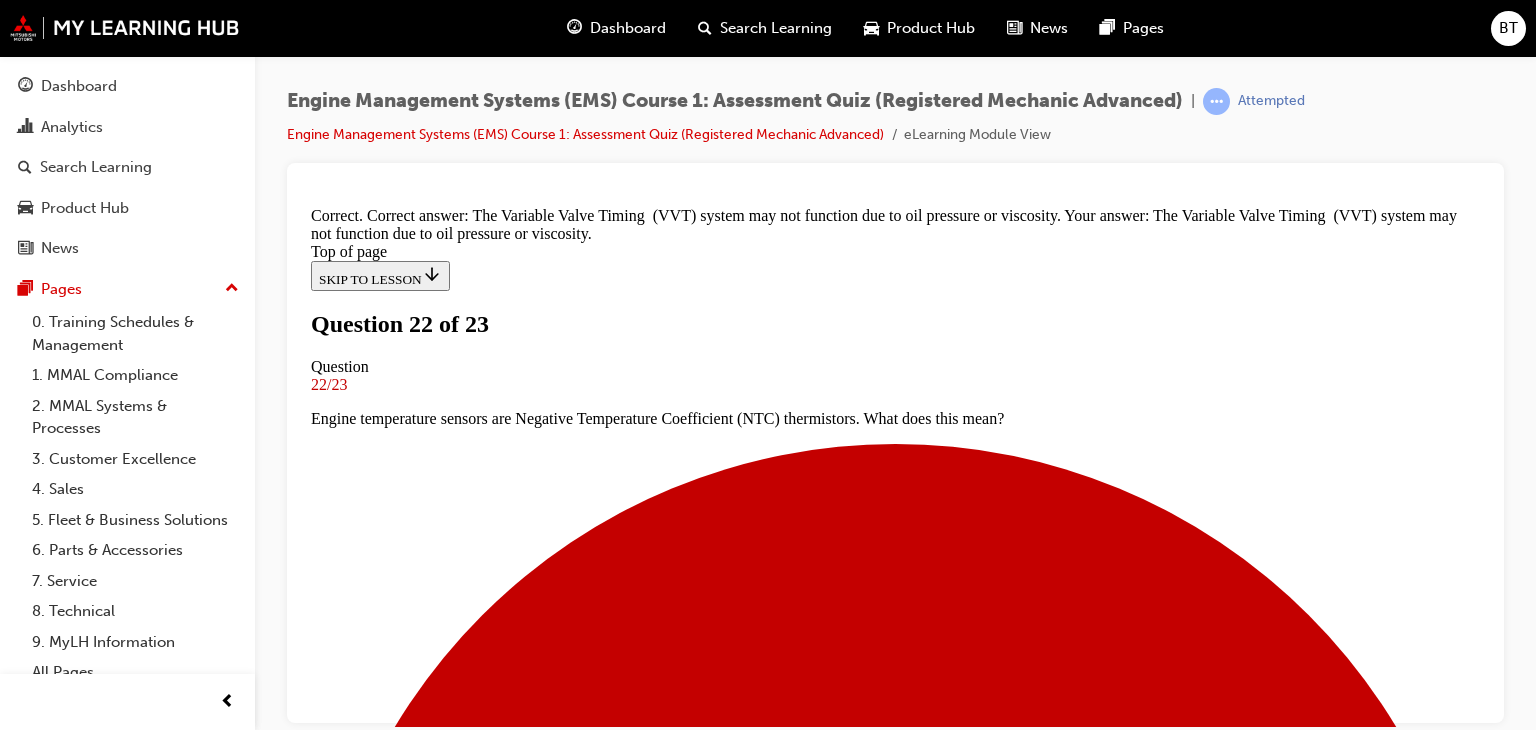 click on "NEXT" at bounding box center (337, 15537) 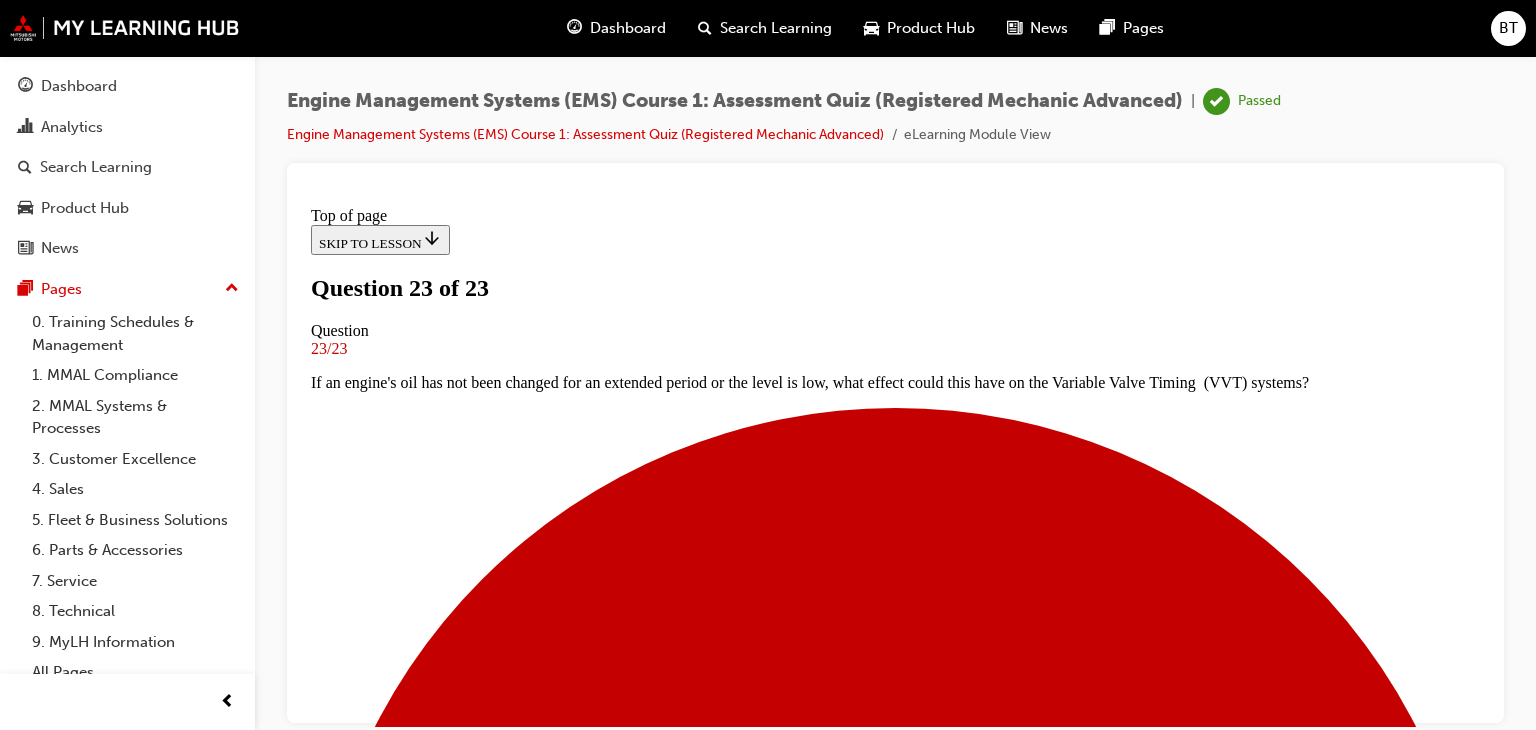 scroll, scrollTop: 402, scrollLeft: 0, axis: vertical 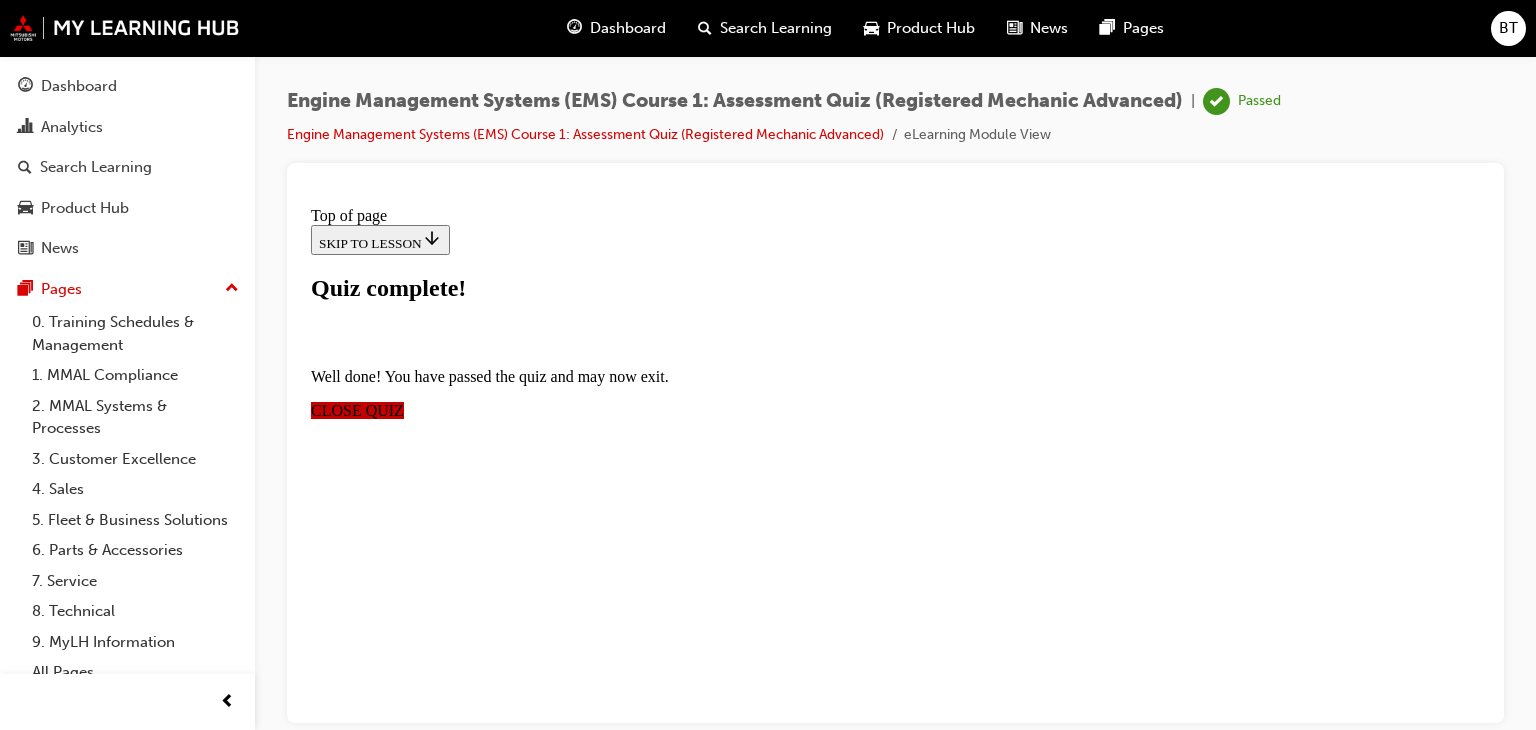 click on "CLOSE QUIZ" at bounding box center [357, 409] 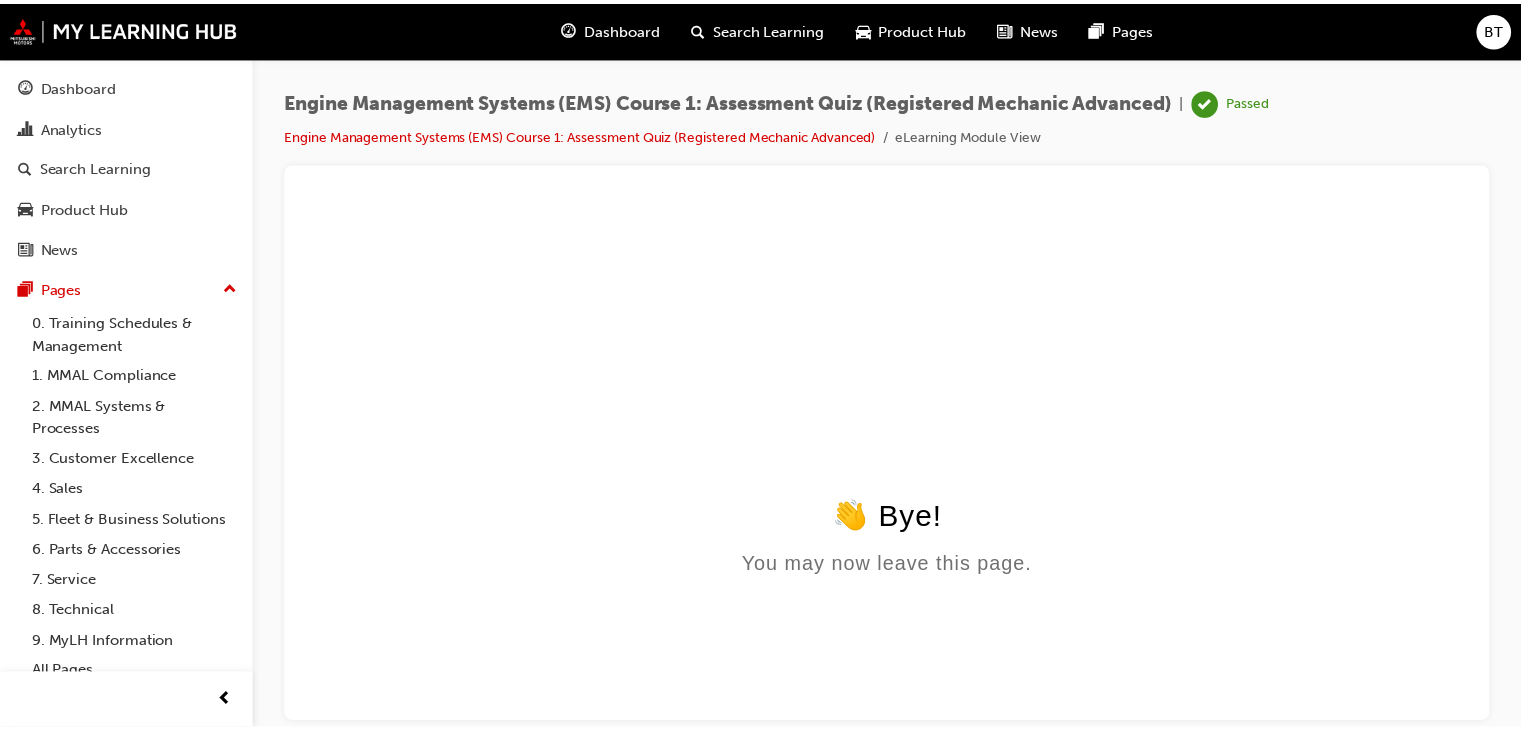 scroll, scrollTop: 0, scrollLeft: 0, axis: both 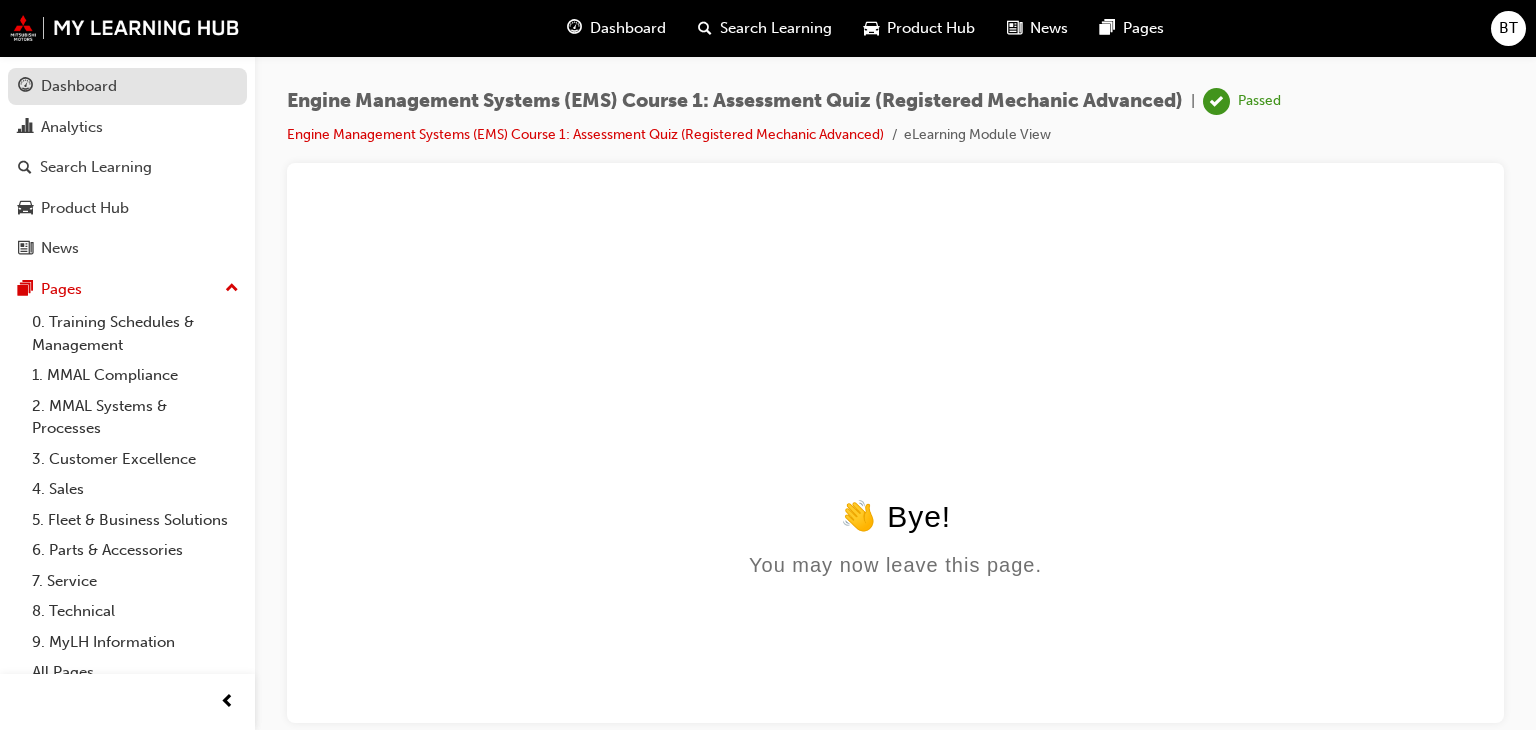 click on "Dashboard" at bounding box center (127, 86) 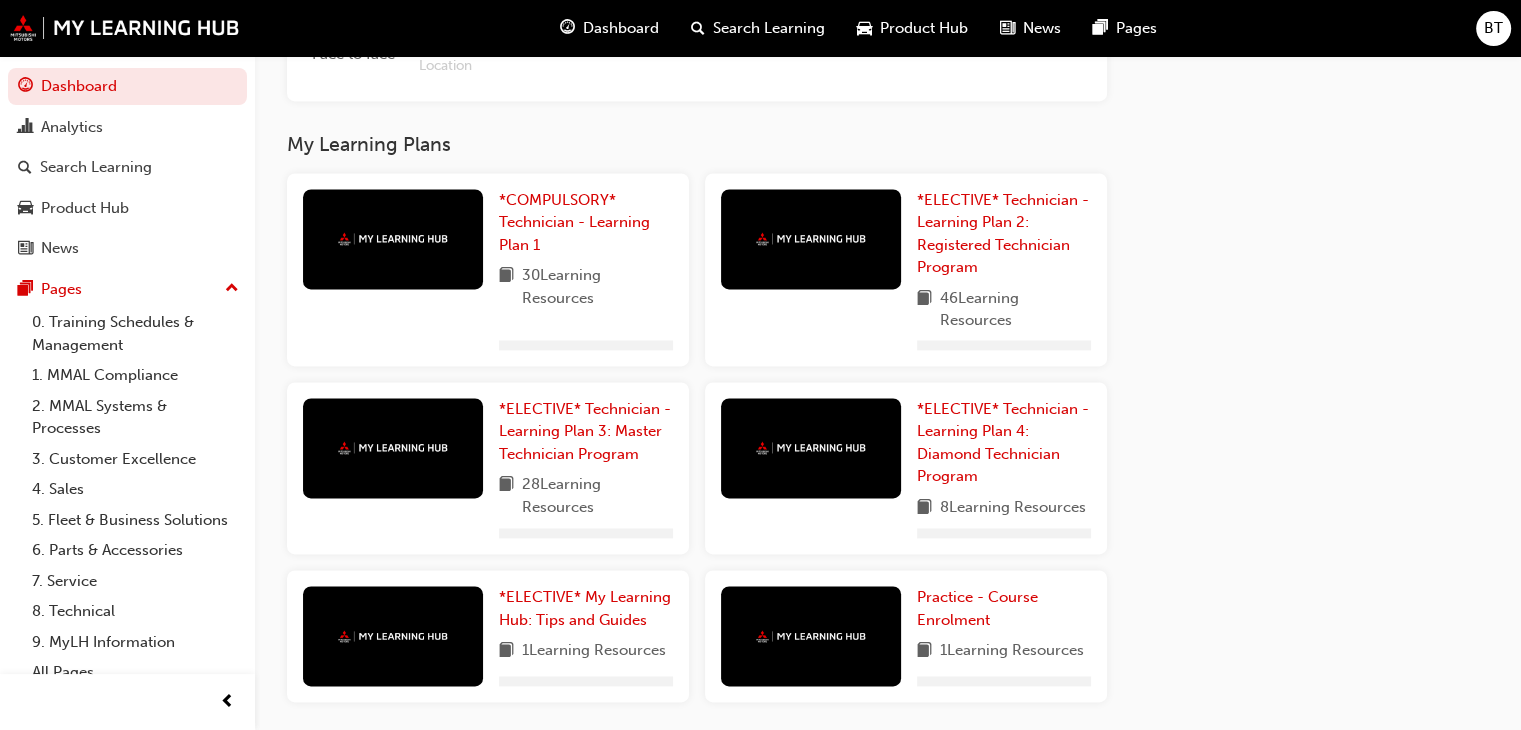scroll, scrollTop: 2850, scrollLeft: 0, axis: vertical 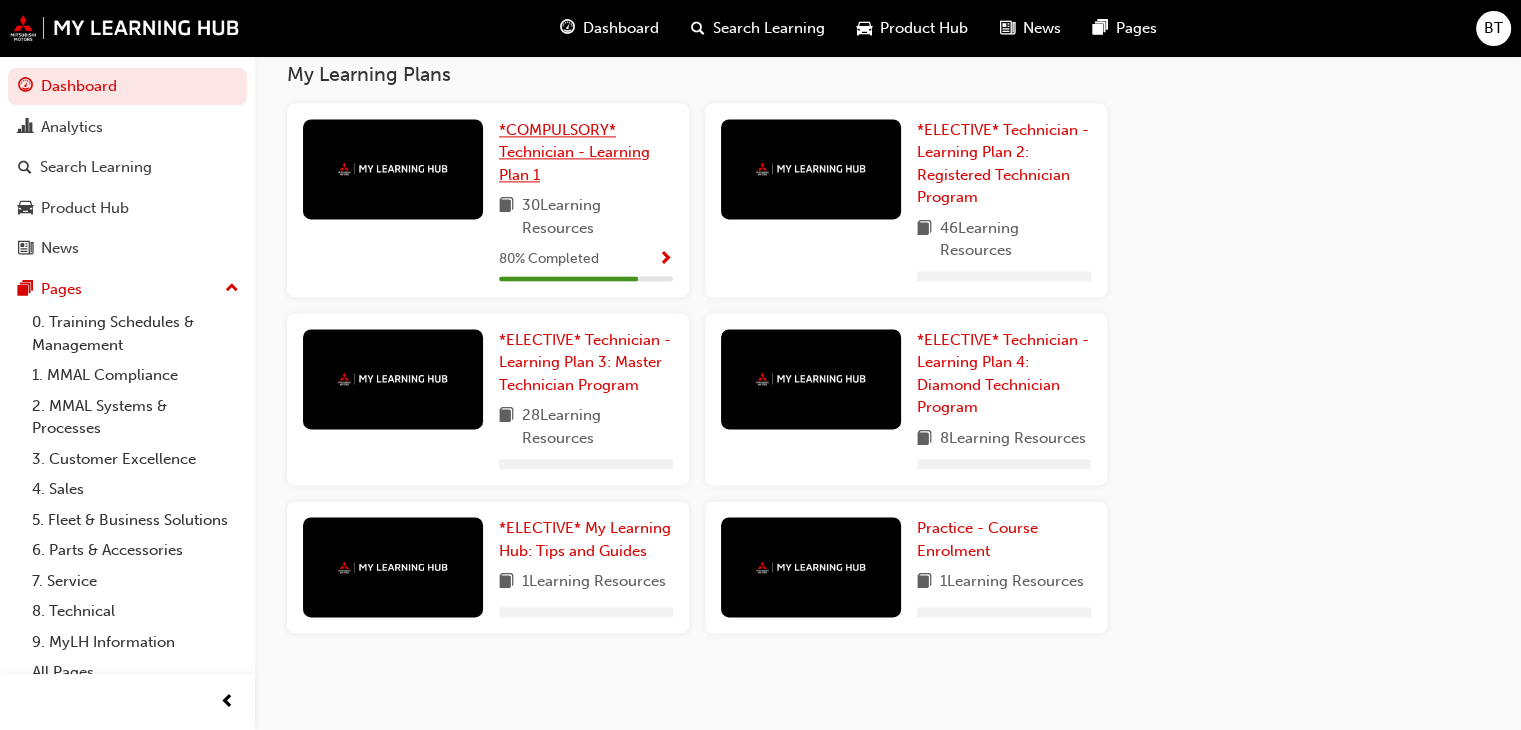 click on "*COMPULSORY* Technician - Learning Plan 1" at bounding box center [586, 153] 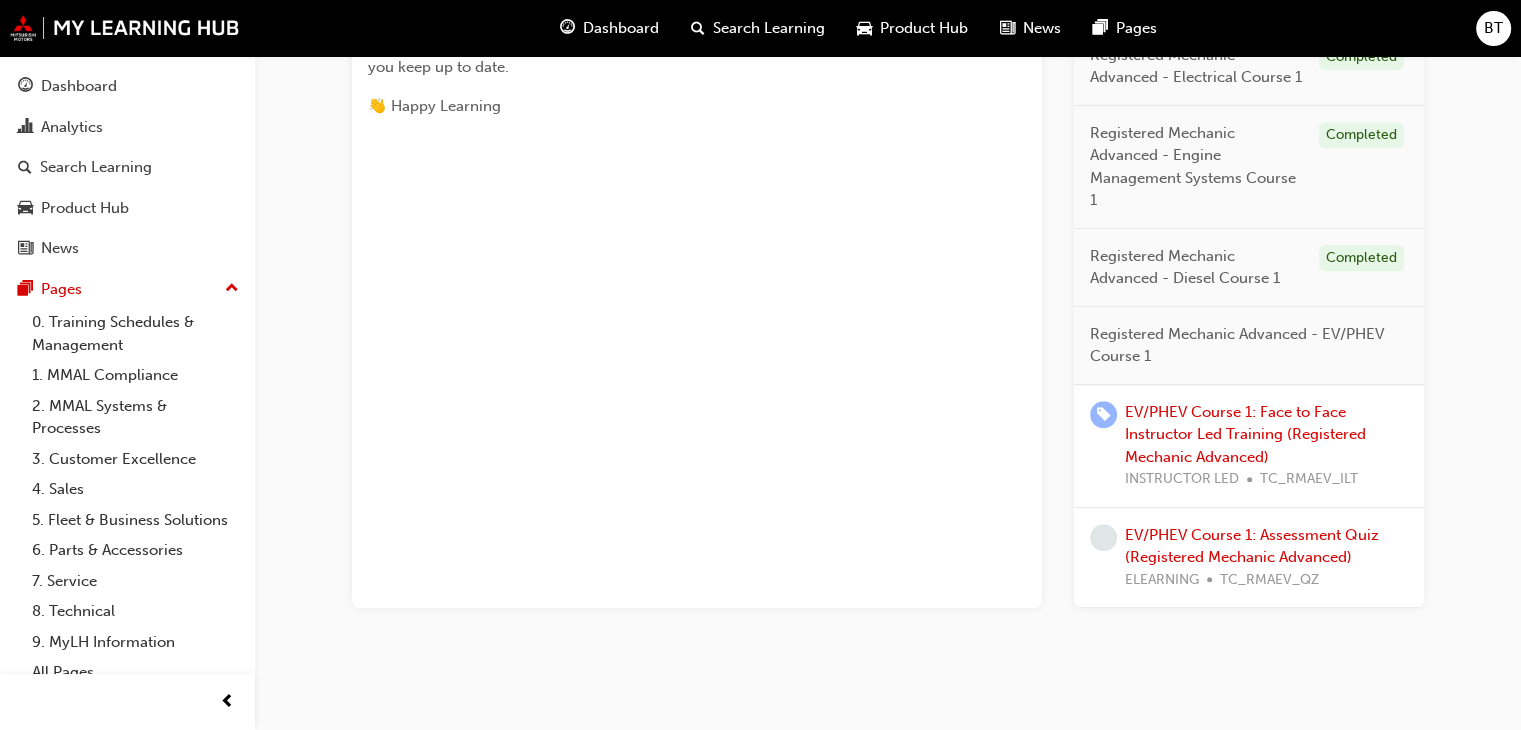 scroll, scrollTop: 1200, scrollLeft: 0, axis: vertical 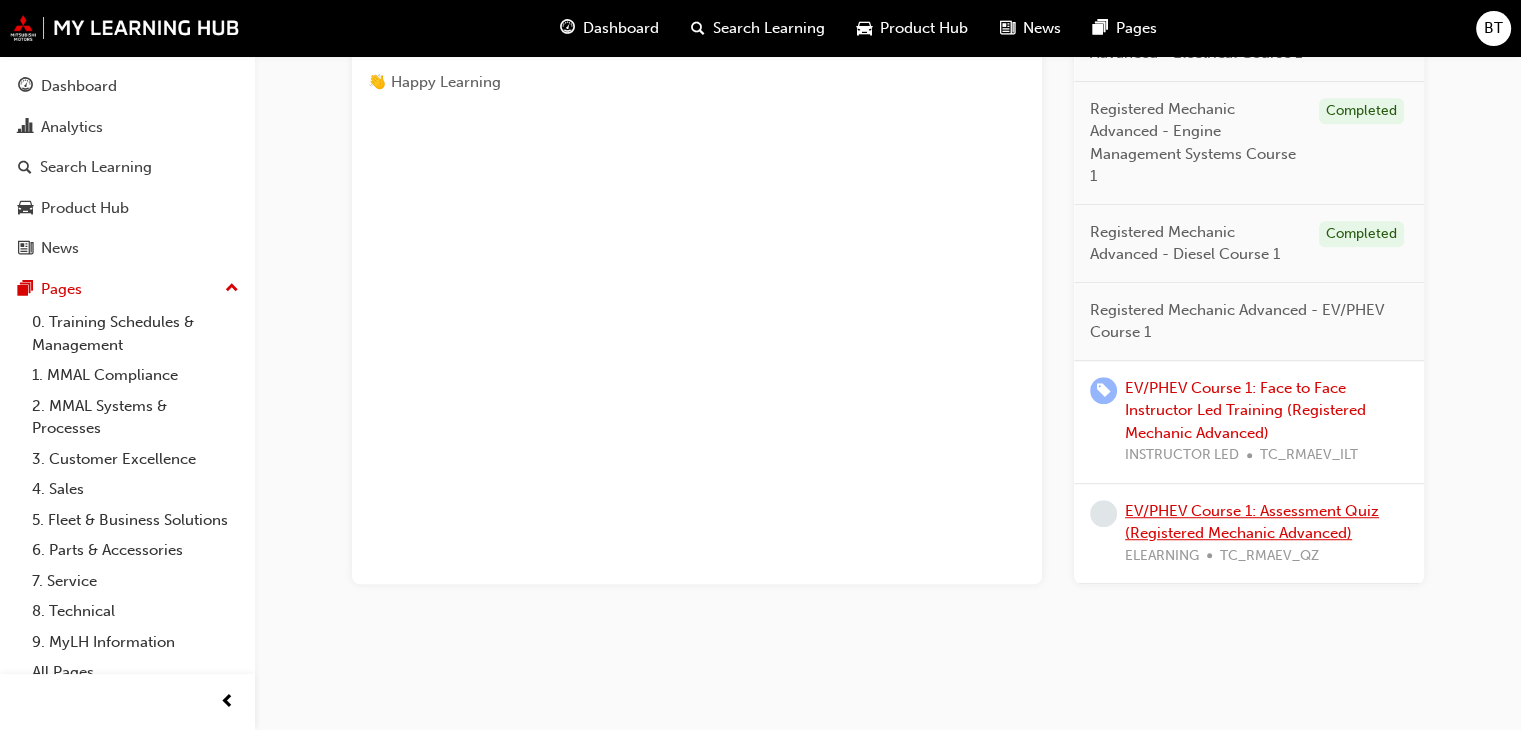 click on "EV/PHEV Course 1: Assessment Quiz (Registered Mechanic Advanced)" at bounding box center (1252, 522) 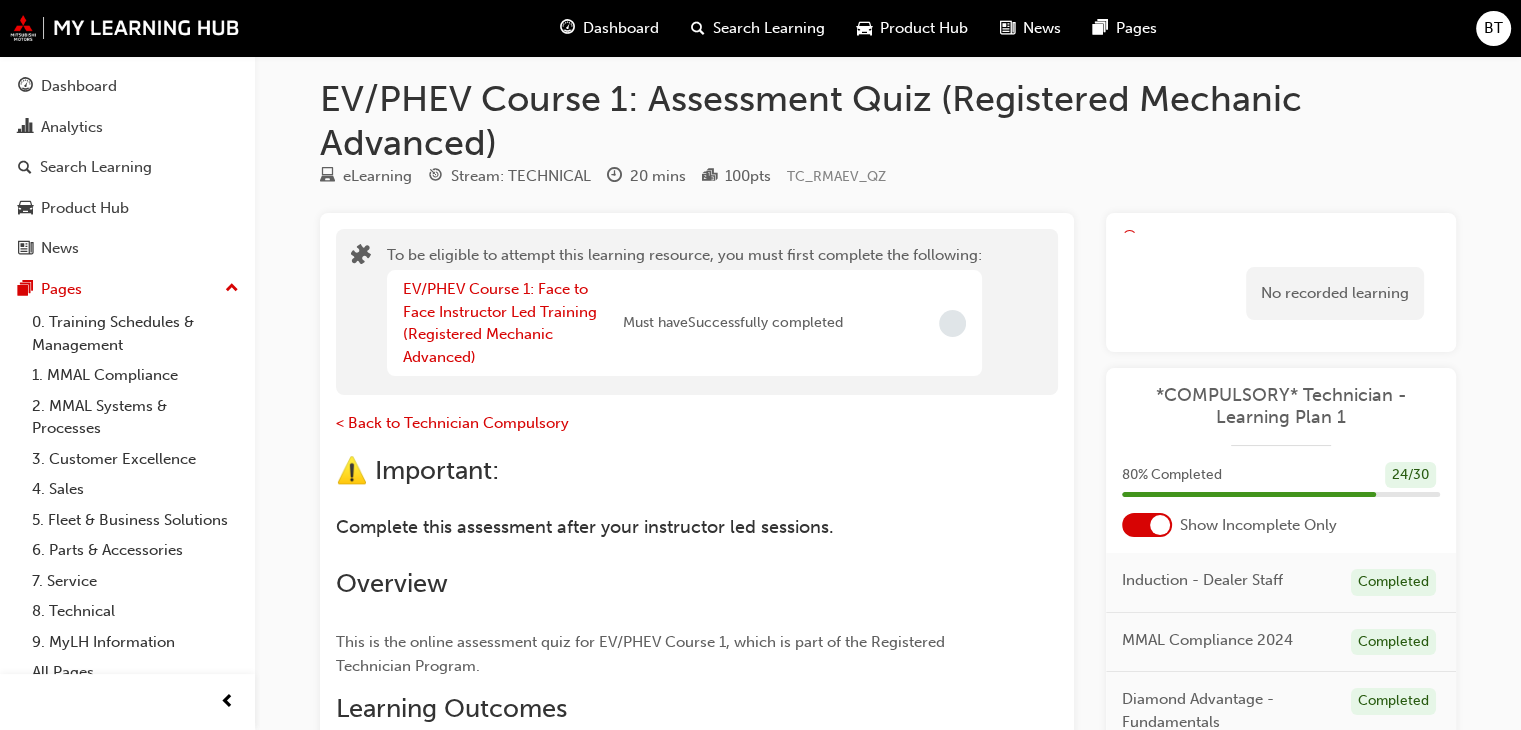 scroll, scrollTop: 0, scrollLeft: 0, axis: both 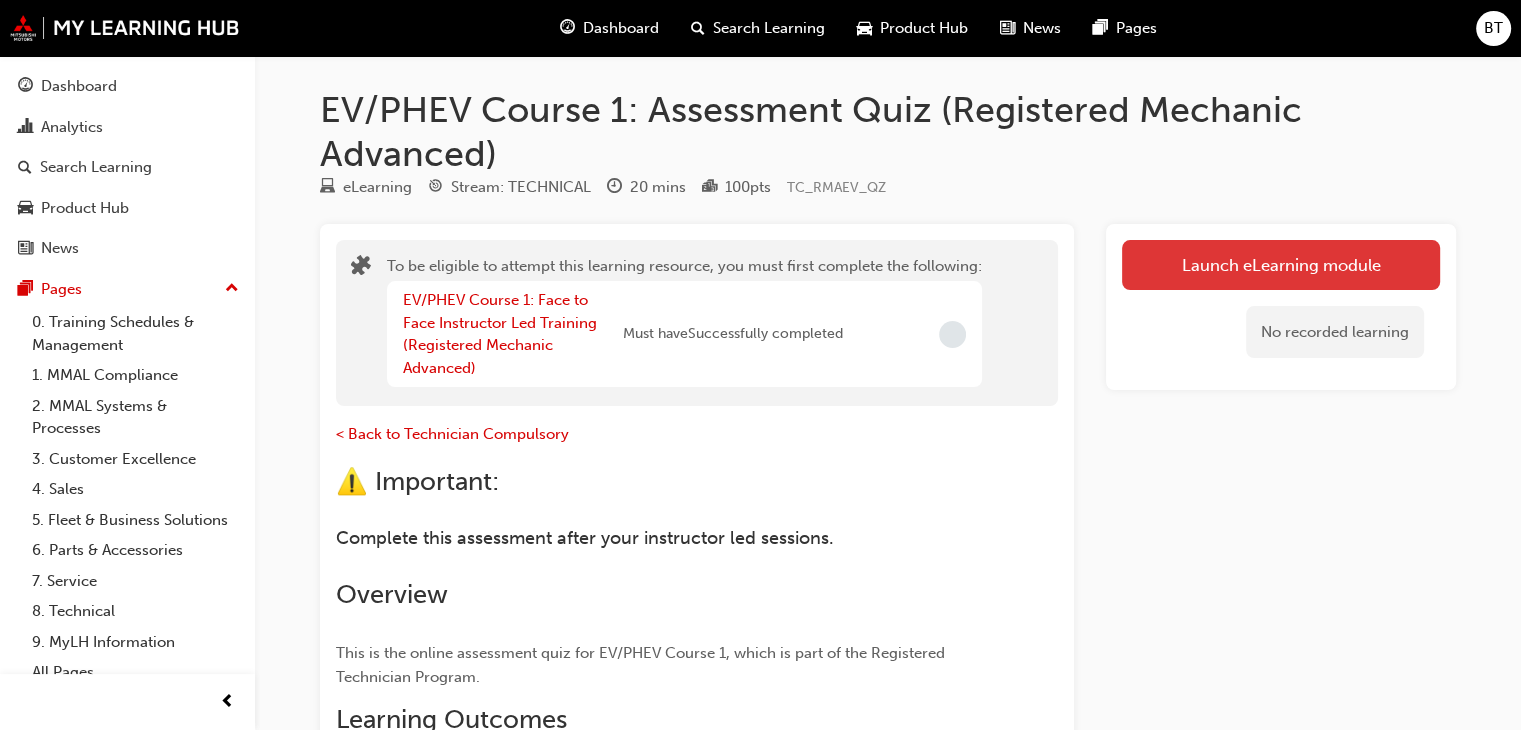 click on "Launch eLearning module" at bounding box center [1281, 265] 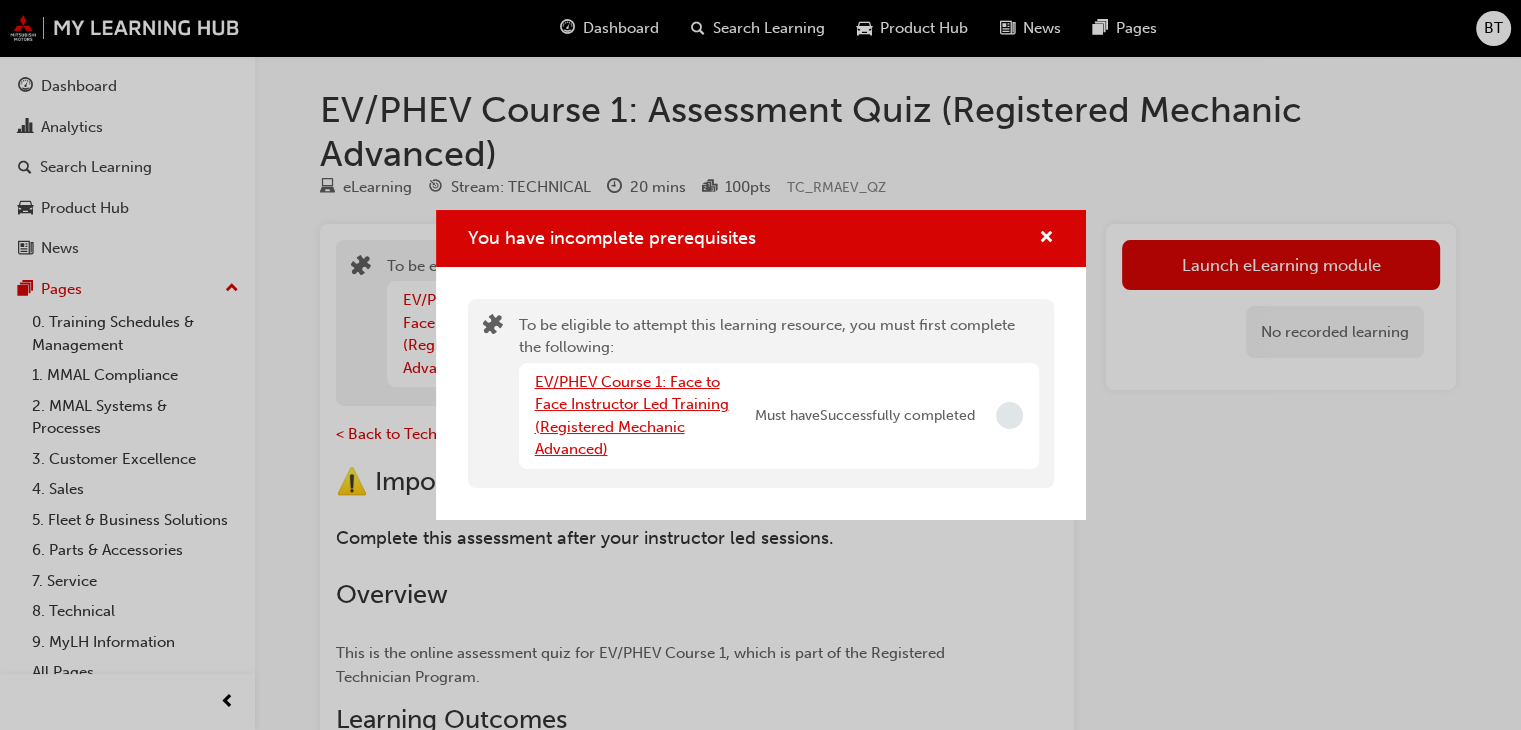click on "EV/PHEV Course 1: Face to Face Instructor Led Training (Registered Mechanic Advanced)" at bounding box center (632, 416) 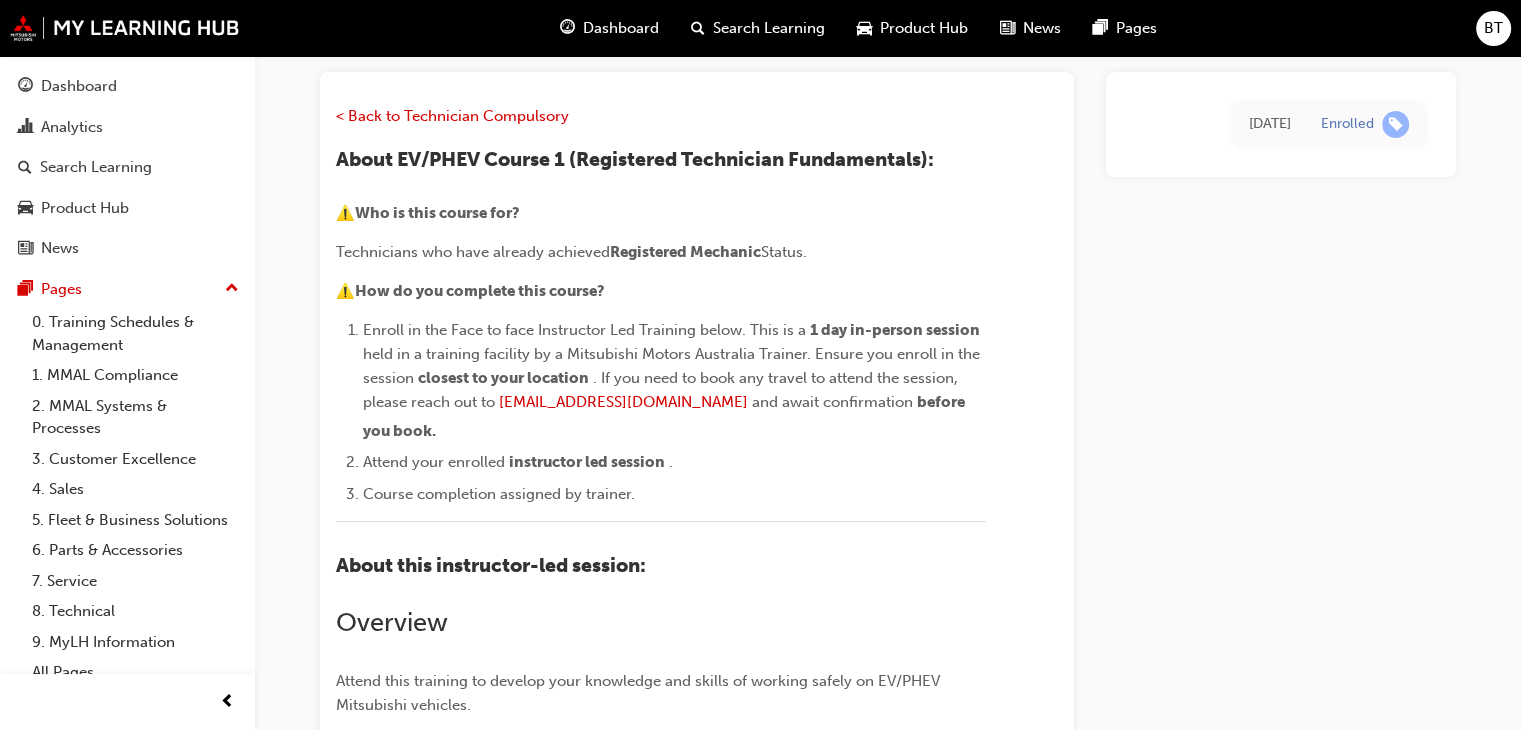 scroll, scrollTop: 0, scrollLeft: 0, axis: both 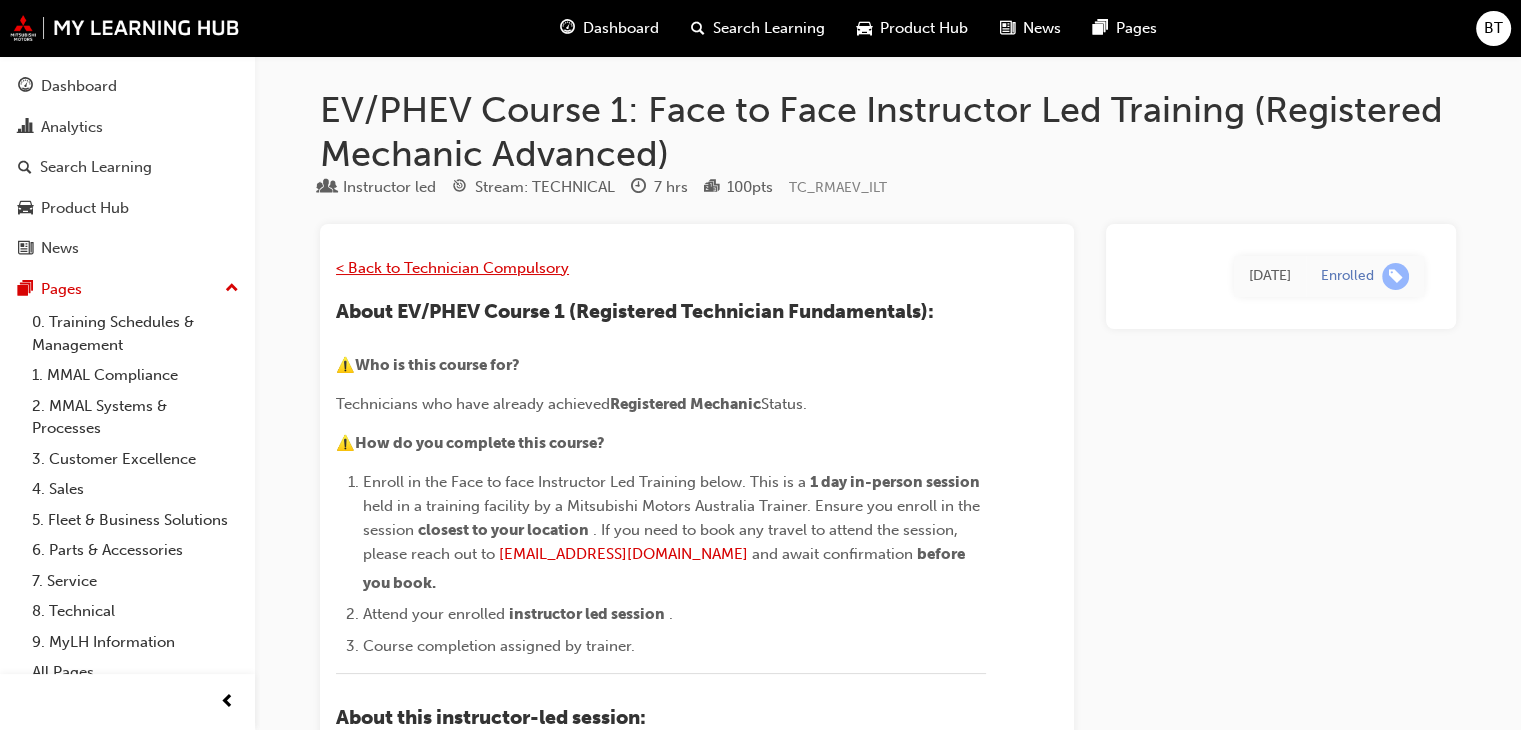 click on "< Back to Technician Compulsory" at bounding box center [452, 268] 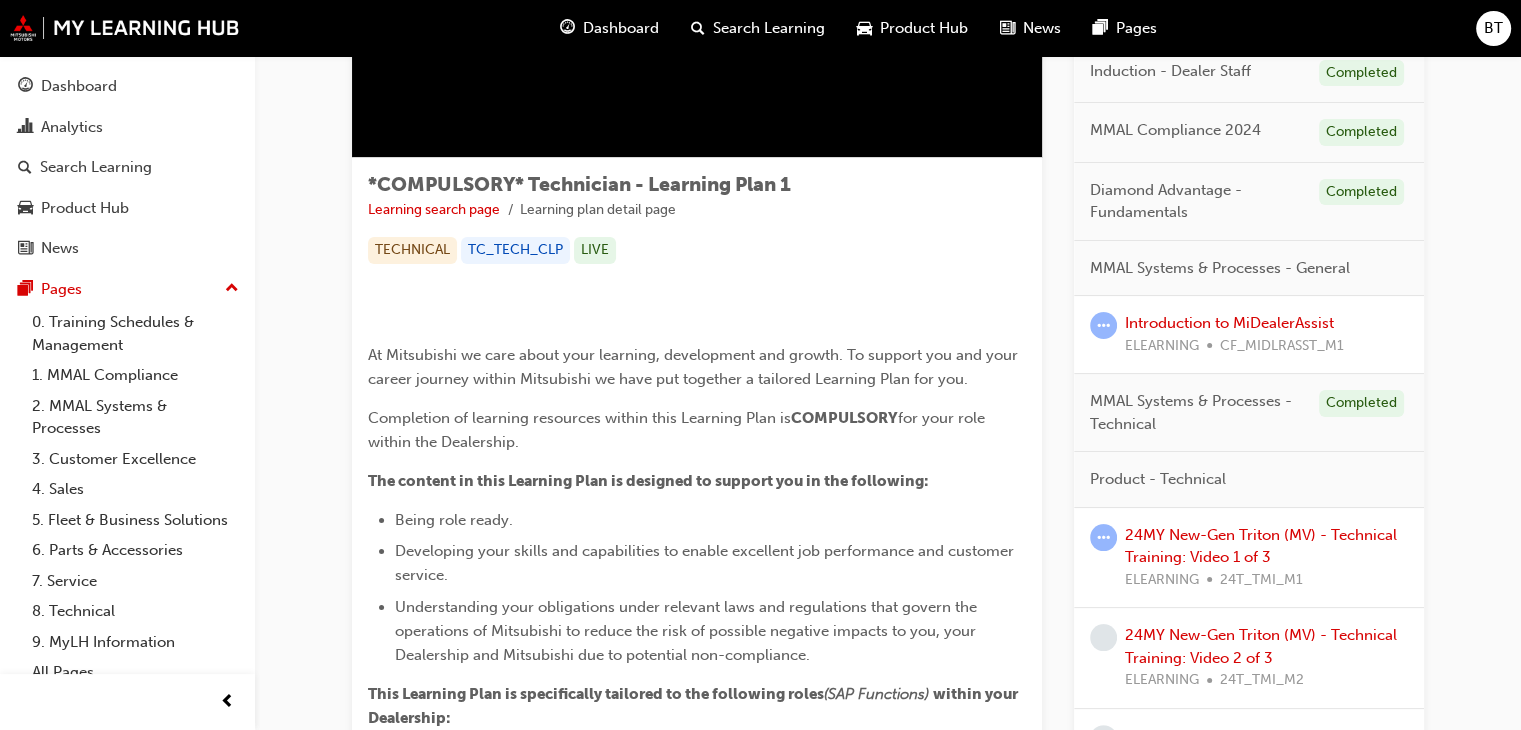 scroll, scrollTop: 224, scrollLeft: 0, axis: vertical 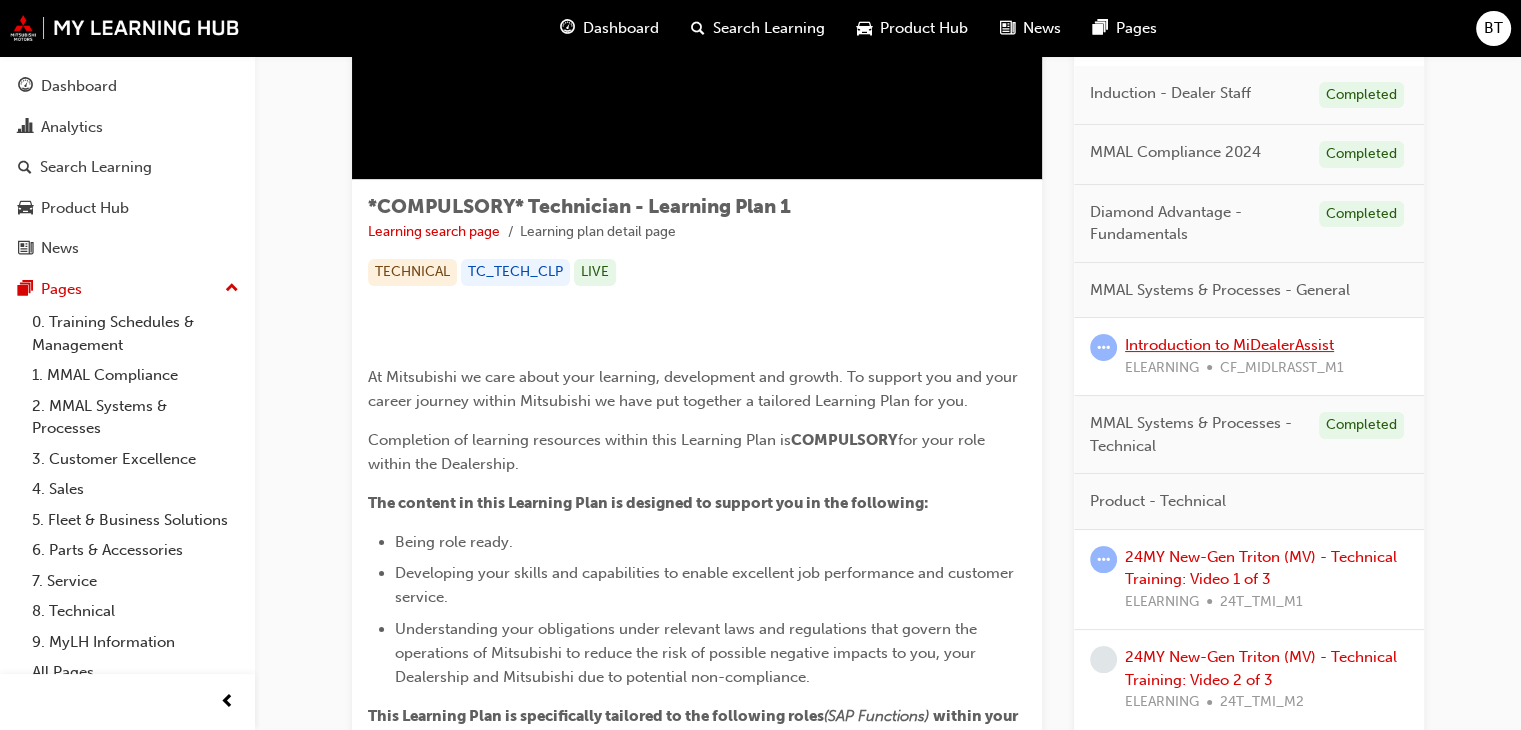 click on "Introduction to MiDealerAssist" at bounding box center [1229, 345] 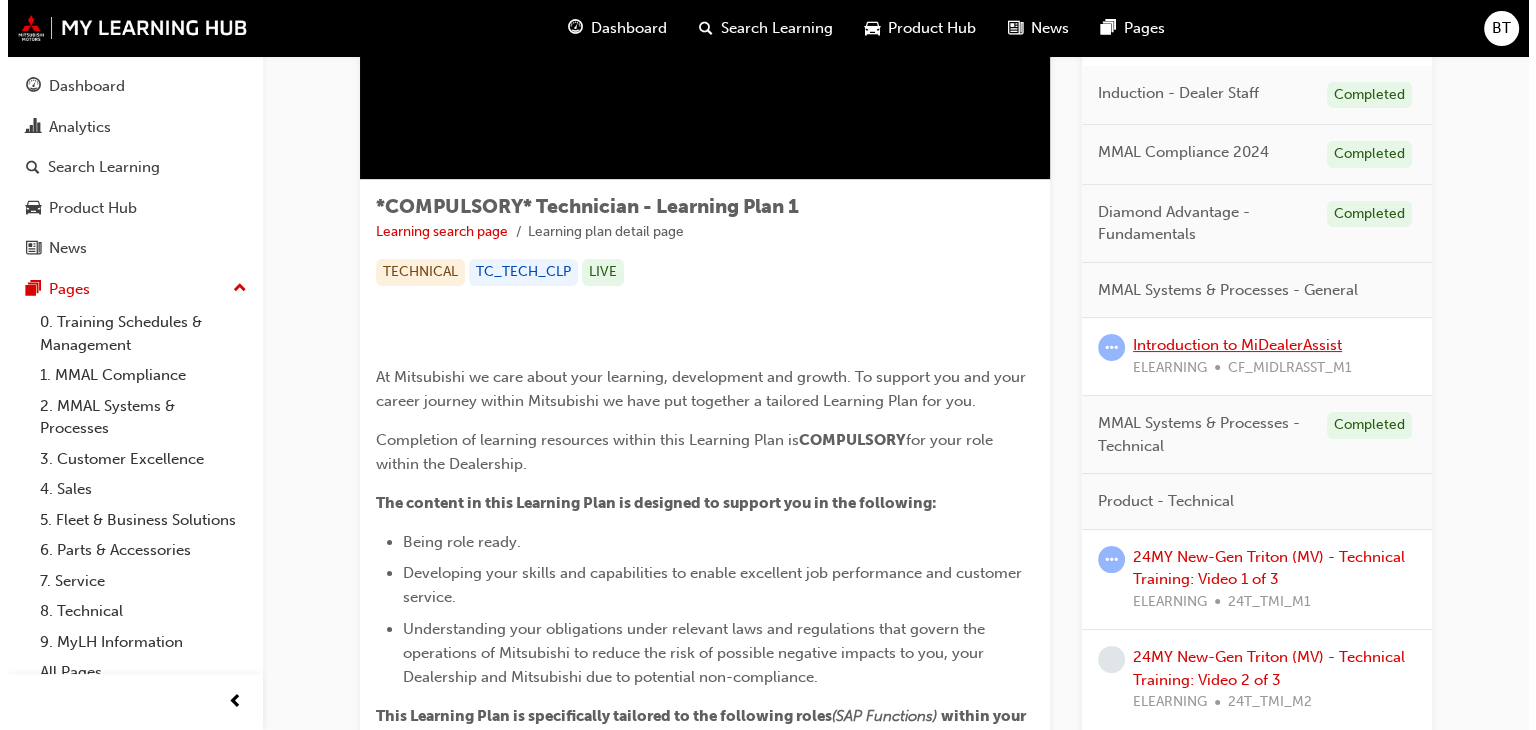 scroll, scrollTop: 0, scrollLeft: 0, axis: both 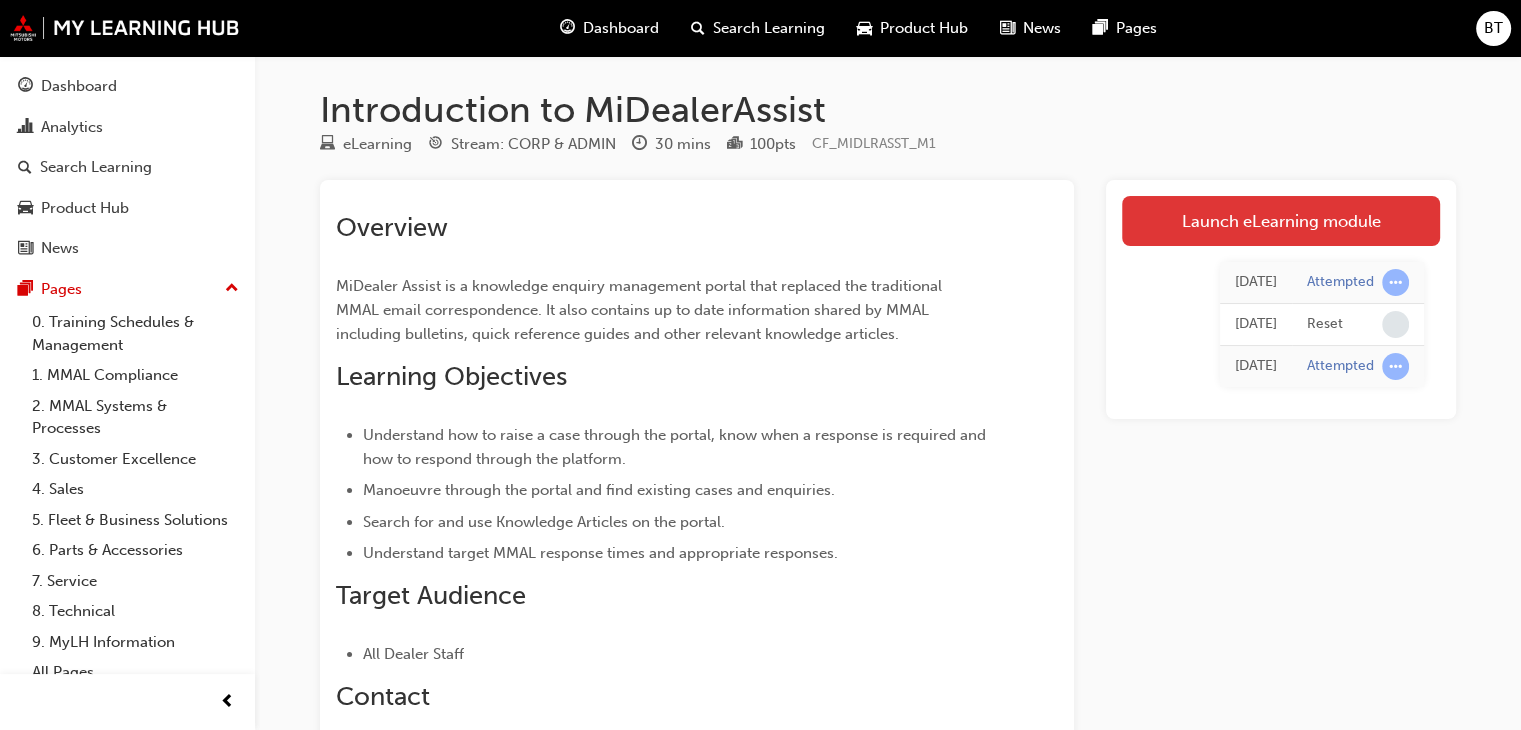 click on "Launch eLearning module" at bounding box center [1281, 221] 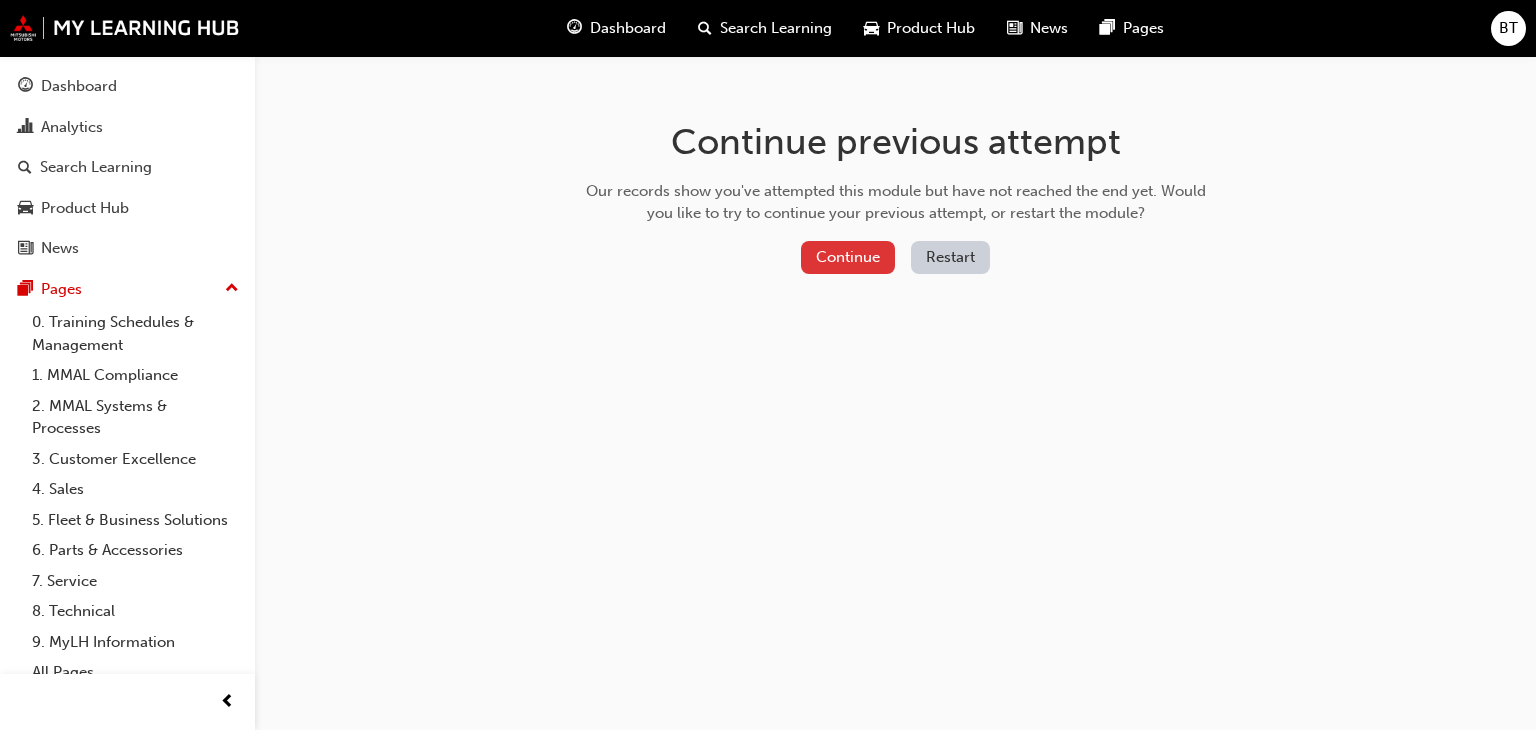 click on "Continue" at bounding box center [848, 257] 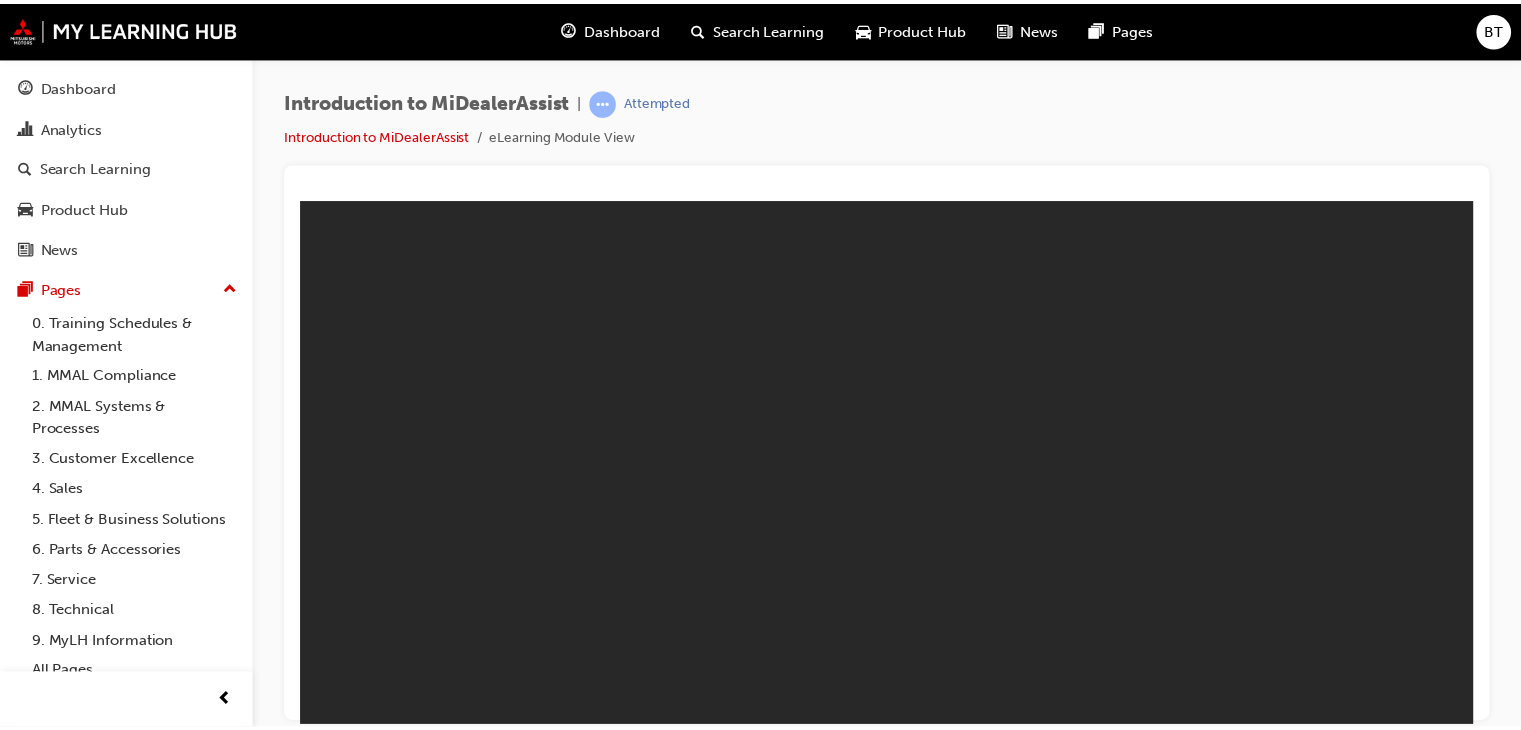 scroll, scrollTop: 0, scrollLeft: 0, axis: both 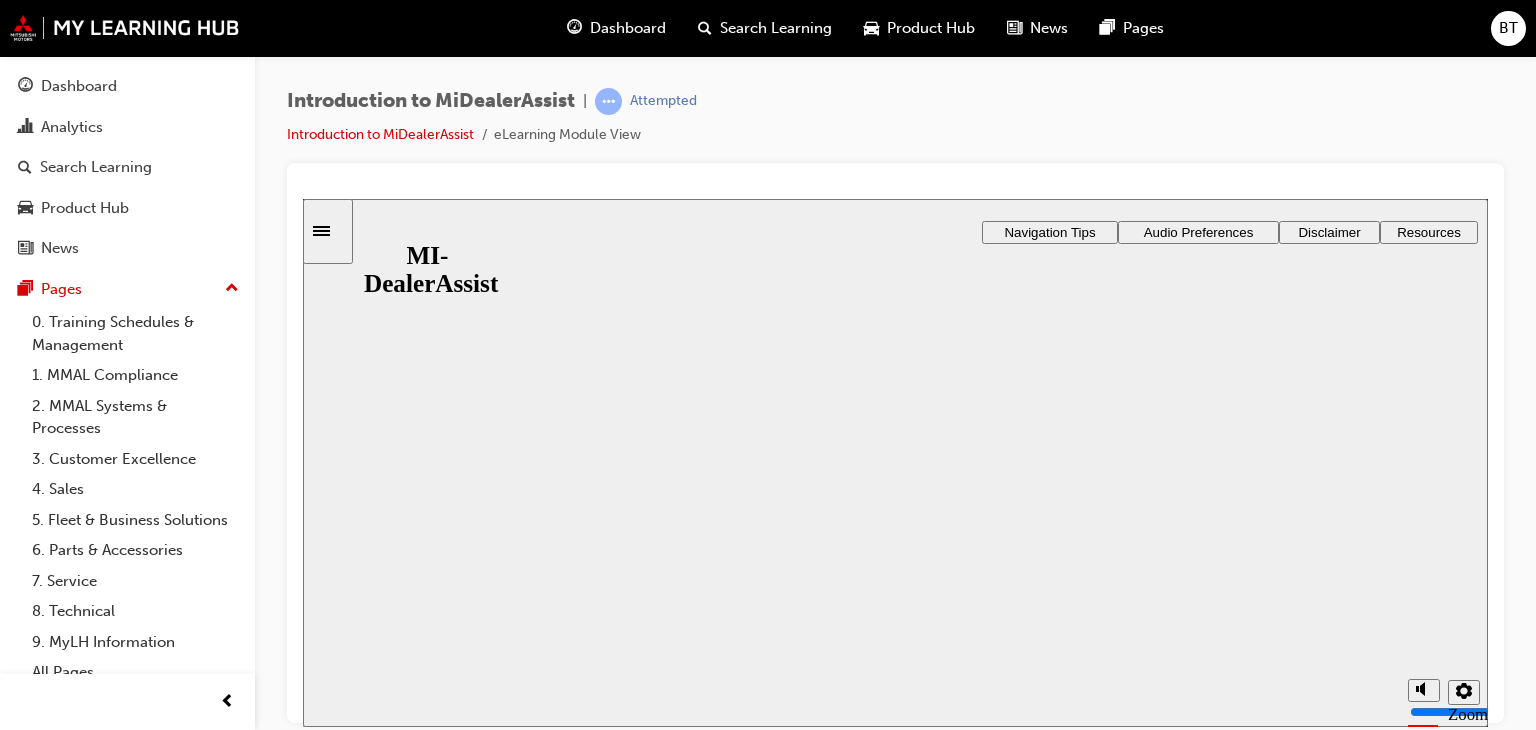 click on "Resume" at bounding box center (342, 1253) 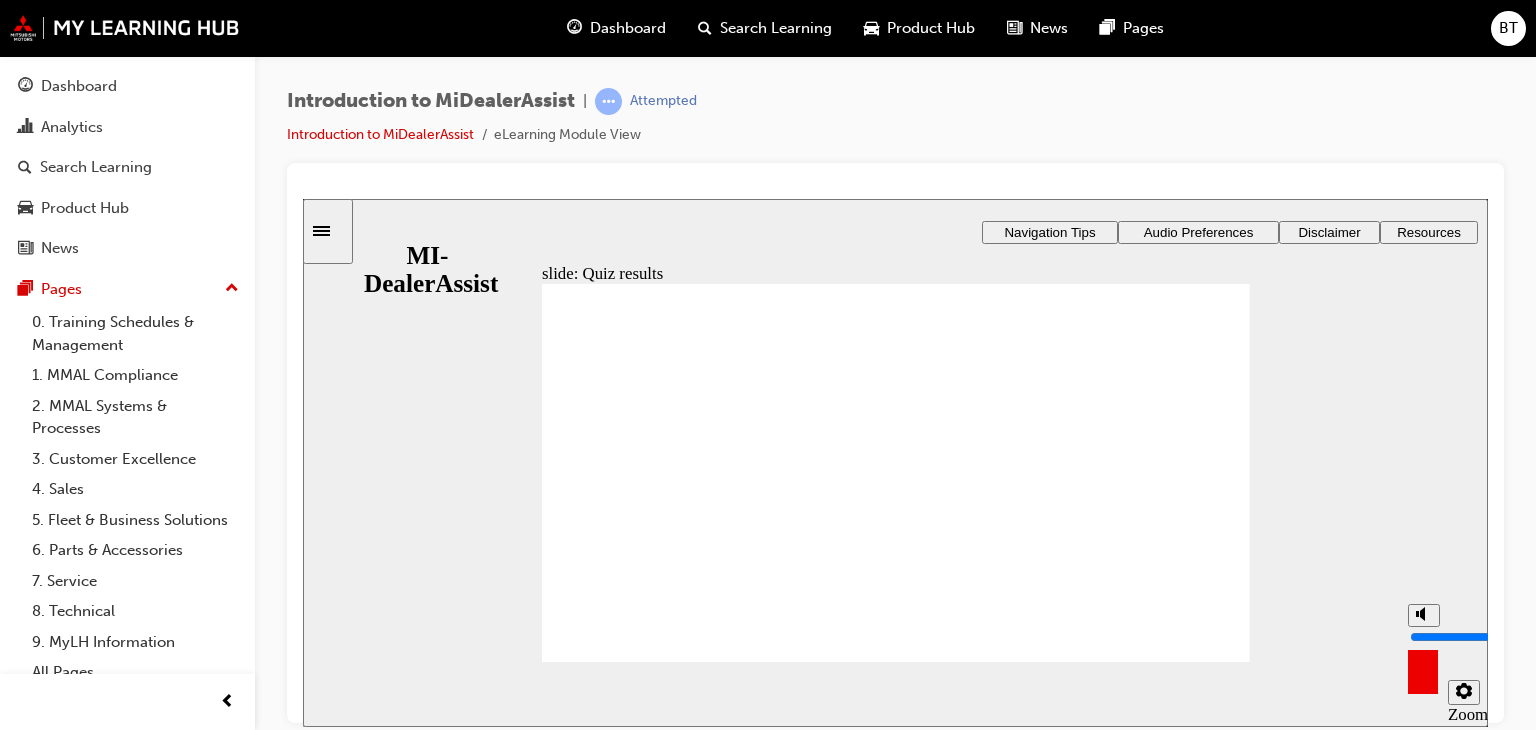 click 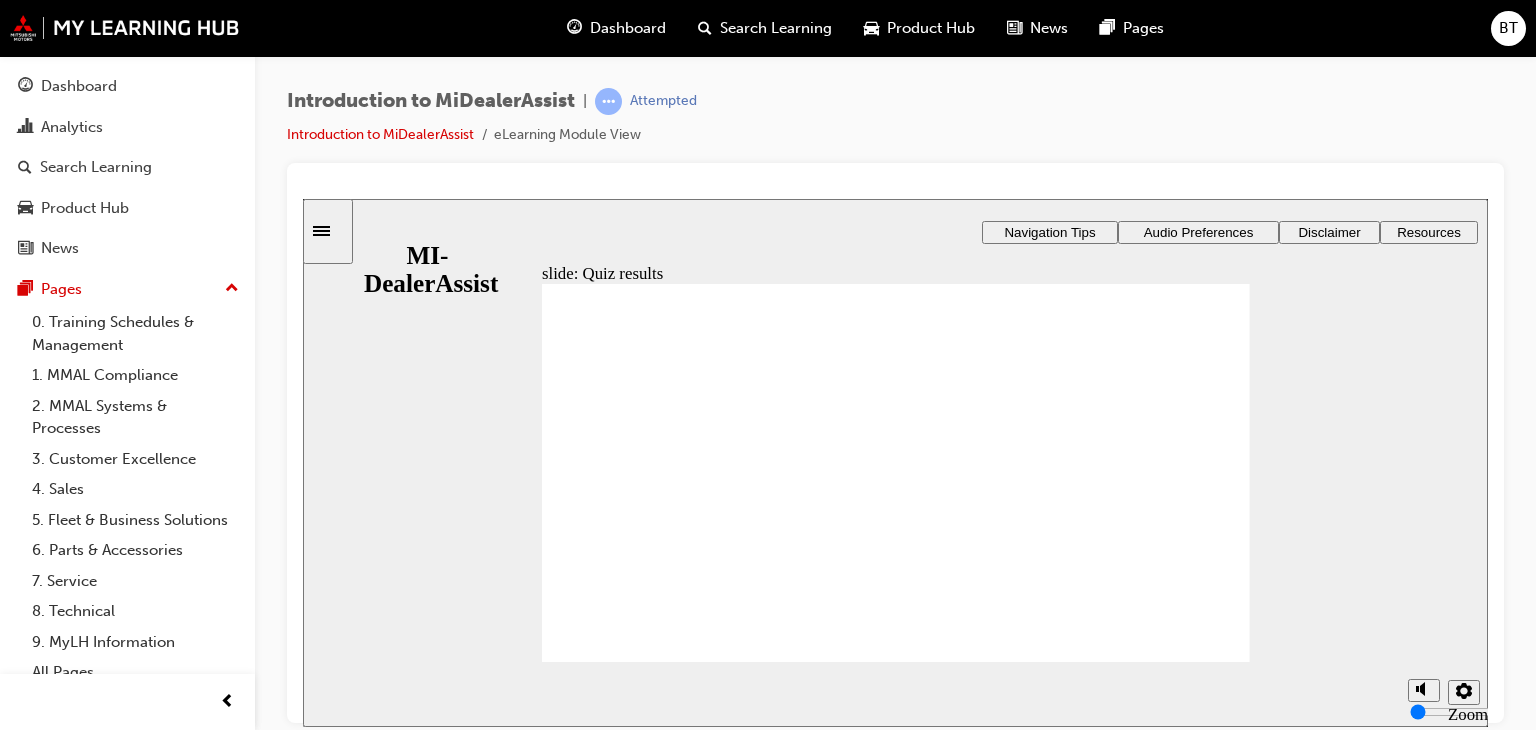 click 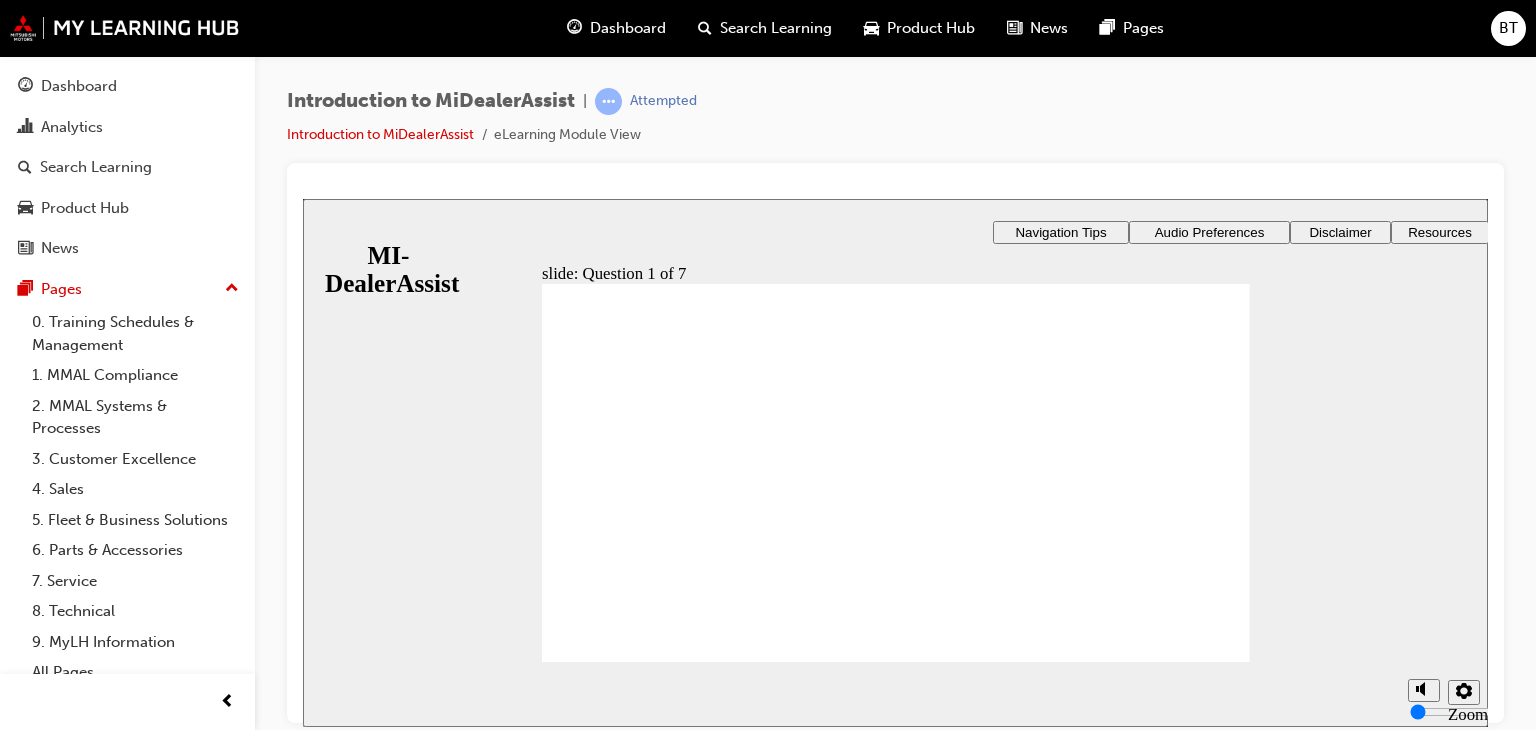 click 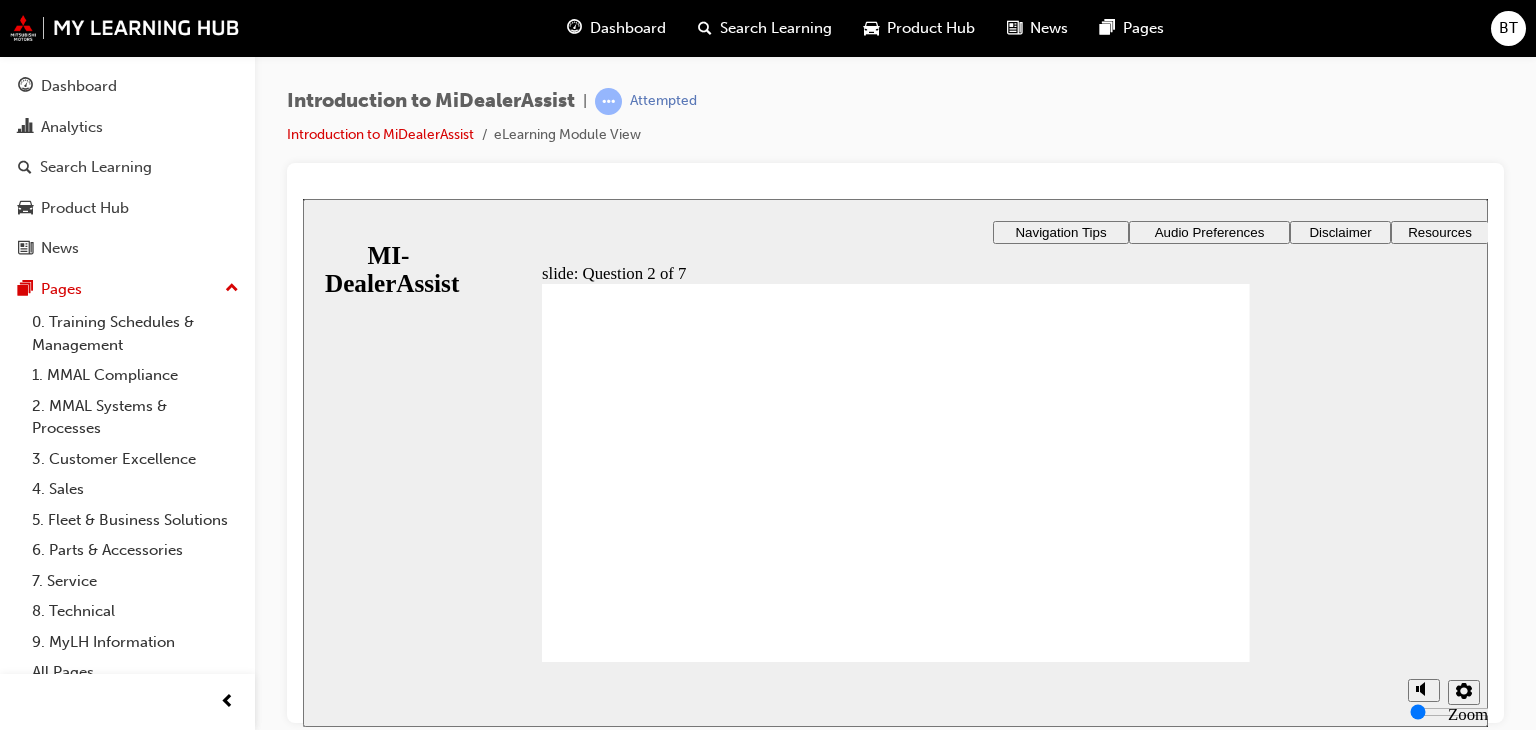 click 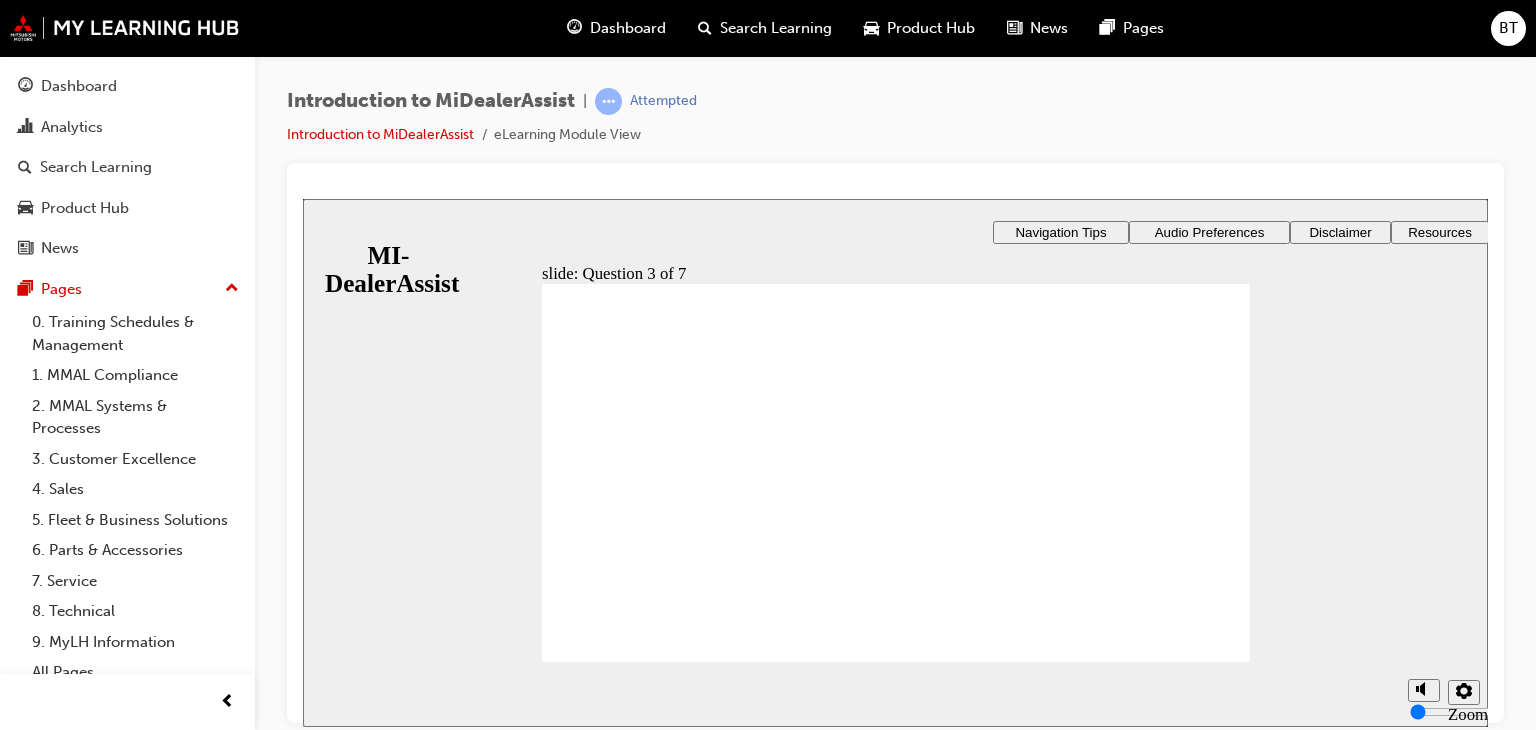 click 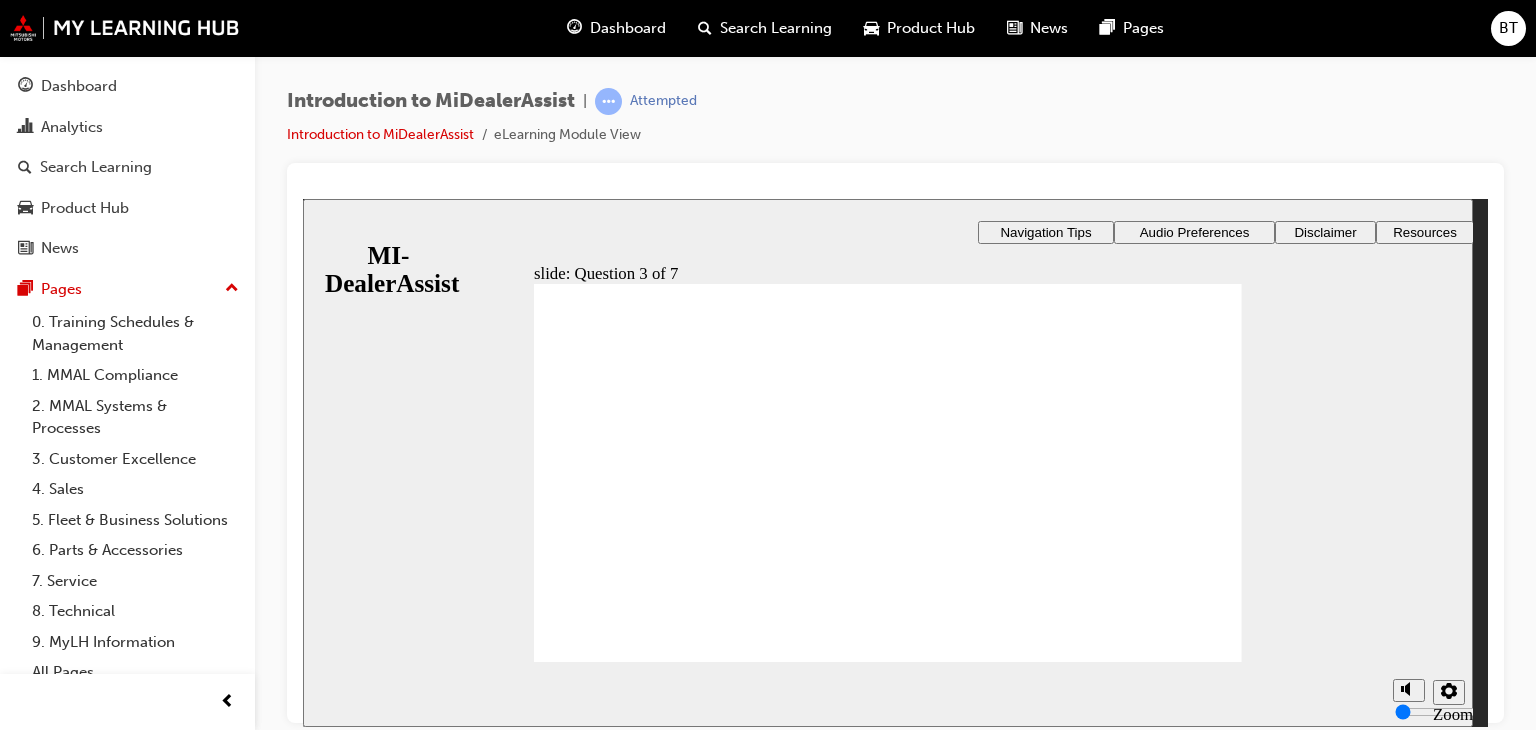 click 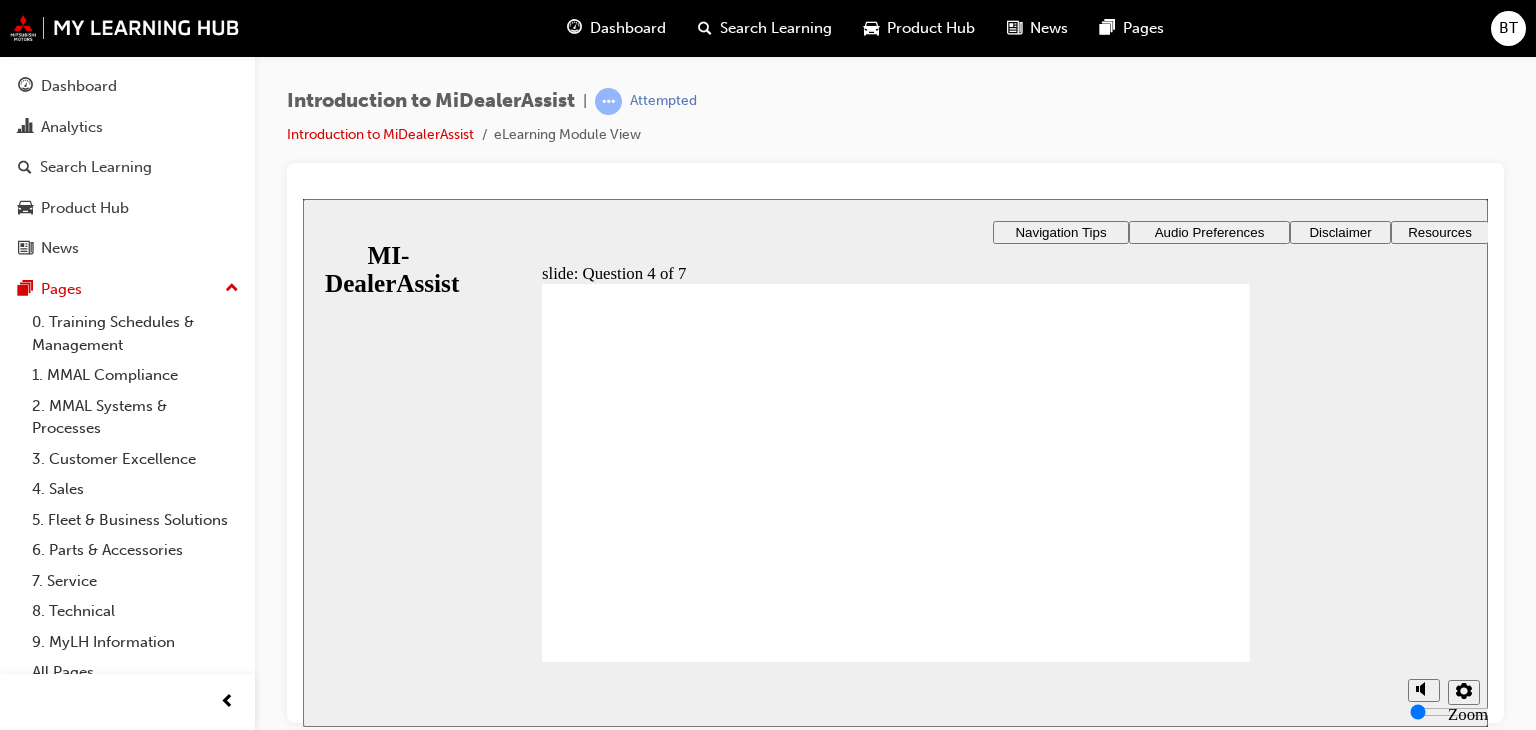 click on "You can see the cases that need your attention under the title ________.  Knowledge Base Notifications Support tab Cases Awaiting Input Select The ________   section has uptodate information on relevant documents   and happenings that require your attention.  Support tab Cases Awaiting Input Notifications Knowledge Base Select When you’d like to read up on a given topic, look for relevant articles in the ________.  Cases Awaiting Input Knowledge Base Notifications Support tab Select To find out where your active cases are, you should visit the ________.   Notifications Knowledge Base Cases Awaiting Input Support tab Cases Awaiting Input Support tab Knowledge Base Notifications Cases Awaiting Input" at bounding box center [895, 1728] 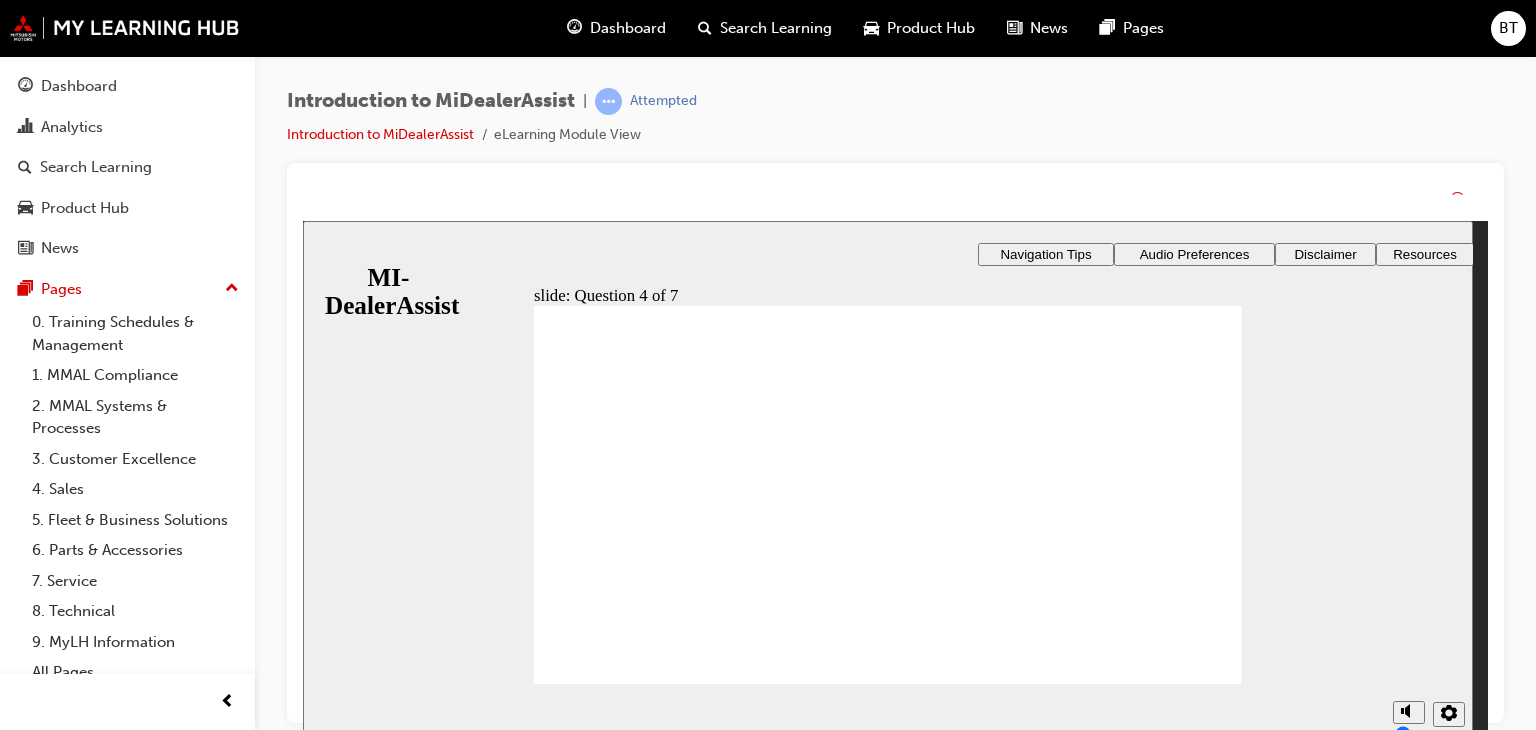 click 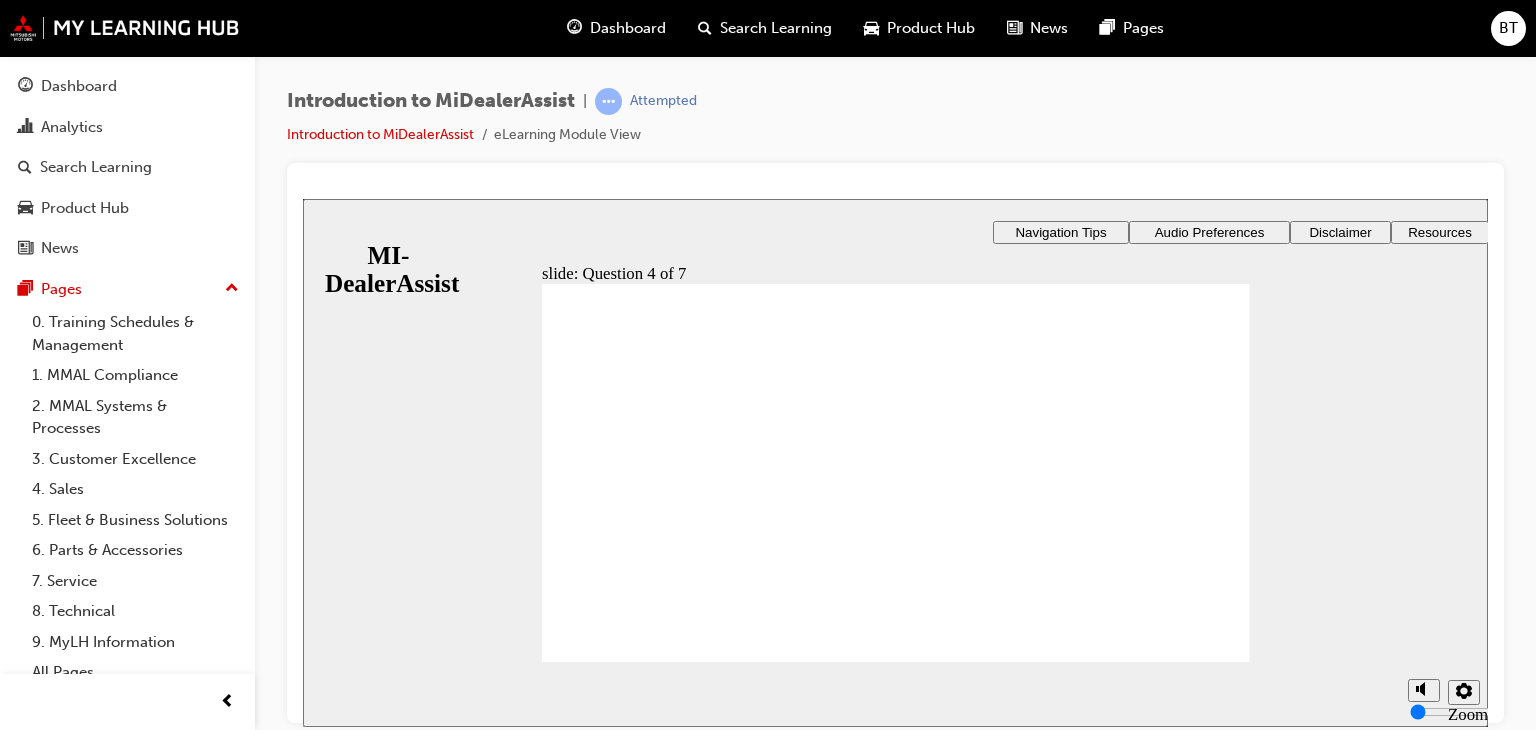 click 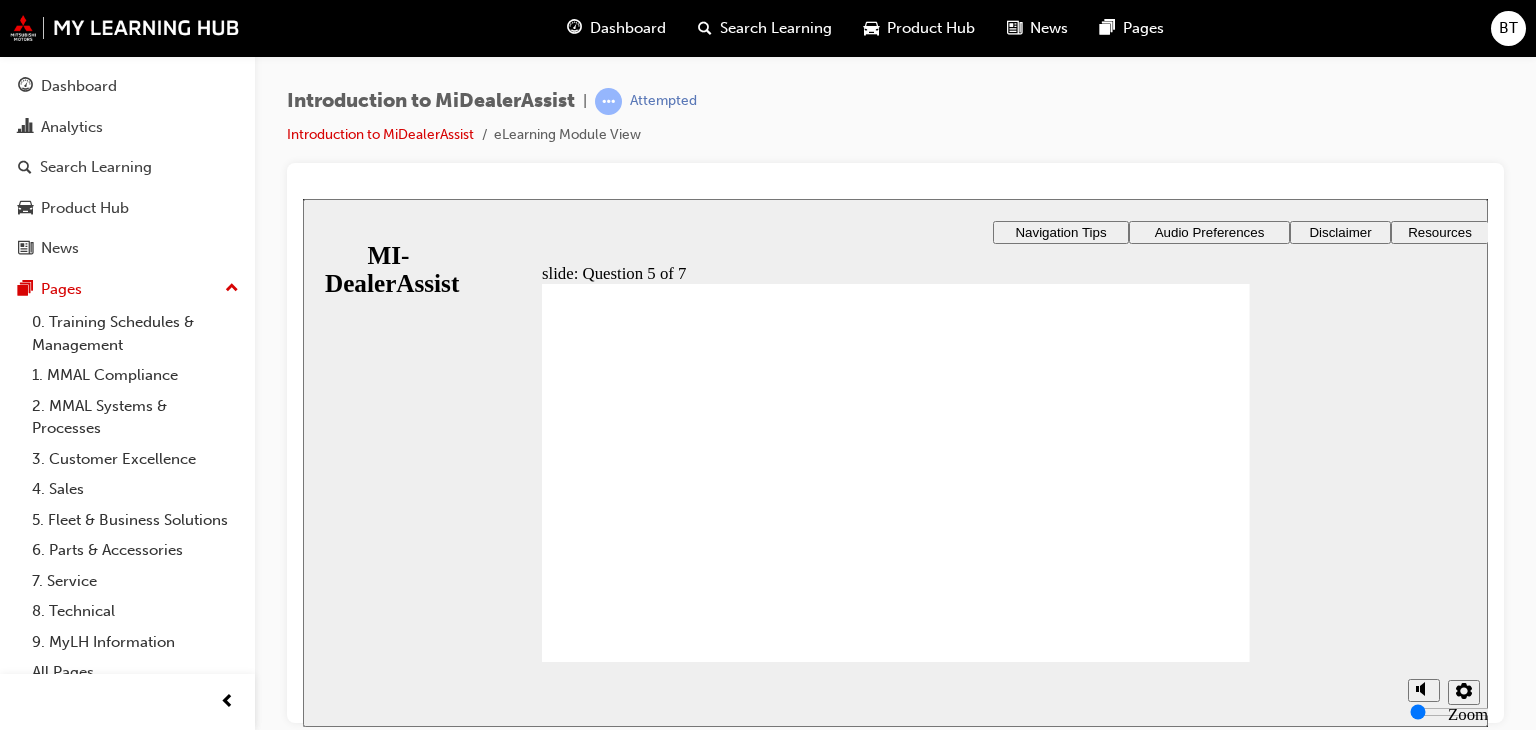 click 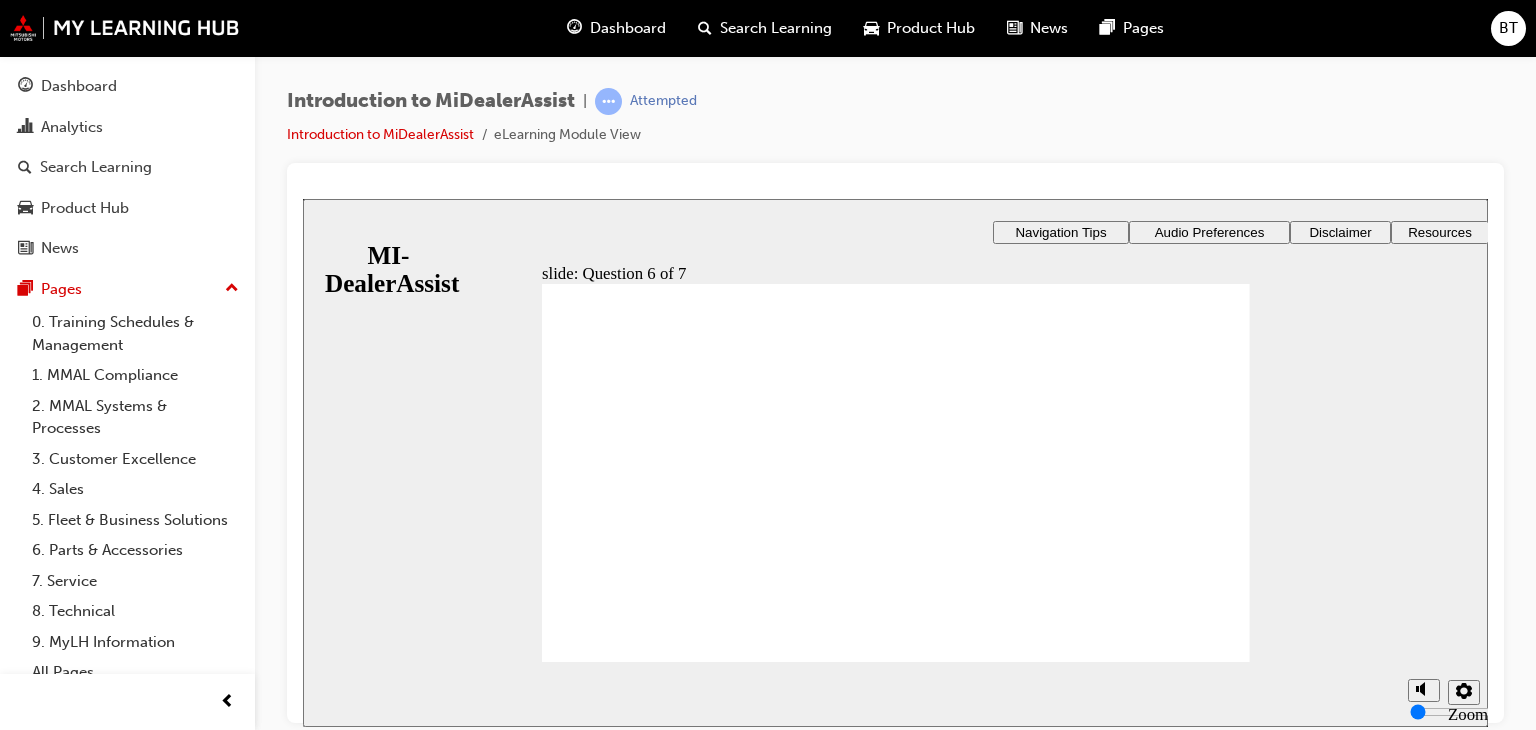 click 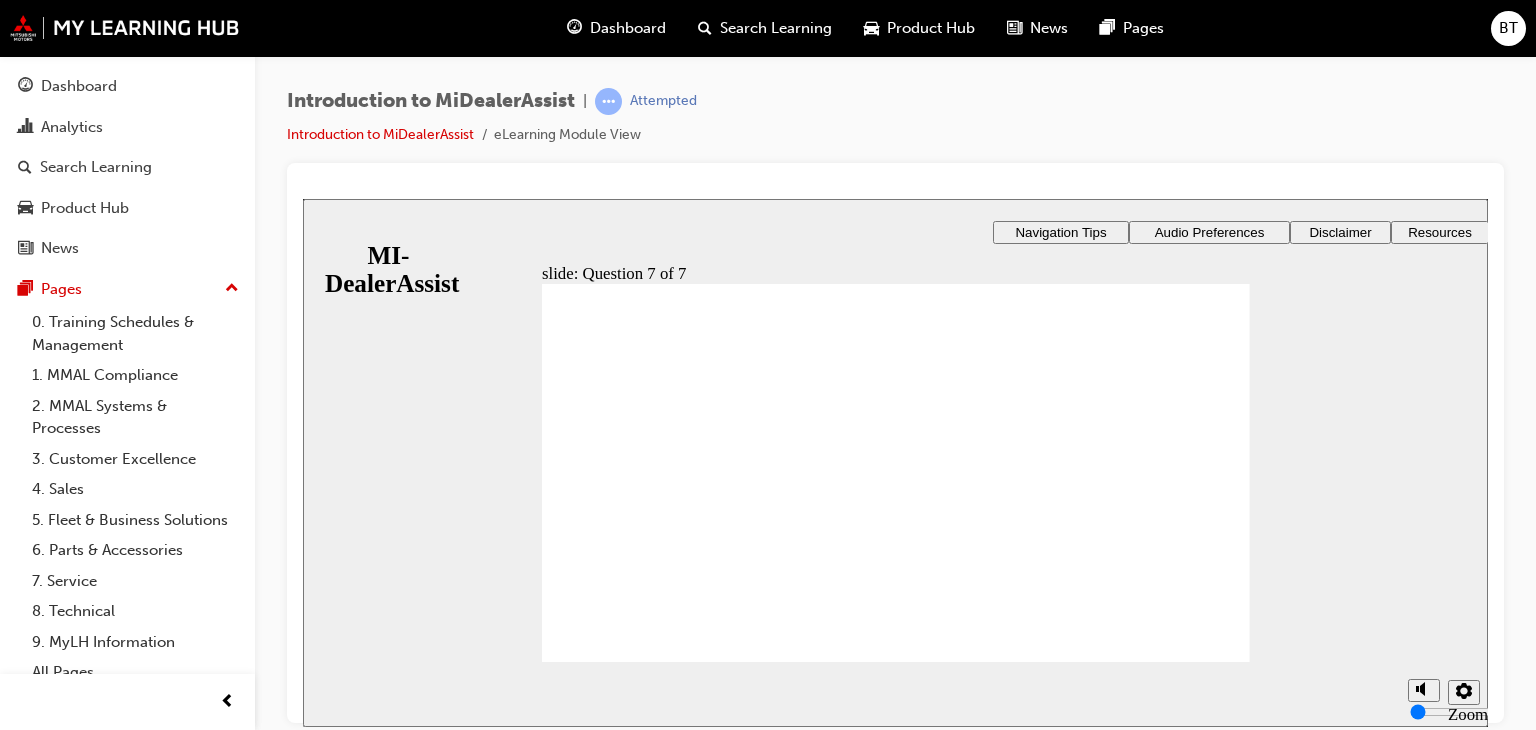 click 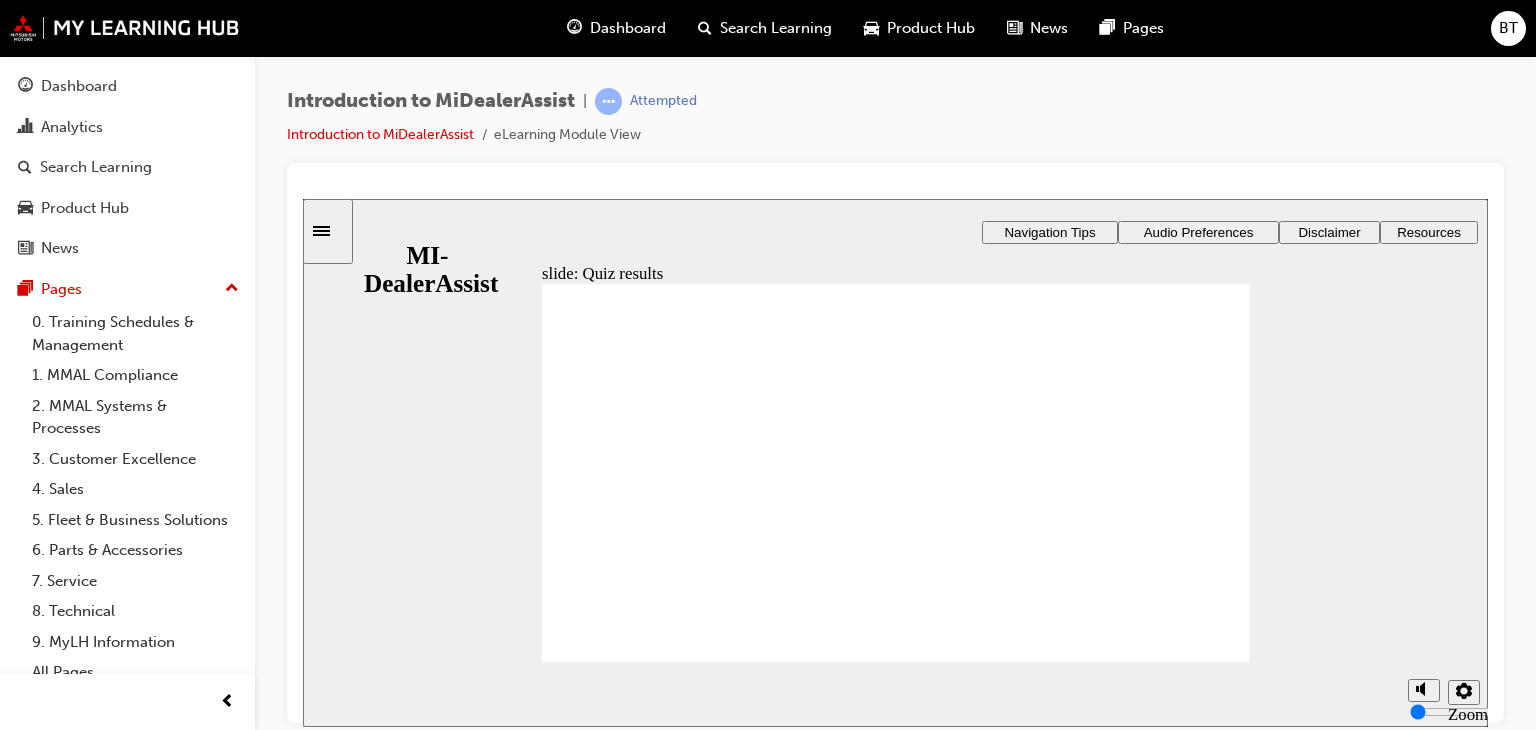 click 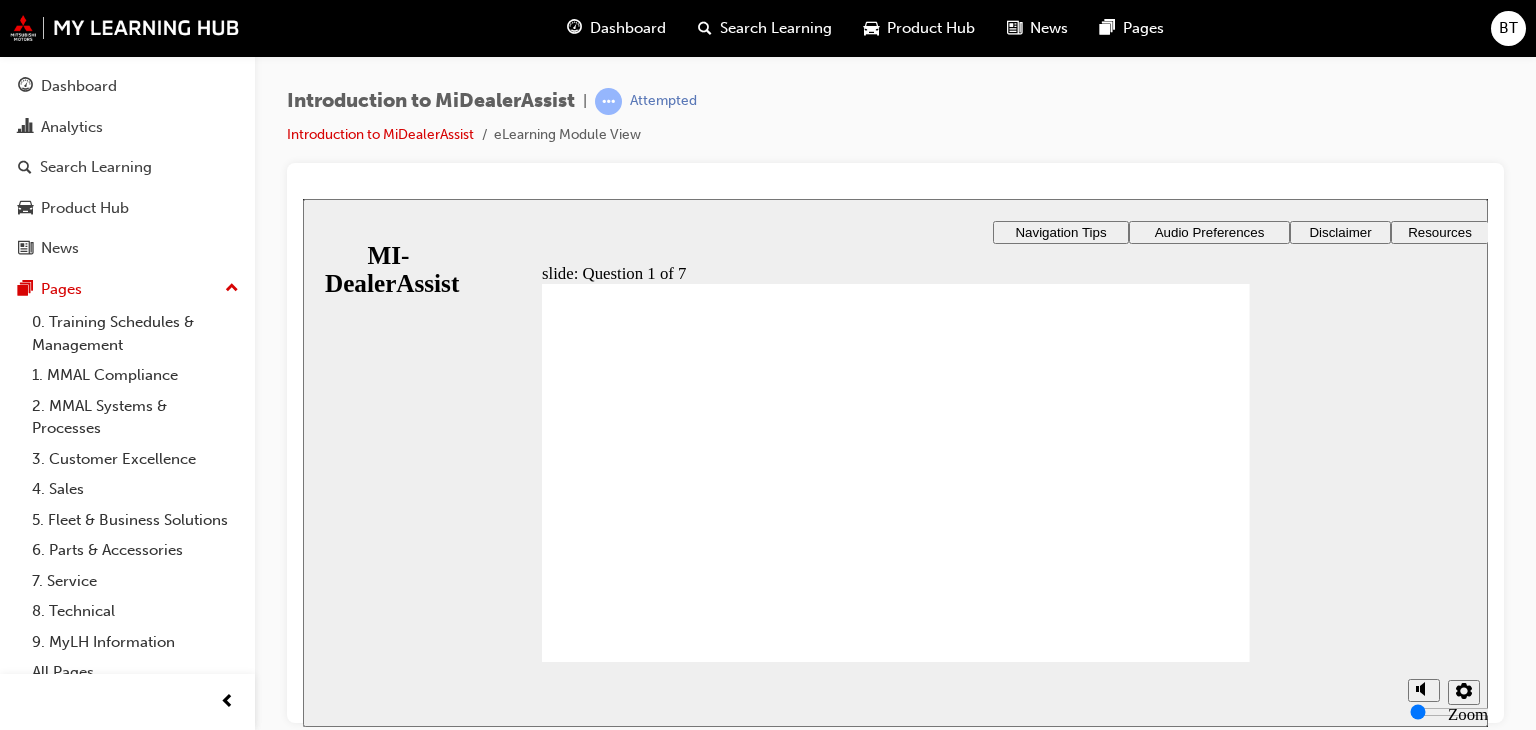 click 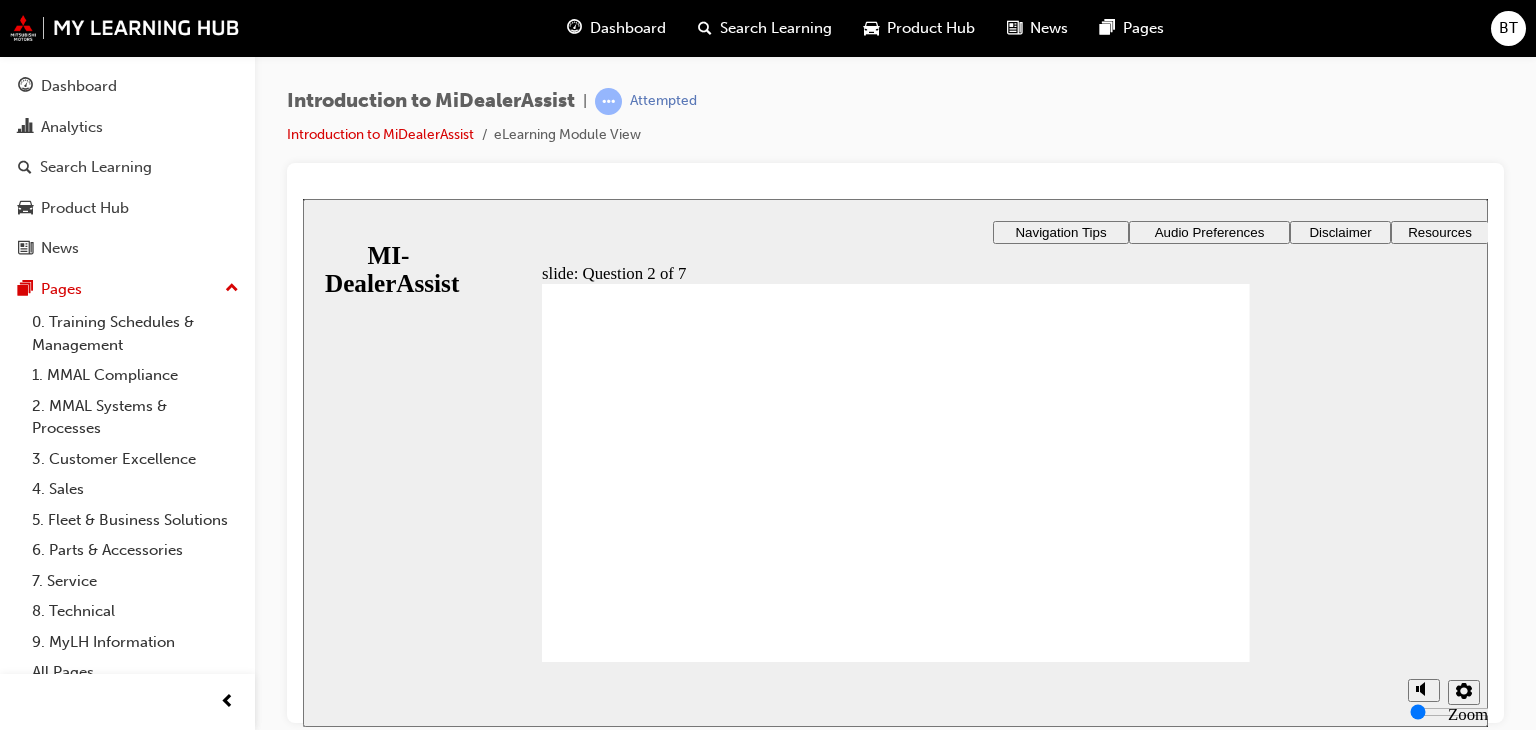 click 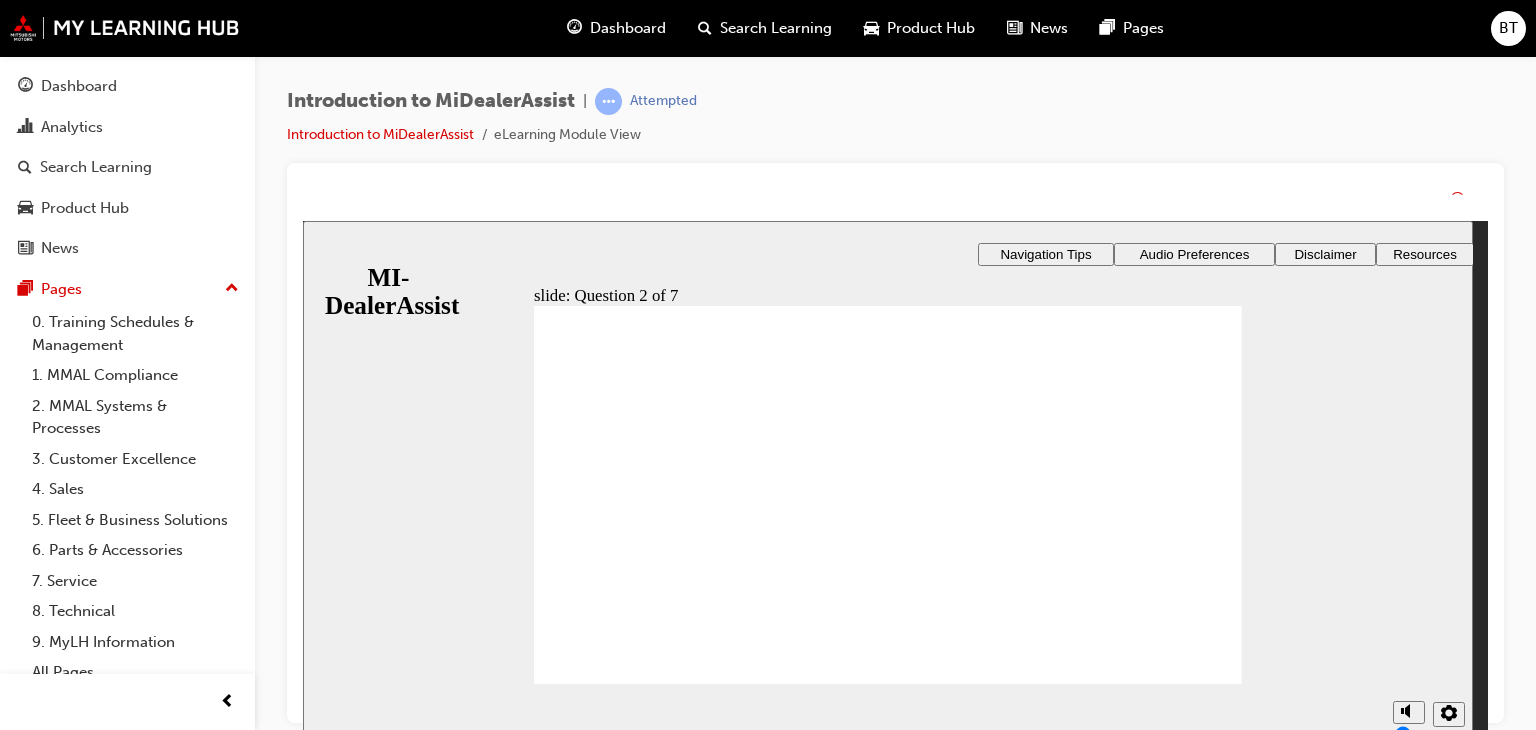 click 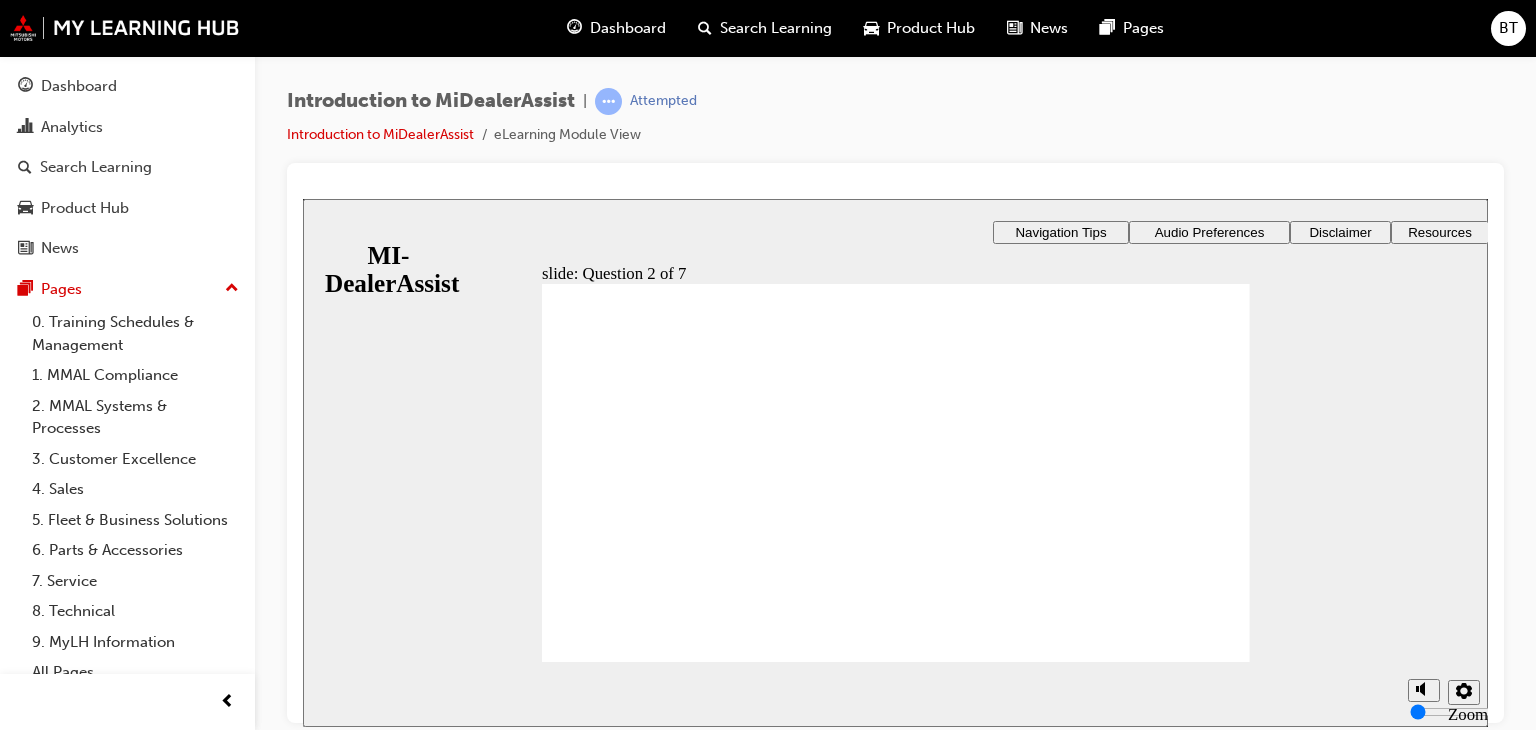 click 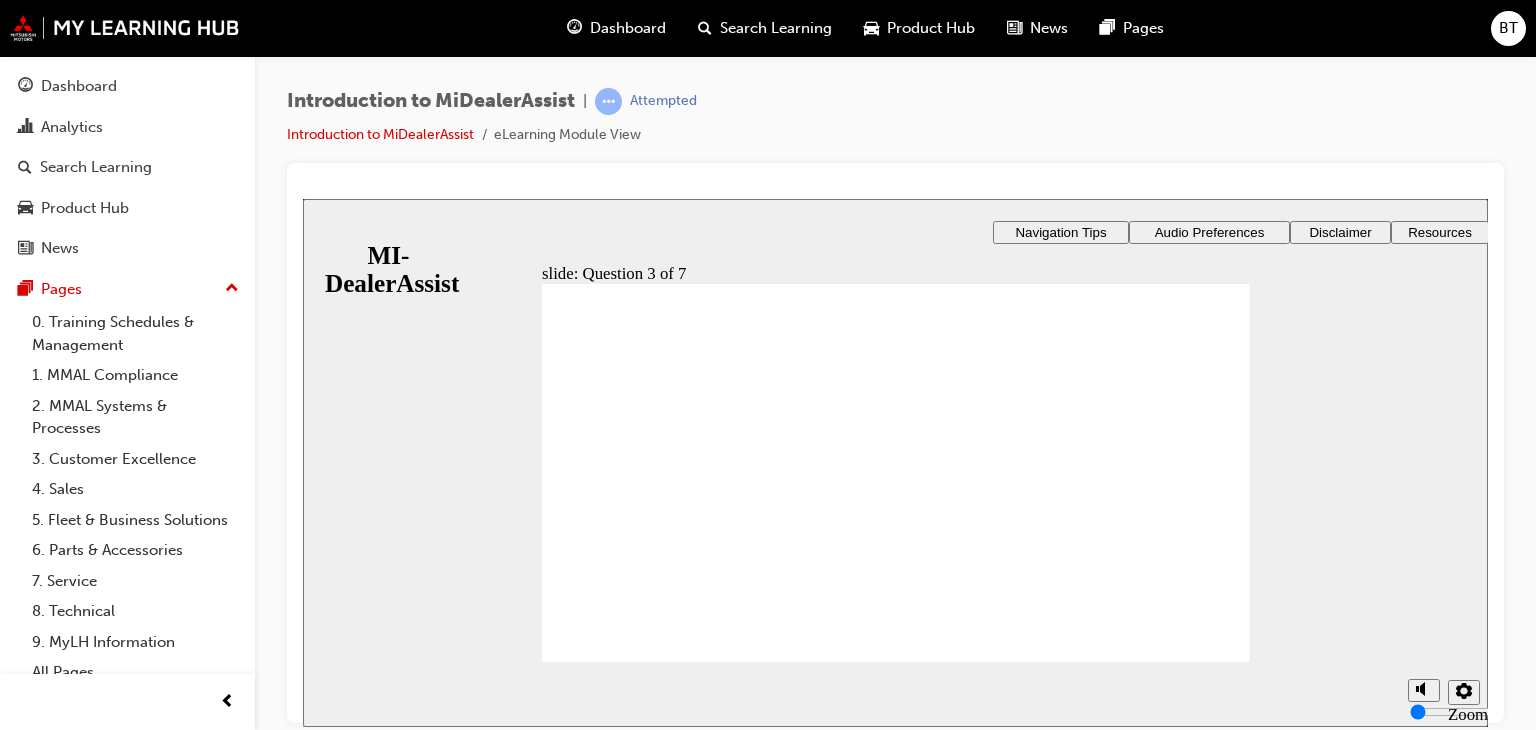 click 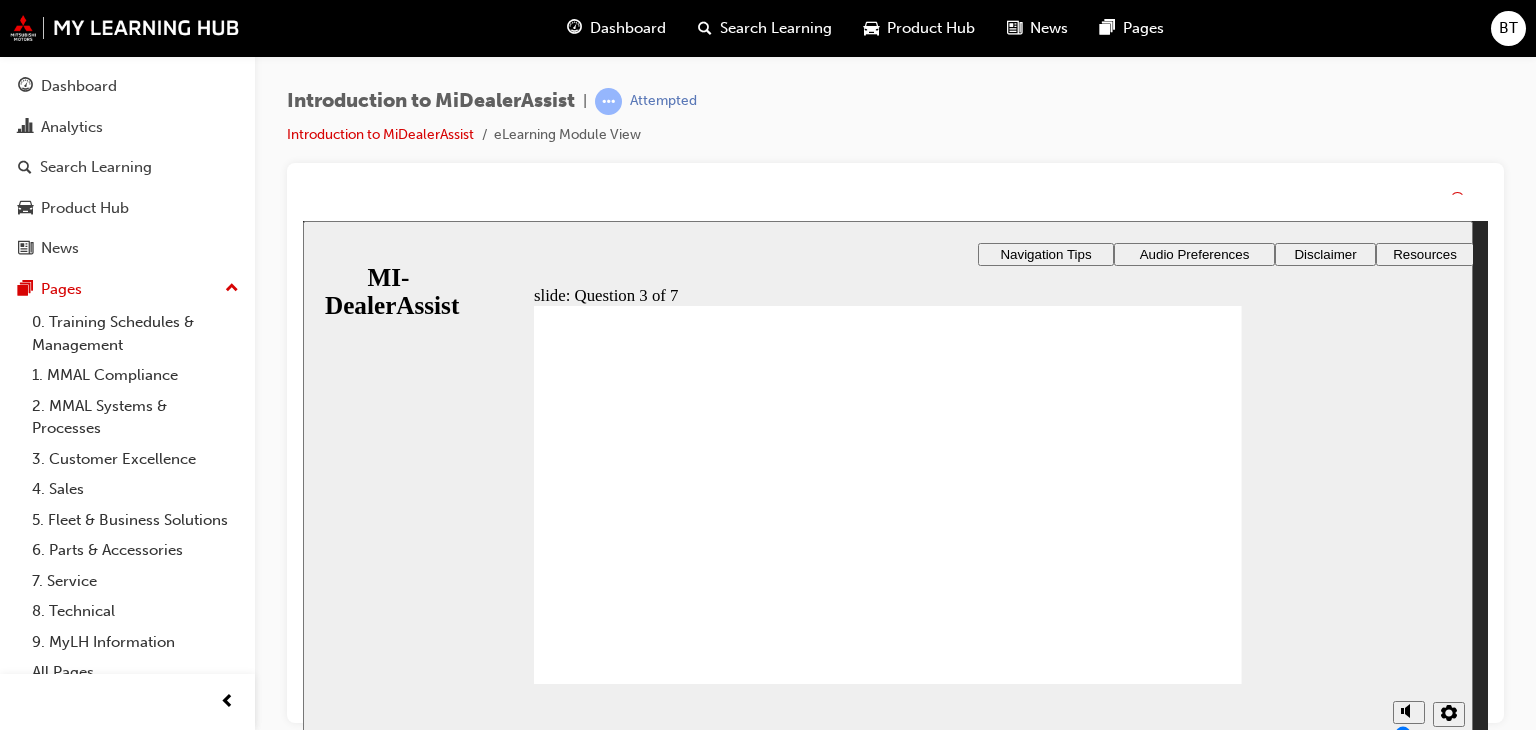 click on "Continue That’s right! You selected the correct response." at bounding box center [888, 2261] 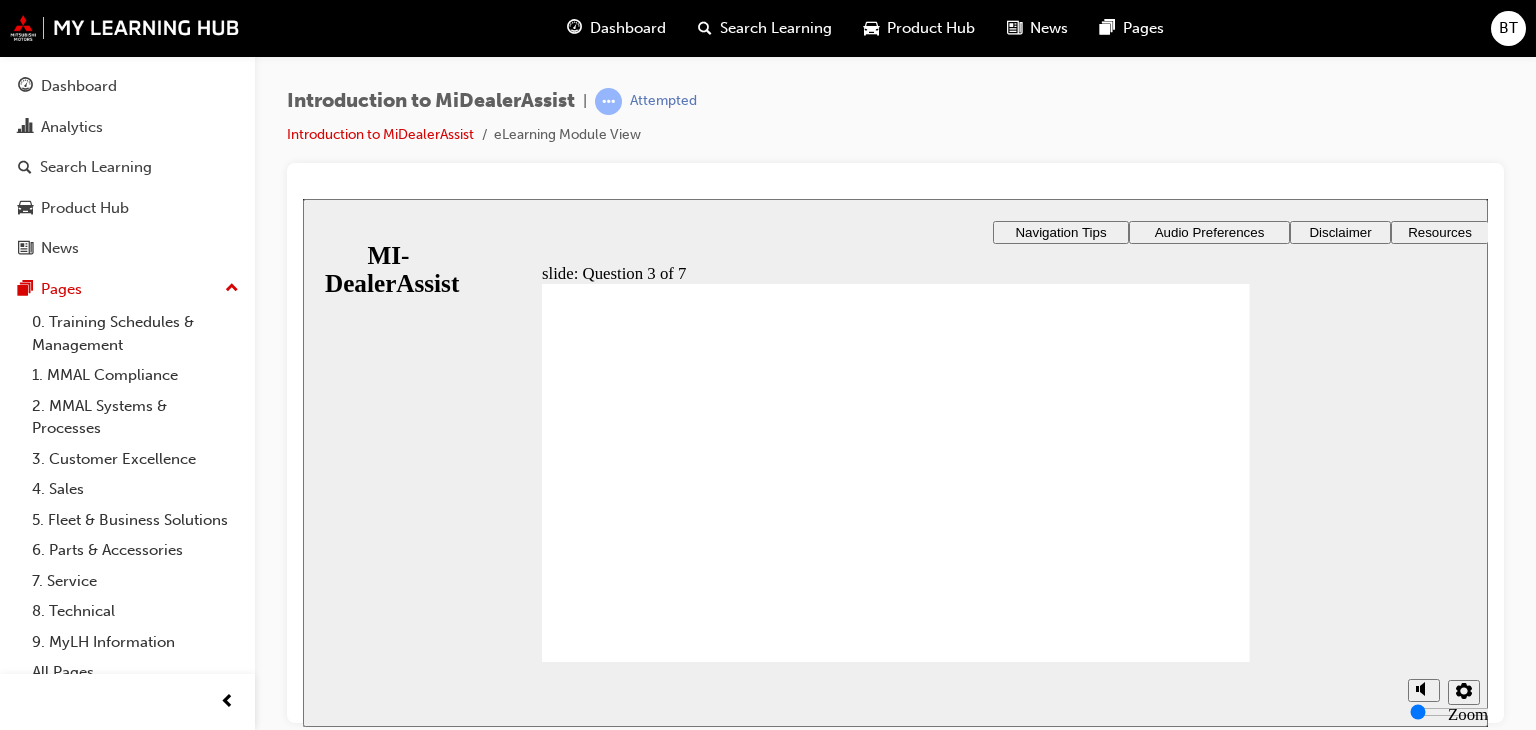 click 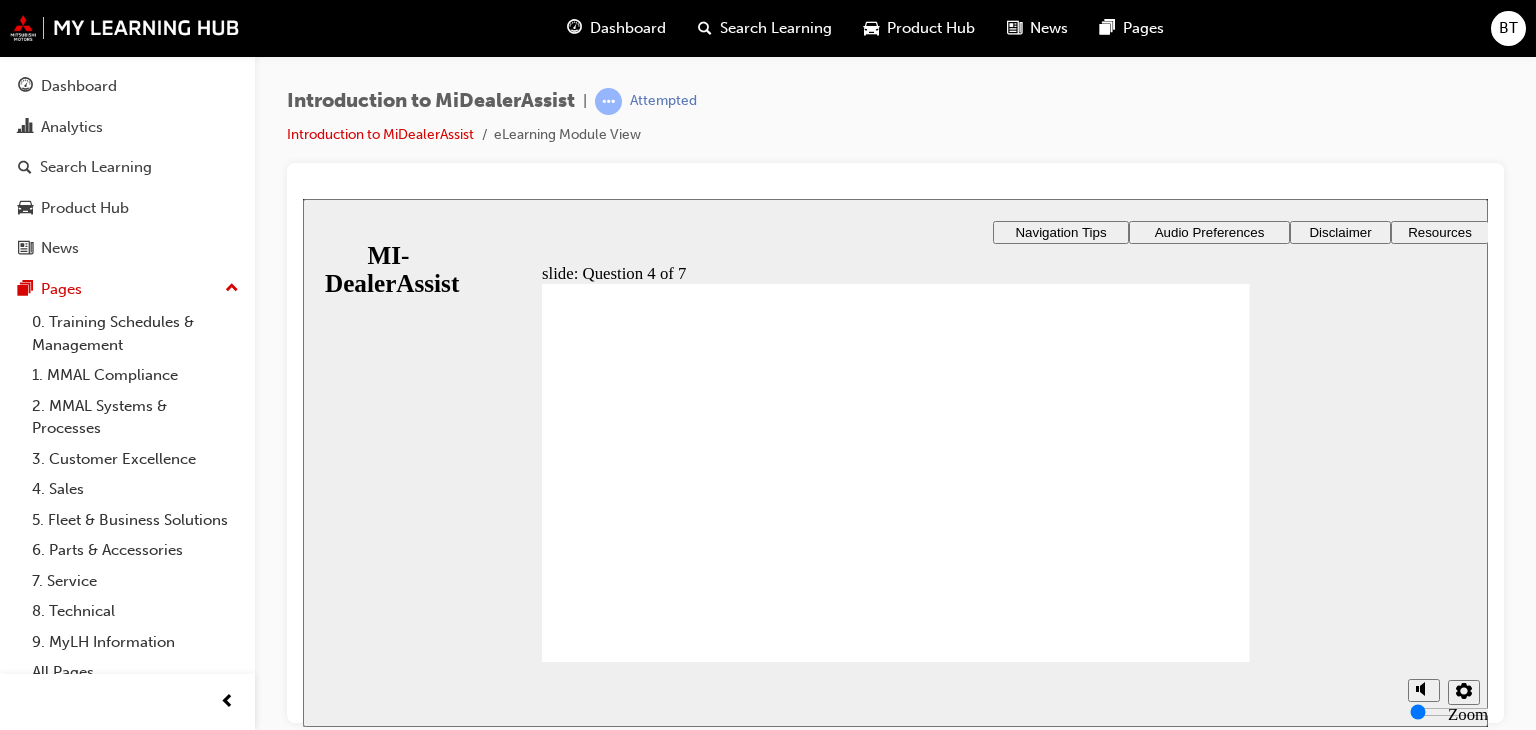 click 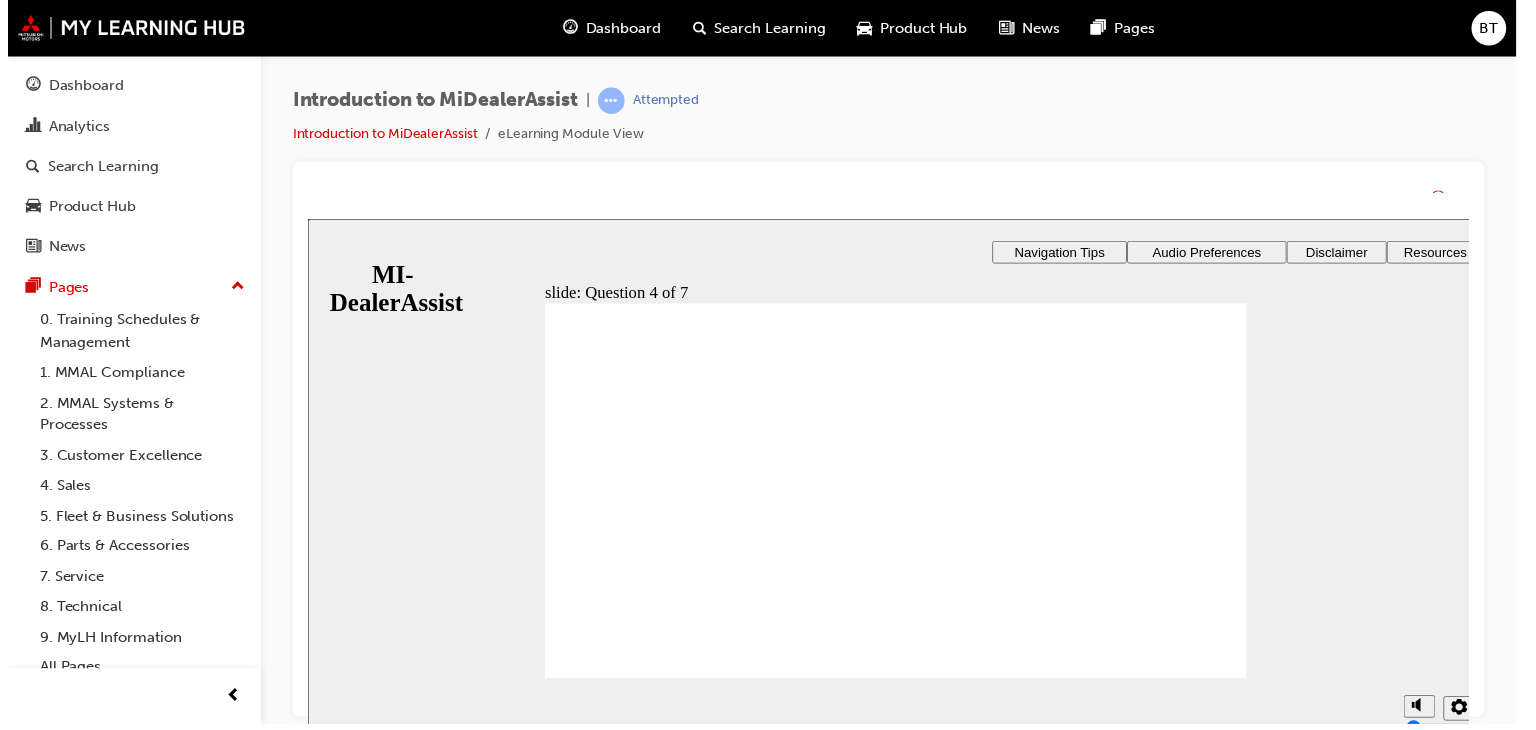 click on "Continue That’s not quite right. You didn’t select the correct responses." at bounding box center [900, 1861] 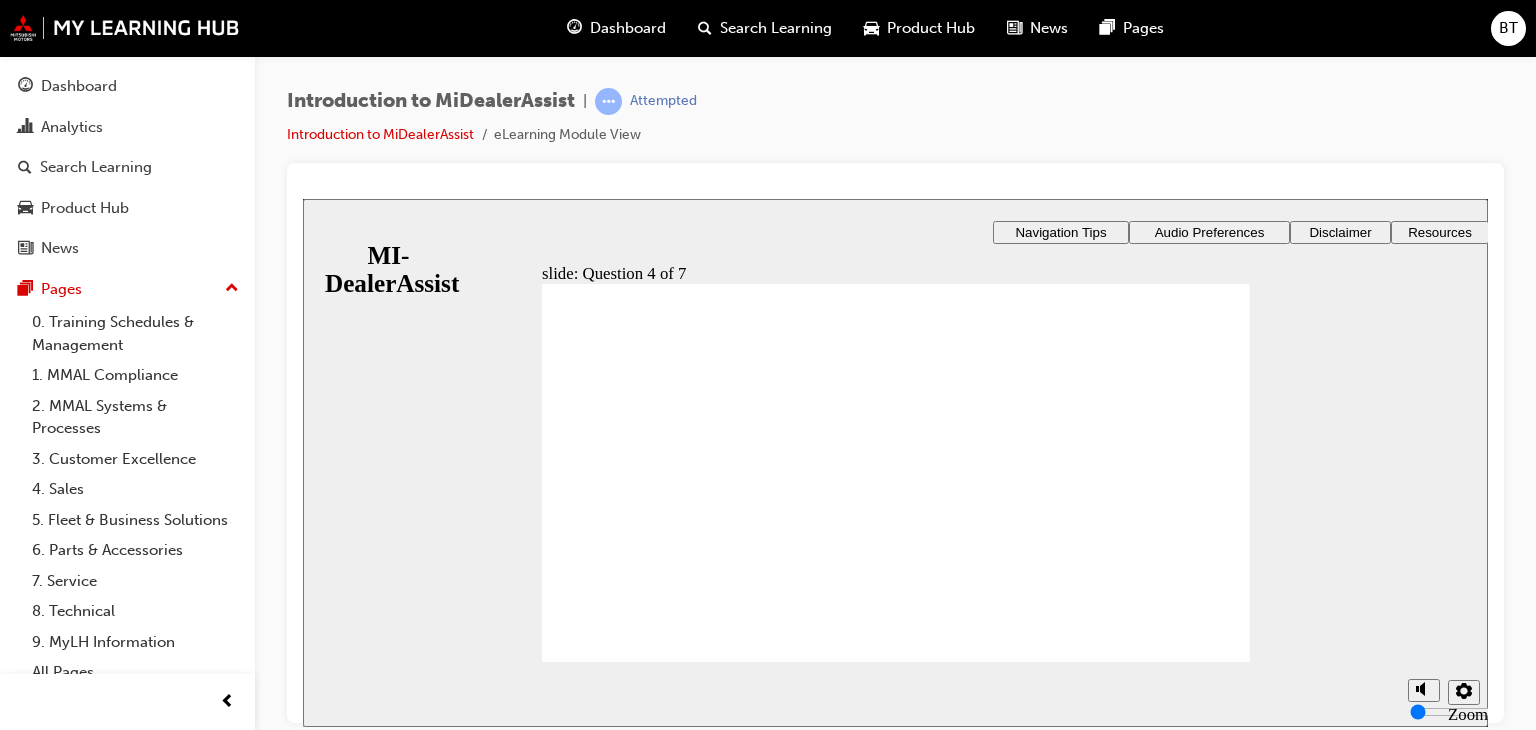 click 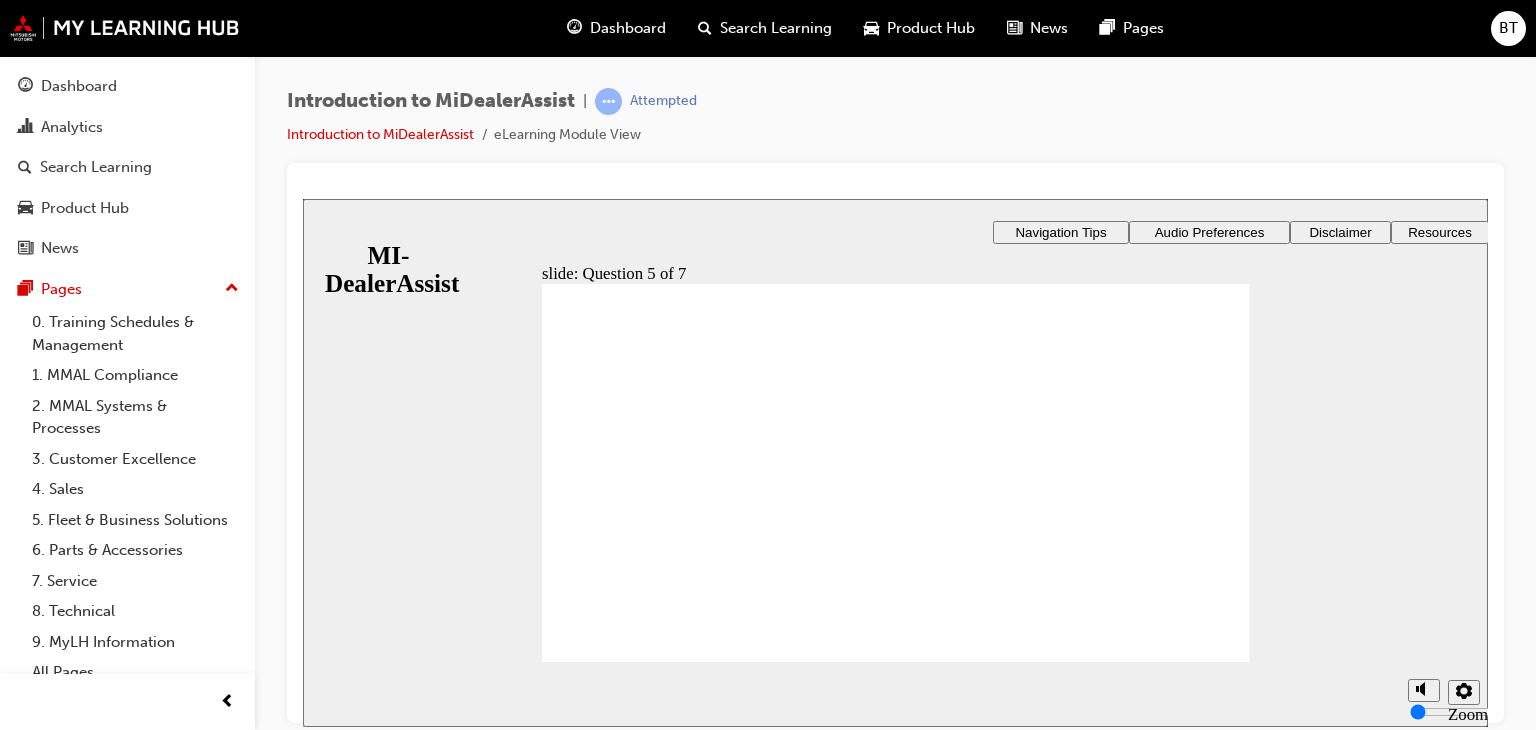 click at bounding box center [896, 1243] 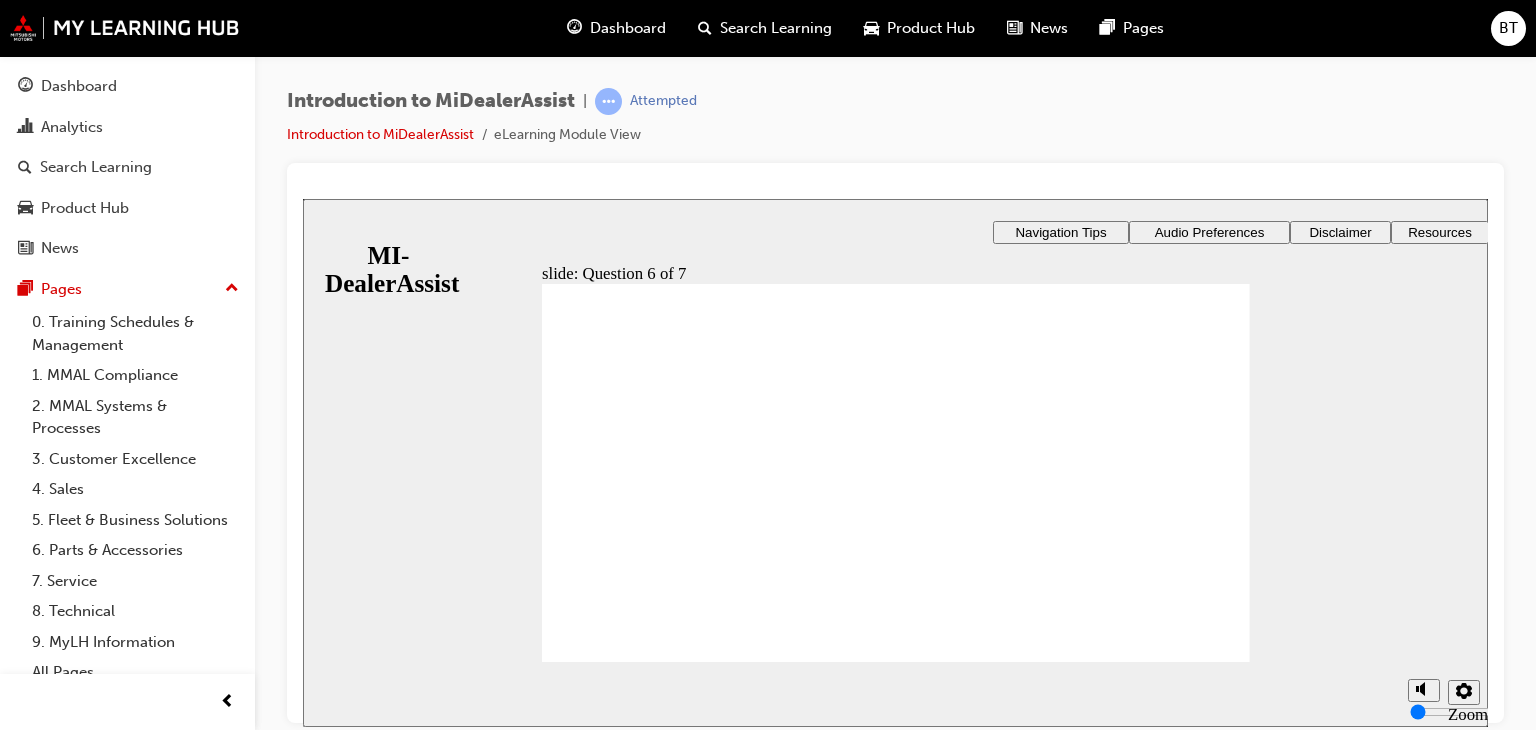 click 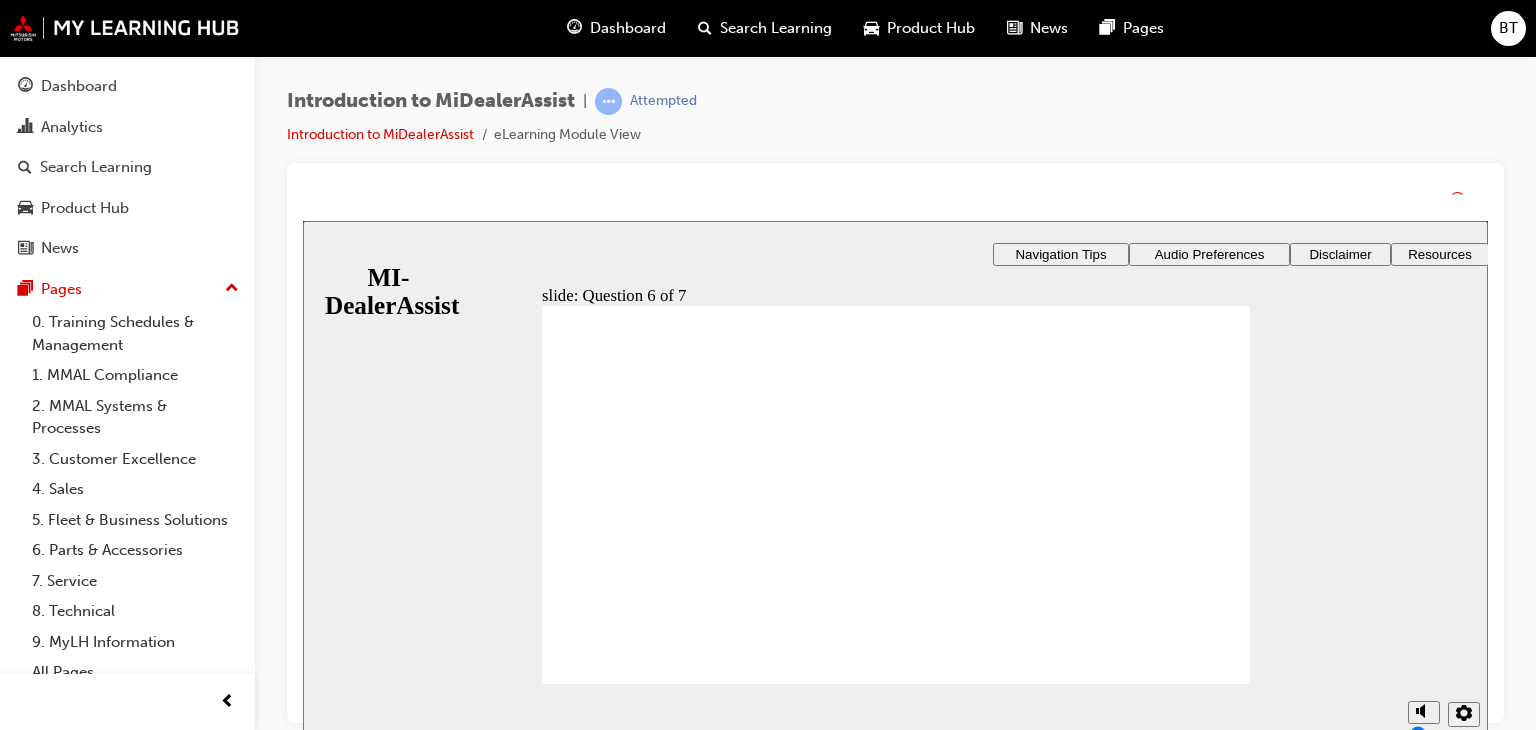 click on "That’s not quite right. You didn’t select the correct responses. Continue" at bounding box center (896, 2261) 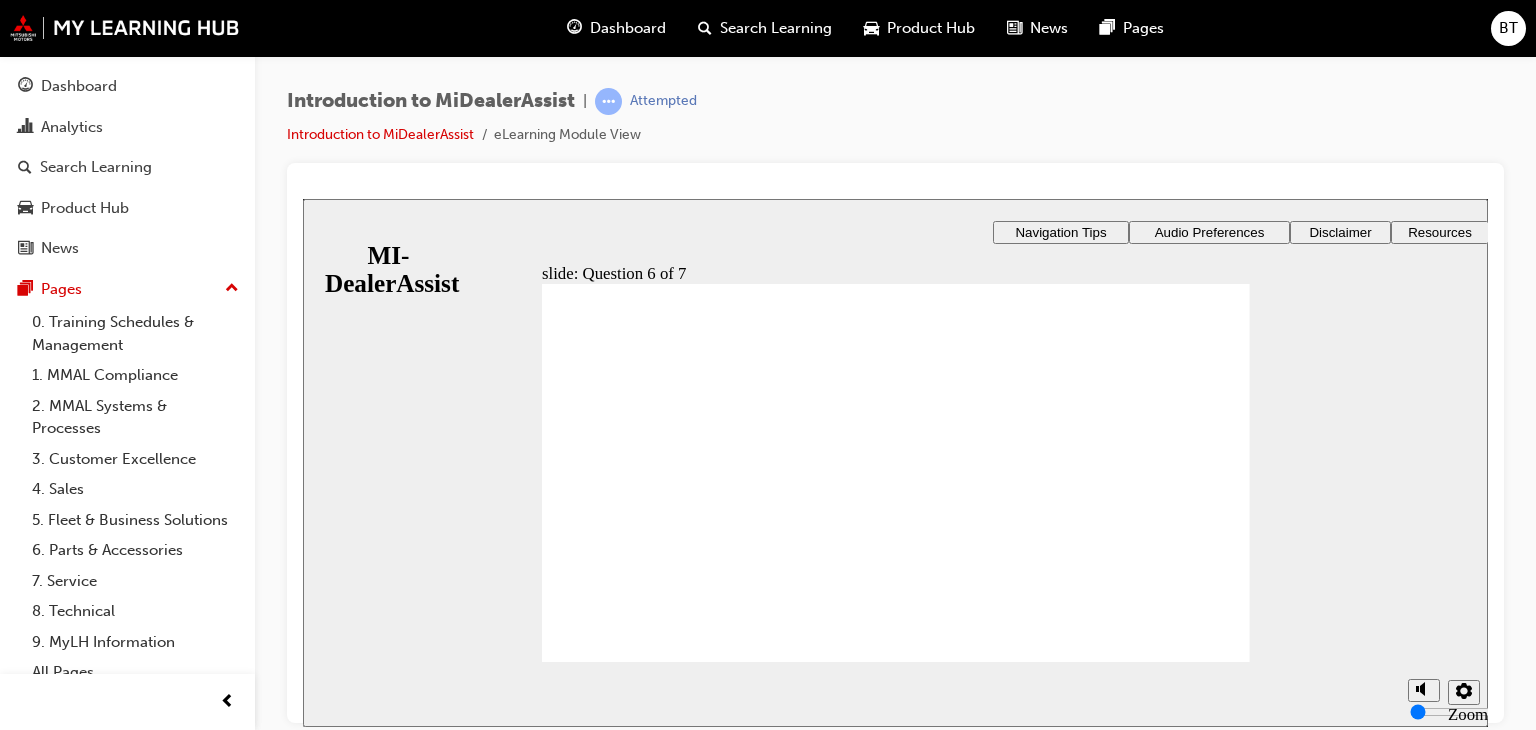 drag, startPoint x: 891, startPoint y: 560, endPoint x: 967, endPoint y: 590, distance: 81.706795 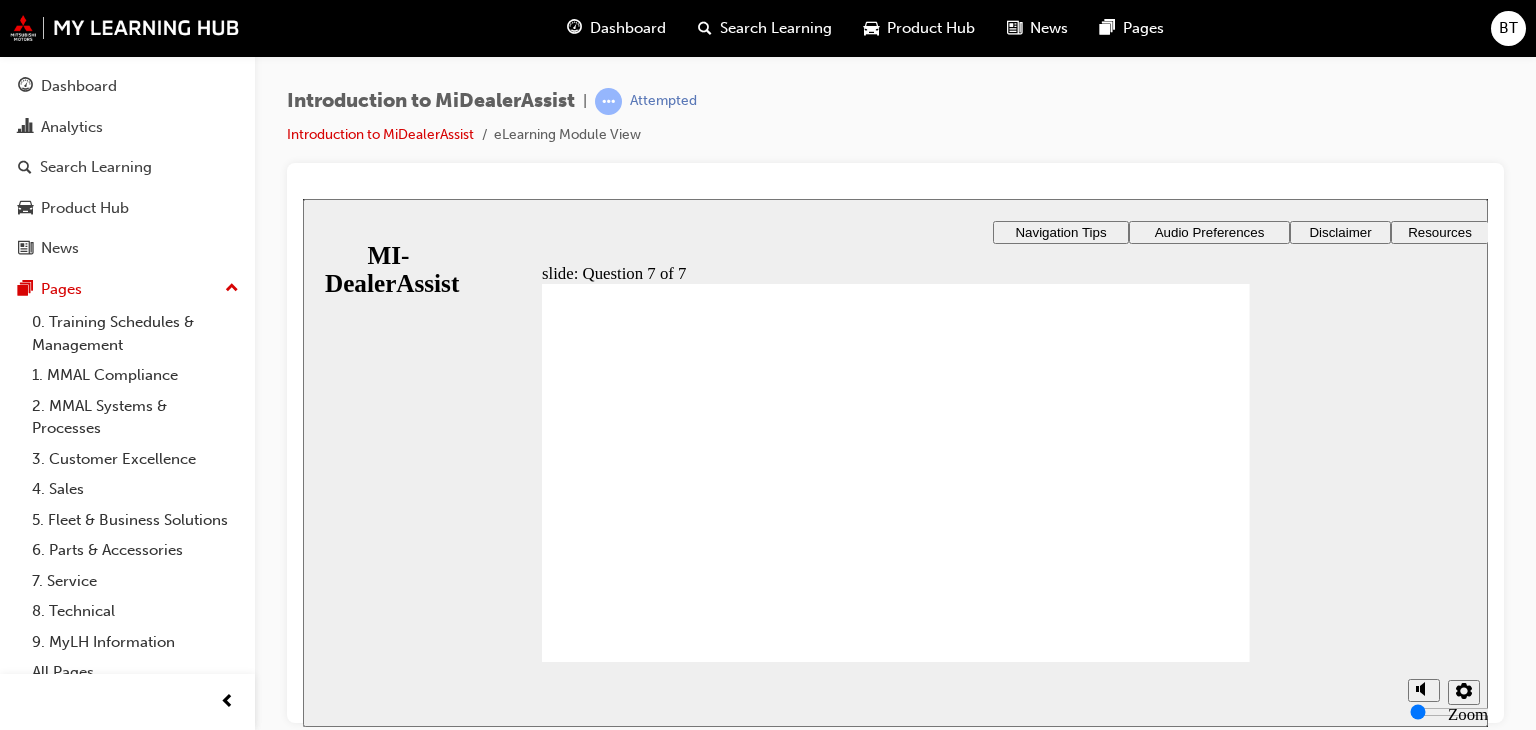 click 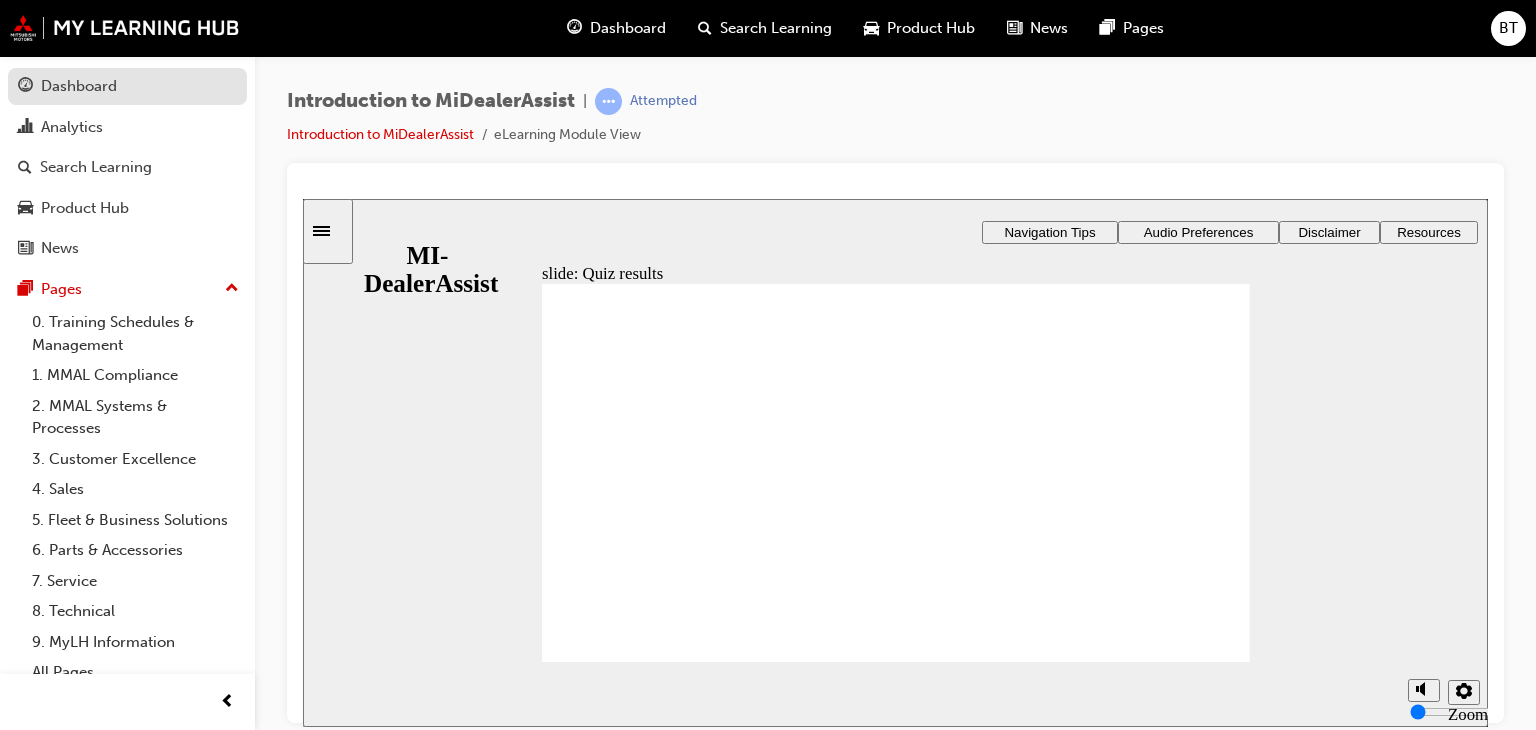 click on "Dashboard" at bounding box center (127, 86) 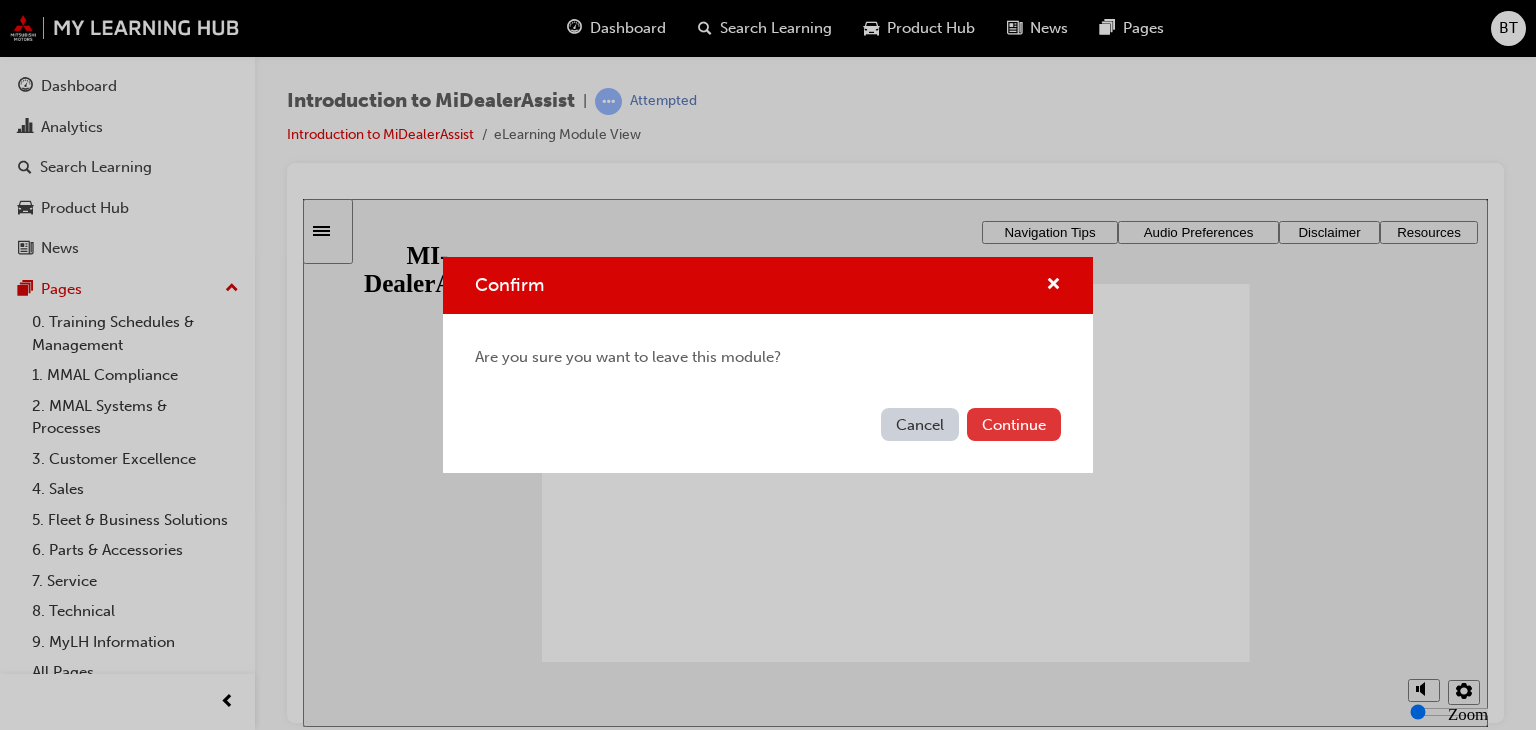 click on "Continue" at bounding box center [1014, 424] 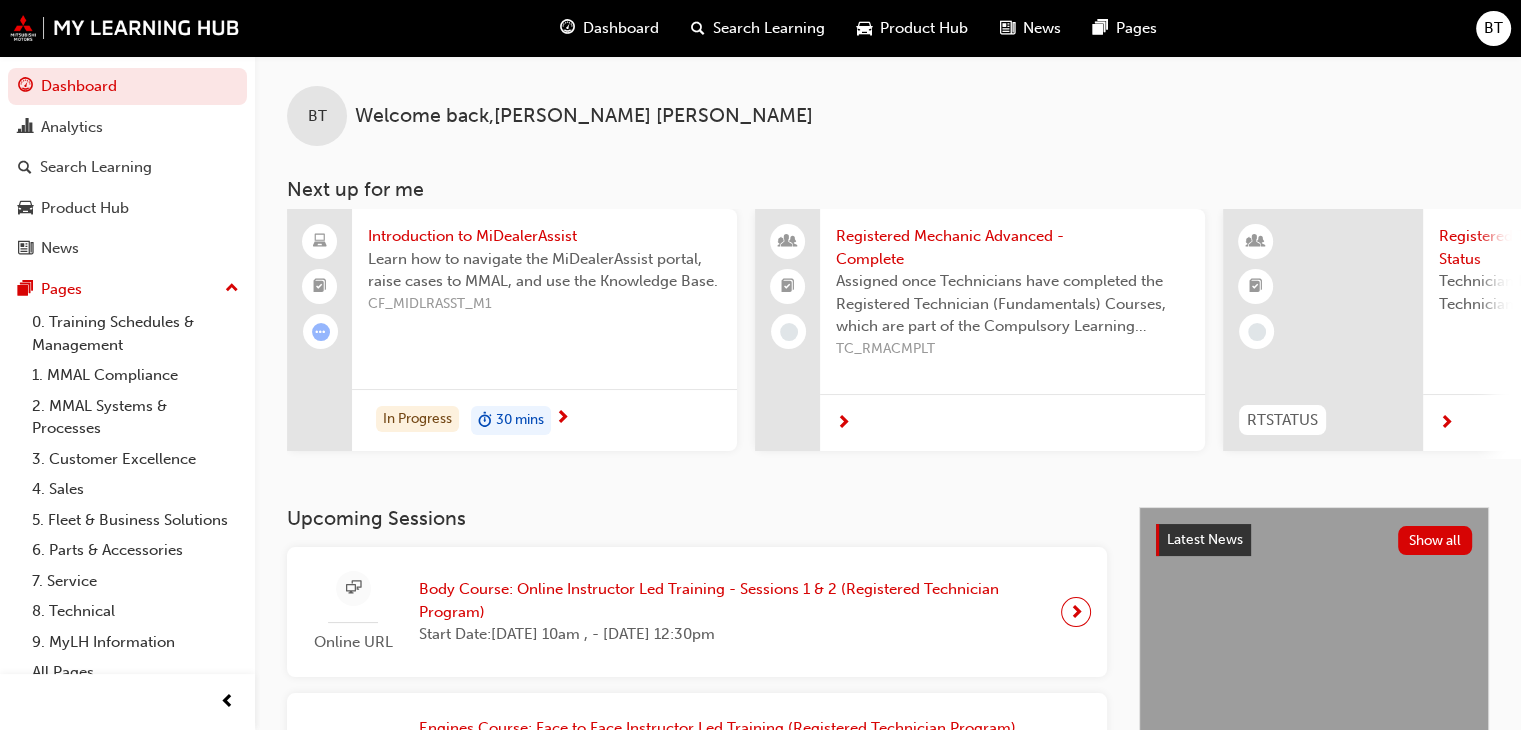 scroll, scrollTop: 0, scrollLeft: 0, axis: both 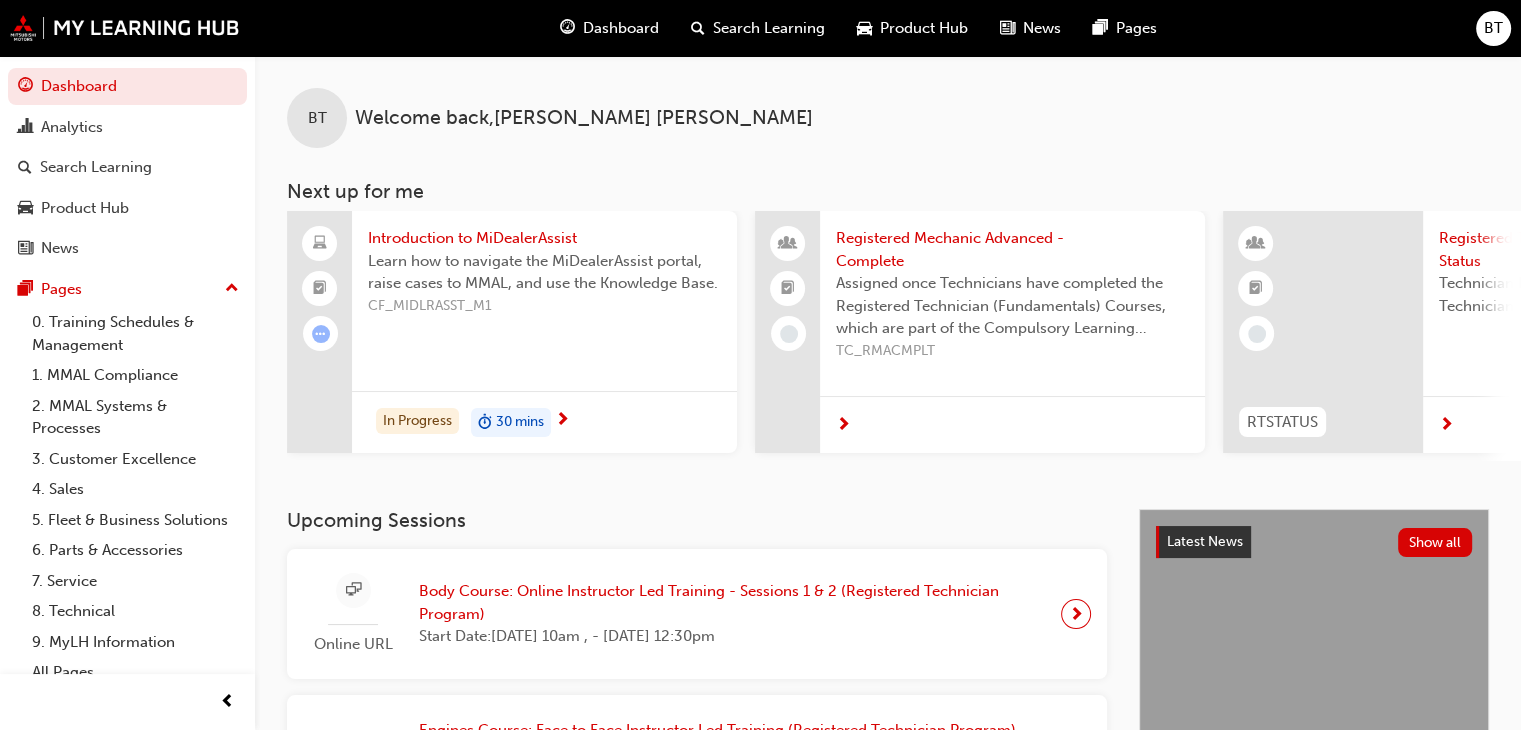 click on "BT Welcome back ,  BRETT   THORPE Next up for me Introduction to MiDealerAssist Learn how to navigate the MiDealerAssist portal, raise cases to MMAL, and use the Knowledge Base. CF_MIDLRASST_M1 In Progress 30 mins Registered Mechanic Advanced - Complete Assigned once Technicians have completed the Registered Technician (Fundamentals) Courses, which are part of the Compulsory Learning Plan for all Mitsubishi Technicians. TC_RMACMPLT RTSTATUS Registered Technician Status Technician Level: Registered Technician
RTSTATUS Registered Technician Status Technician Level: Registered Technician
MYLH_VSNTR_M1 My Learning Hub: MMAL Training Vision & MyLH Tour (Elective) Welcome aboard! Jump into this video tour to learn about MMAL's vision for your learning & development and how you can get the most out of using the upgraded My Learning Hub platform. 10 mins View all" at bounding box center [888, 282] 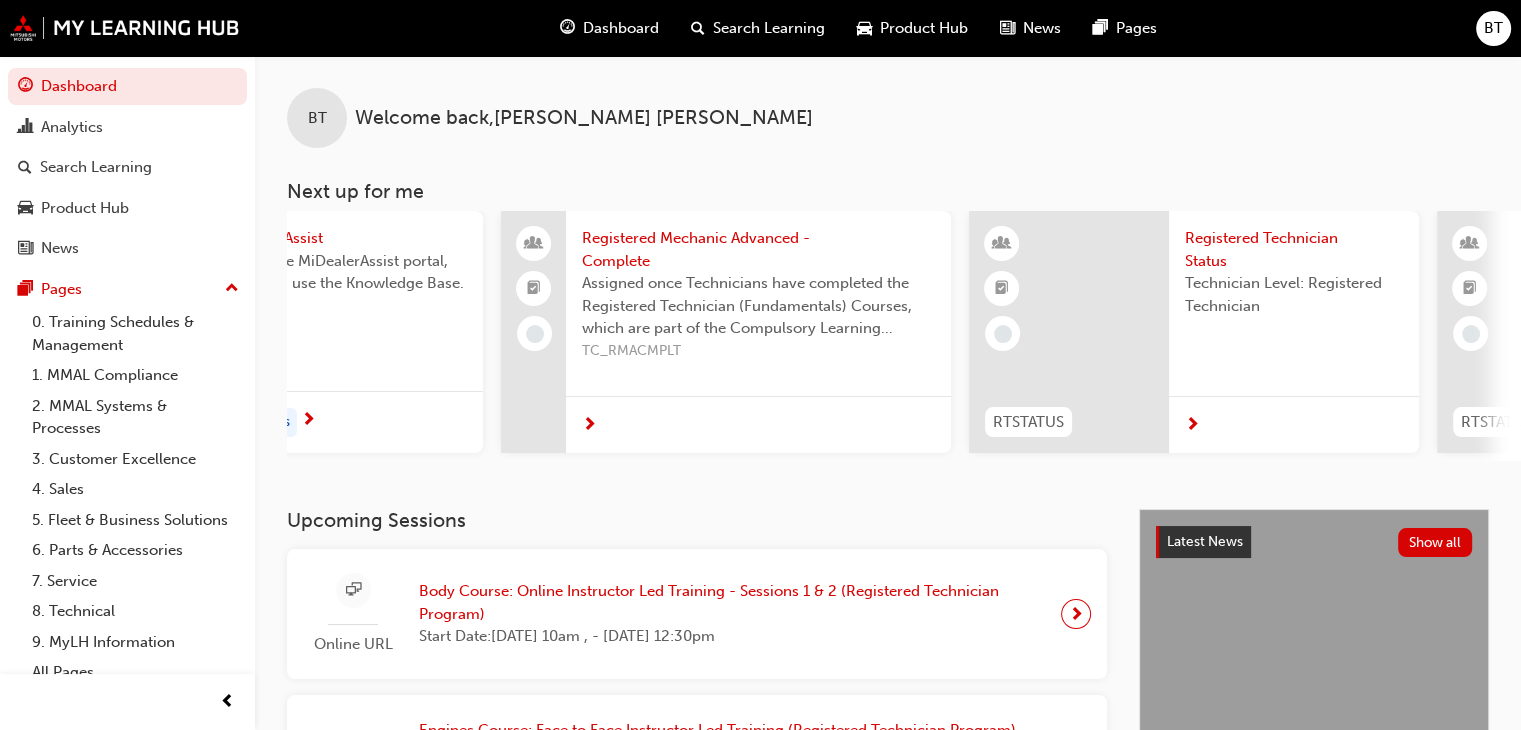 scroll, scrollTop: 0, scrollLeft: 0, axis: both 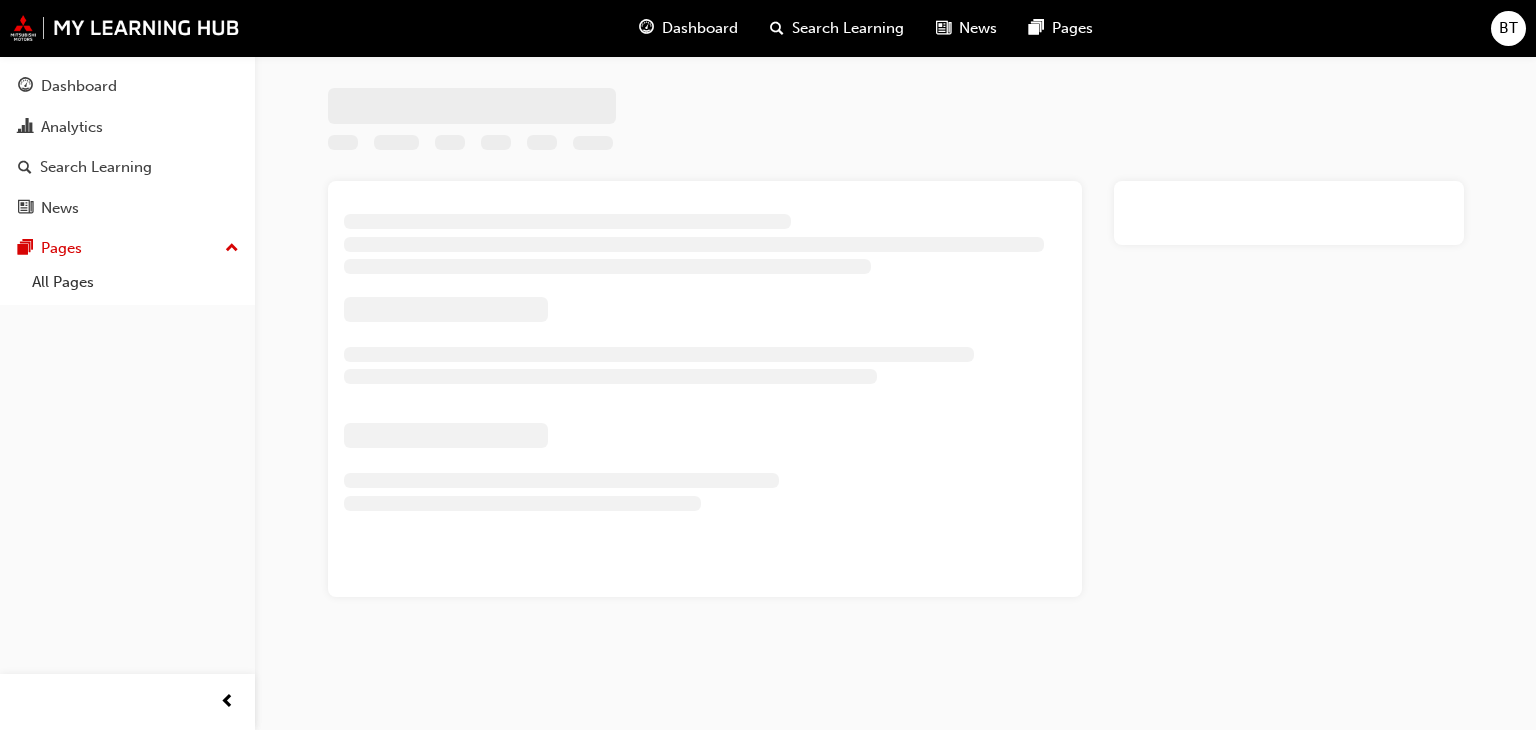 click on "BT" at bounding box center [1508, 28] 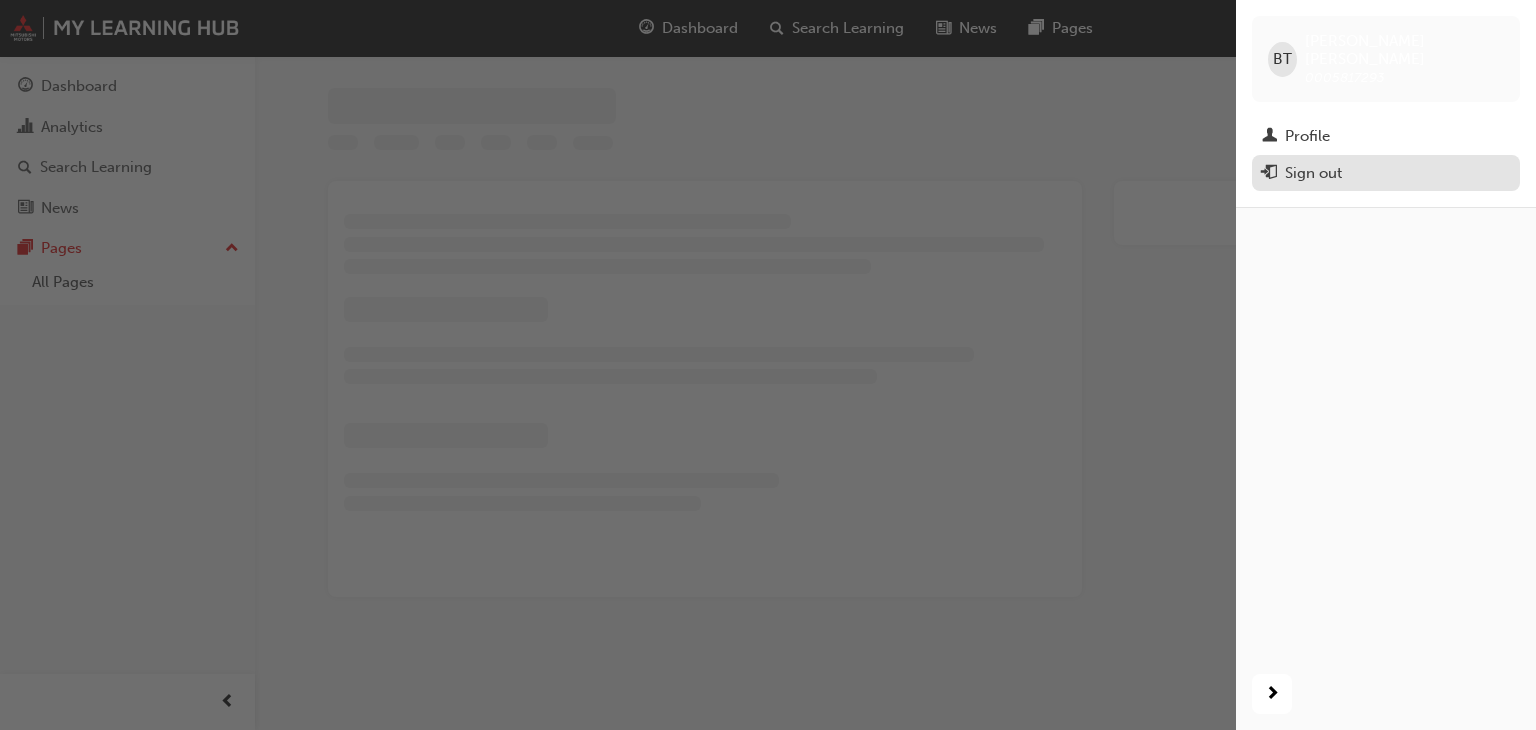 click on "Sign out" at bounding box center (1386, 173) 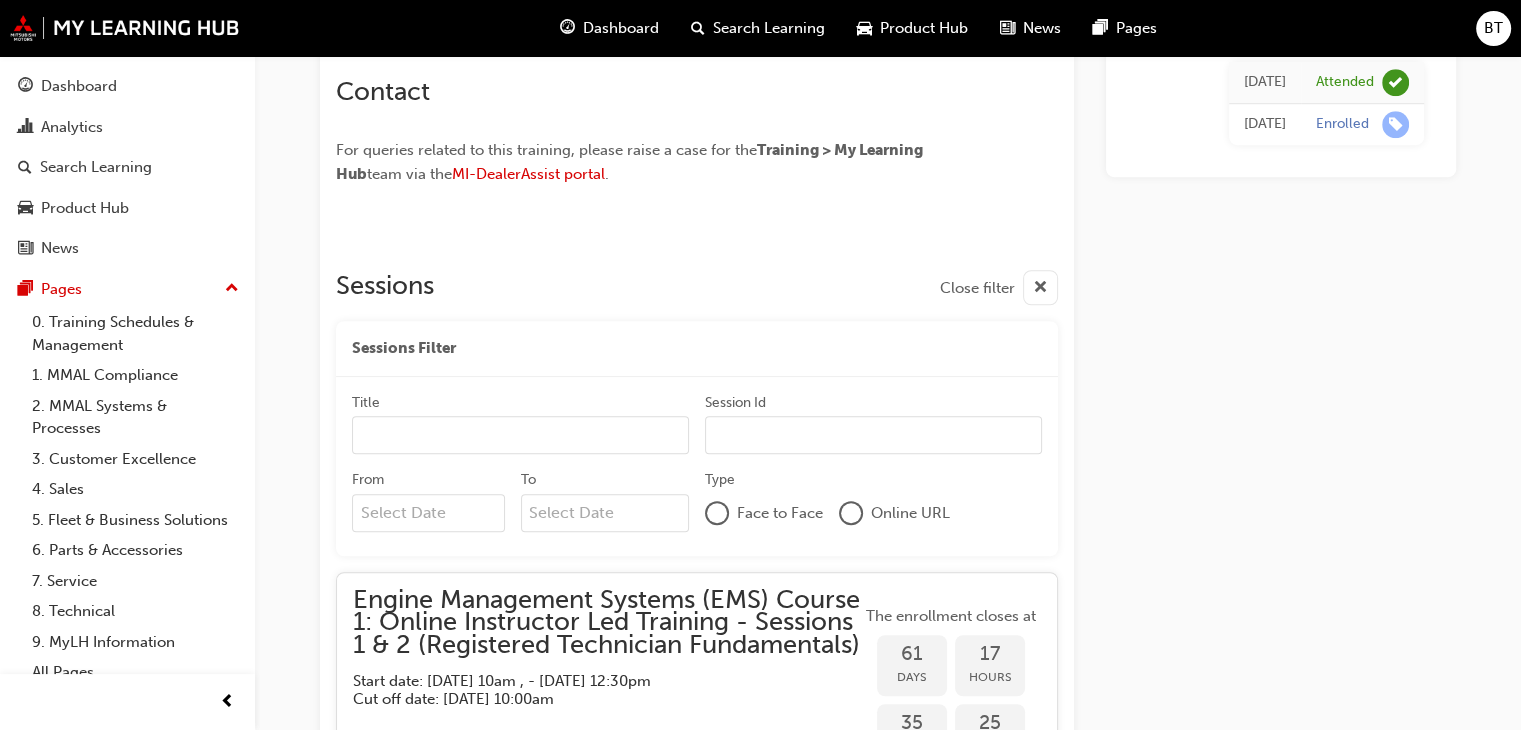 scroll, scrollTop: 1411, scrollLeft: 0, axis: vertical 